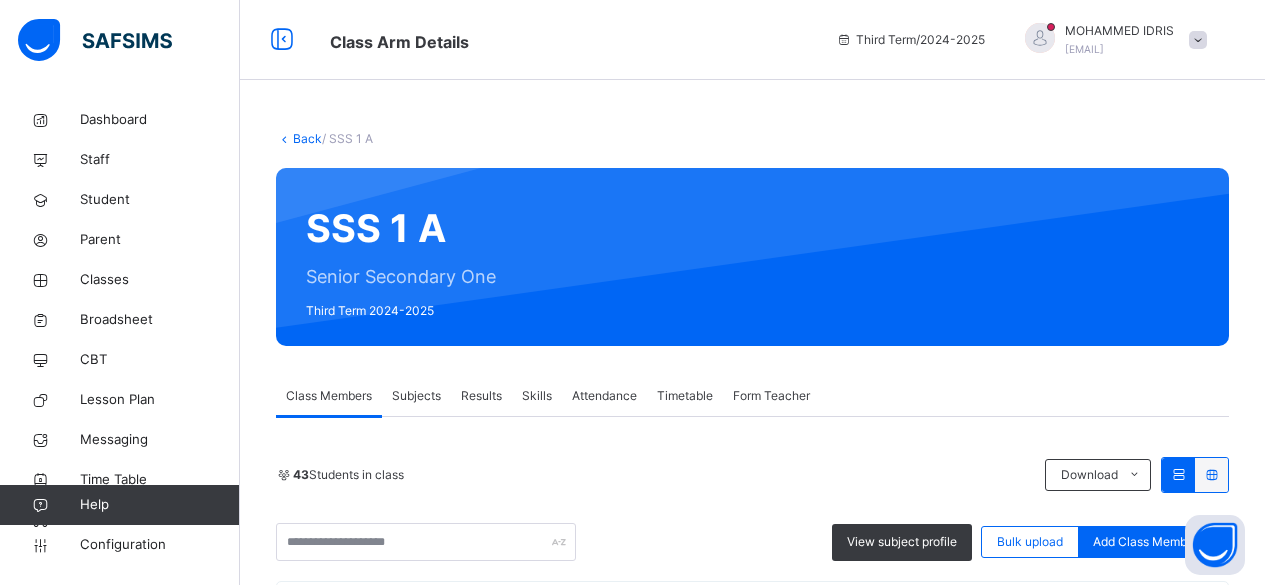 scroll, scrollTop: 0, scrollLeft: 0, axis: both 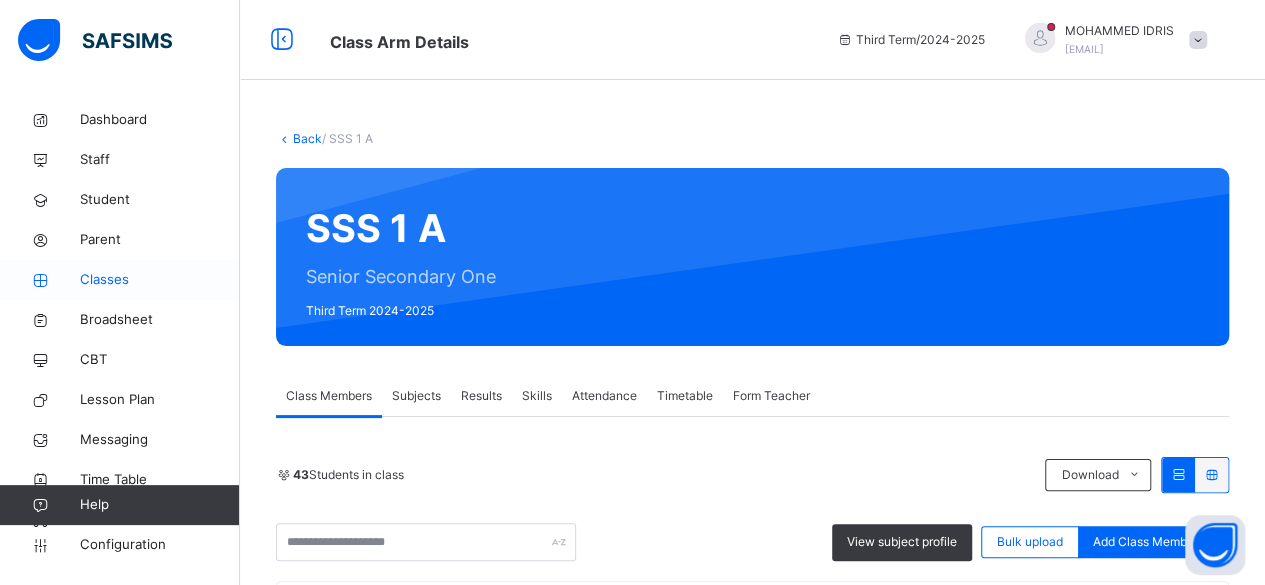 click on "Classes" at bounding box center [160, 280] 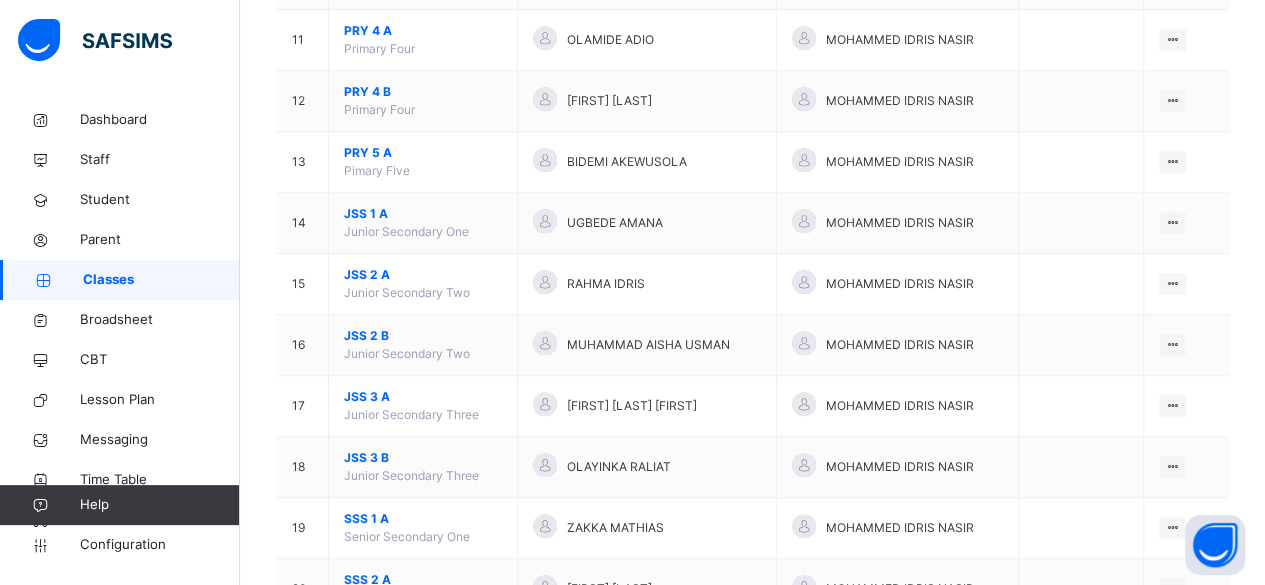 scroll, scrollTop: 889, scrollLeft: 0, axis: vertical 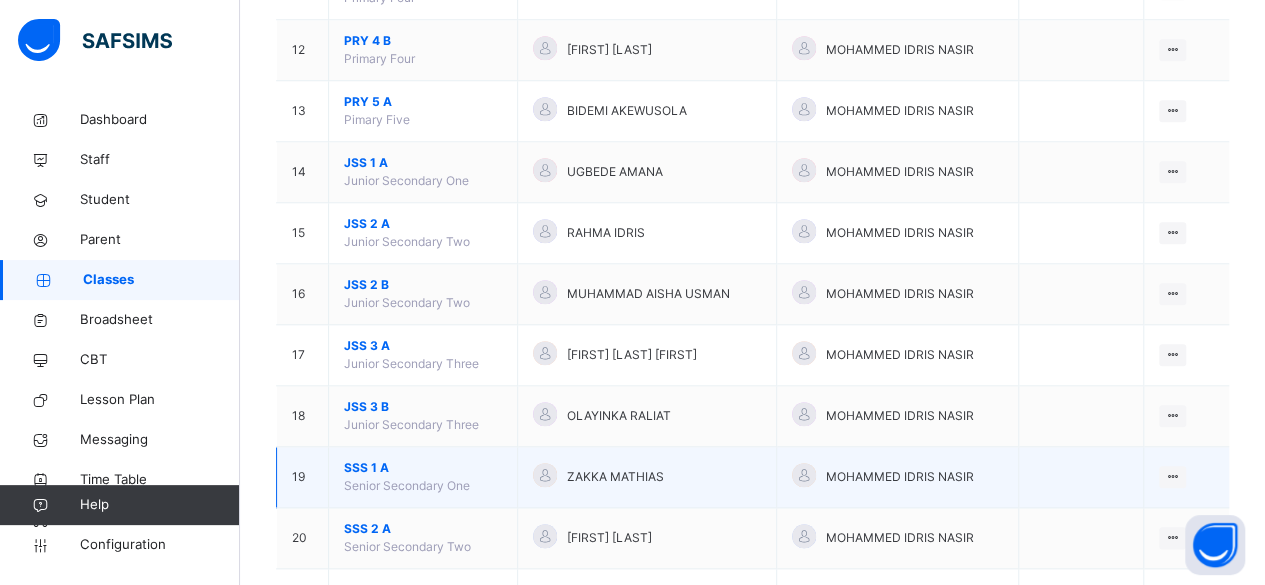 click on "SSS 1   A" at bounding box center [423, 468] 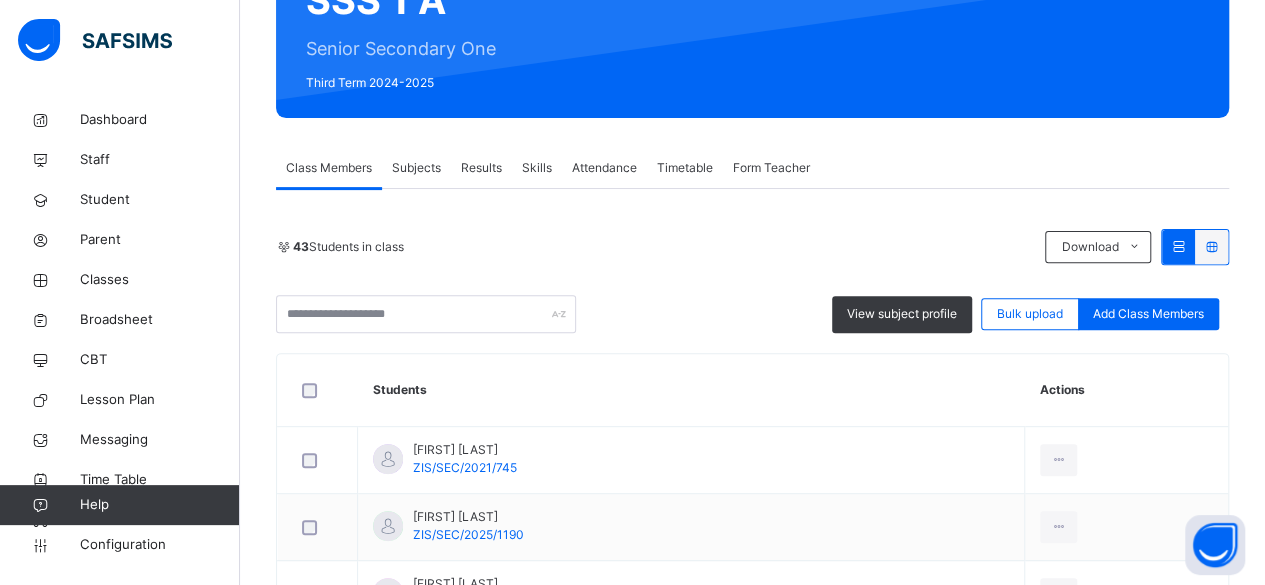 scroll, scrollTop: 0, scrollLeft: 0, axis: both 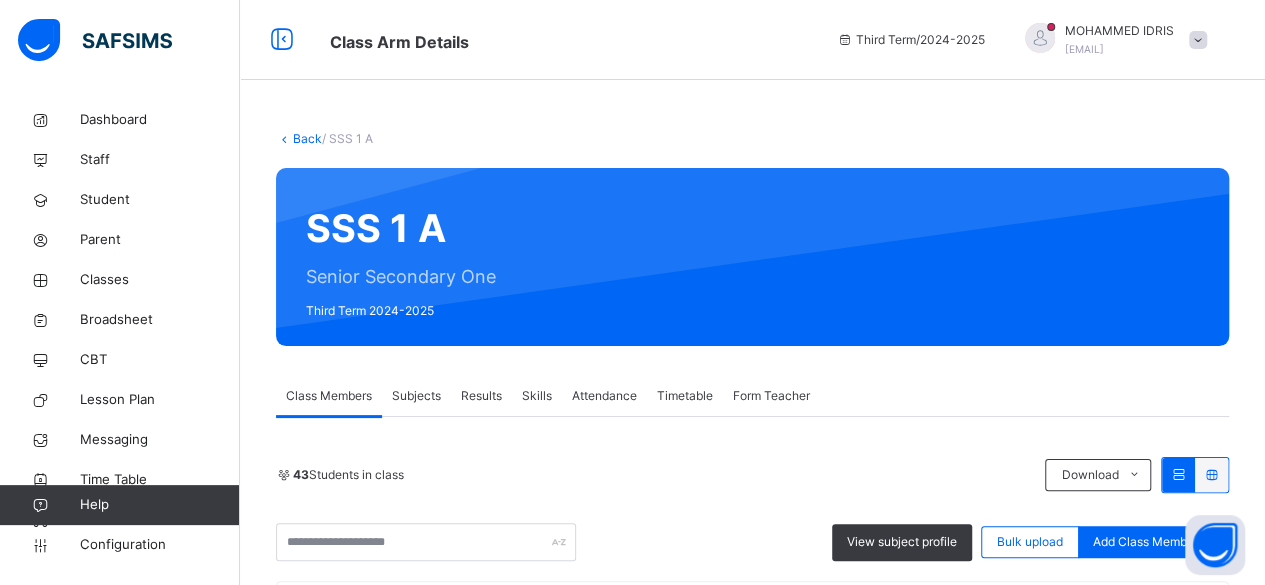 click on "Subjects" at bounding box center [416, 396] 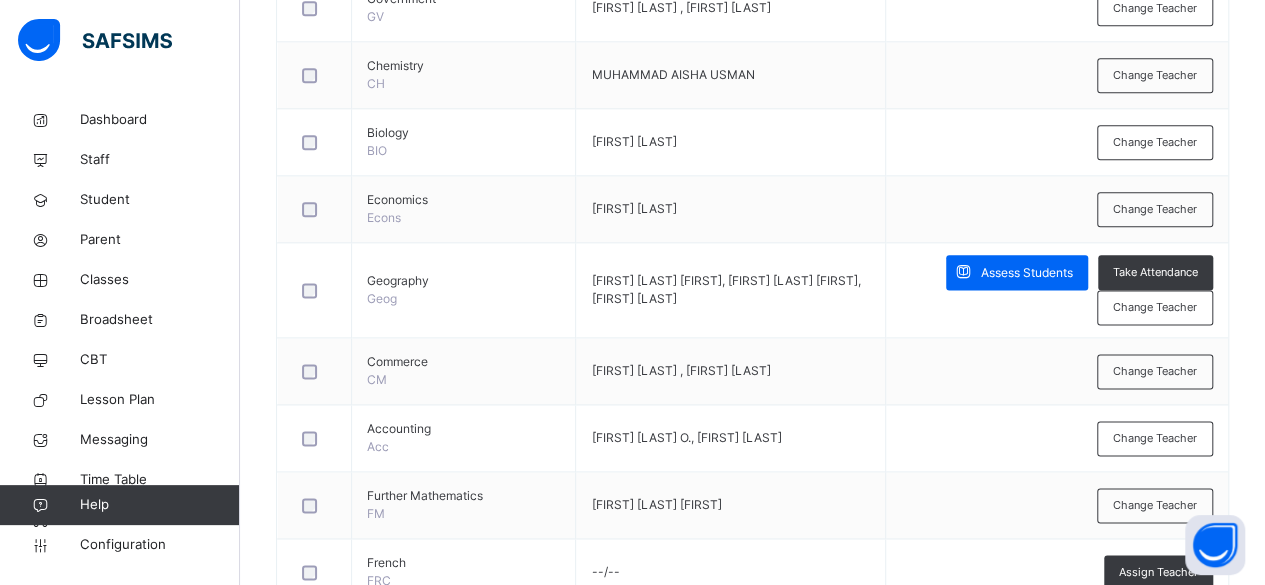 scroll, scrollTop: 1147, scrollLeft: 0, axis: vertical 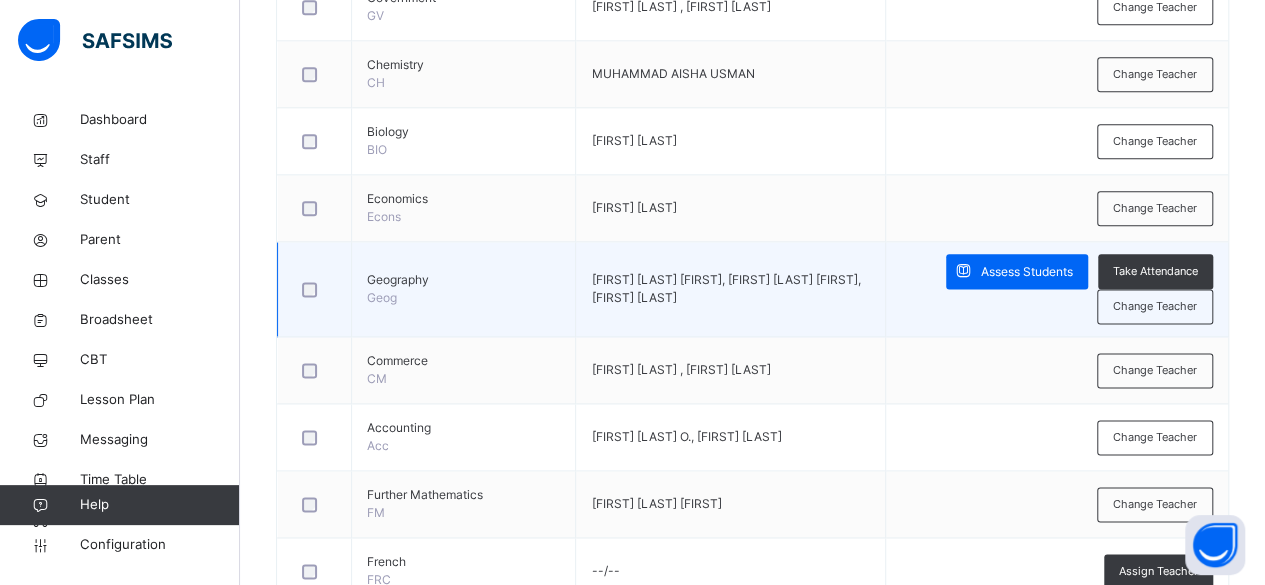 click on "Assess Students Take Attendance Change Teacher" at bounding box center (1057, 289) 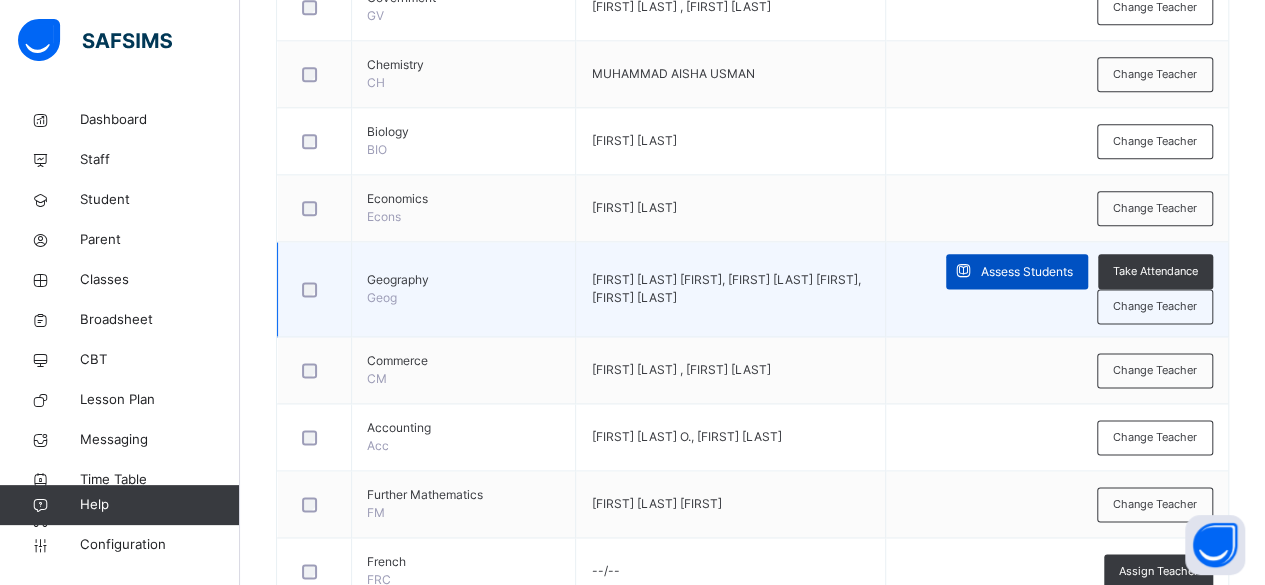 click on "Assess Students" at bounding box center [1027, 272] 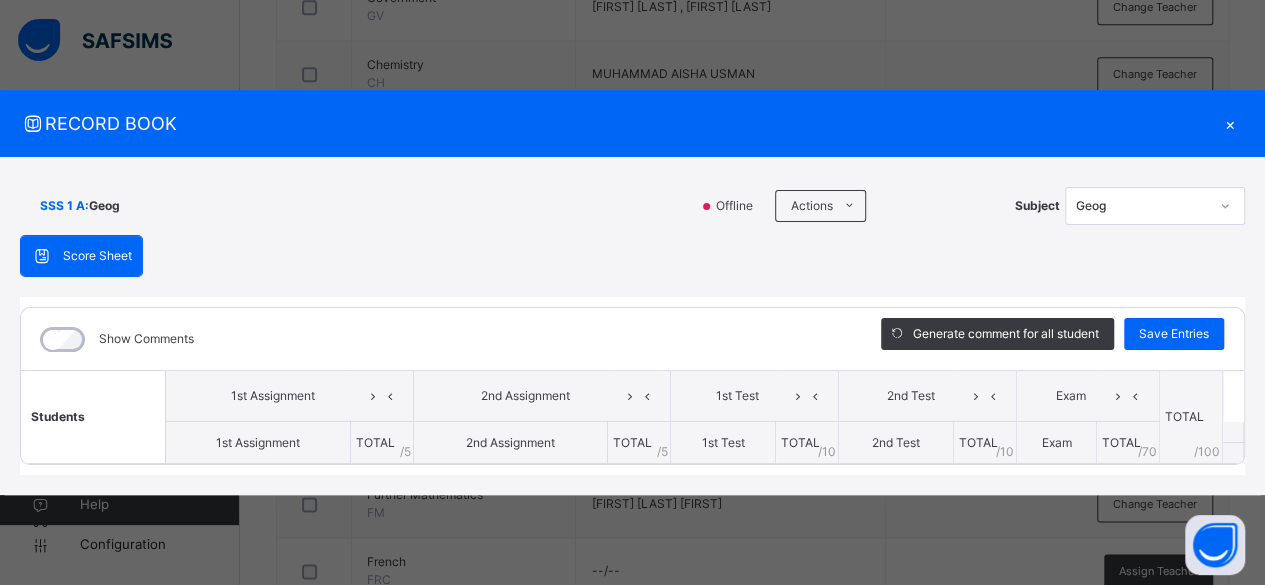scroll, scrollTop: 0, scrollLeft: 0, axis: both 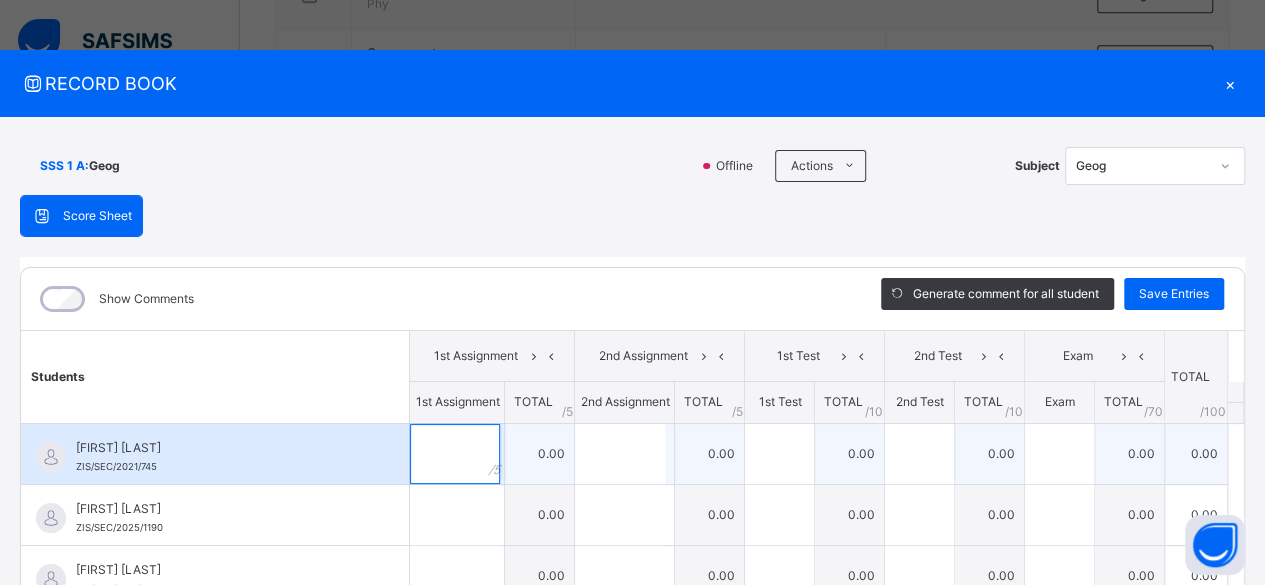 click at bounding box center [455, 454] 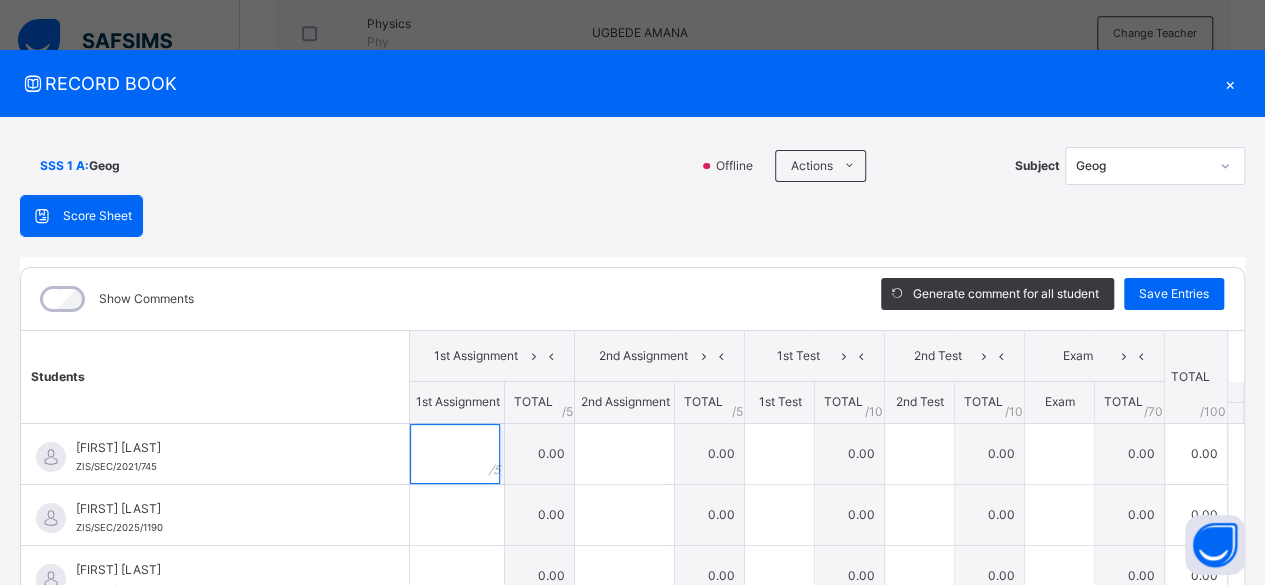 scroll, scrollTop: 542, scrollLeft: 0, axis: vertical 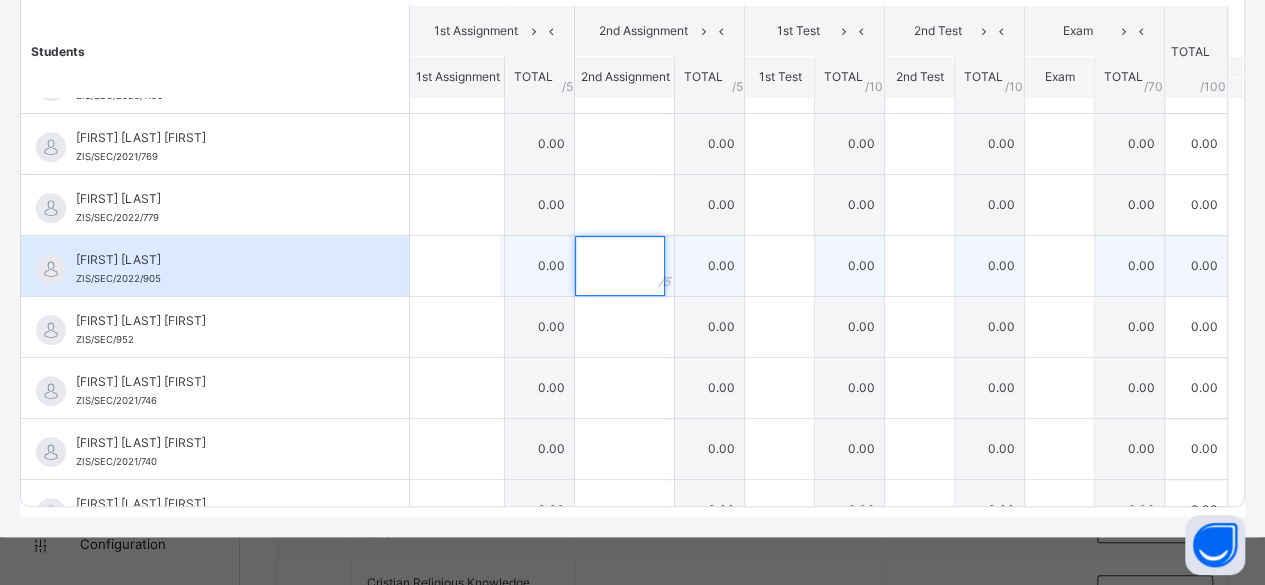 click at bounding box center [620, 266] 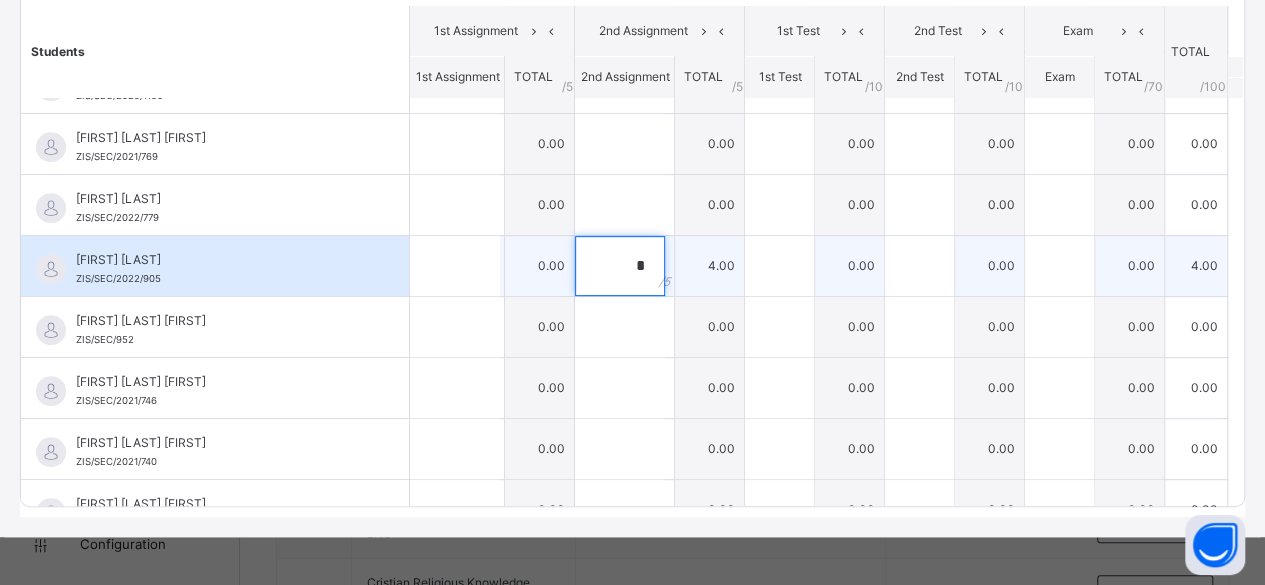 type on "*" 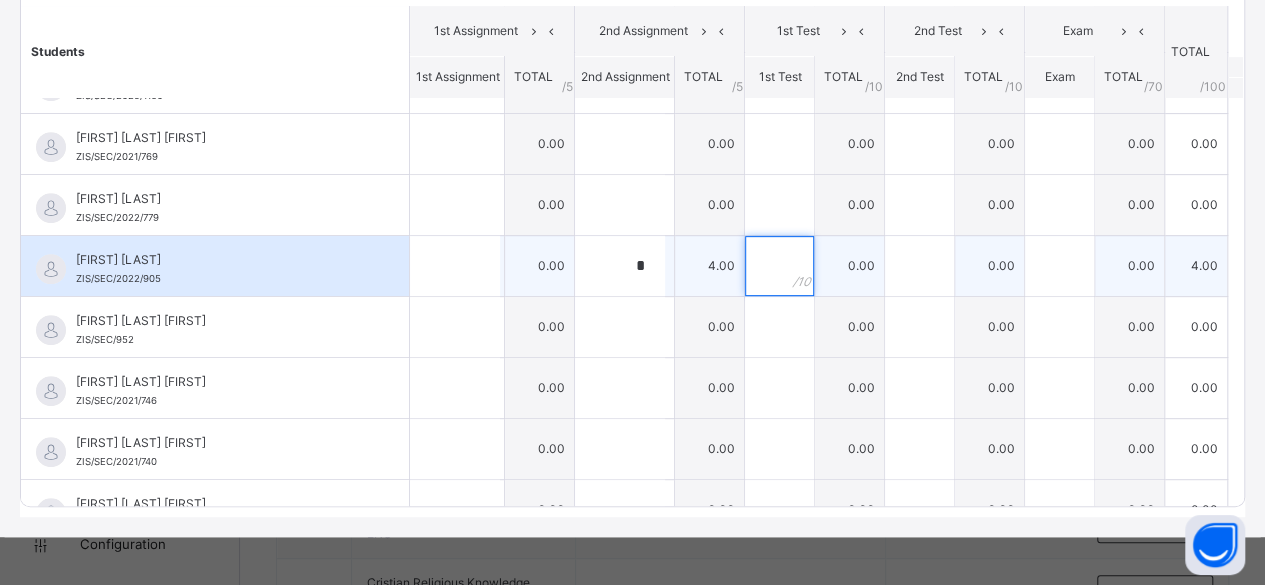 click at bounding box center [779, 266] 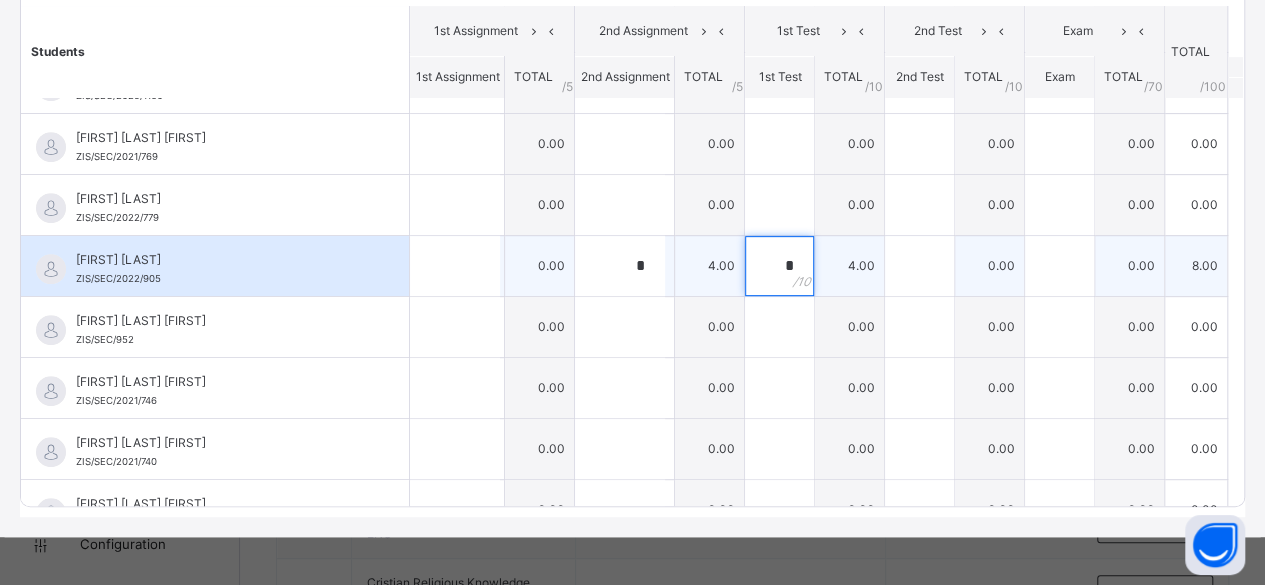 type on "*" 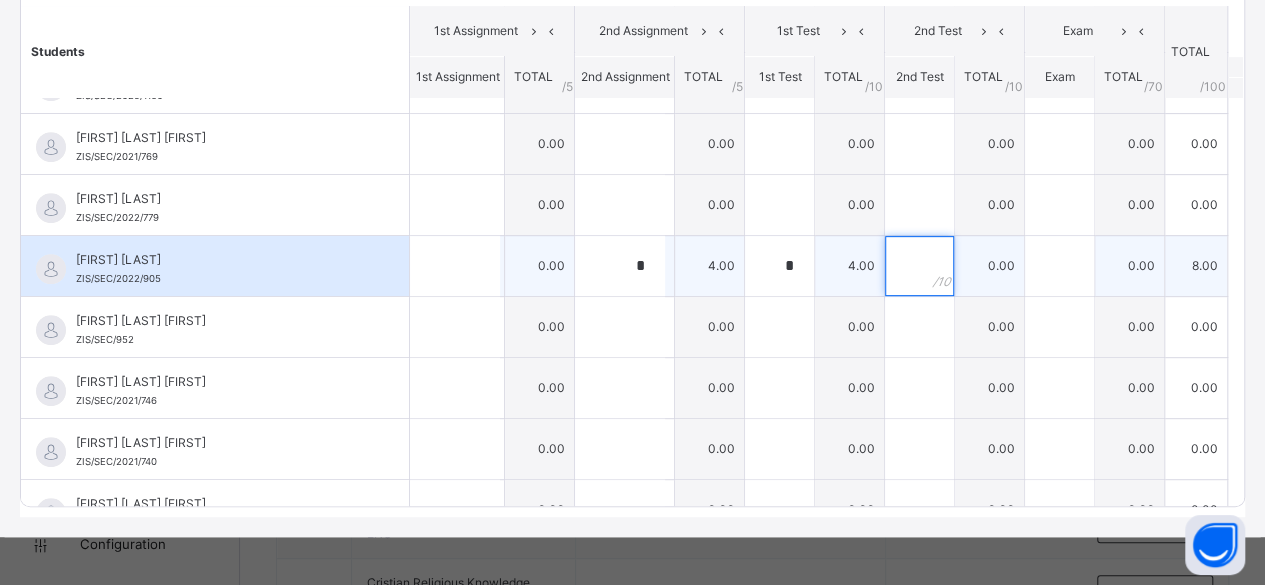 click at bounding box center (919, 266) 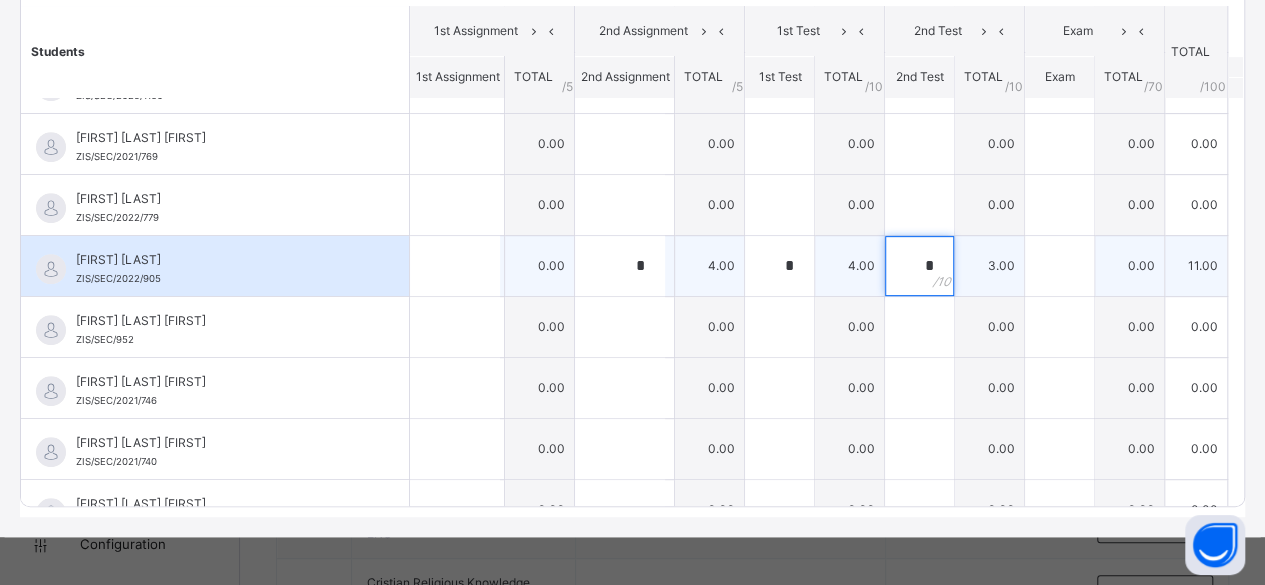 type on "*" 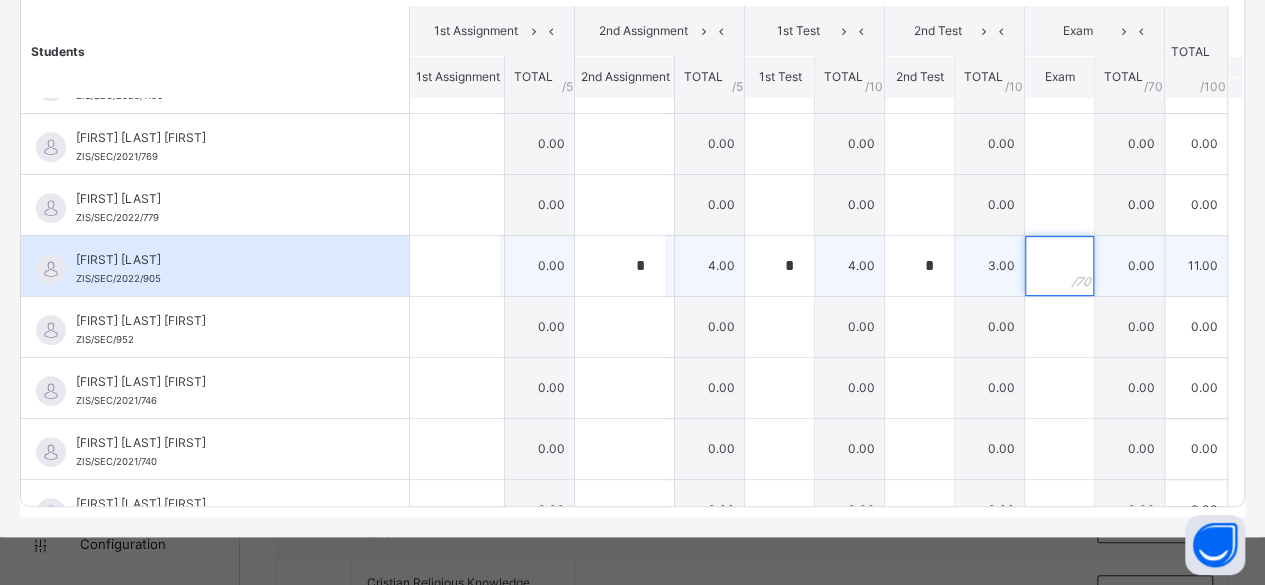 click at bounding box center [1059, 266] 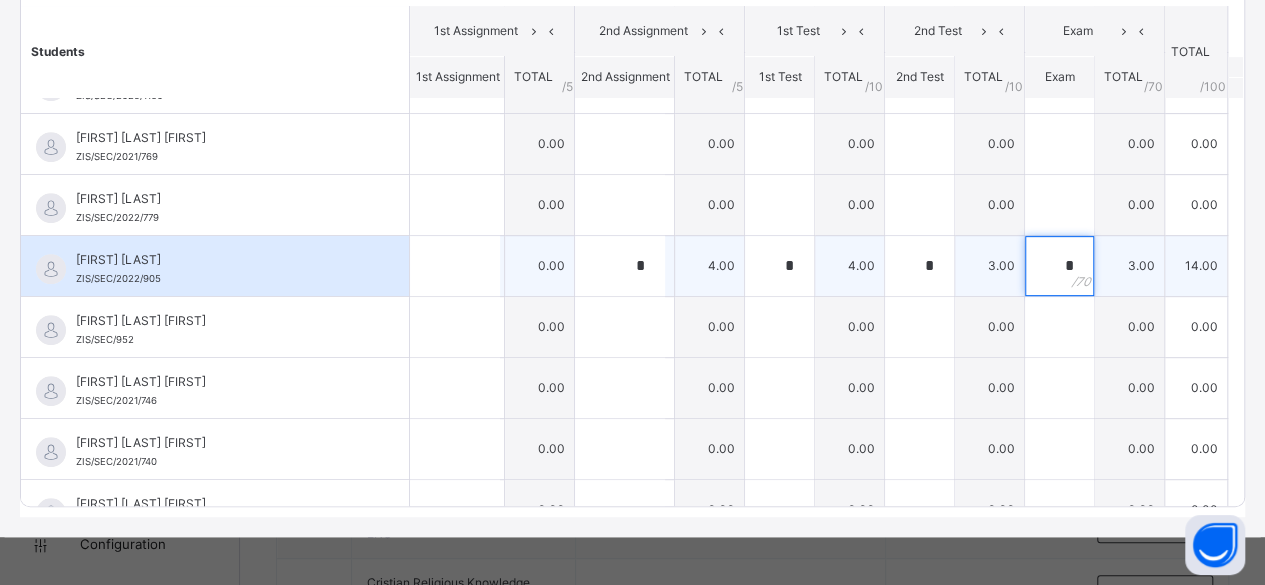 type 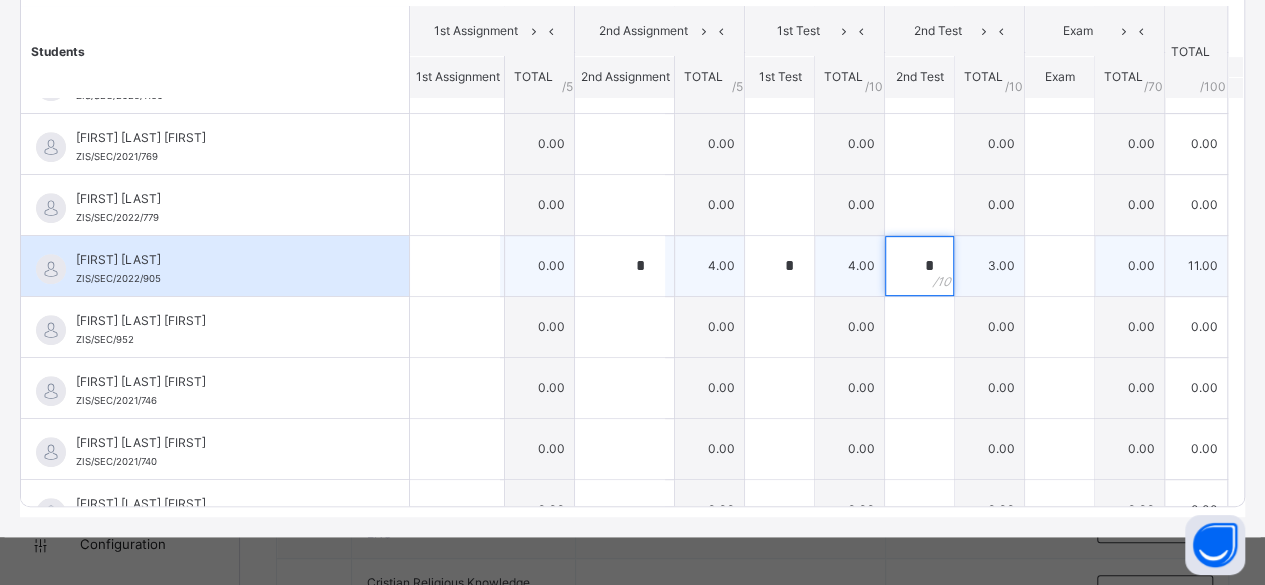 click on "*" at bounding box center [919, 266] 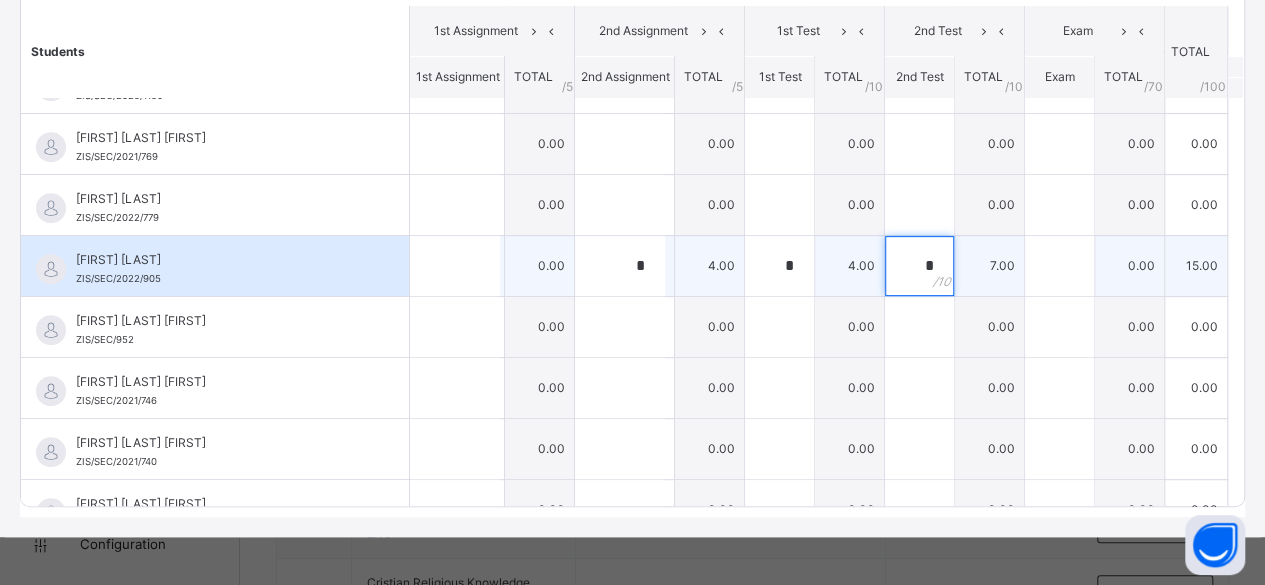 type on "*" 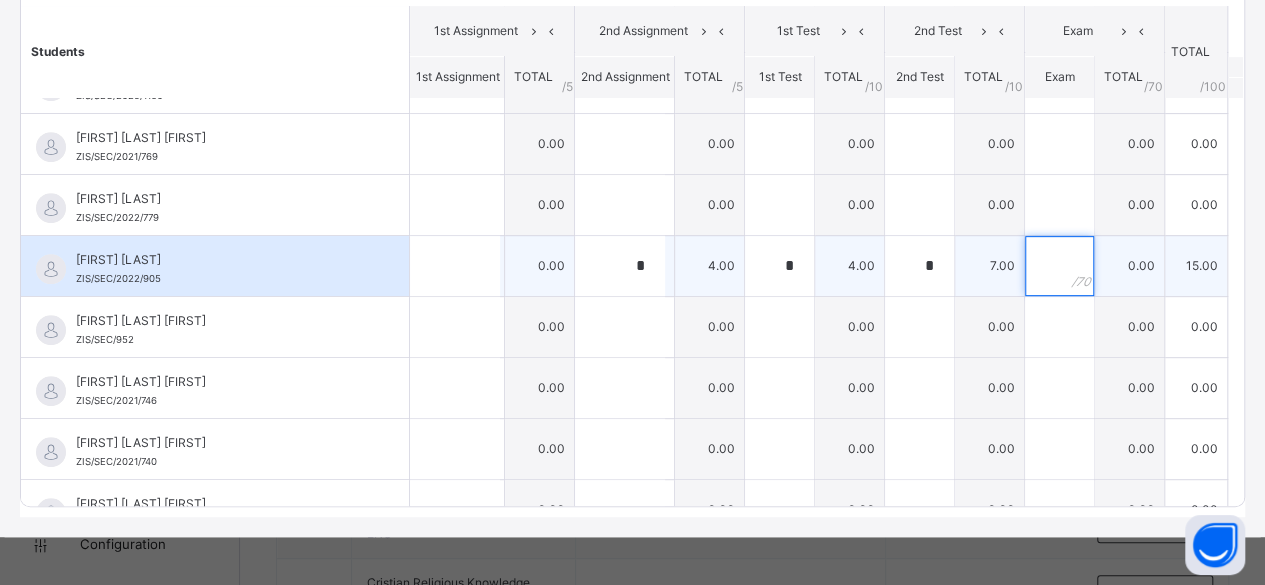 click at bounding box center (1059, 266) 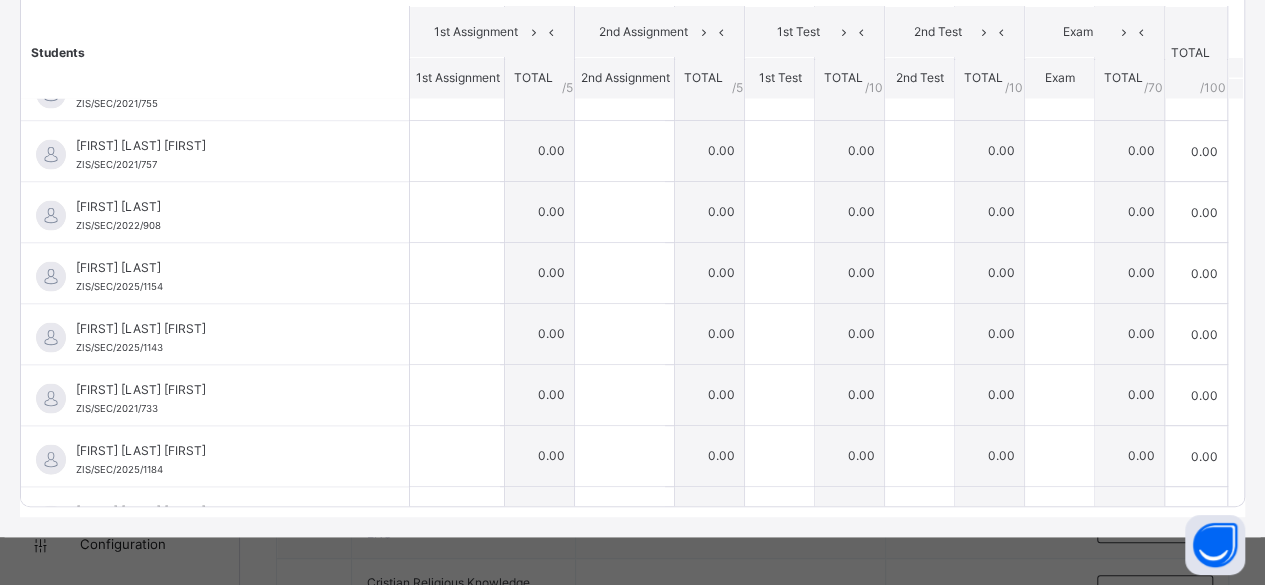 scroll, scrollTop: 1958, scrollLeft: 0, axis: vertical 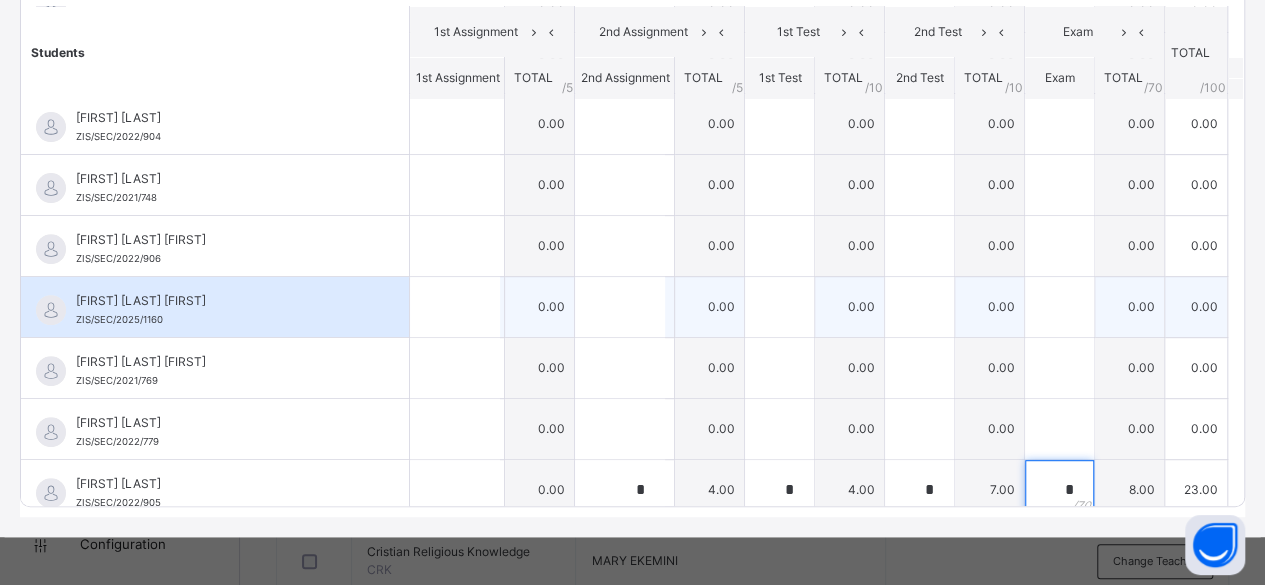 type on "*" 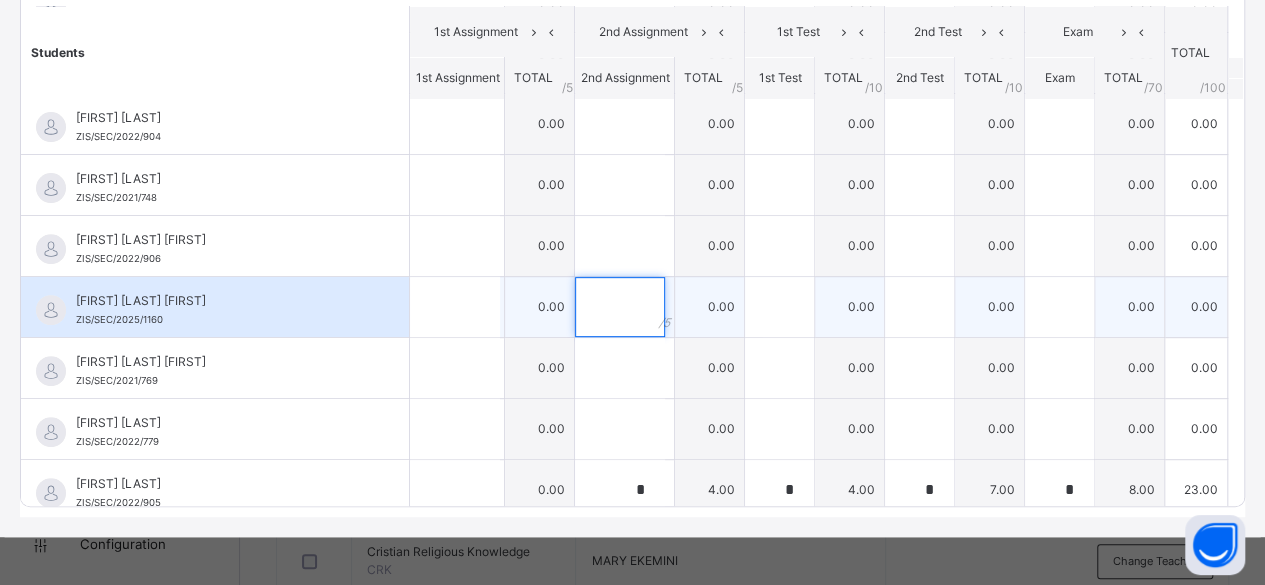 click at bounding box center [620, 307] 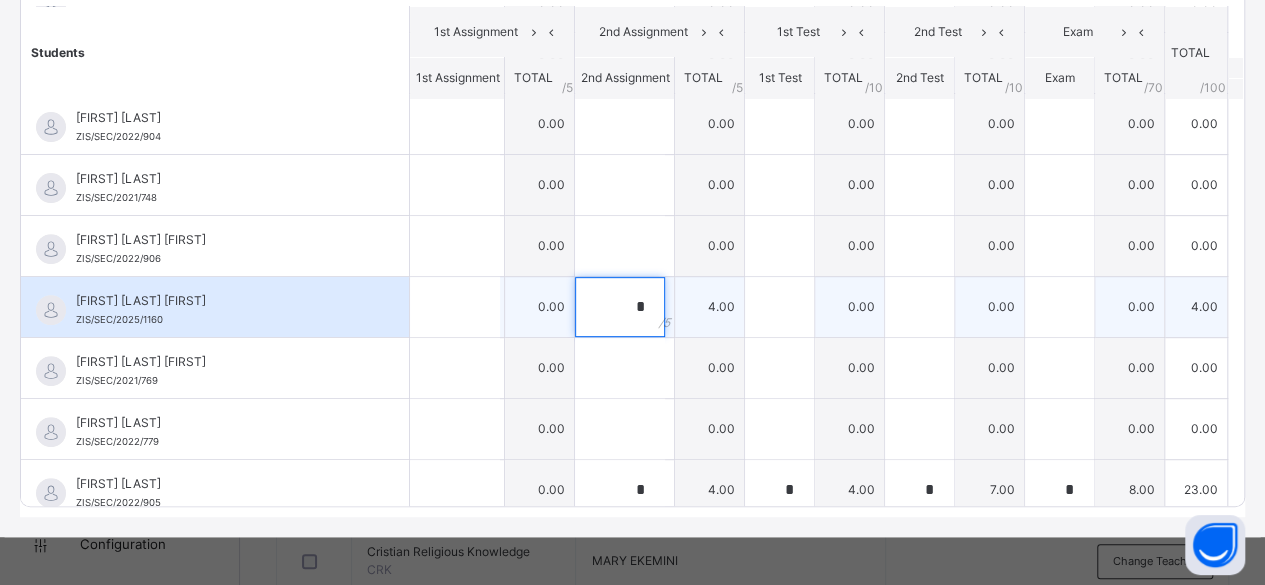 type on "*" 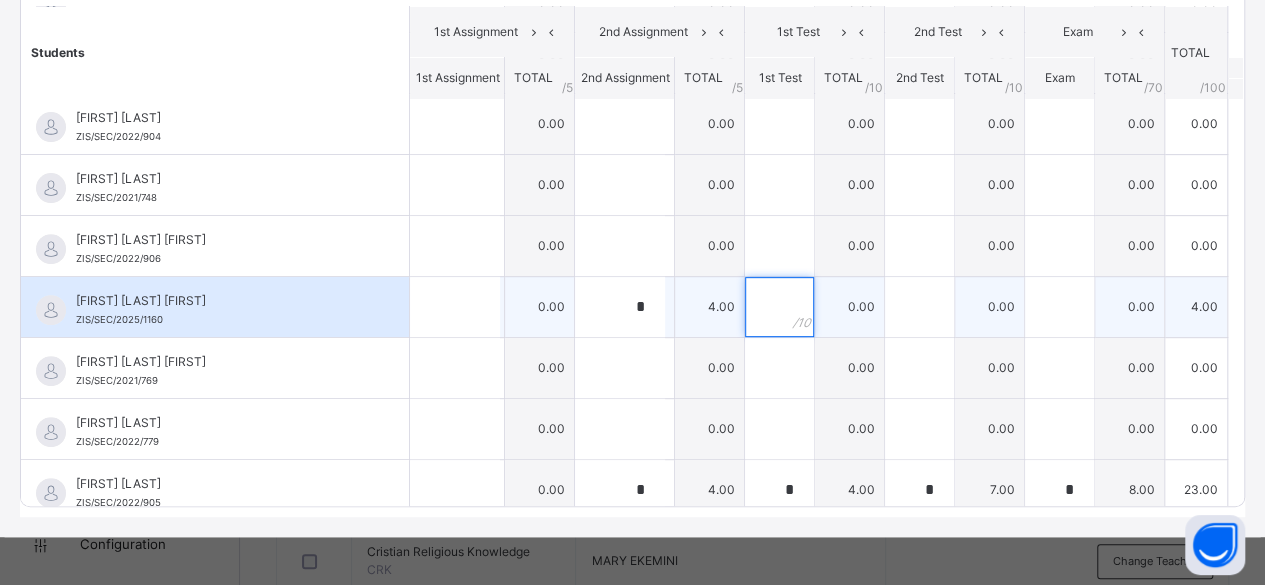 click at bounding box center (779, 307) 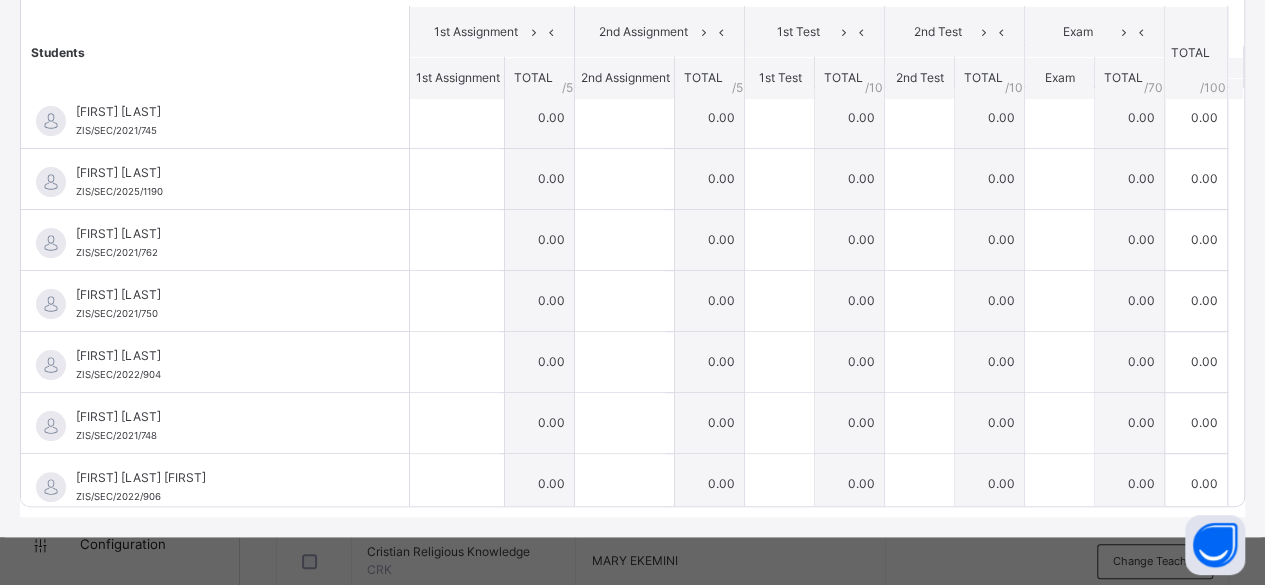 scroll, scrollTop: 0, scrollLeft: 0, axis: both 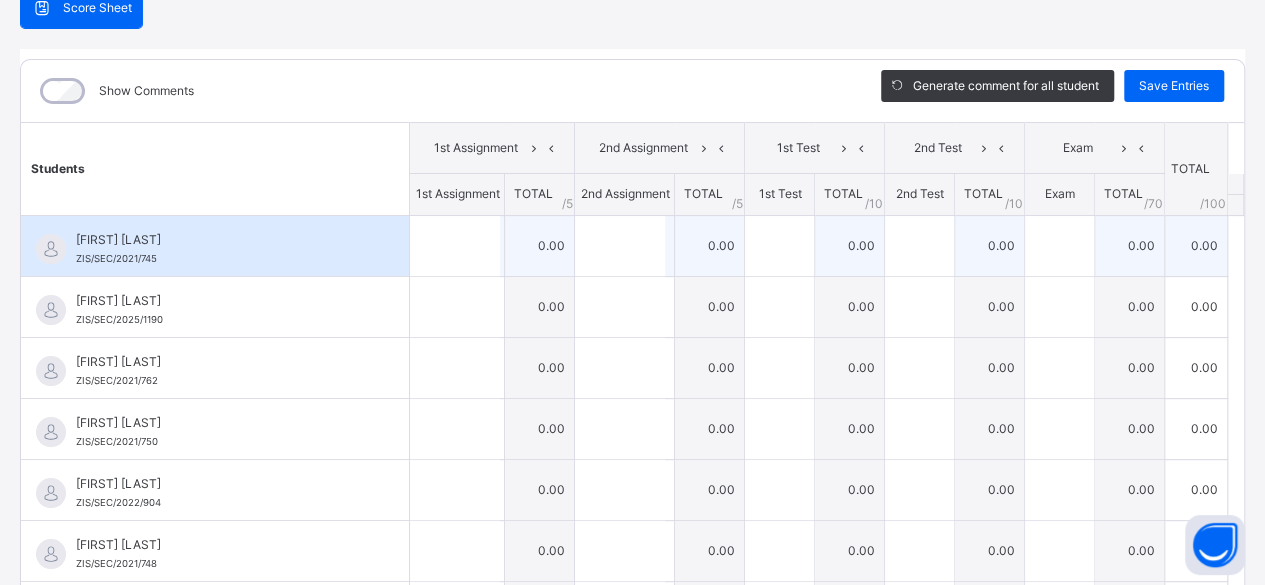 type on "*" 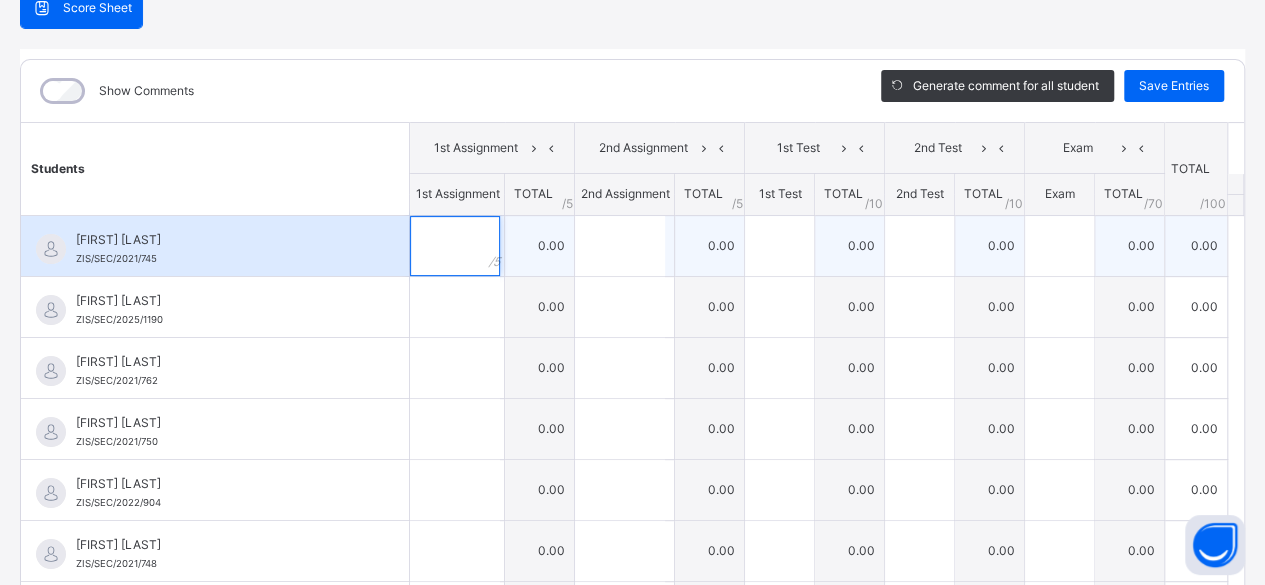 click at bounding box center (455, 246) 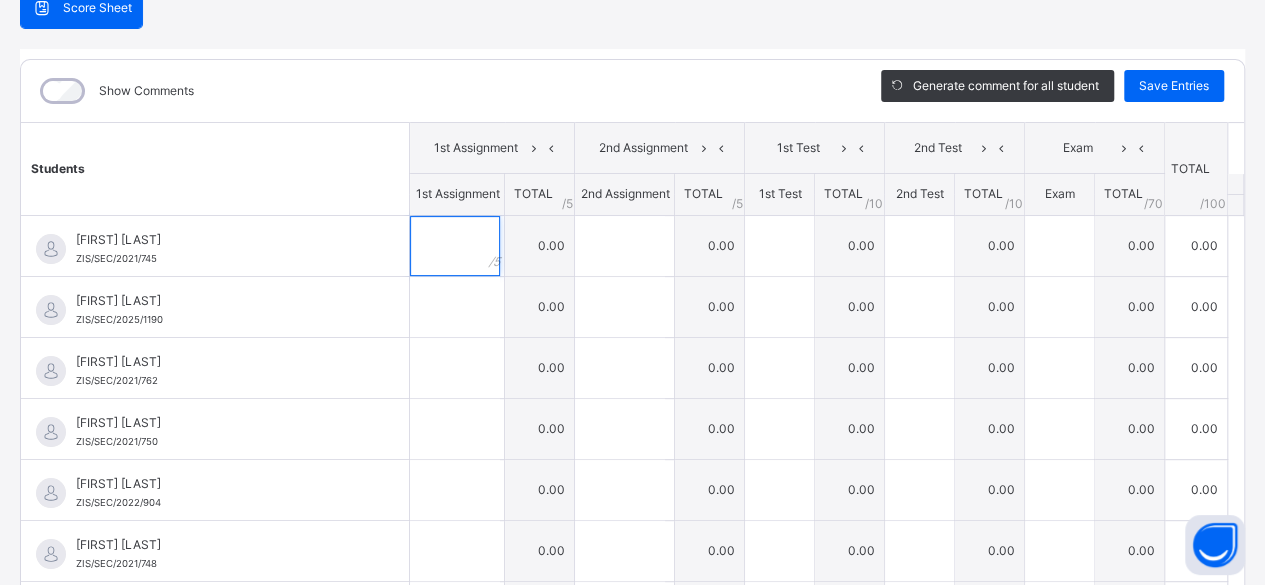 type on "*" 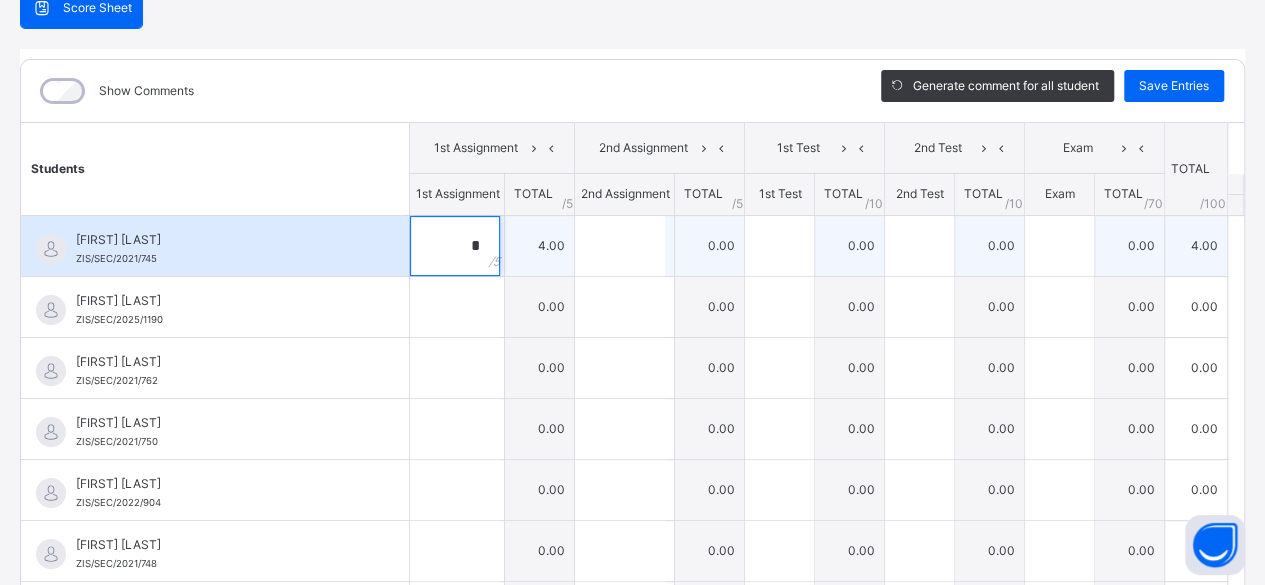 type on "*" 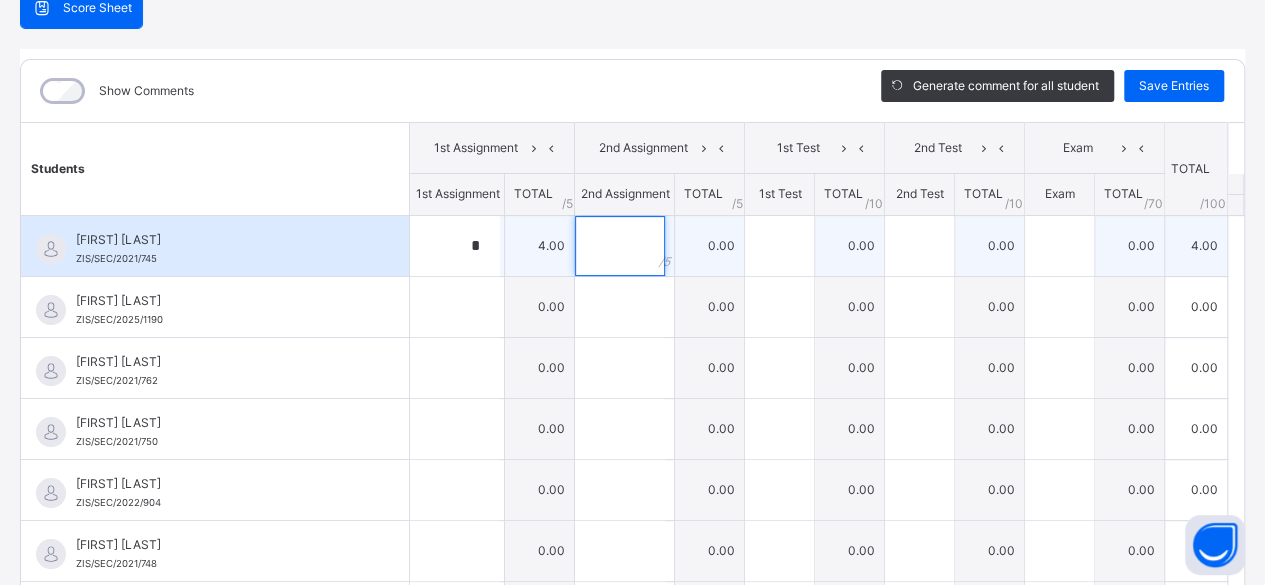 click at bounding box center [620, 246] 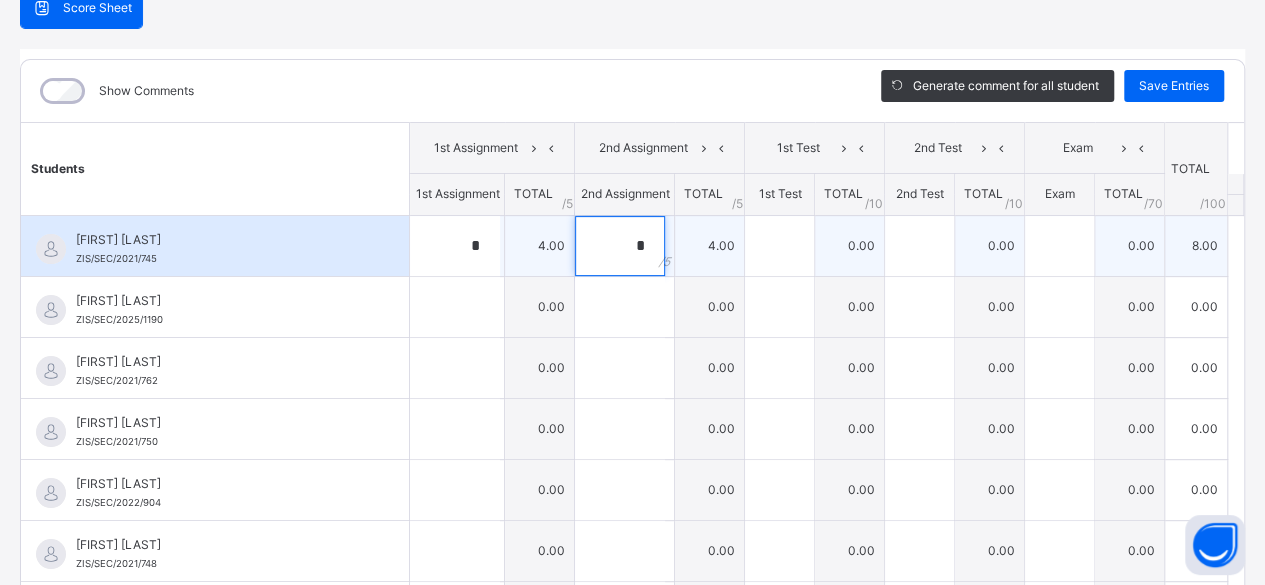 type on "*" 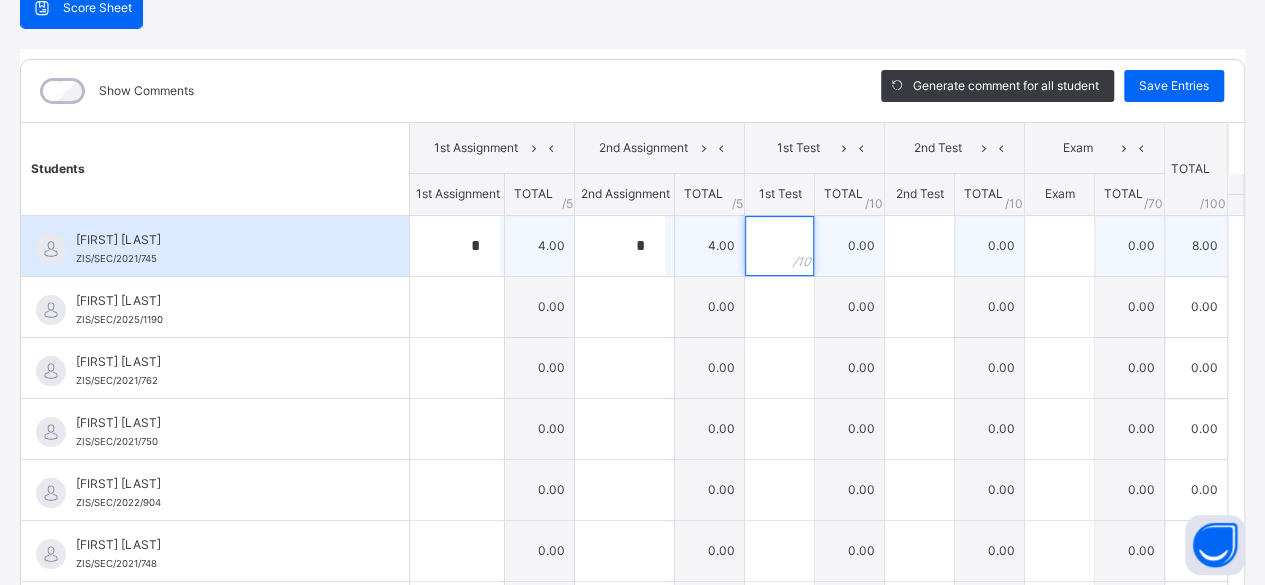 click at bounding box center (779, 246) 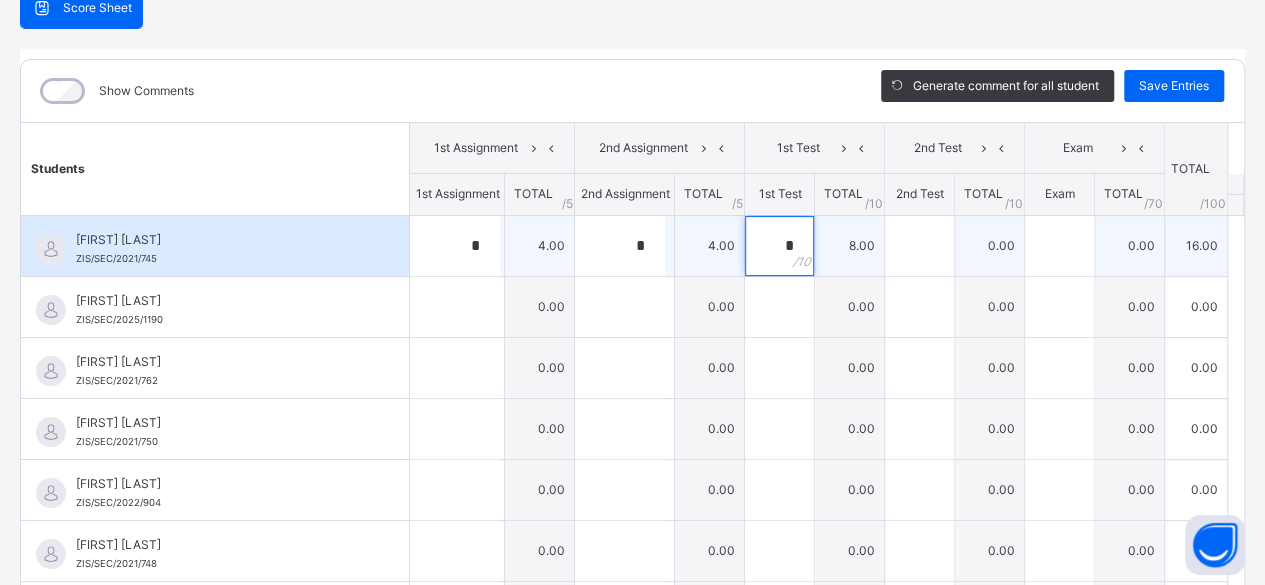 type on "*" 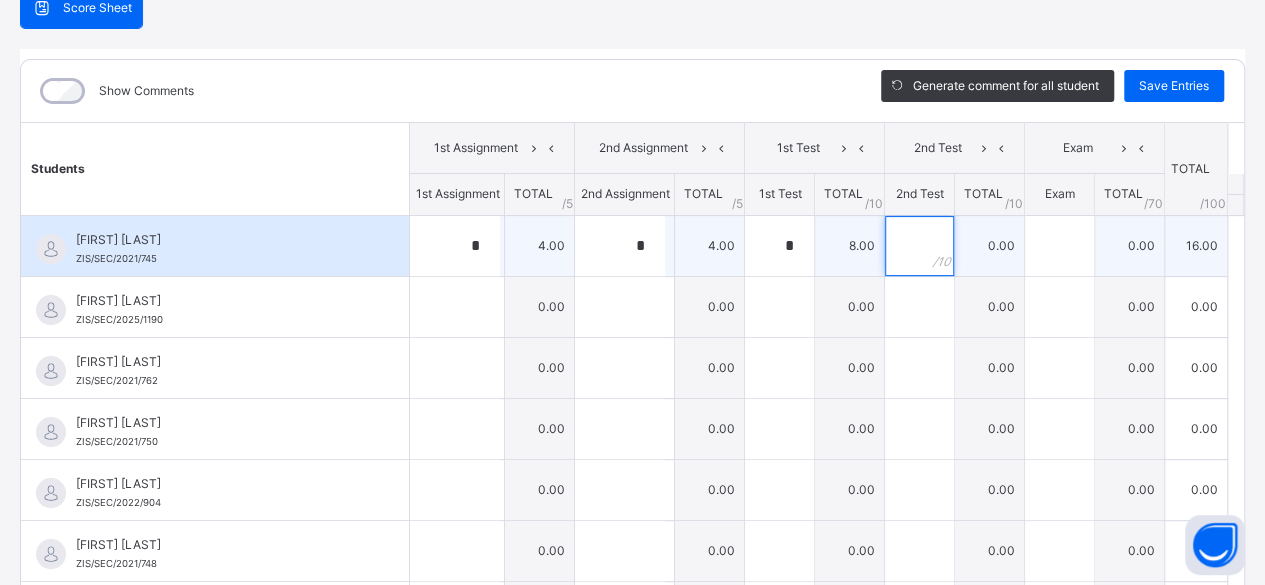 click at bounding box center (919, 246) 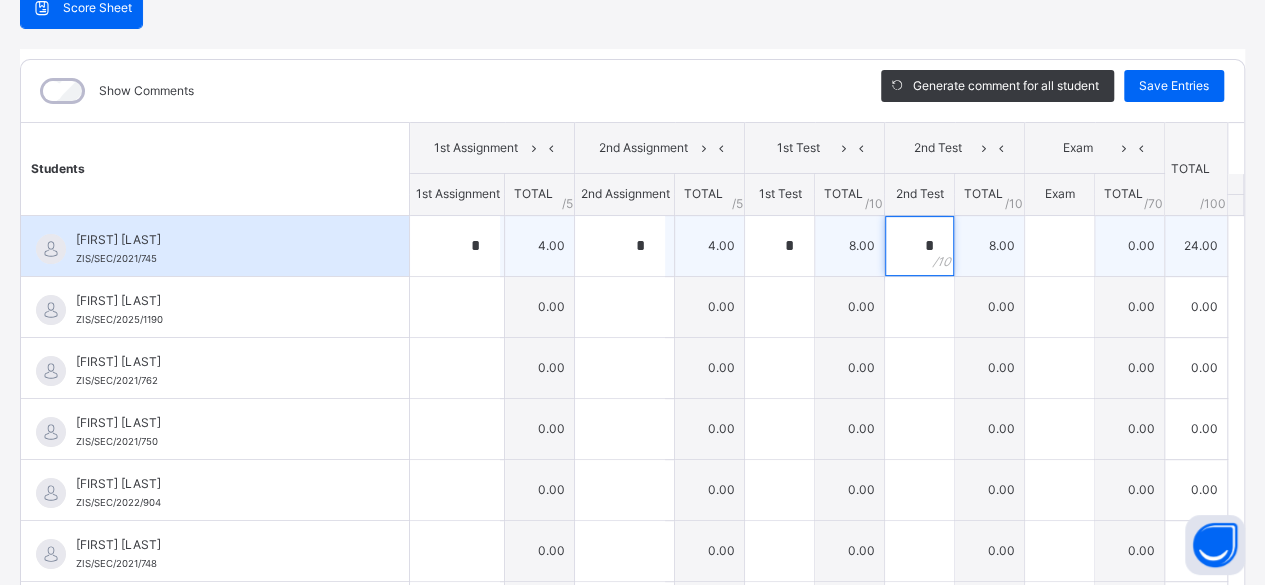 type on "*" 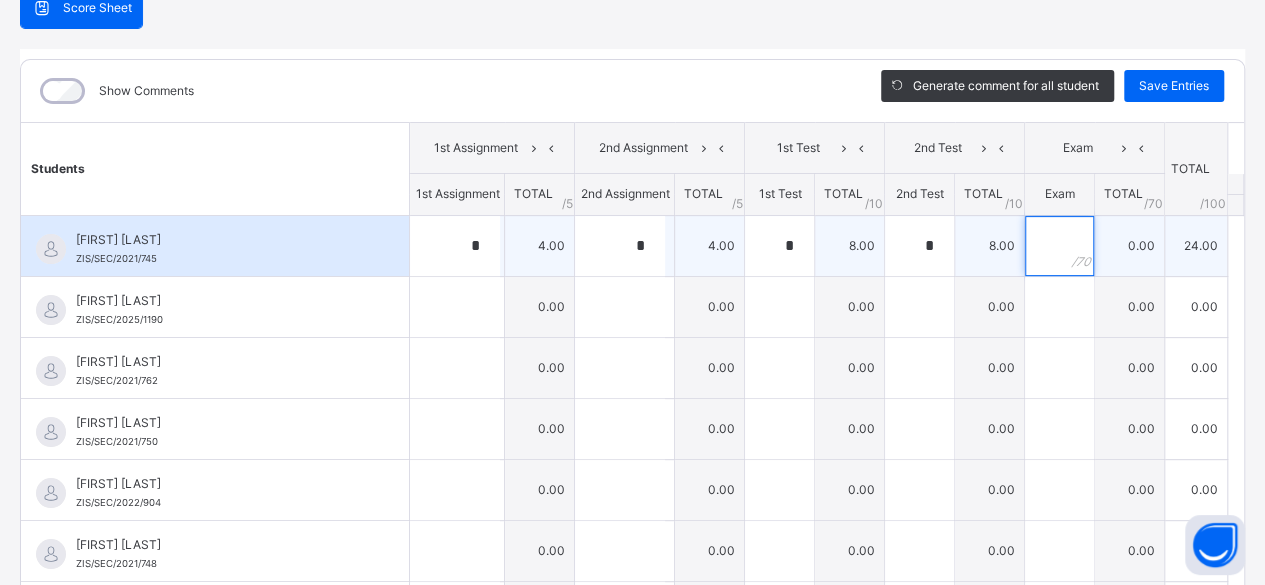 click at bounding box center [1059, 246] 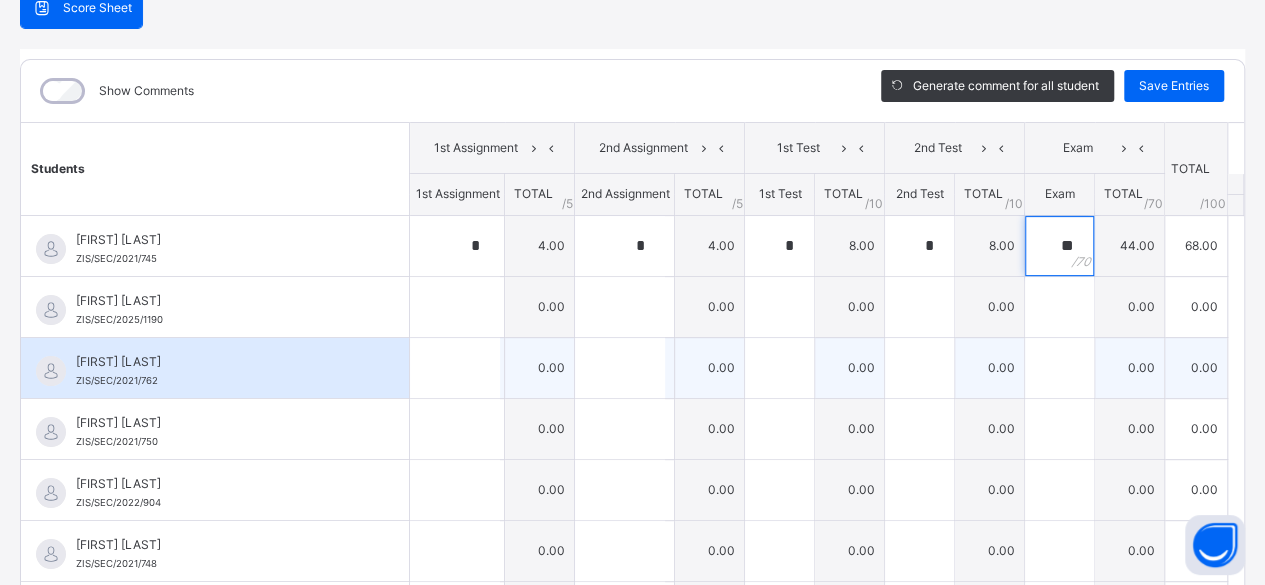 type on "**" 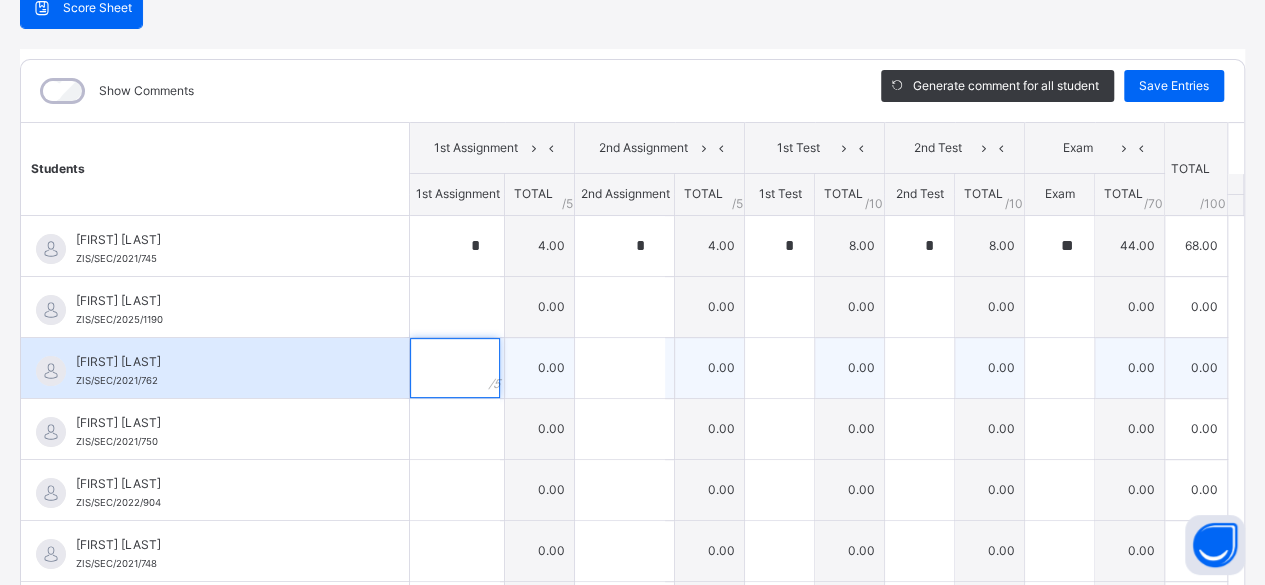 click at bounding box center (455, 368) 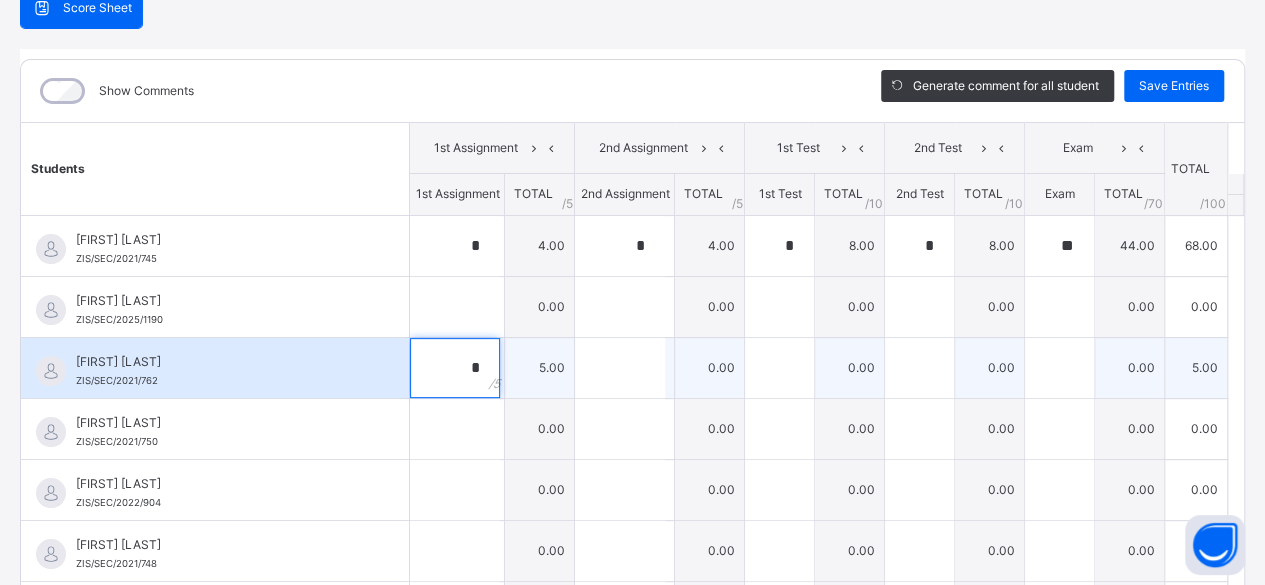 type on "*" 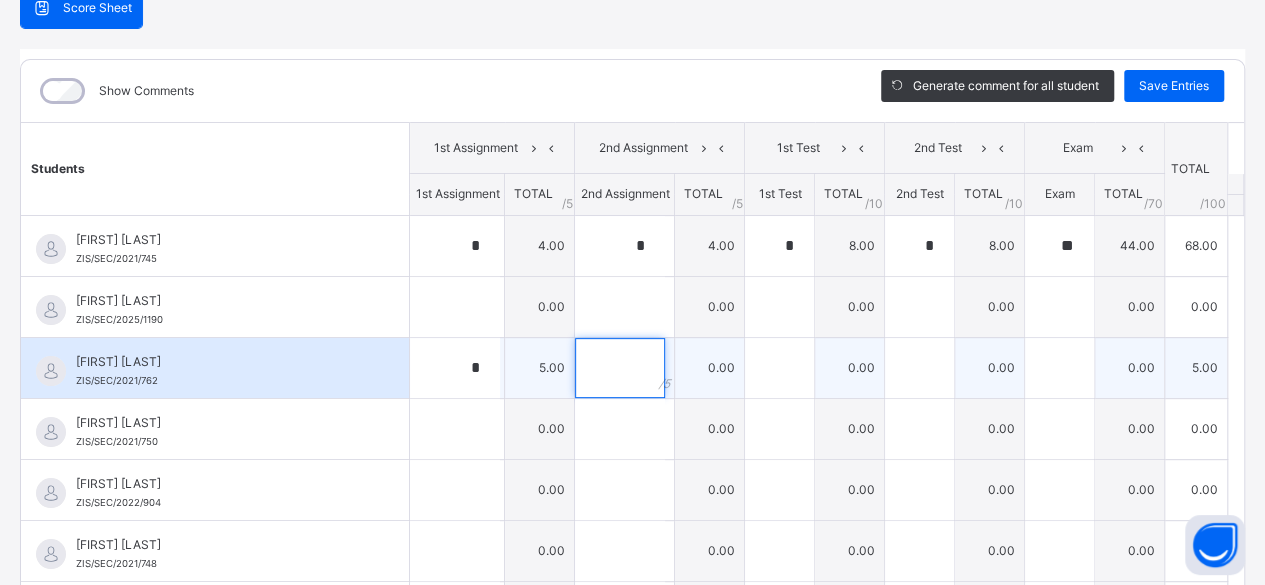 click at bounding box center (620, 368) 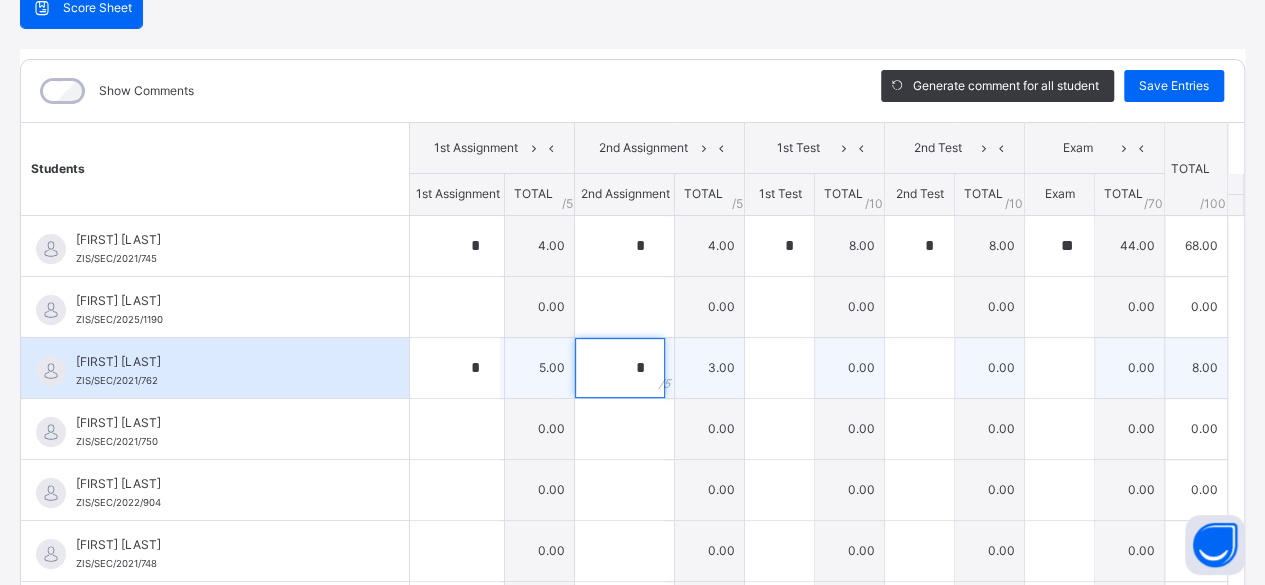 type on "*" 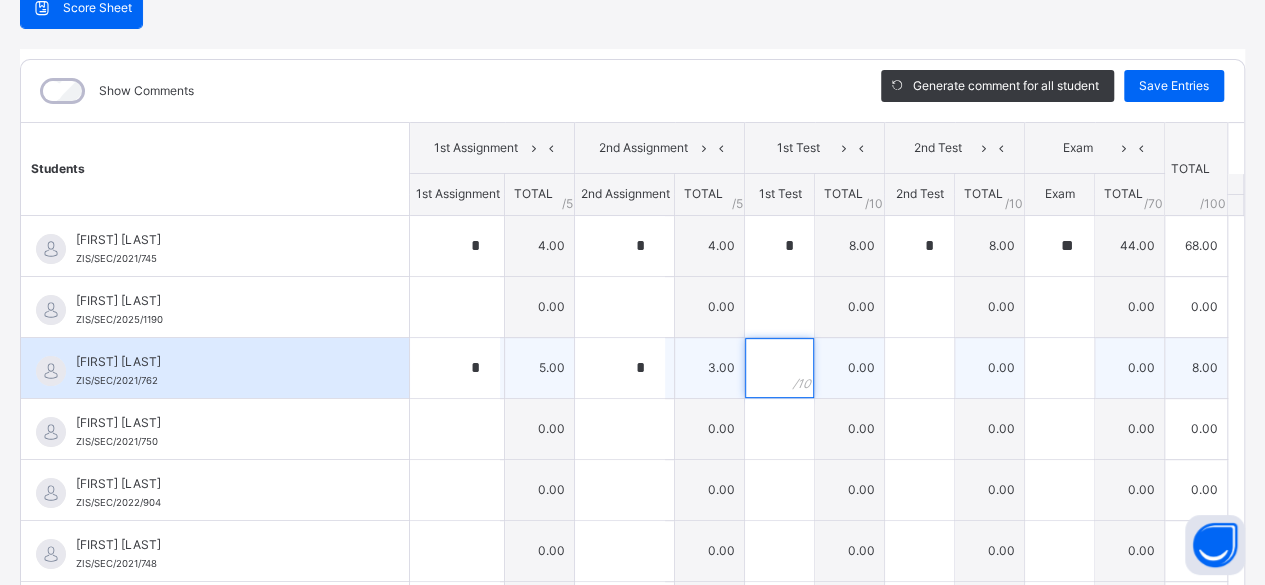click at bounding box center (779, 368) 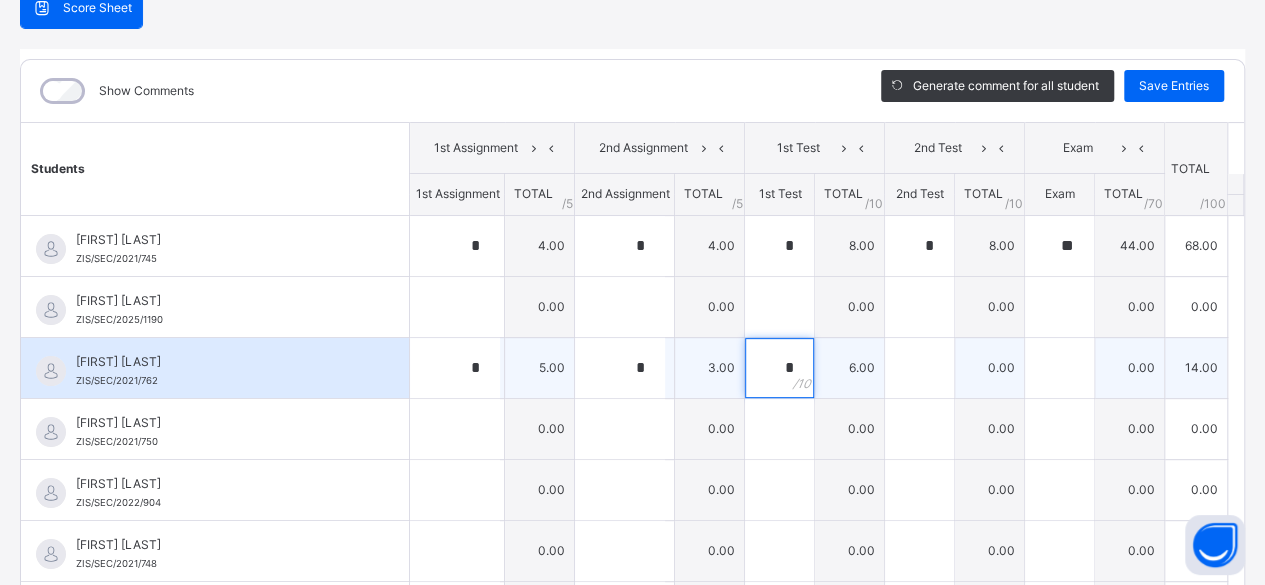 type on "*" 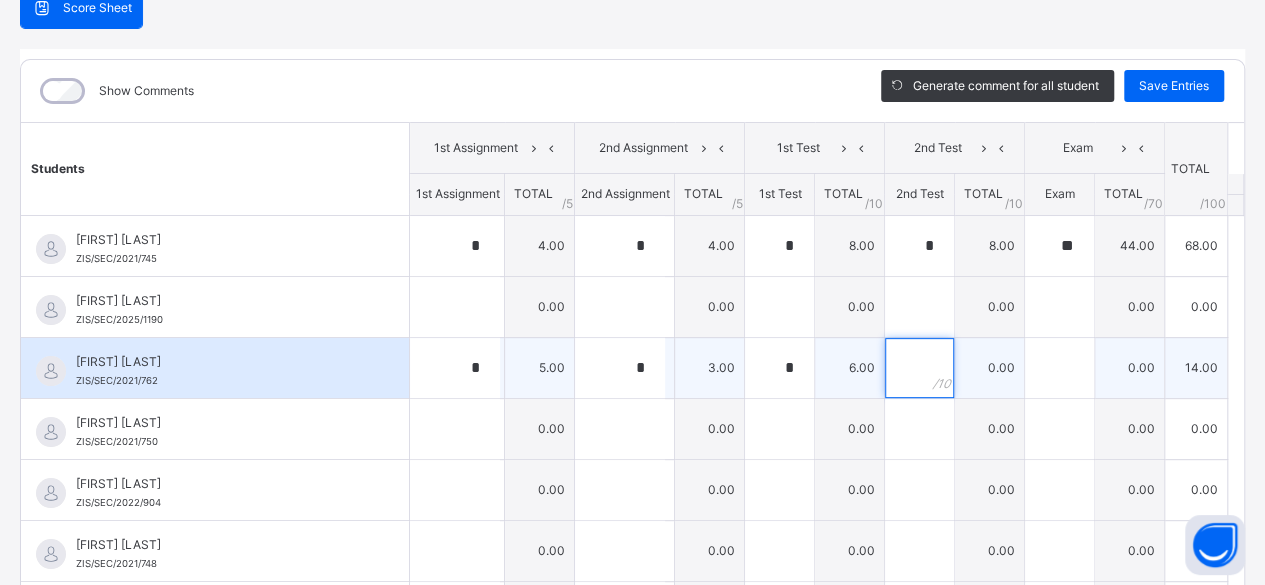 click at bounding box center [919, 368] 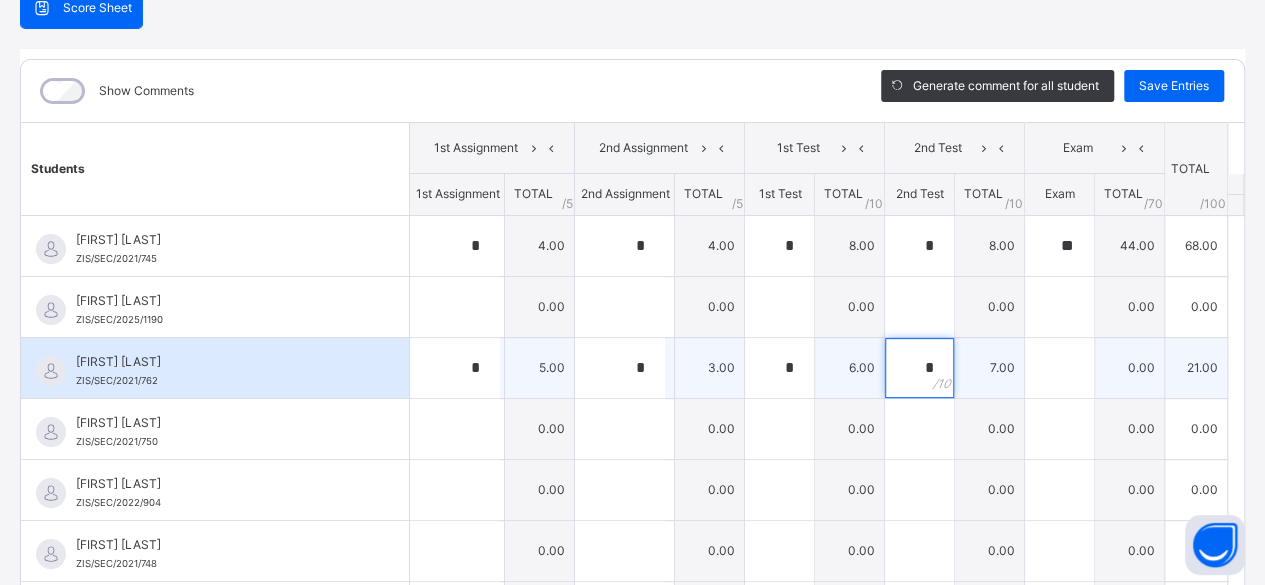 type on "*" 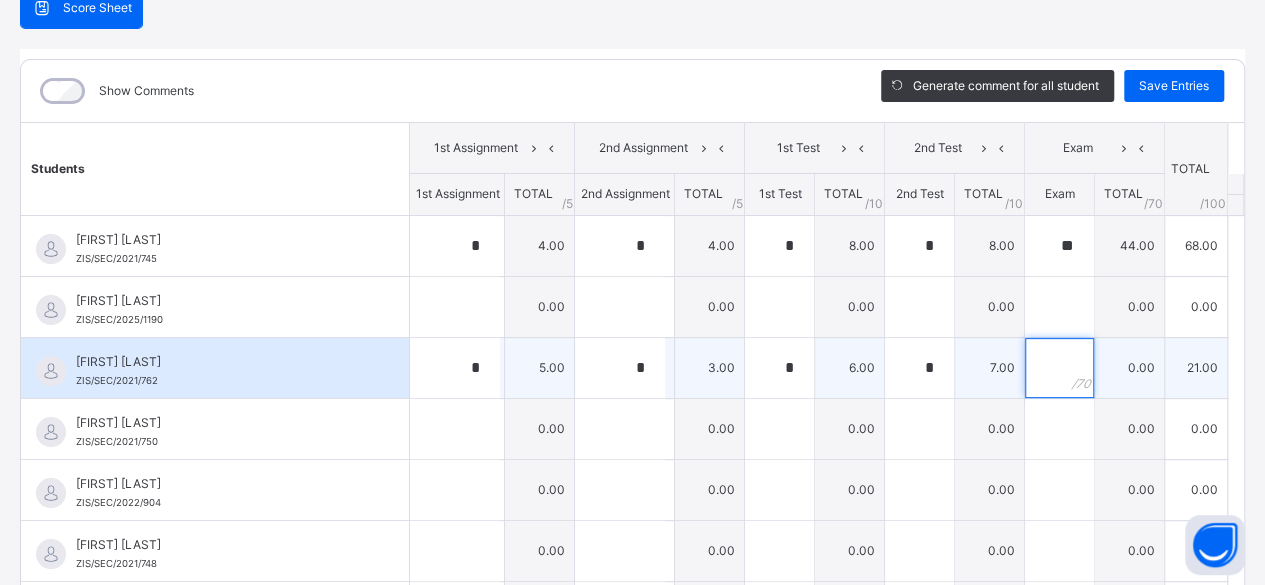 click at bounding box center [1059, 368] 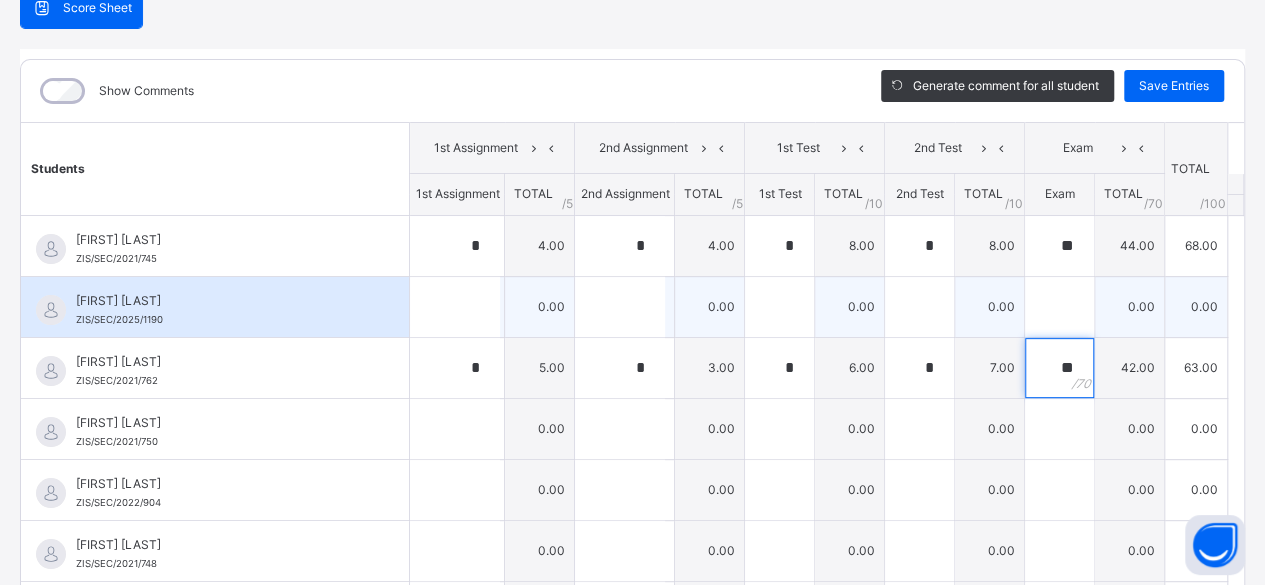 type on "*" 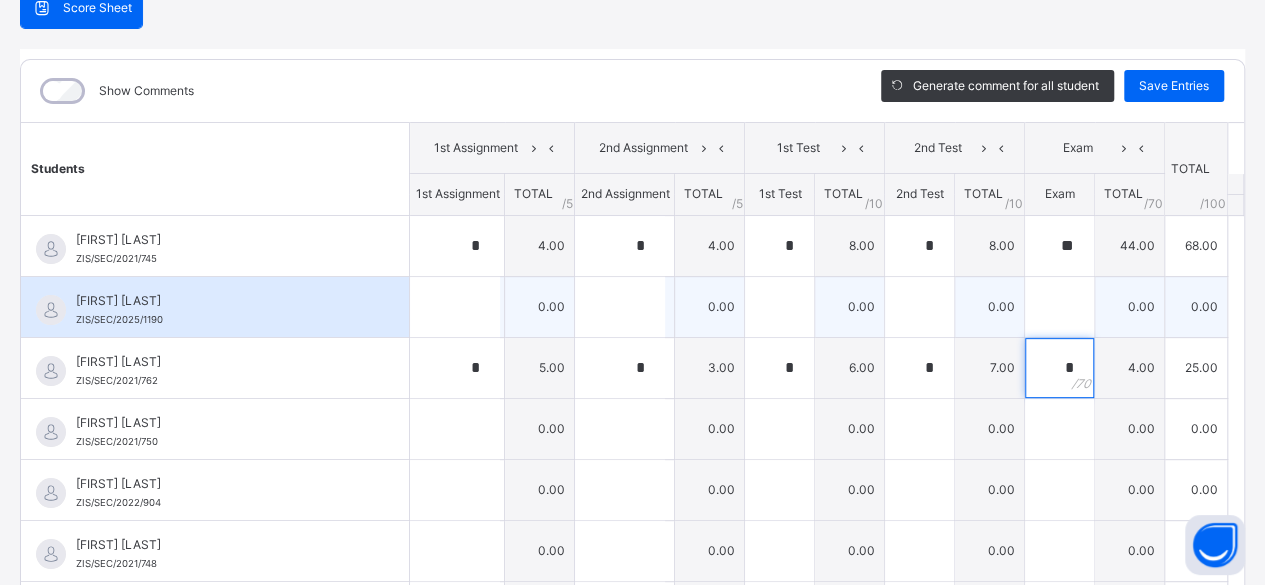 type 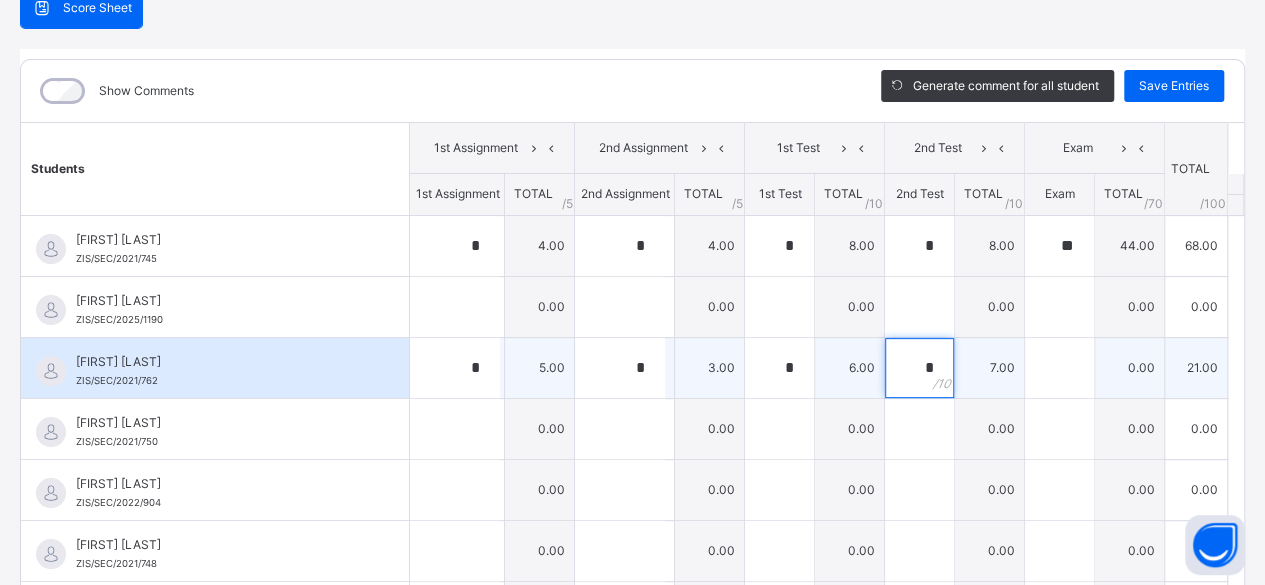 click on "*" at bounding box center [919, 368] 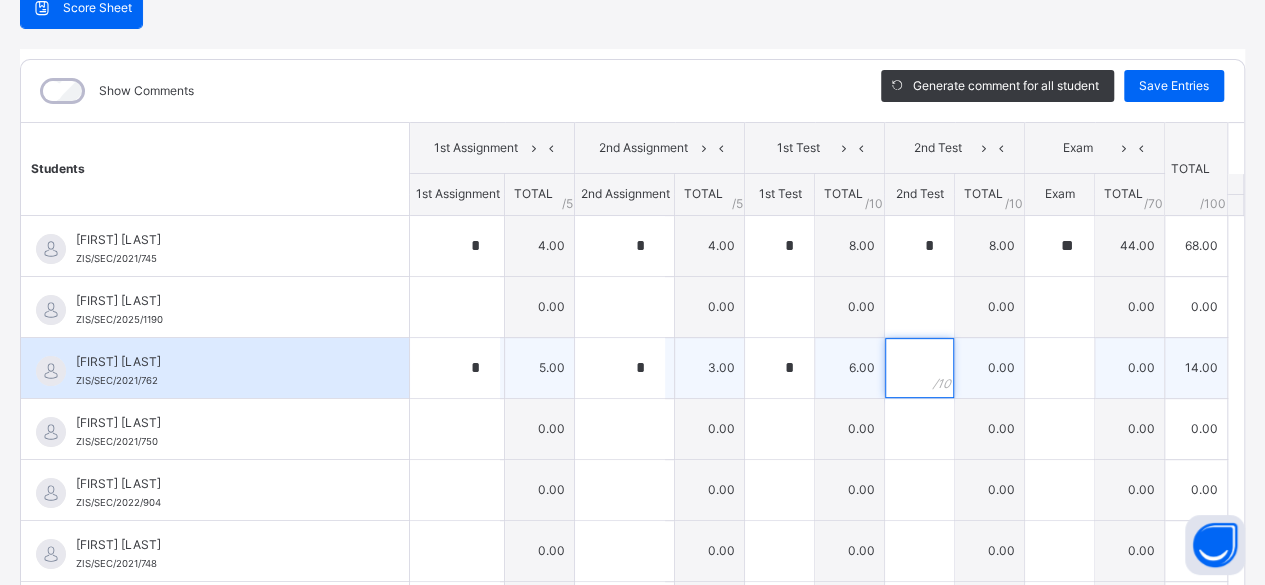 type 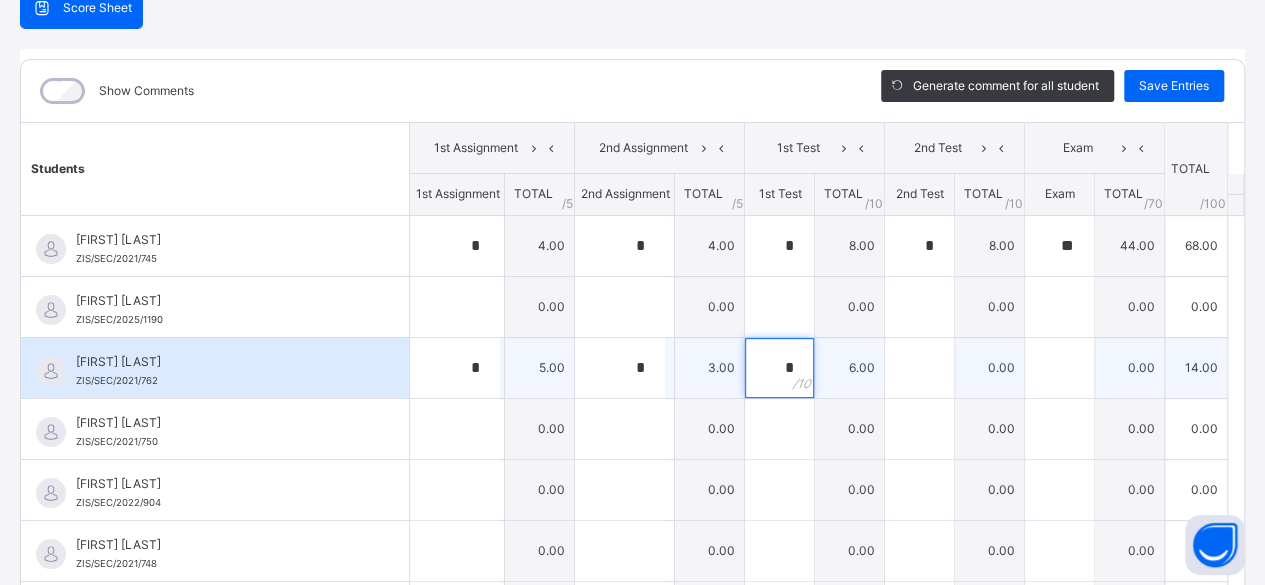 click on "*" at bounding box center (779, 368) 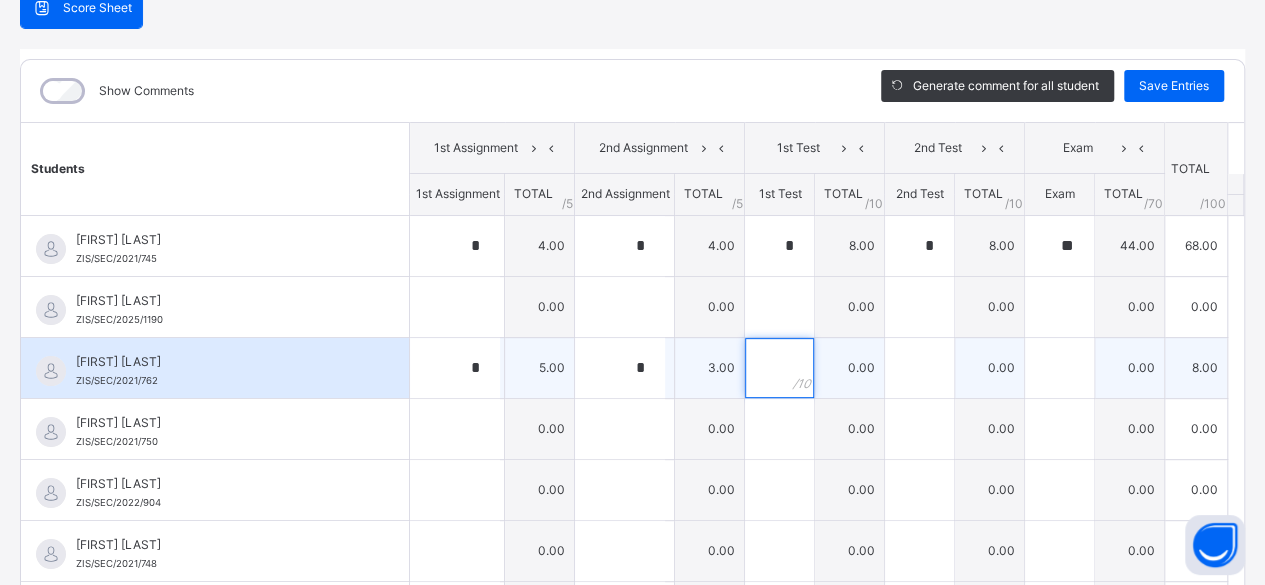 type 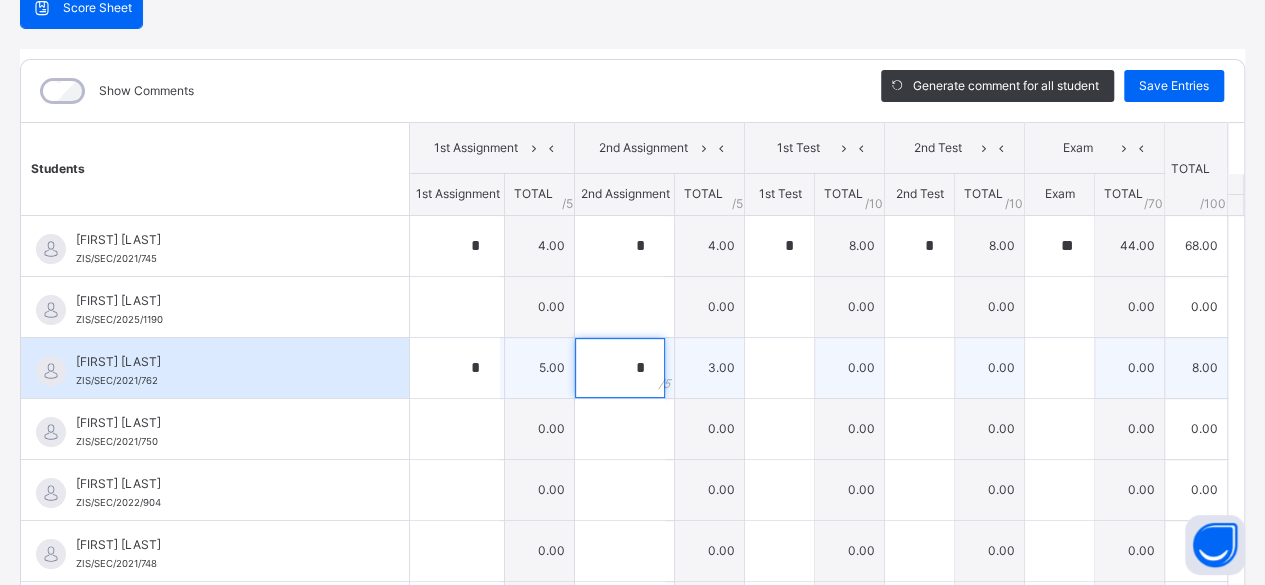 click on "*" at bounding box center [620, 368] 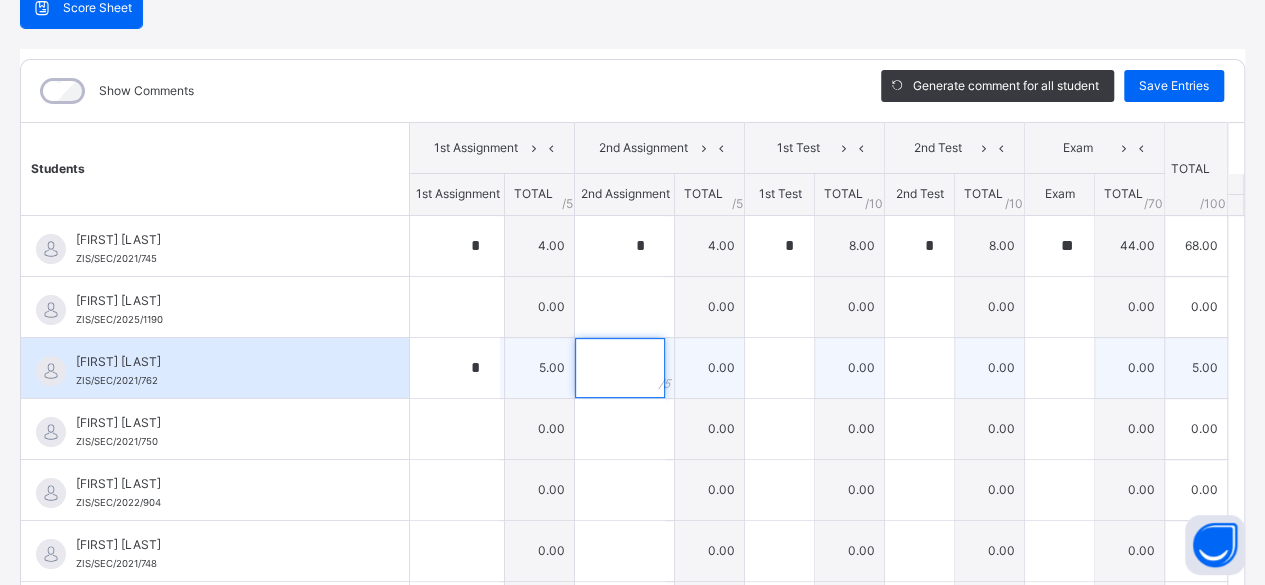 type 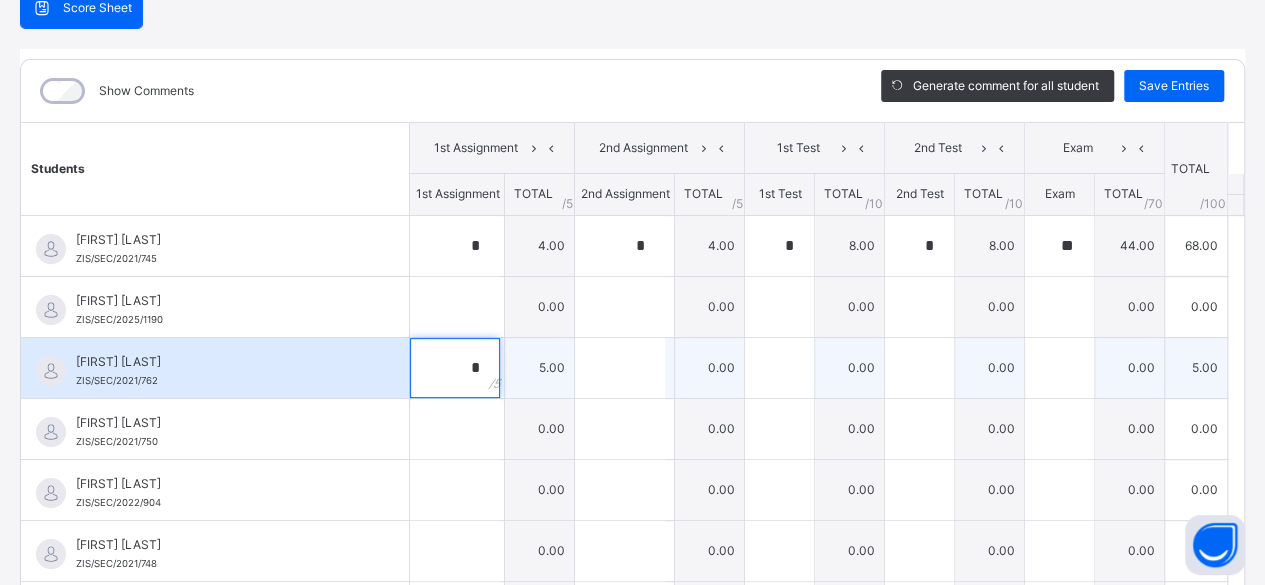 click on "*" at bounding box center (455, 368) 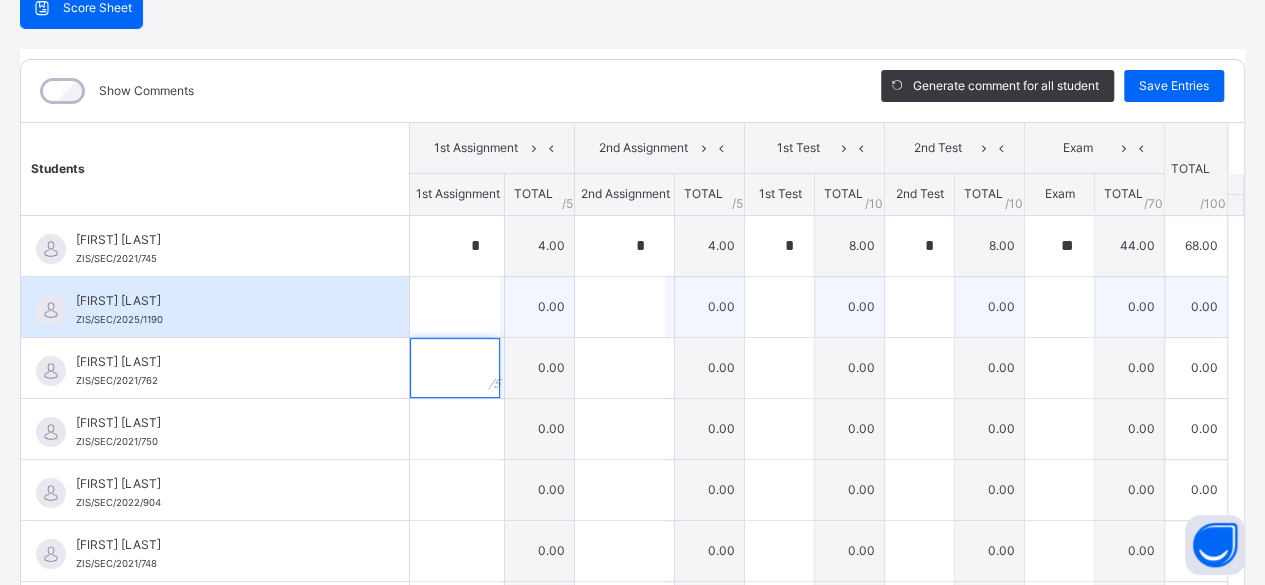 type 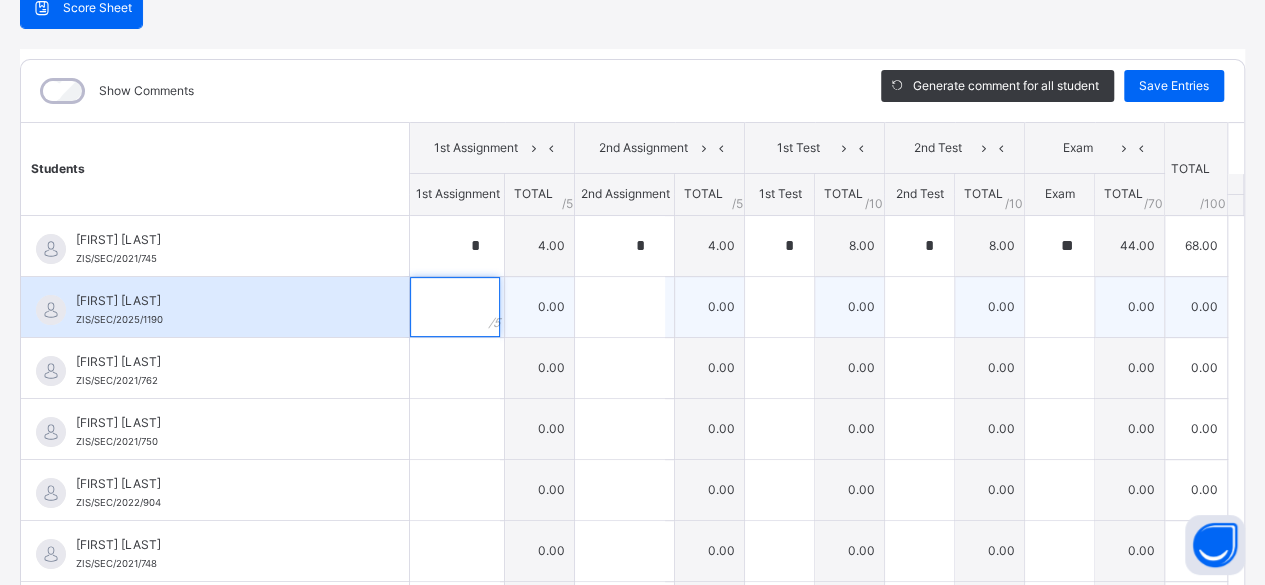 click at bounding box center [455, 307] 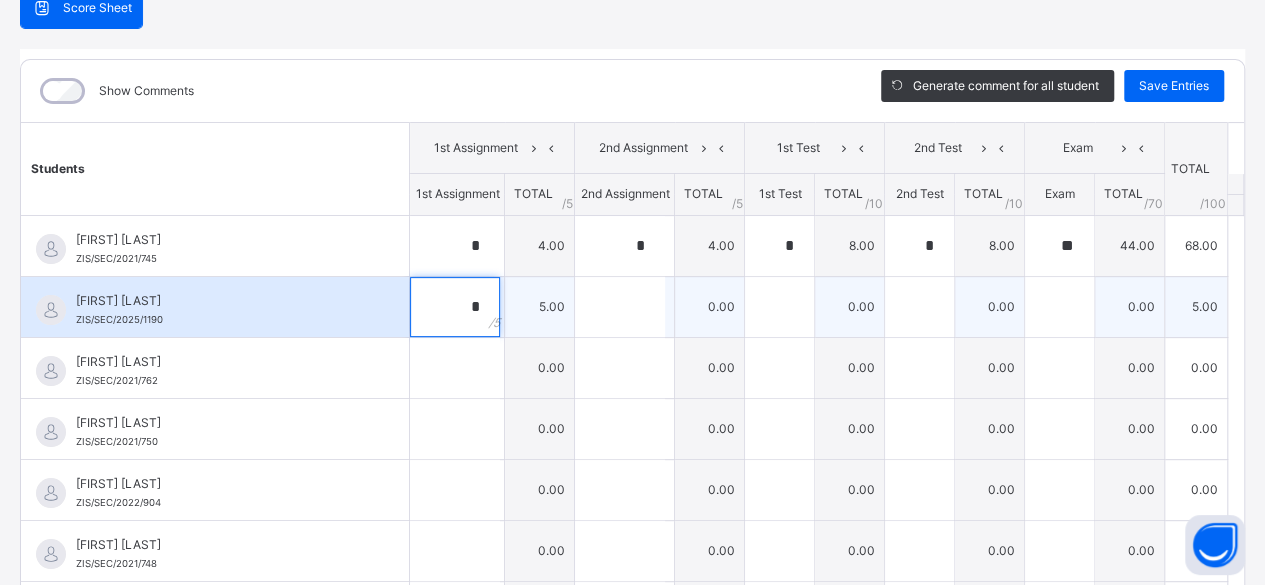 type on "*" 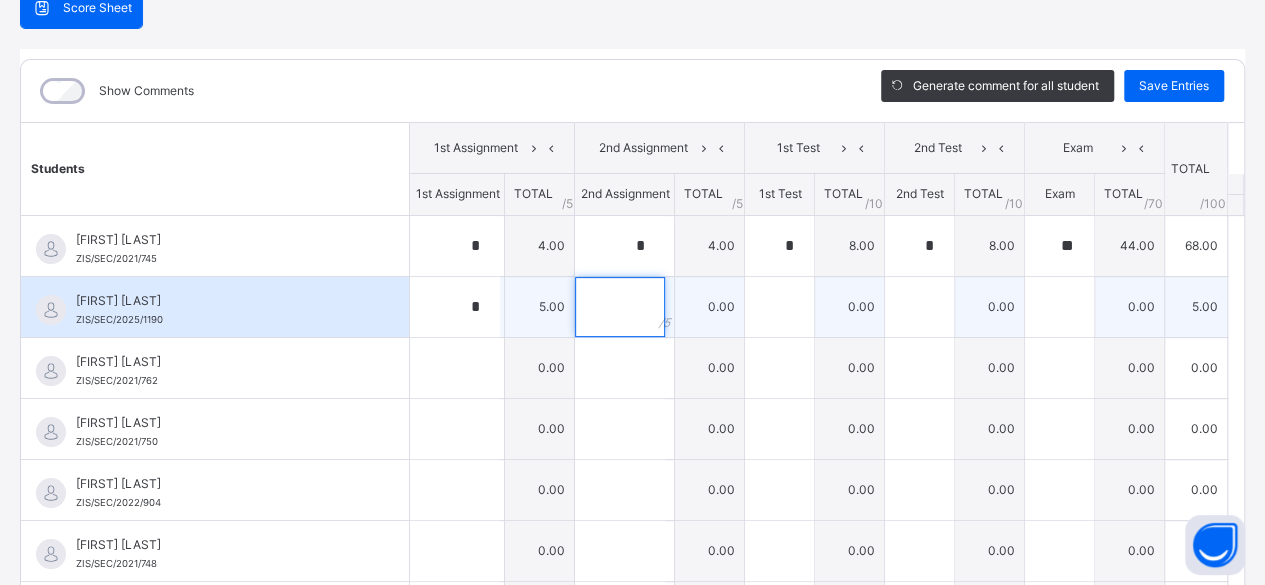 click at bounding box center (620, 307) 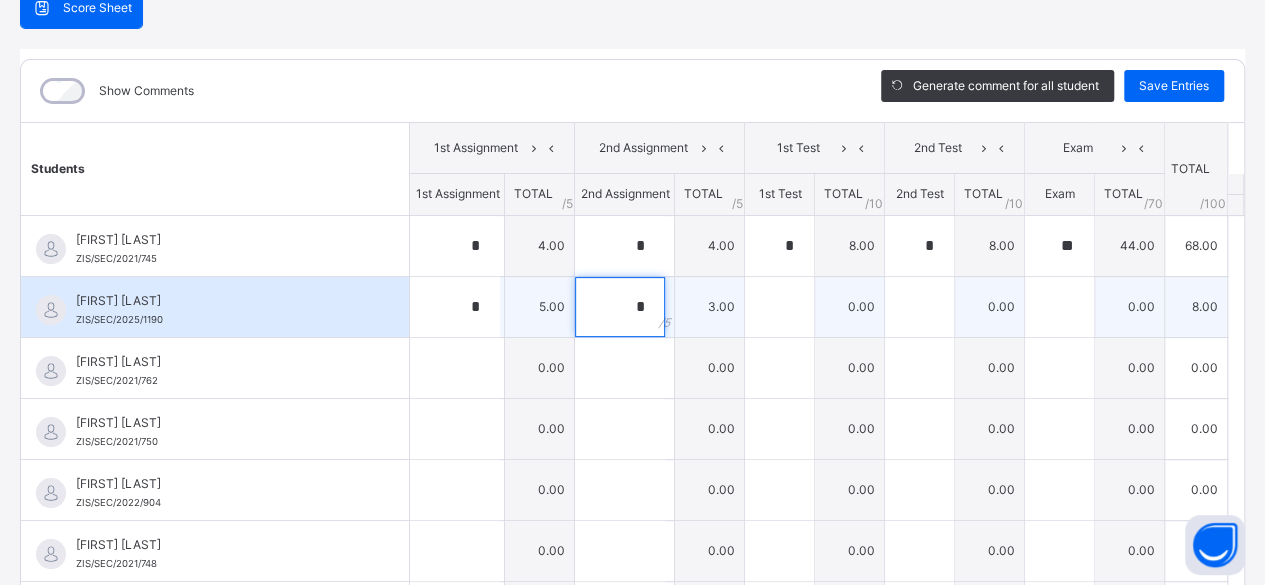 type on "*" 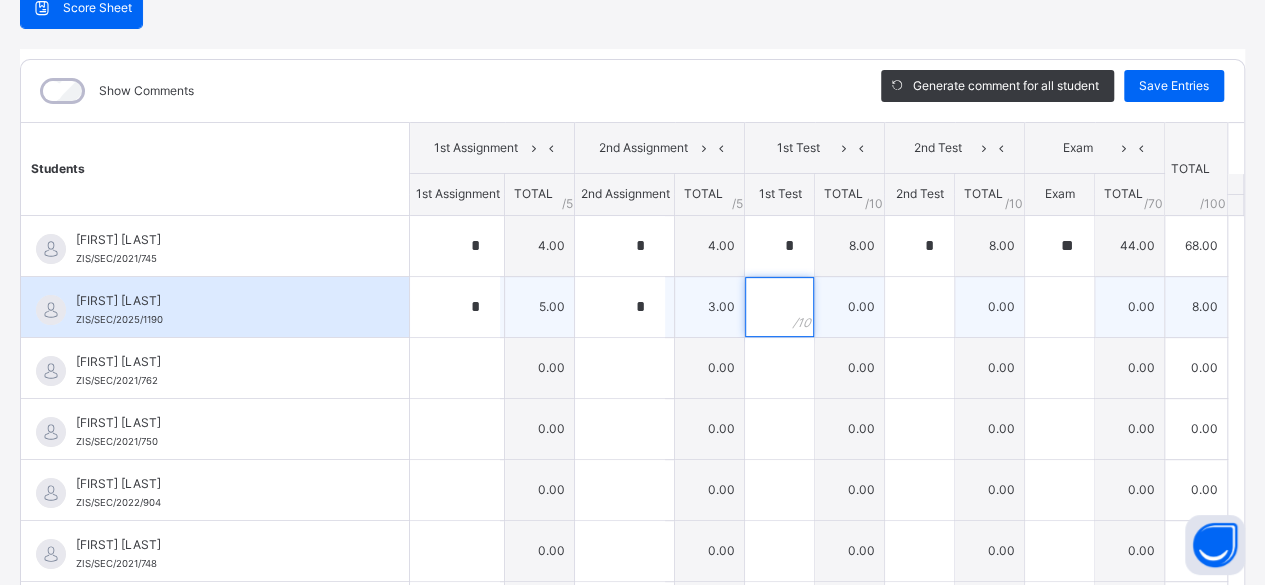 click at bounding box center (779, 307) 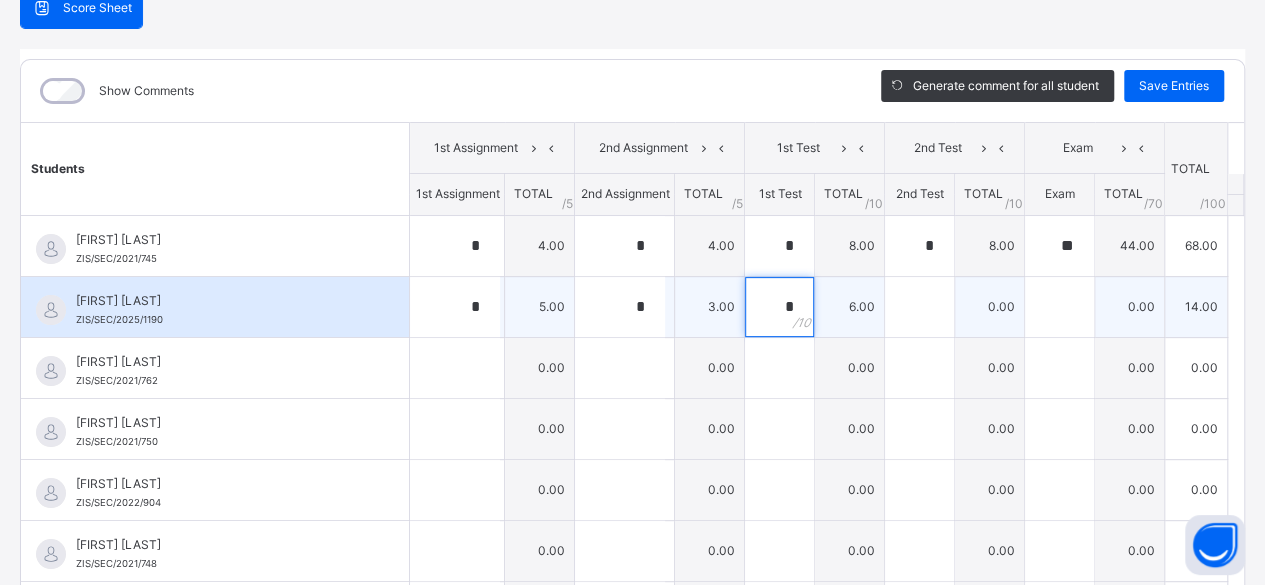 type on "*" 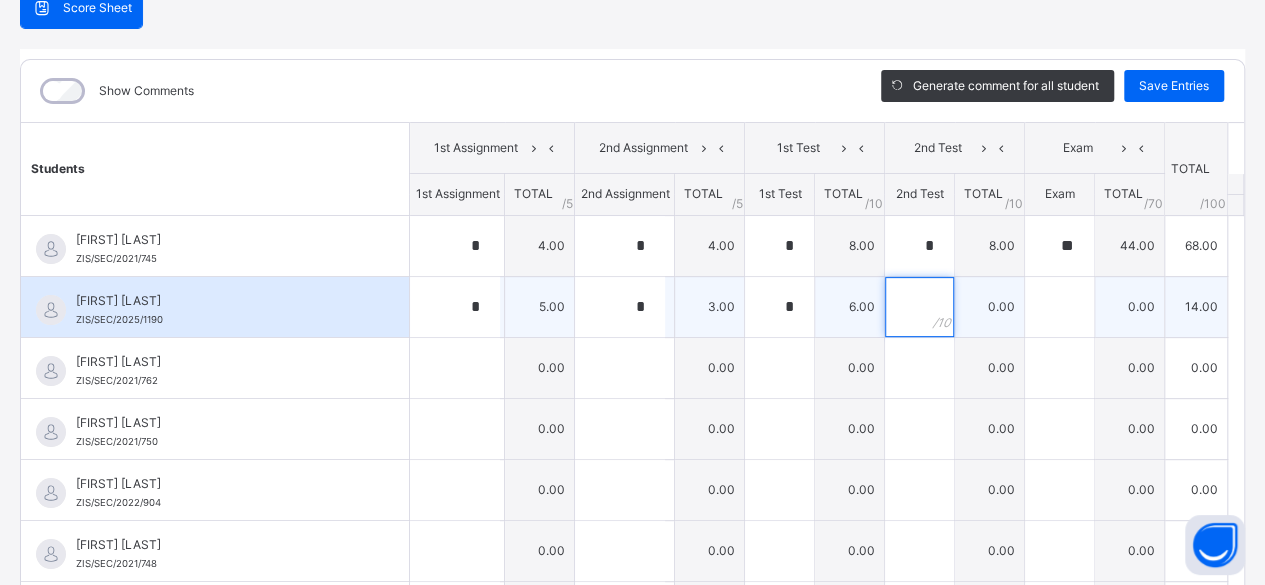 click at bounding box center [919, 307] 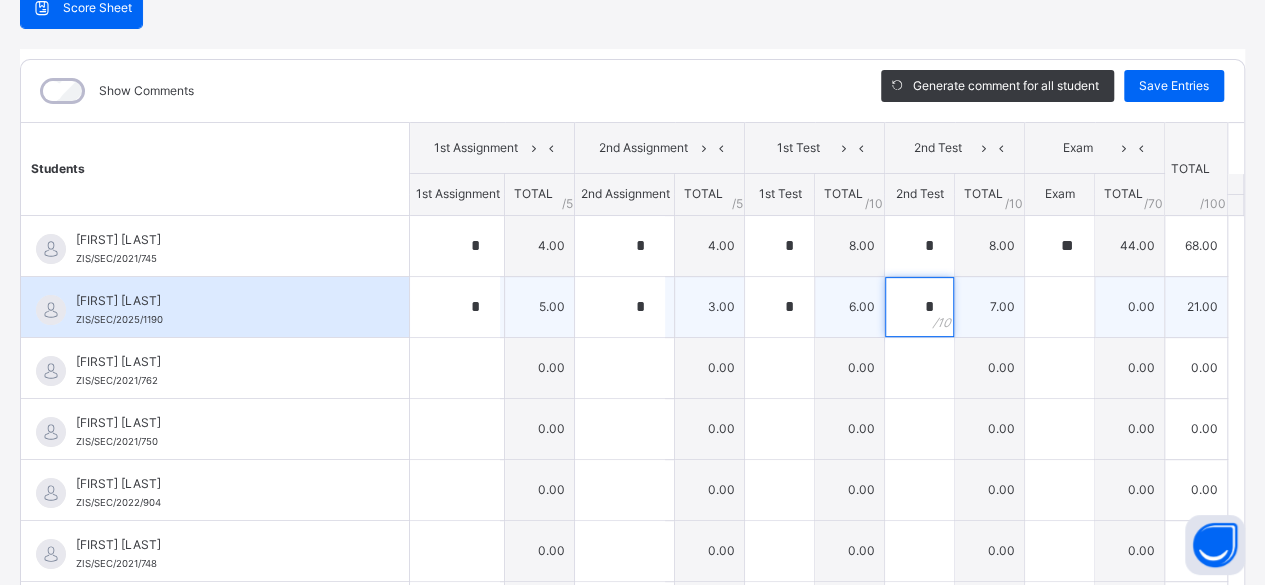 type on "*" 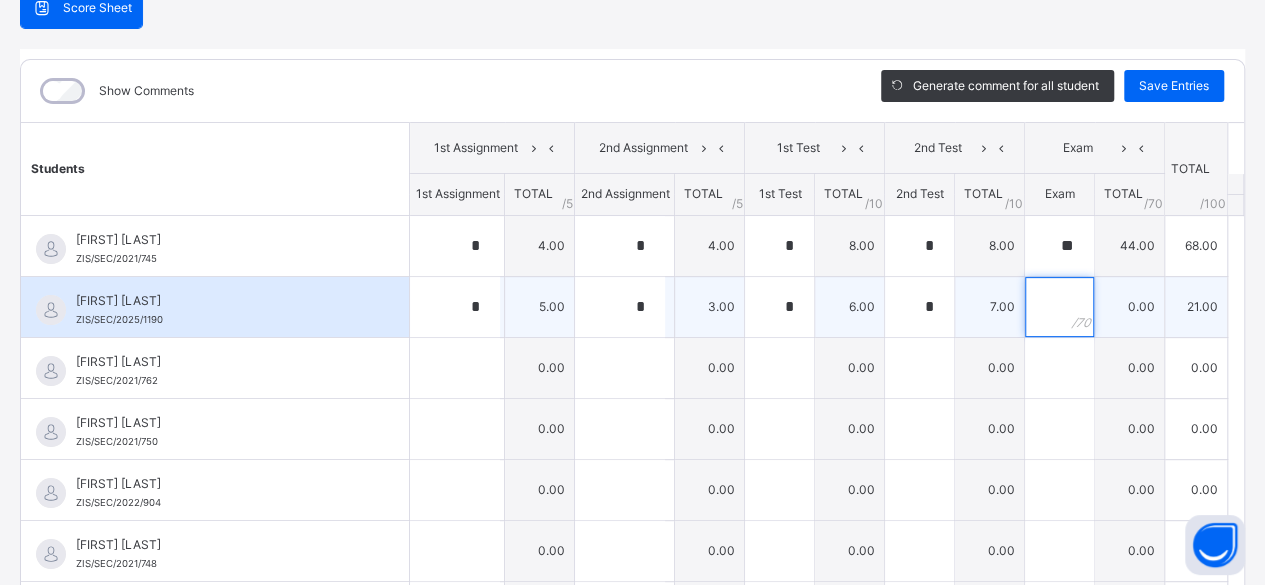 click at bounding box center [1059, 307] 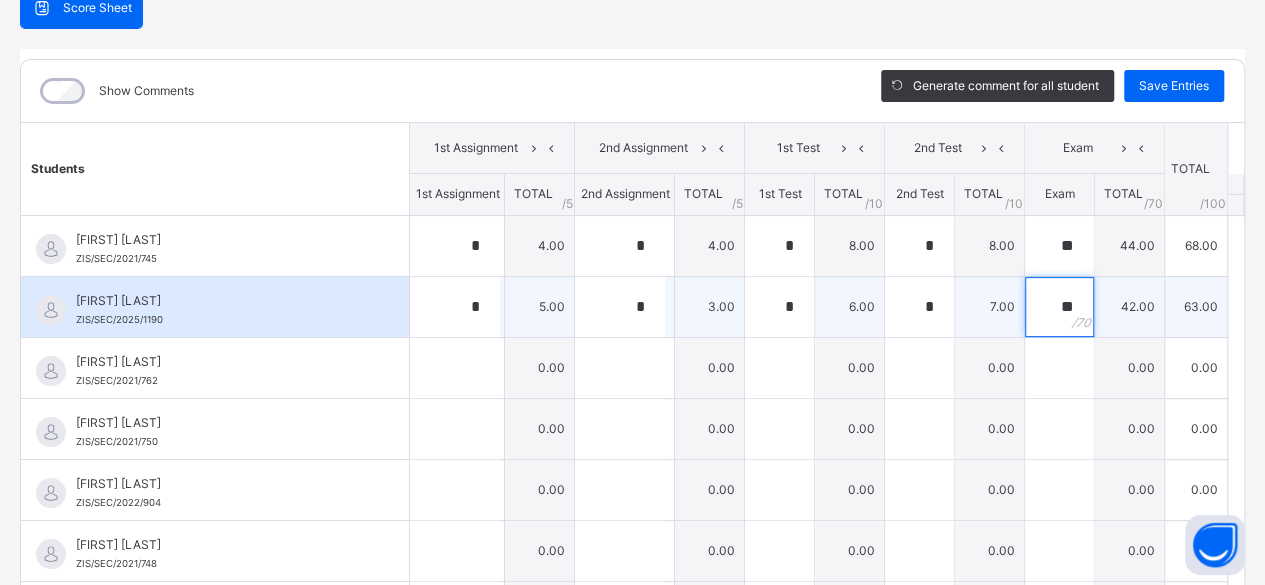 type on "**" 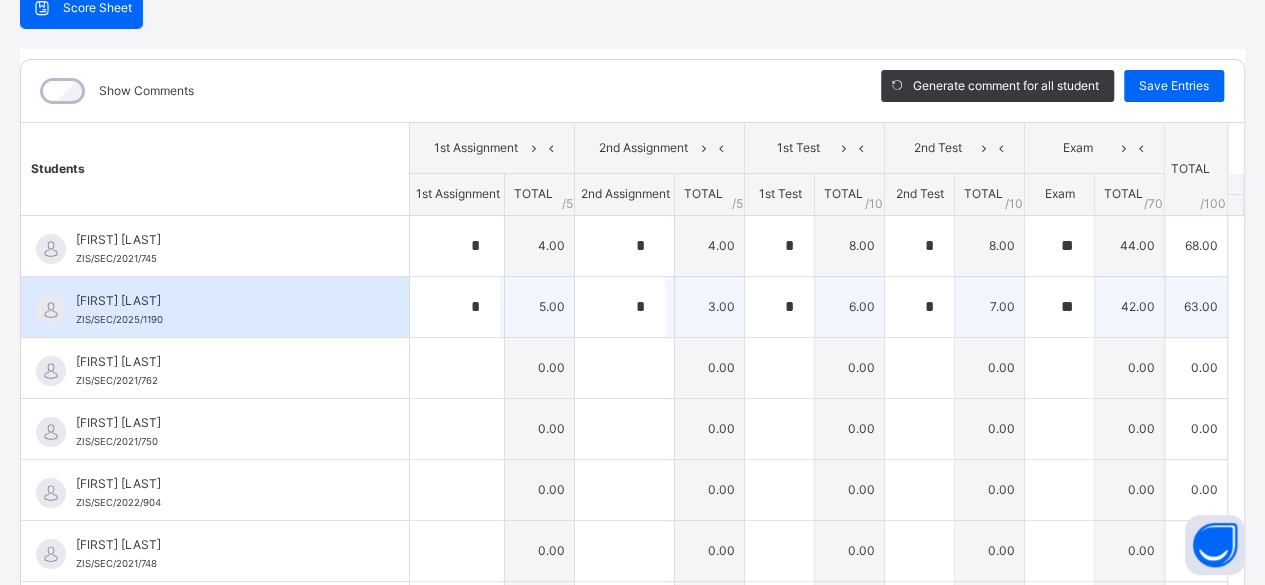 click on "ABDULLAHI  ALIYU ZIS/SEC/2025/1190" at bounding box center [215, 307] 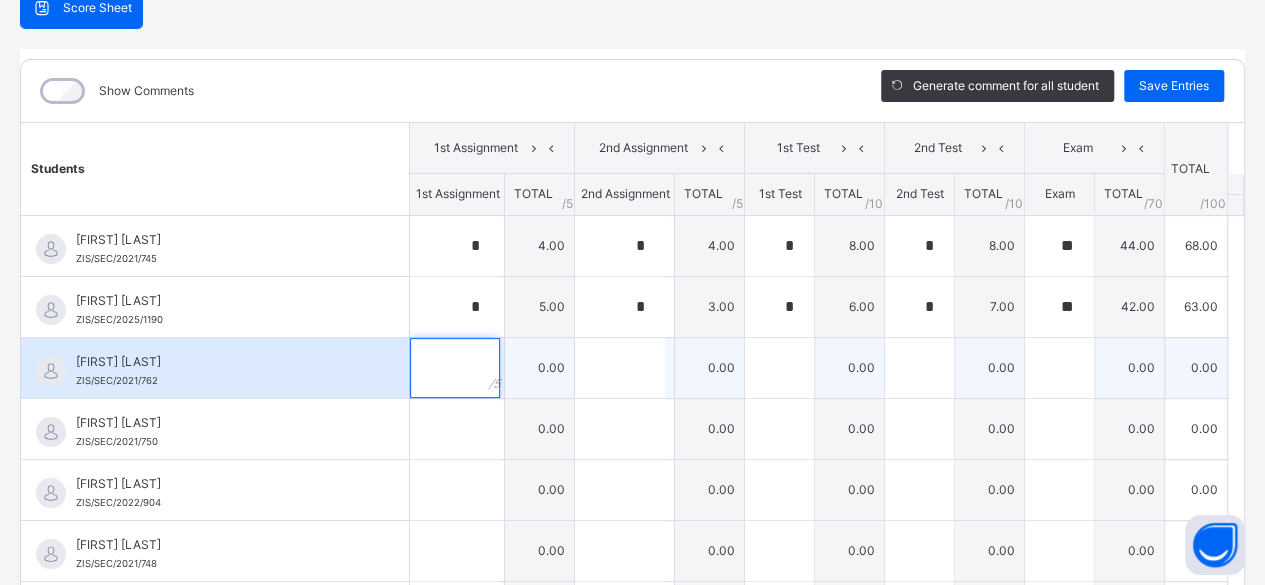 click at bounding box center (455, 368) 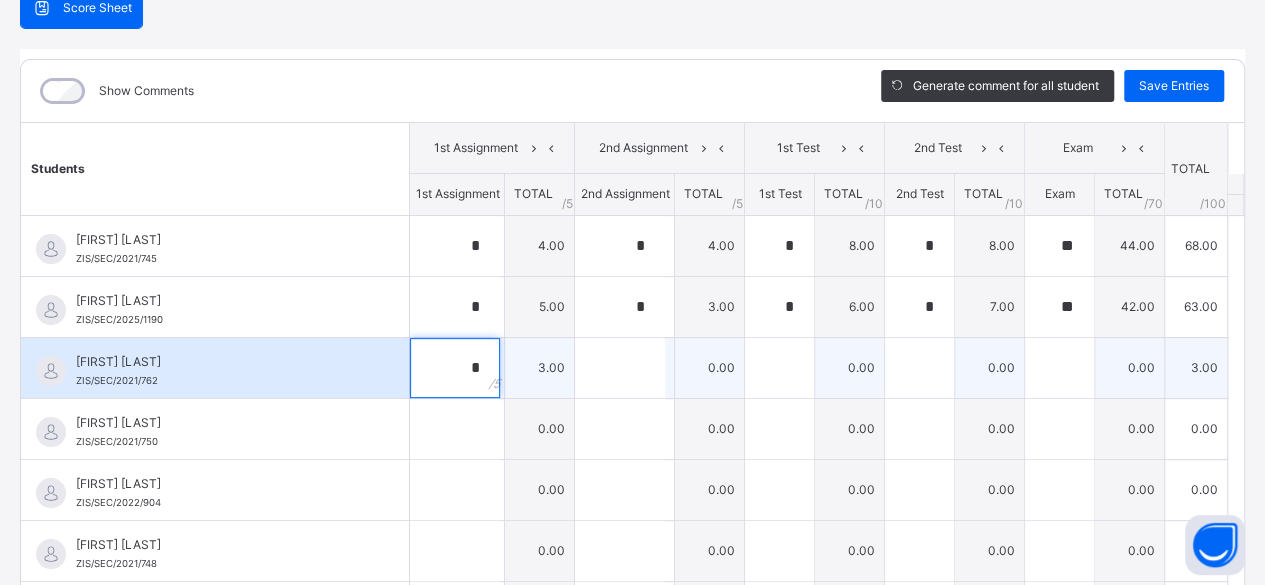type on "*" 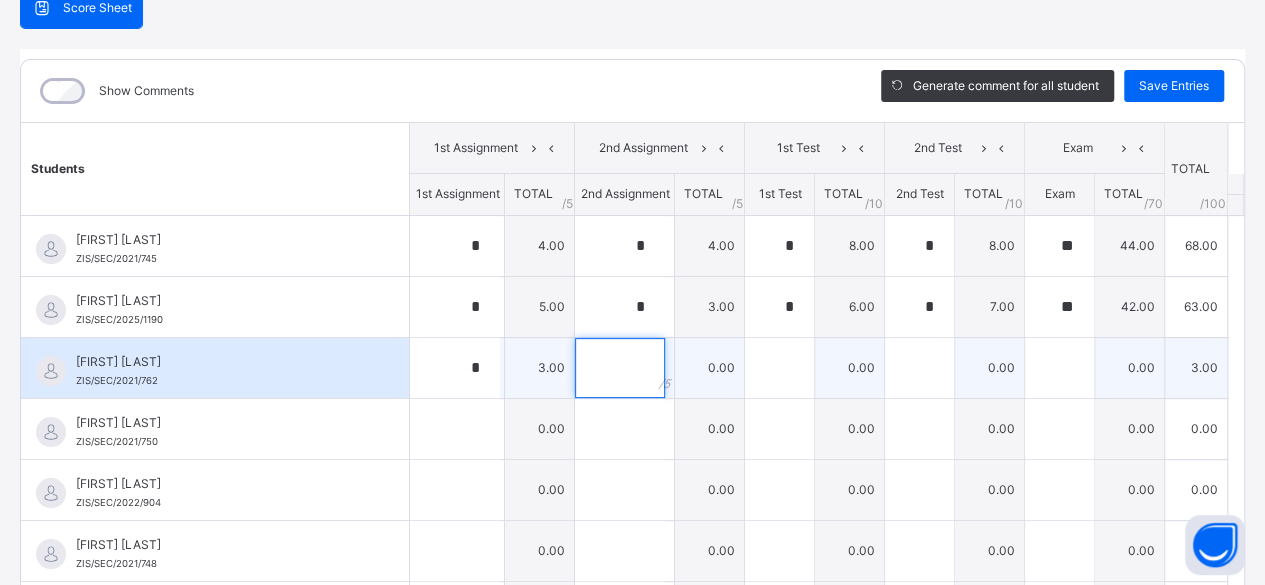 click at bounding box center (620, 368) 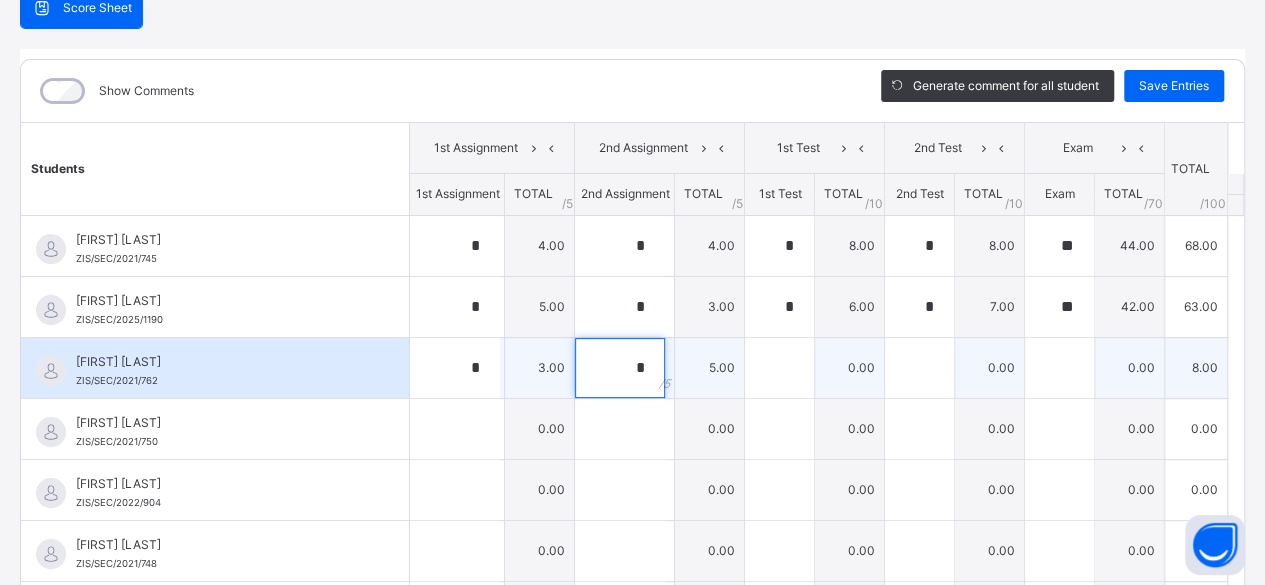 type on "*" 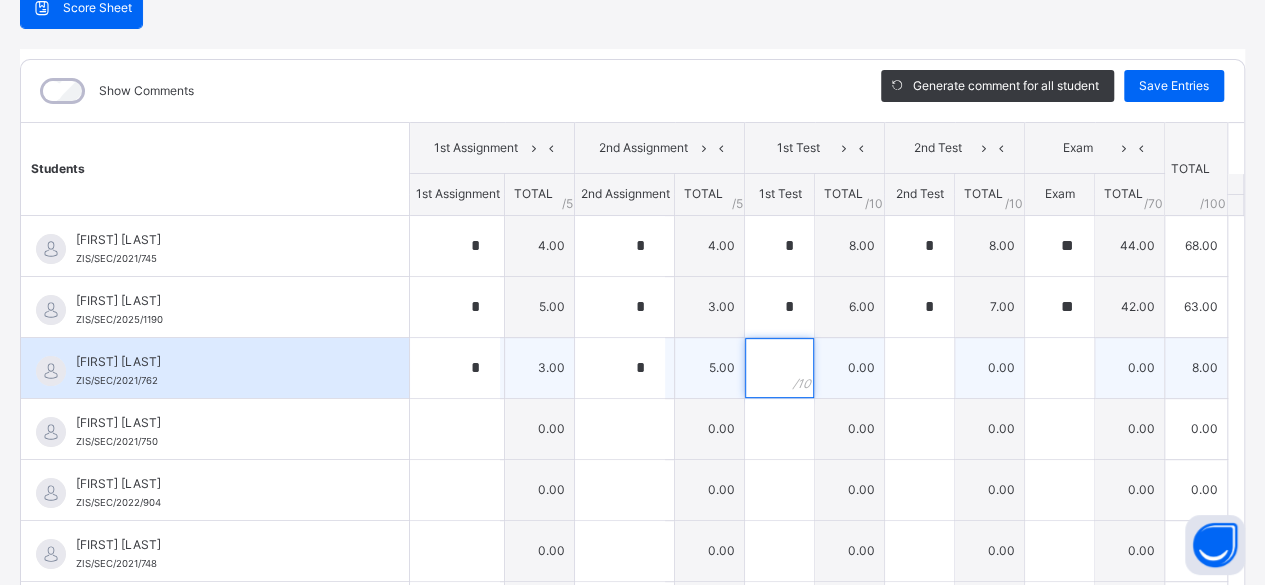 click at bounding box center [779, 368] 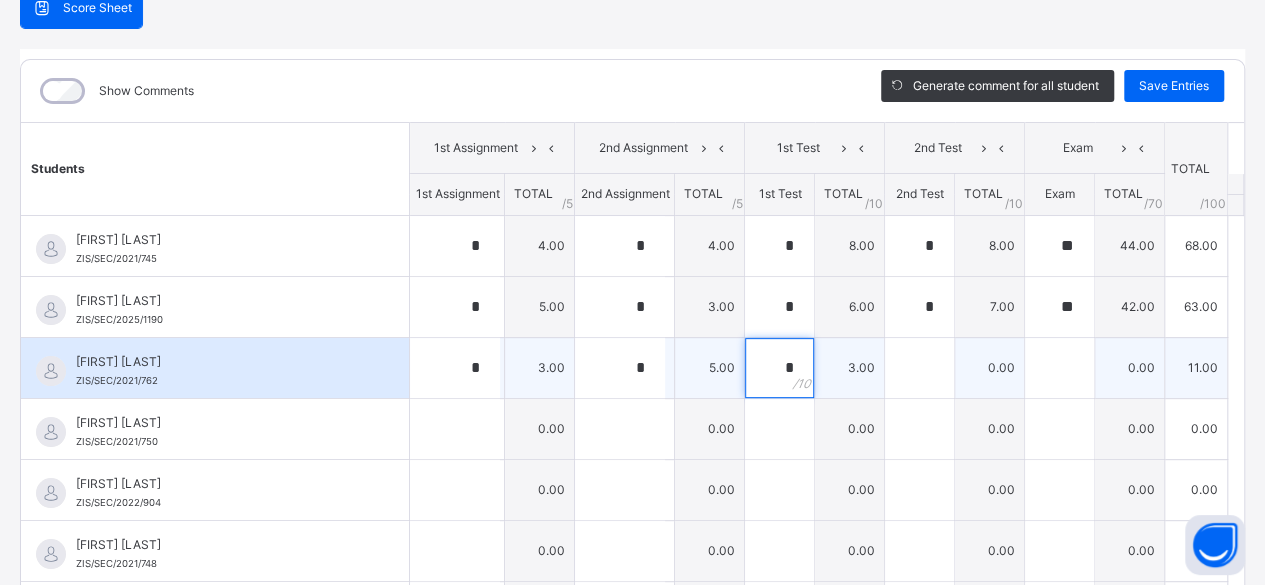 type on "*" 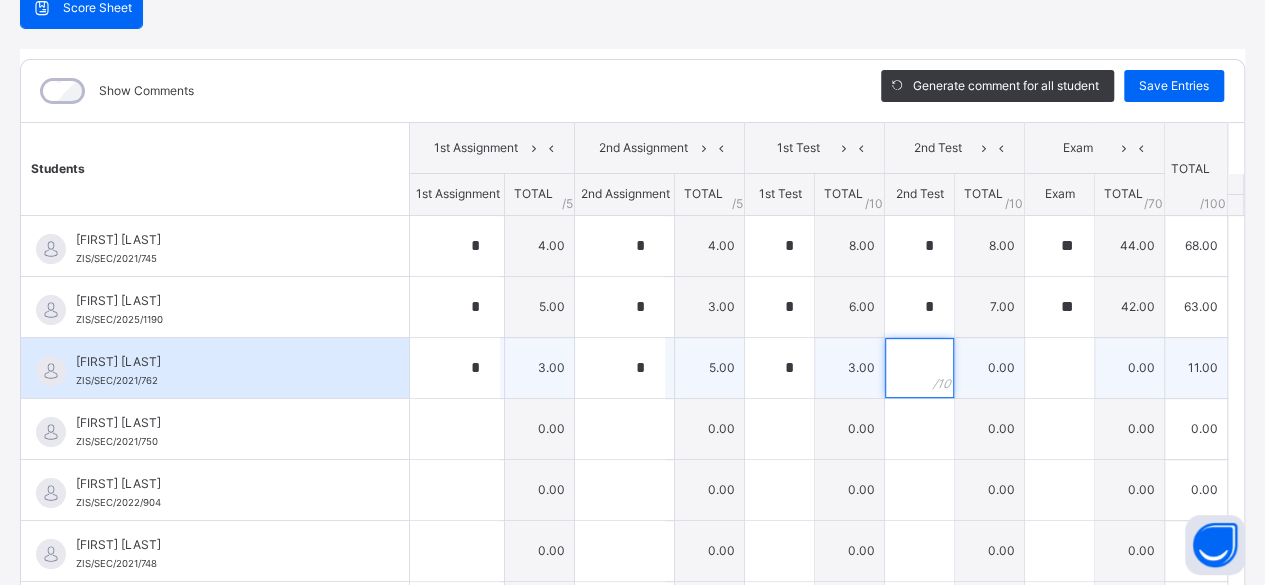 click at bounding box center [919, 368] 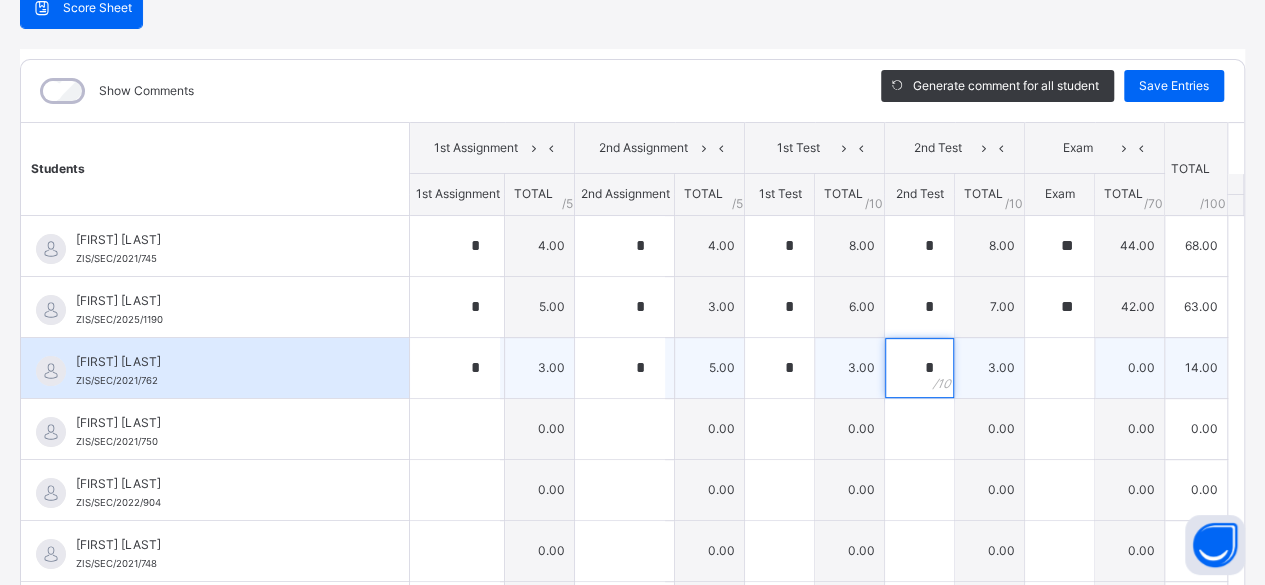 type on "*" 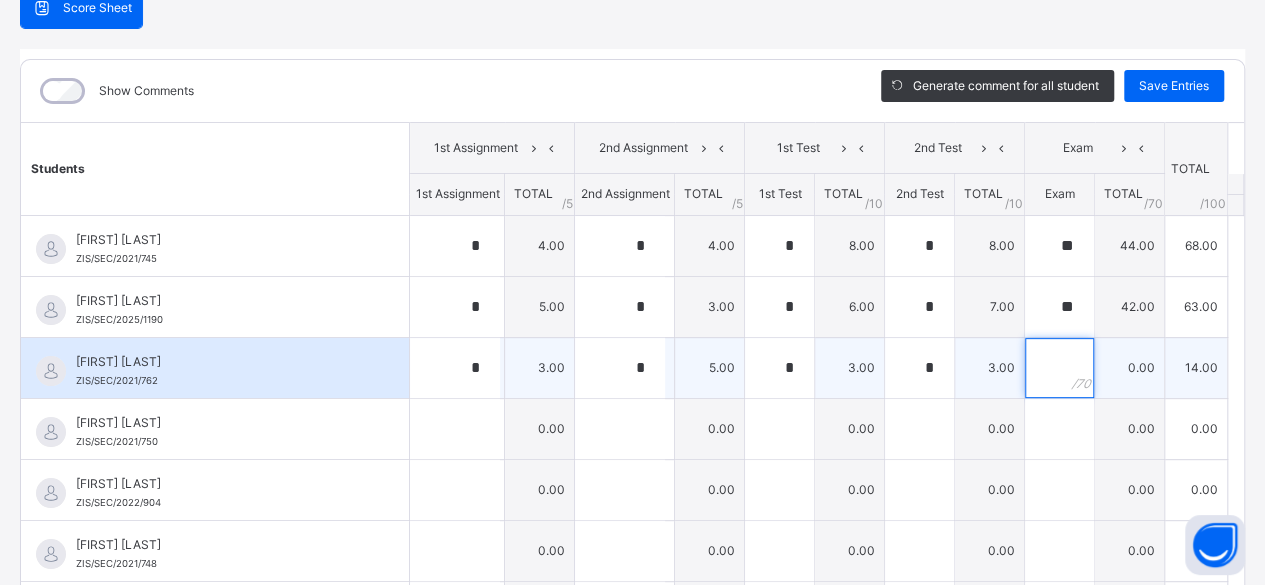 click at bounding box center [1059, 368] 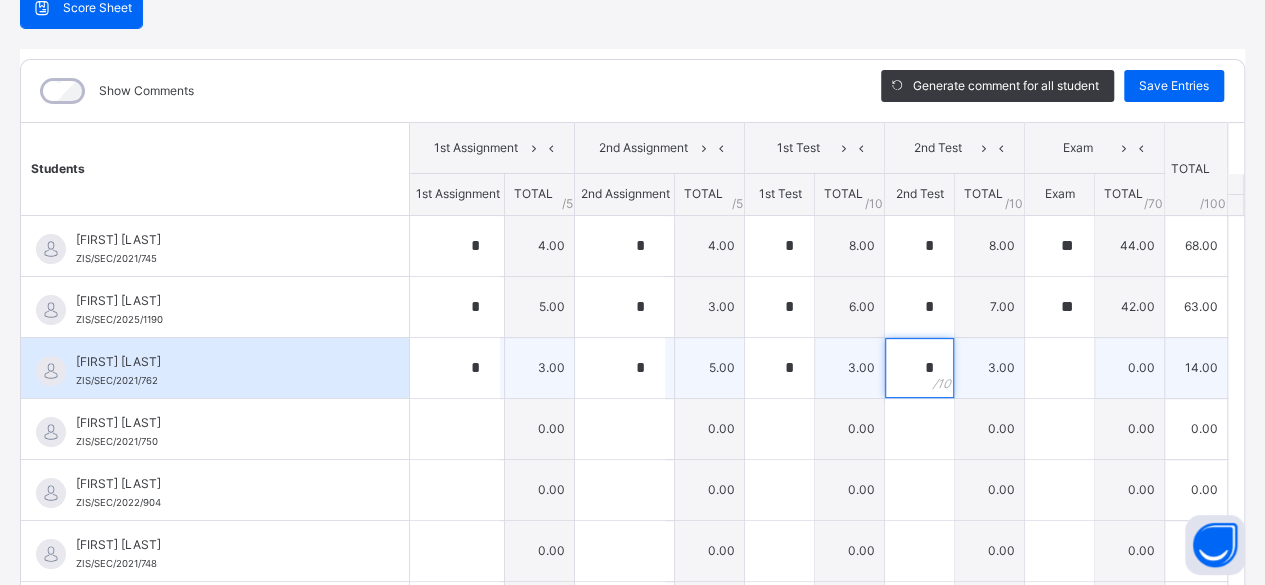 click on "*" at bounding box center (919, 368) 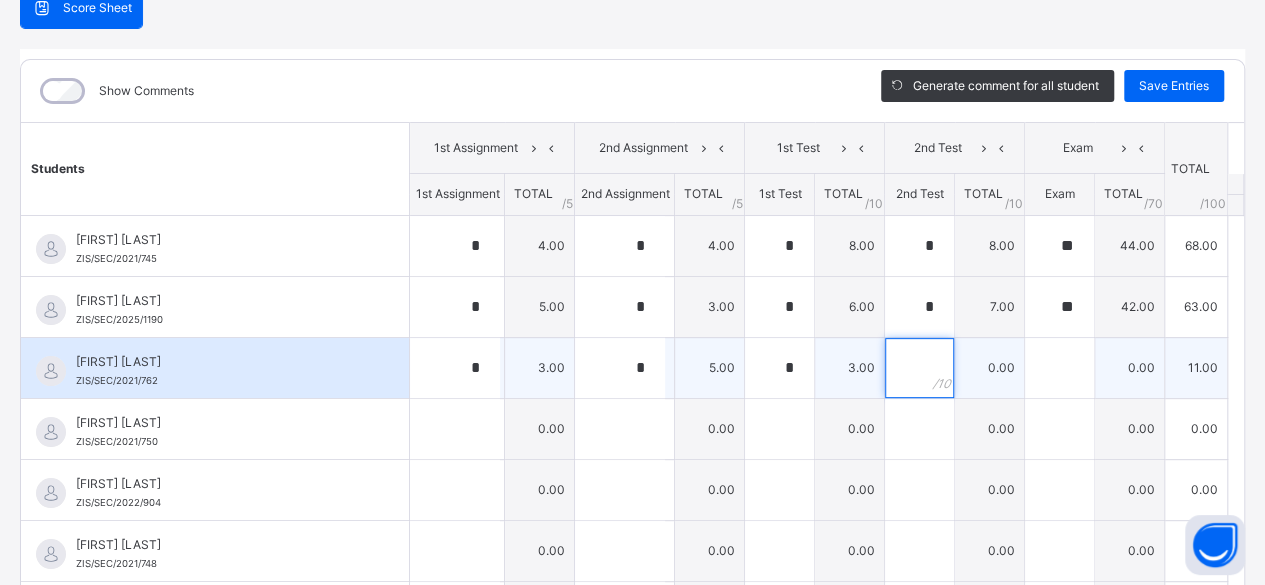 type on "*" 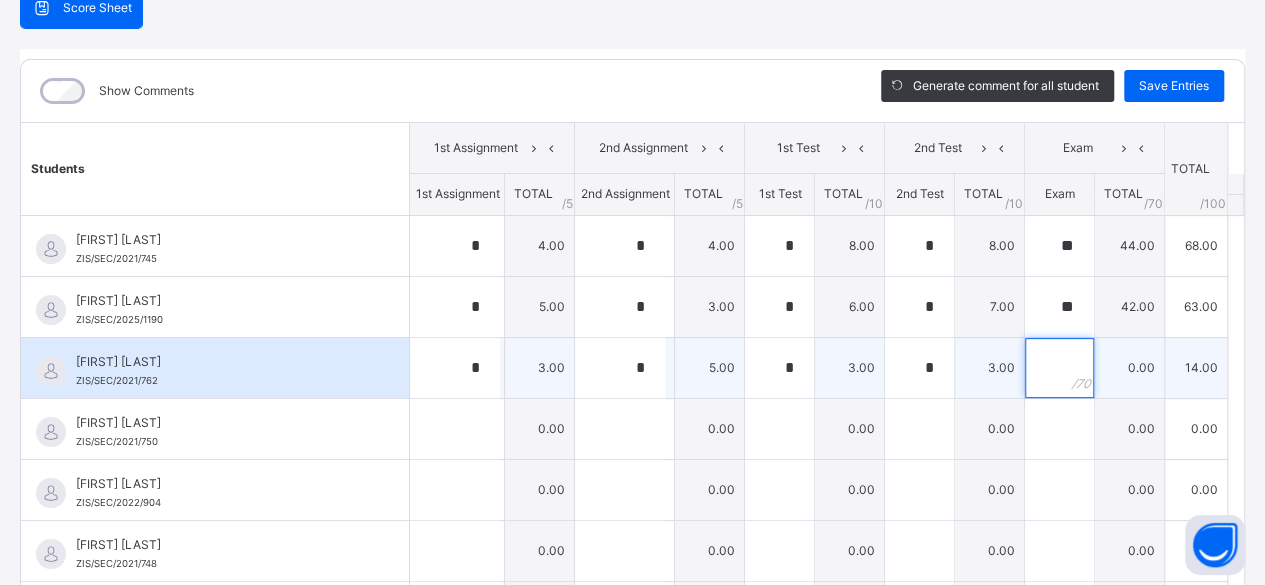 click at bounding box center [1059, 368] 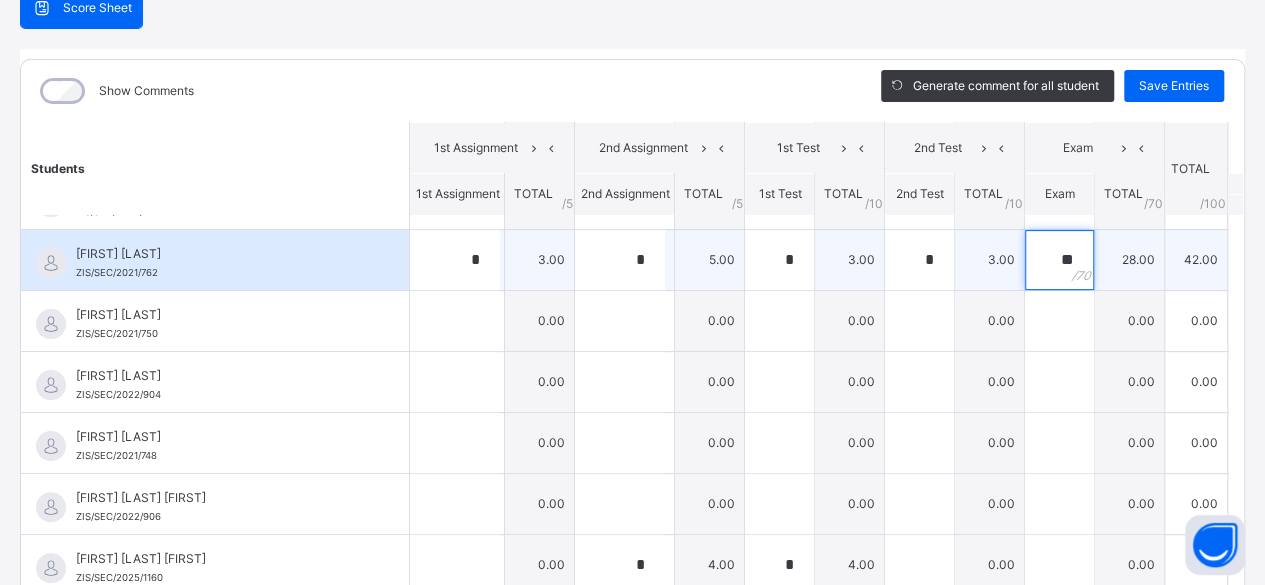 scroll, scrollTop: 139, scrollLeft: 0, axis: vertical 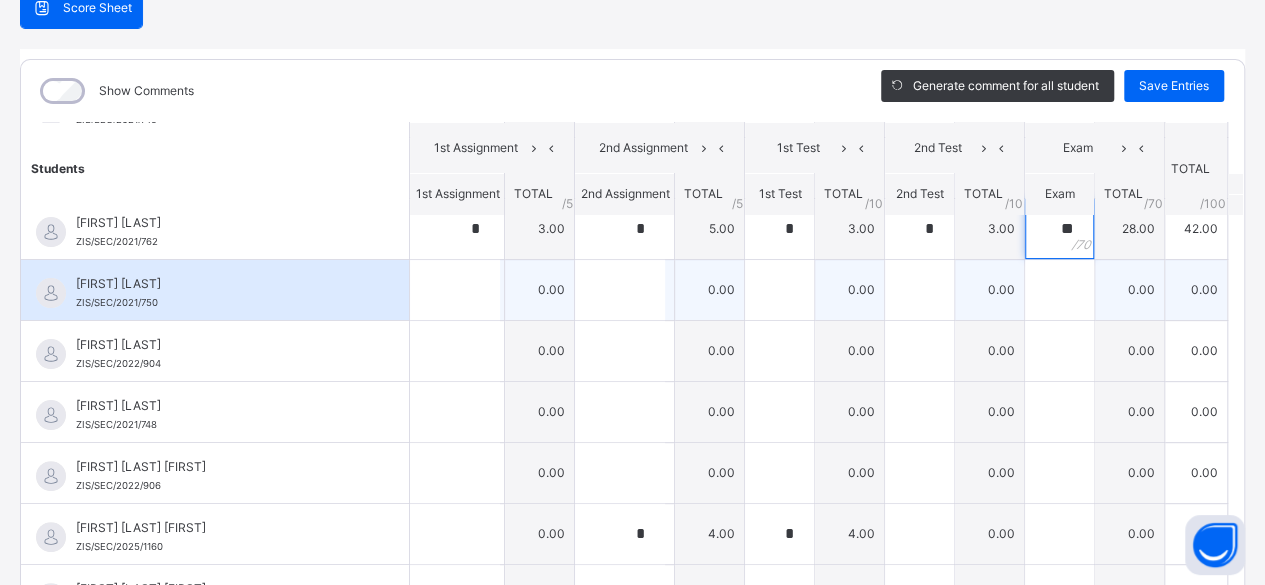 type on "**" 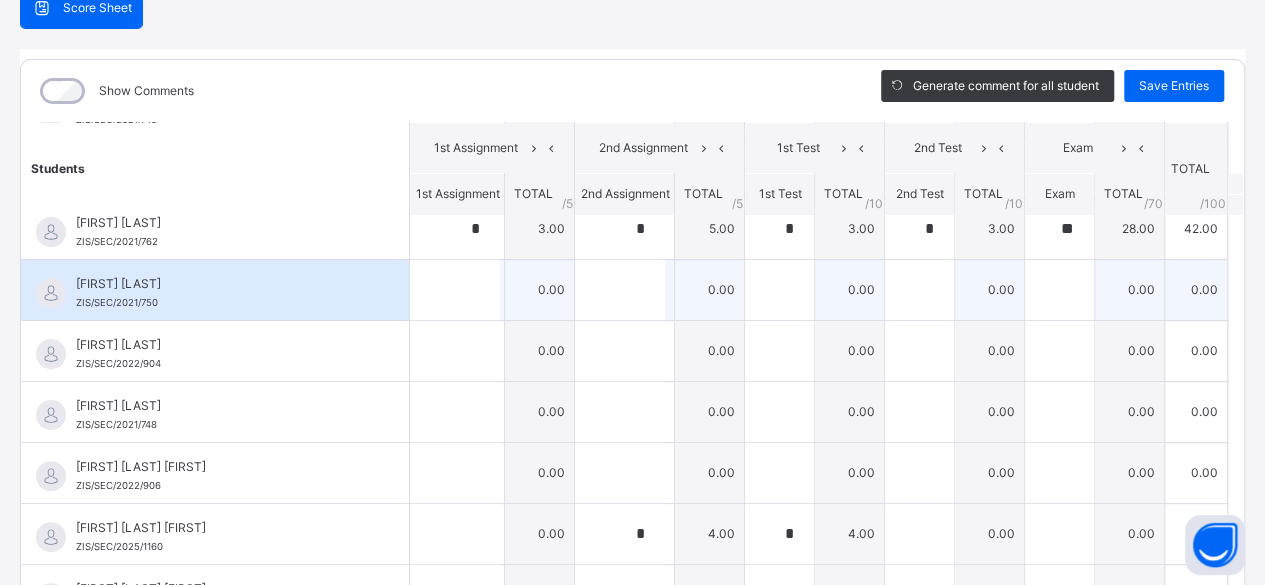 click on "[FIRST] [LAST]" at bounding box center [220, 284] 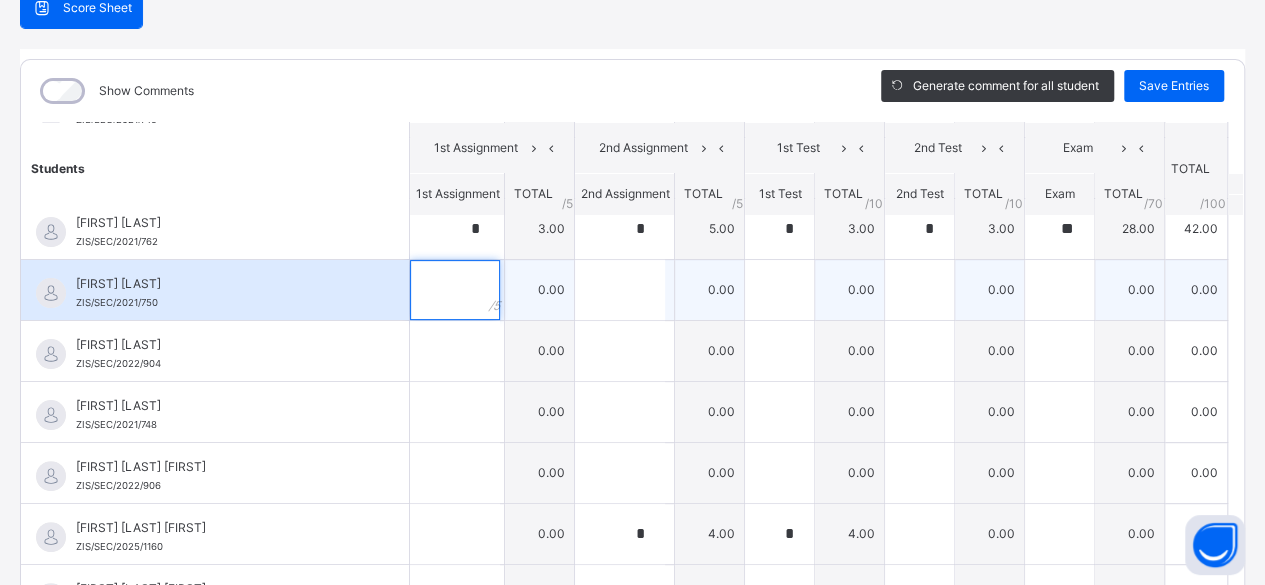 click at bounding box center (455, 290) 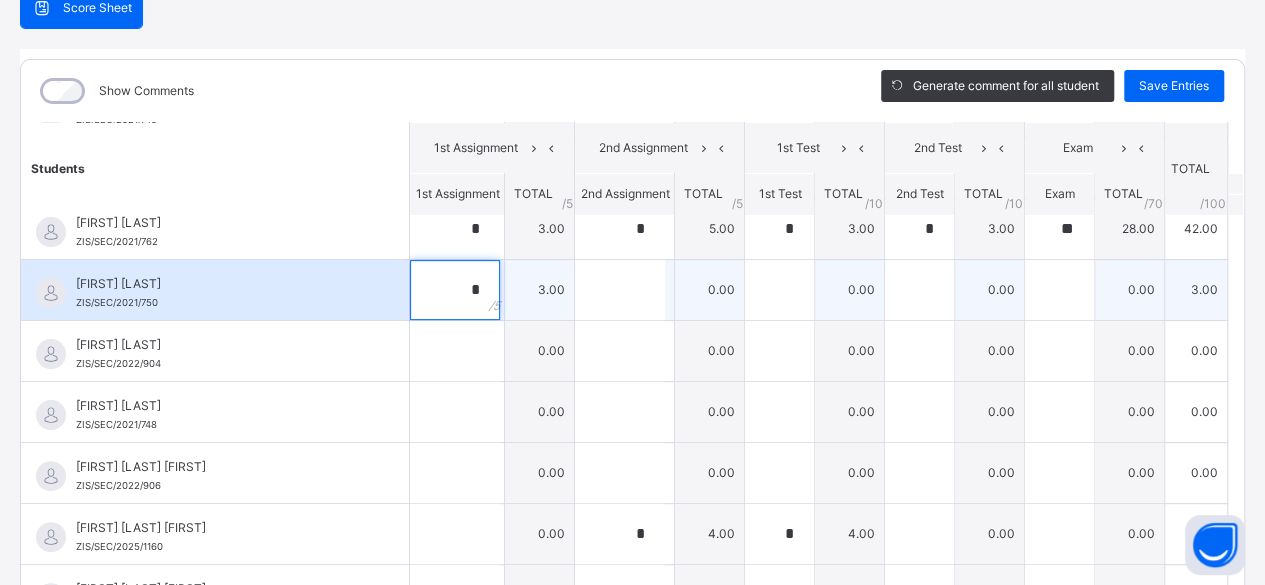 type on "*" 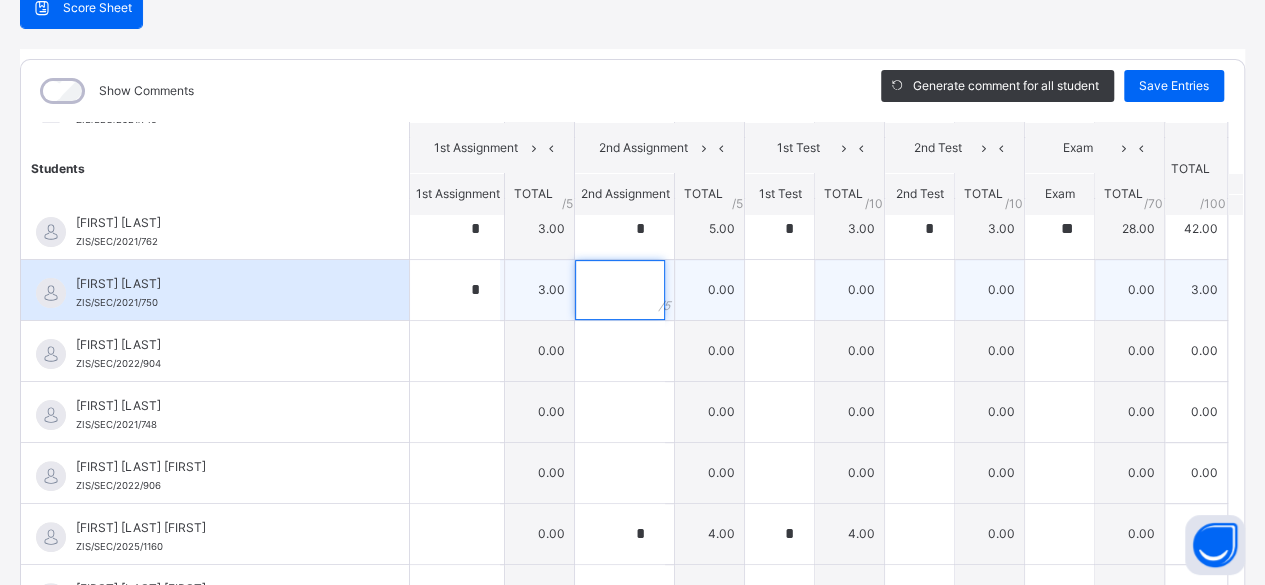 click at bounding box center [620, 290] 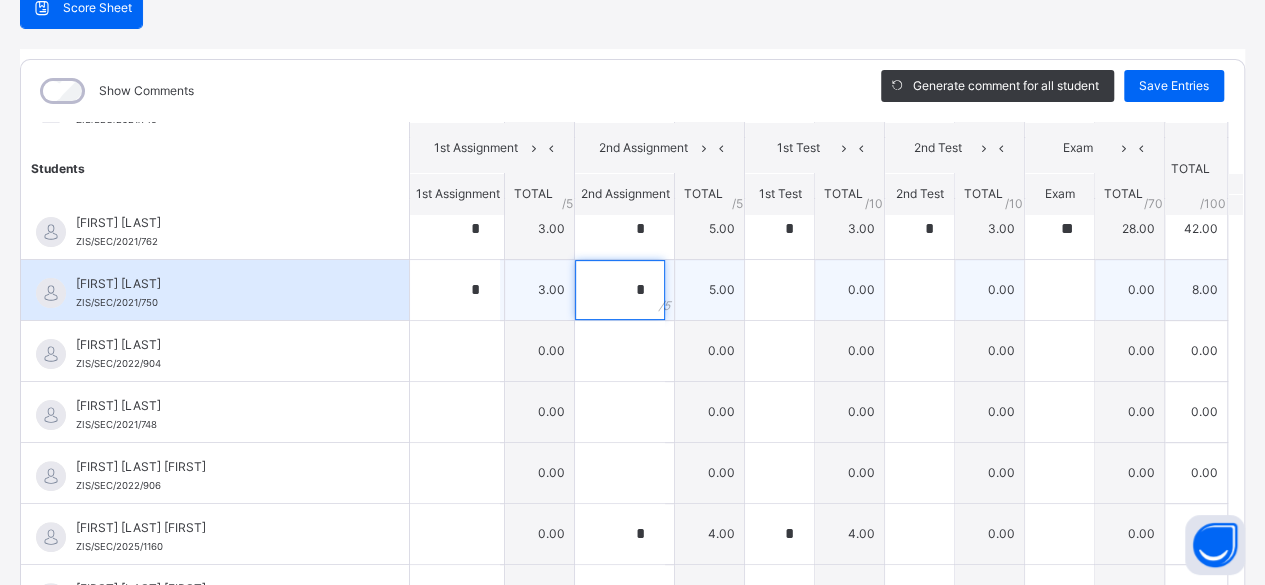 type on "*" 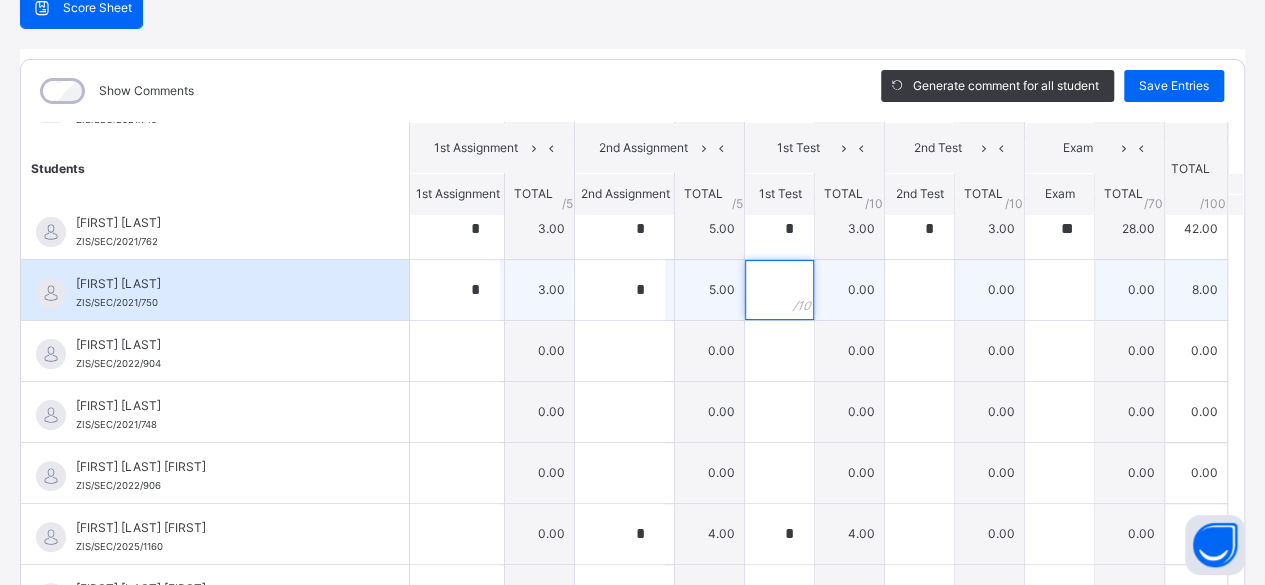 click at bounding box center (779, 290) 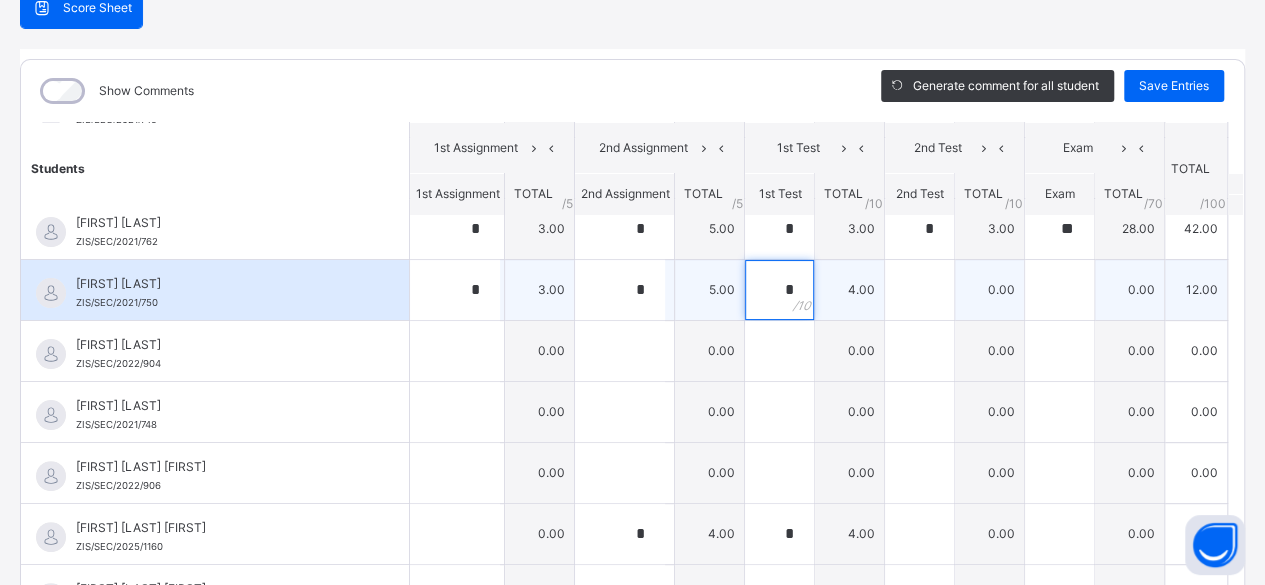 type on "*" 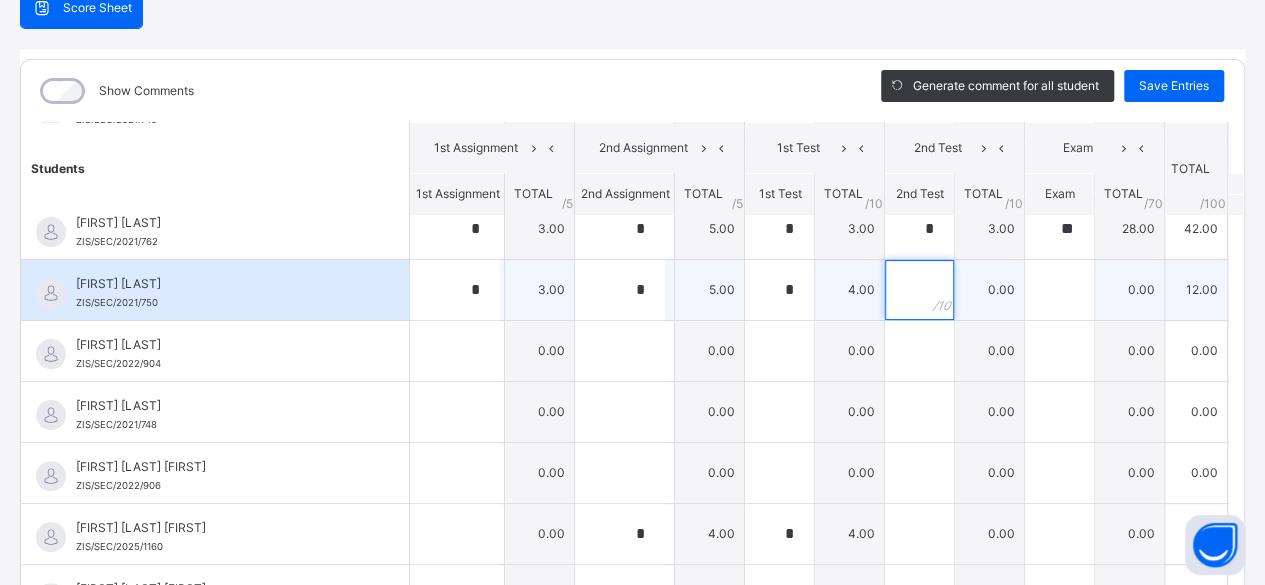 click at bounding box center [919, 290] 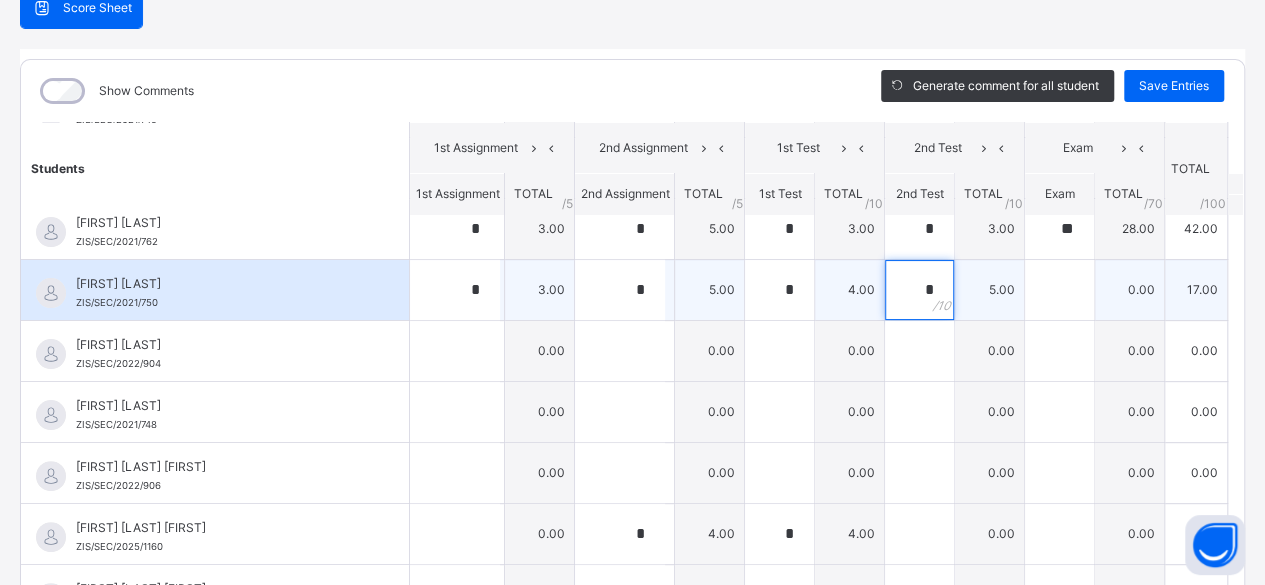 type on "*" 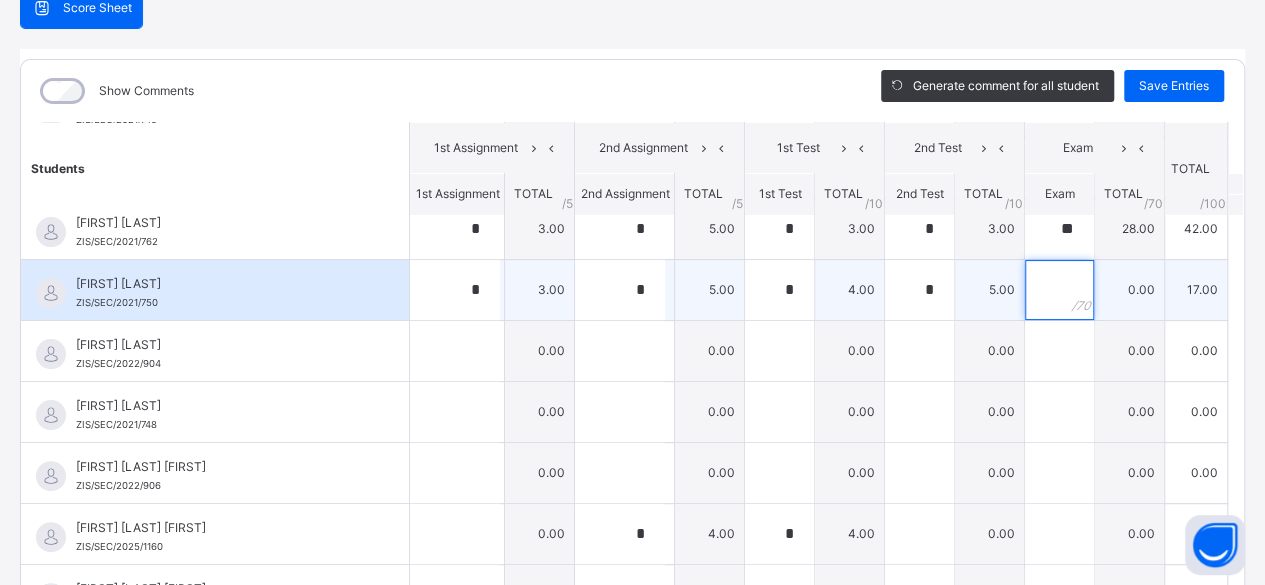 click at bounding box center (1059, 290) 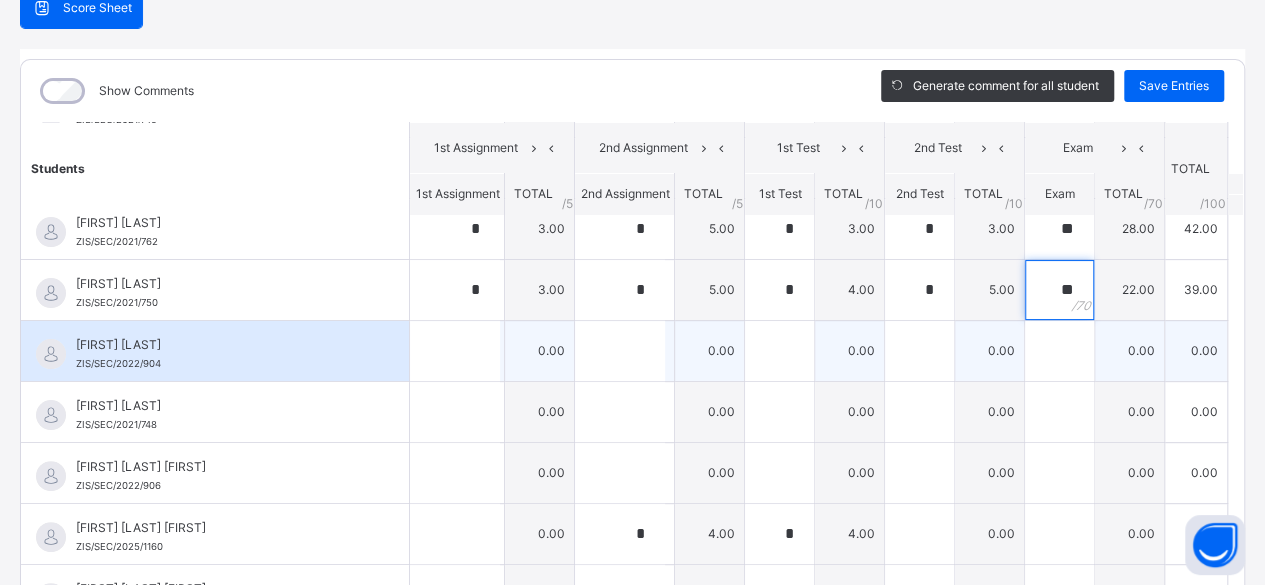 type on "**" 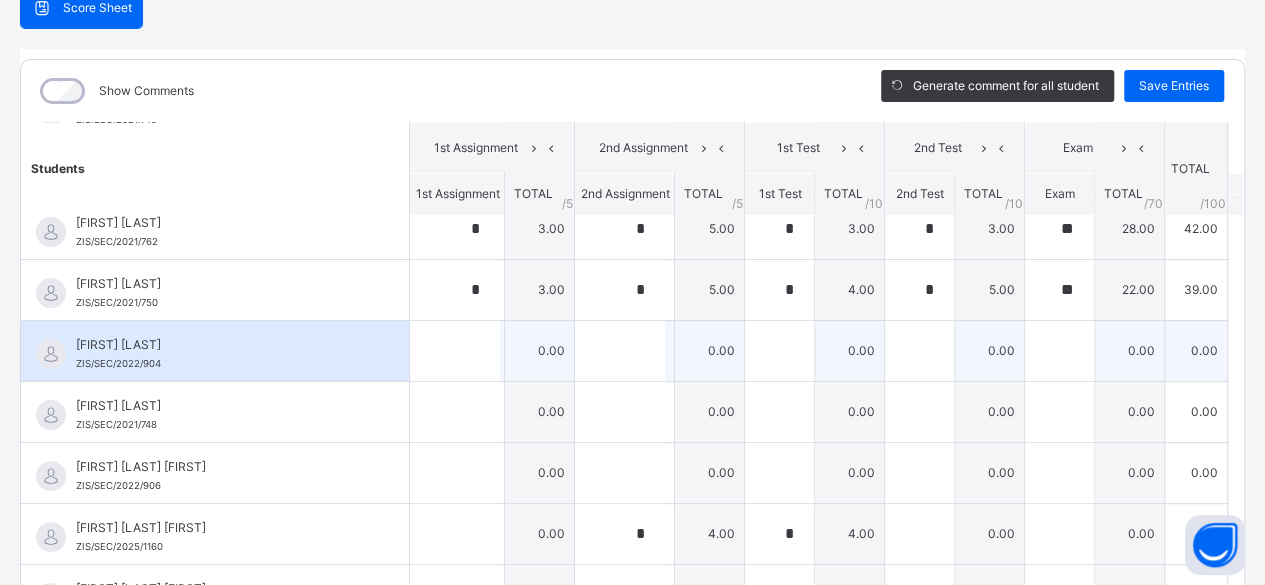 click on "ABDURRAHMAN  HASSAN ZIS/SEC/2022/904" at bounding box center [220, 354] 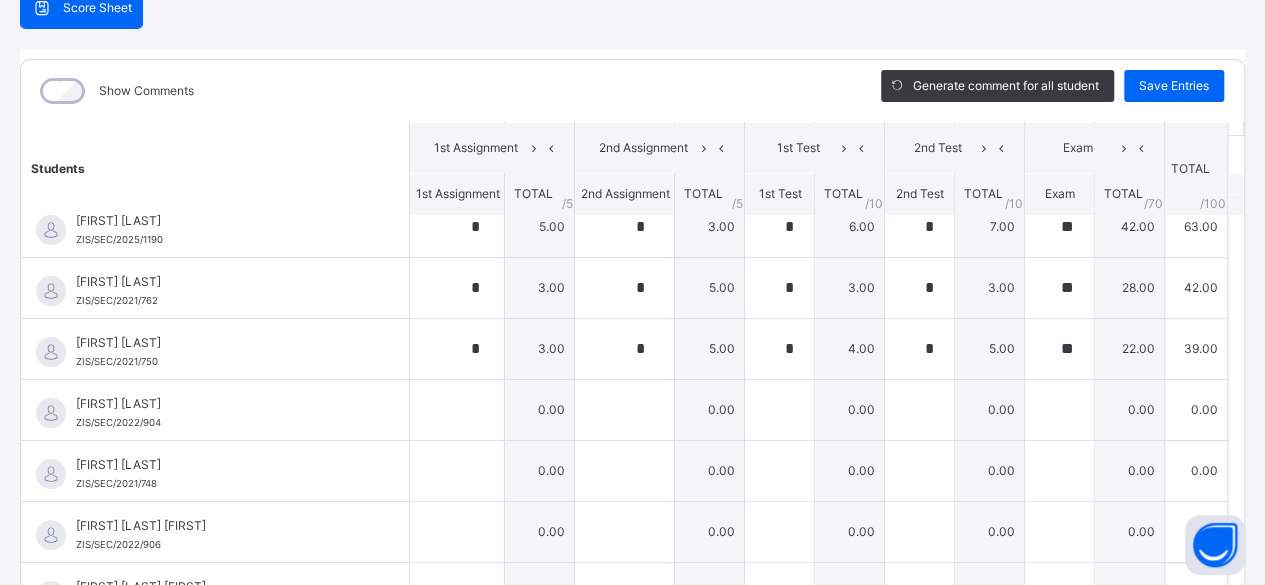 scroll, scrollTop: 78, scrollLeft: 0, axis: vertical 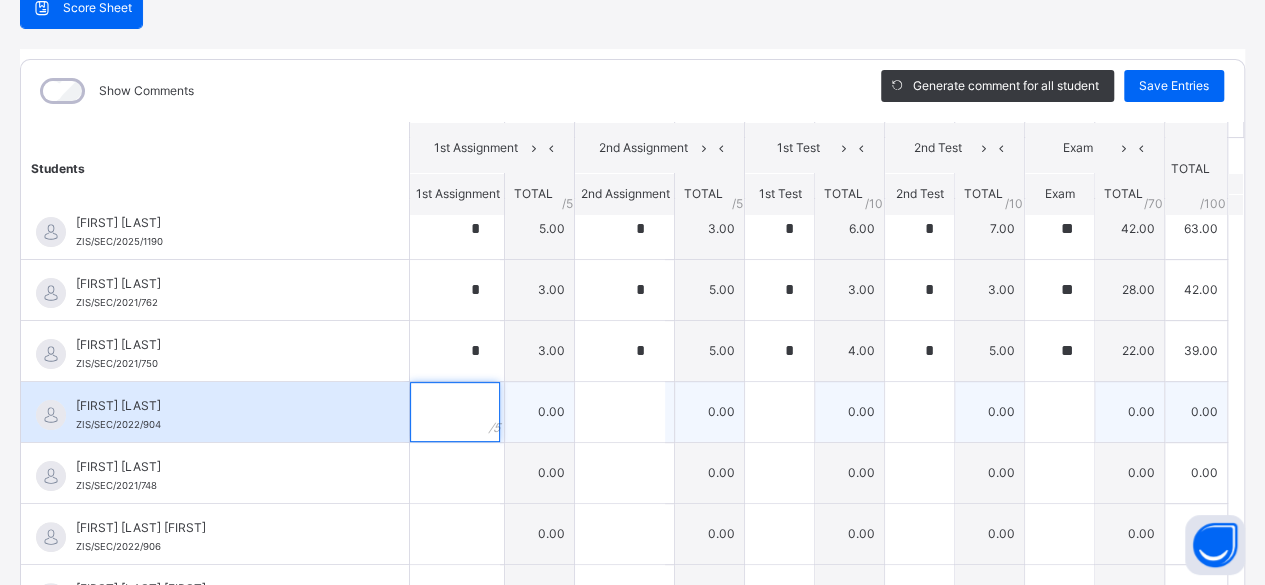 click at bounding box center (455, 412) 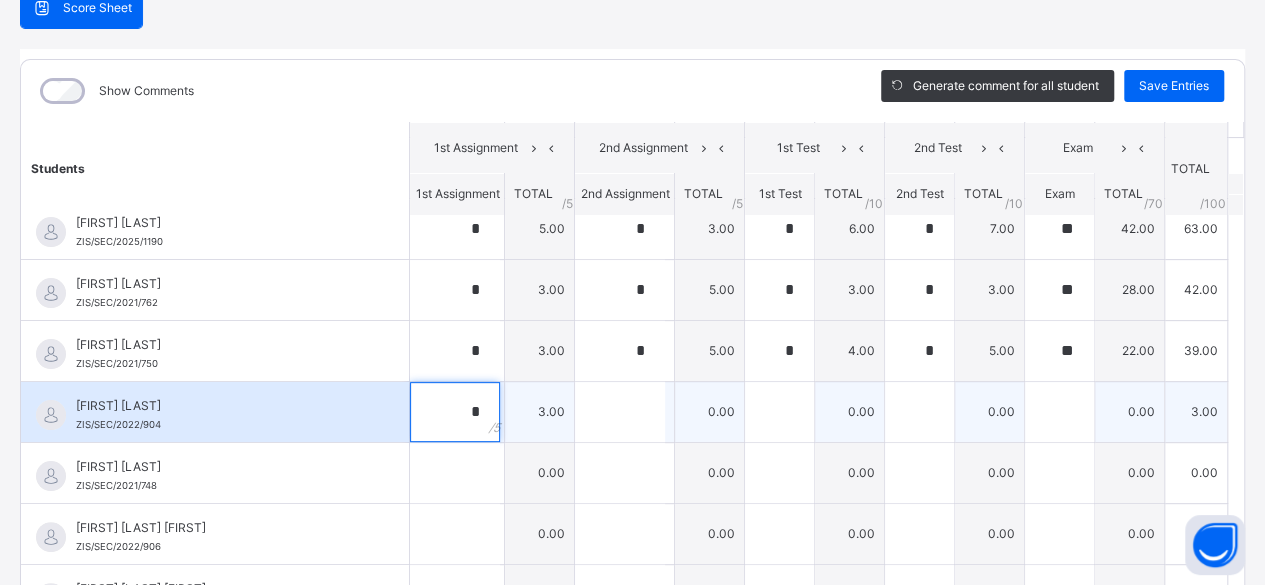 type on "*" 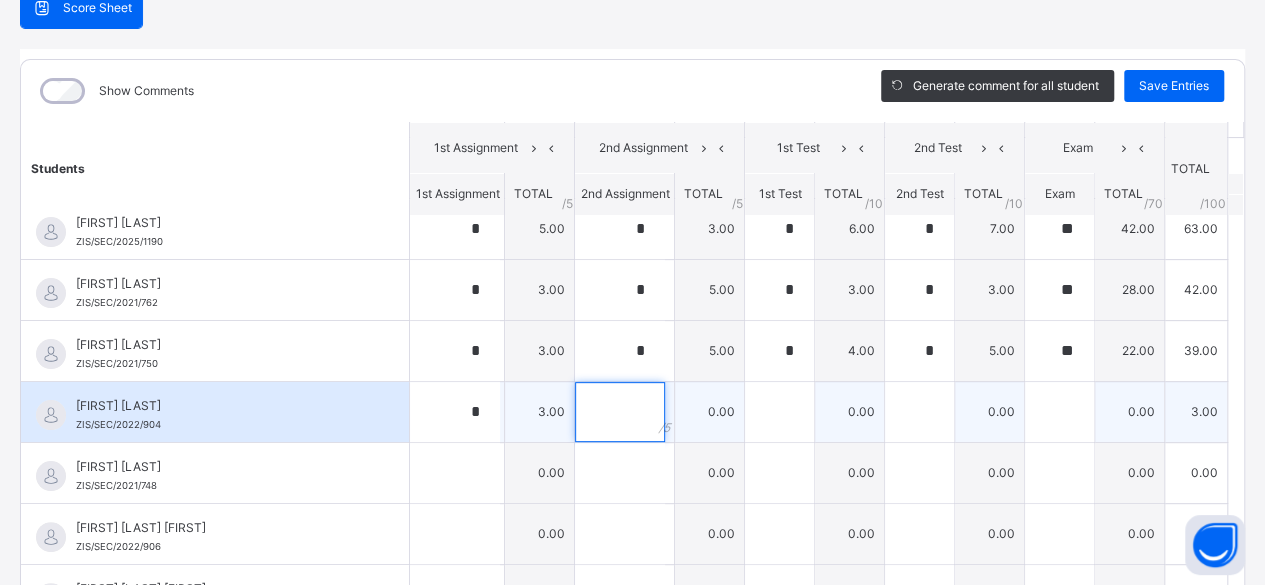 click at bounding box center [620, 412] 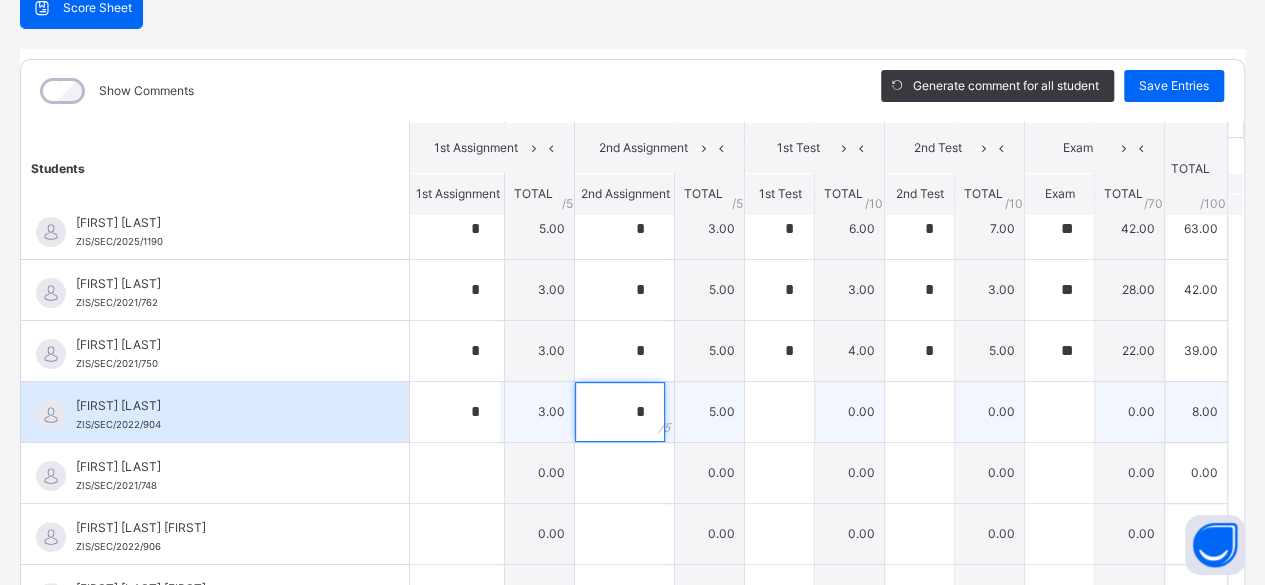 type on "*" 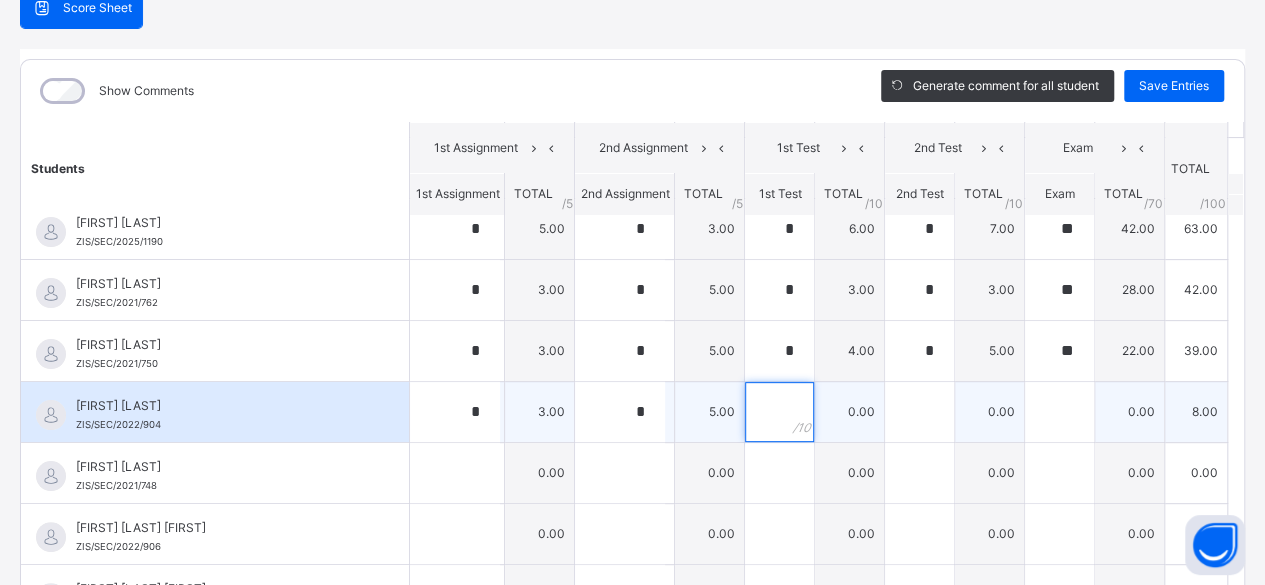 click at bounding box center [779, 412] 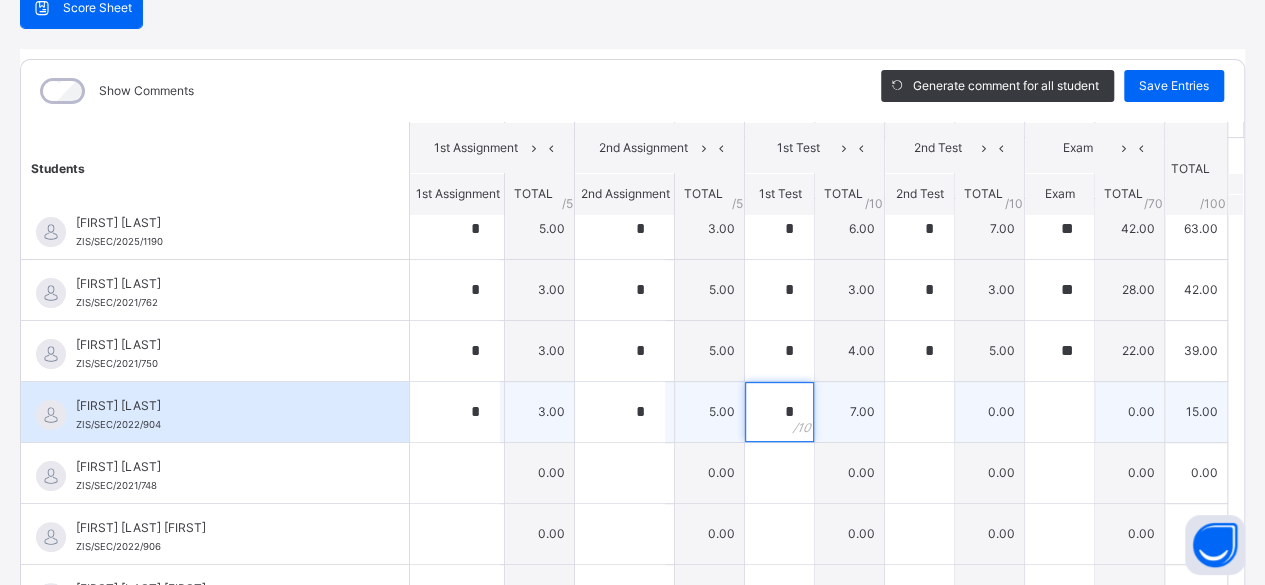 type on "*" 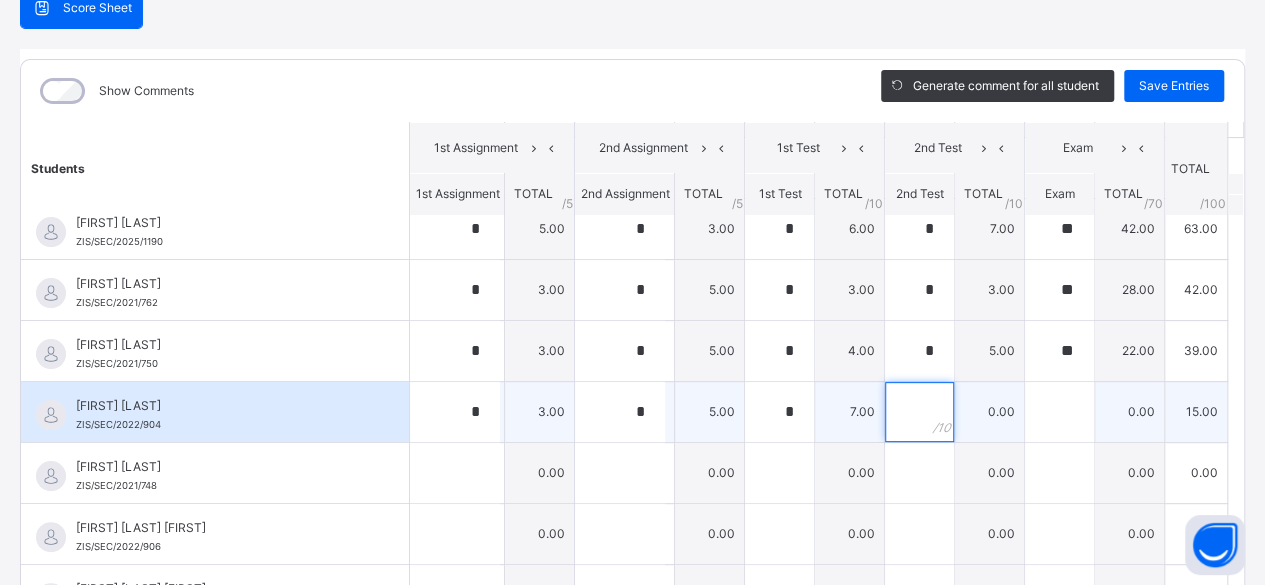 click at bounding box center (919, 412) 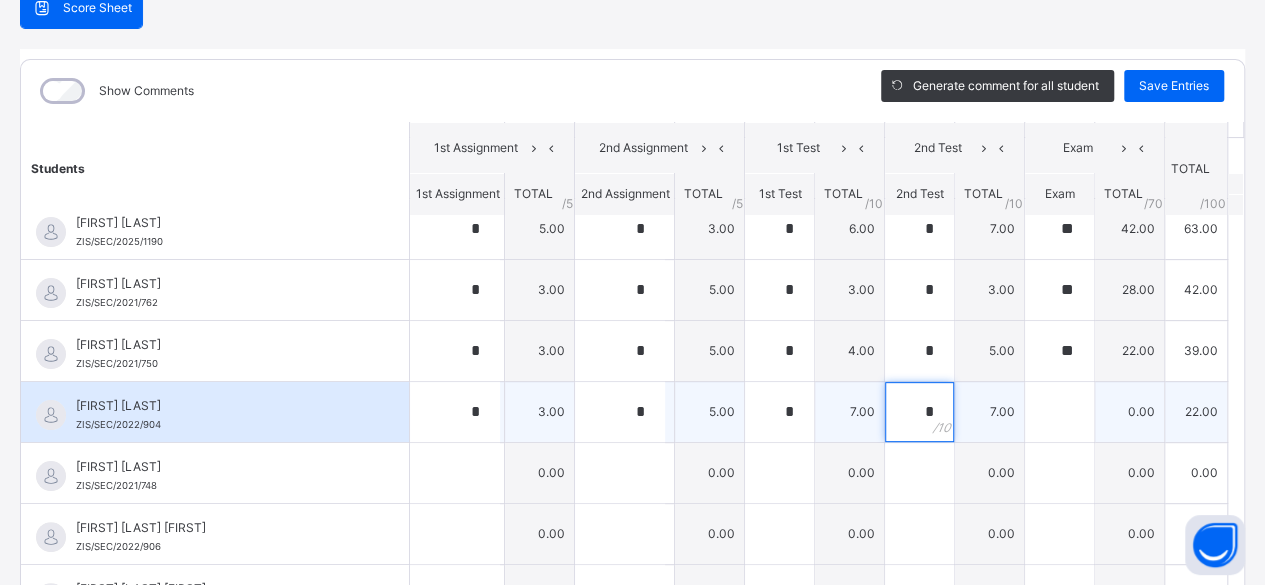 type on "*" 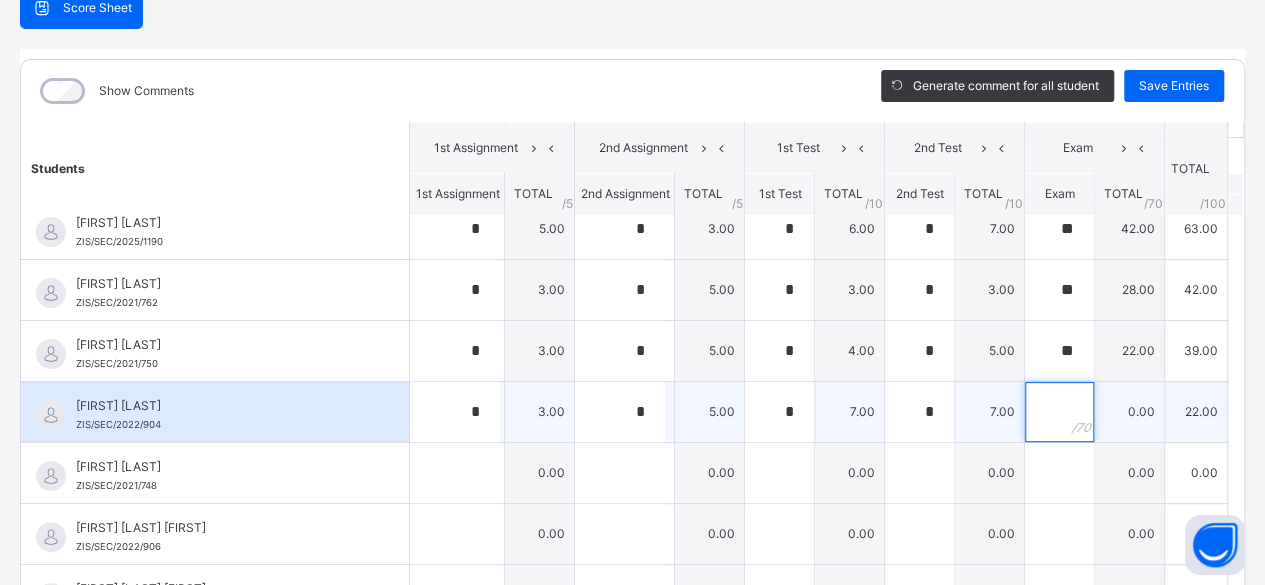 click at bounding box center (1059, 412) 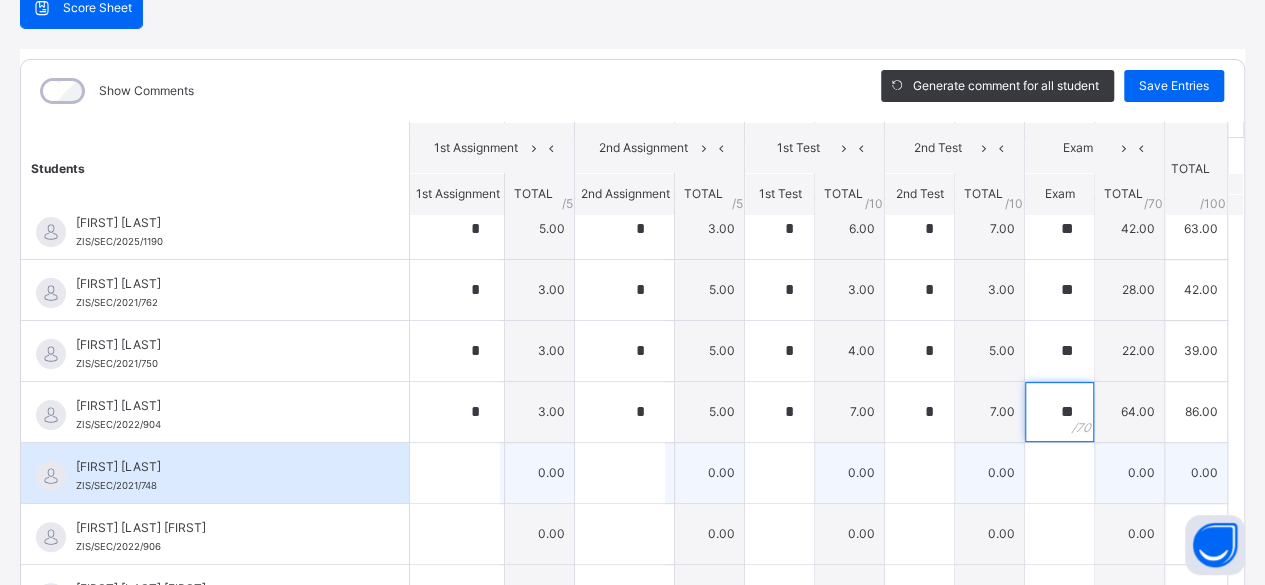 type on "**" 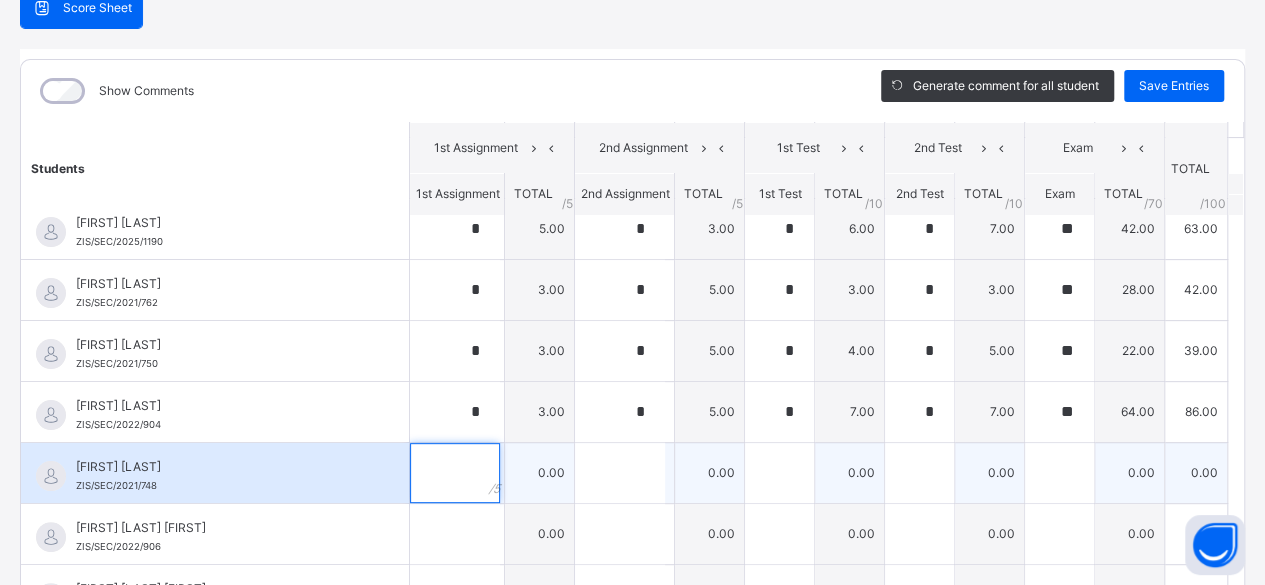 click at bounding box center (455, 473) 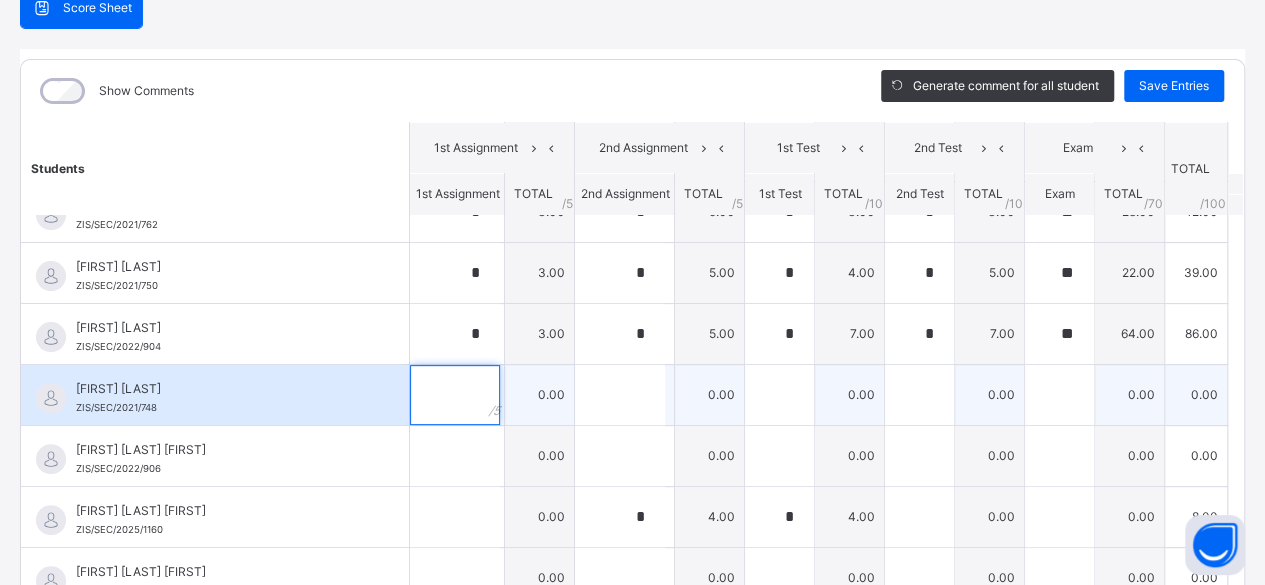 scroll, scrollTop: 162, scrollLeft: 0, axis: vertical 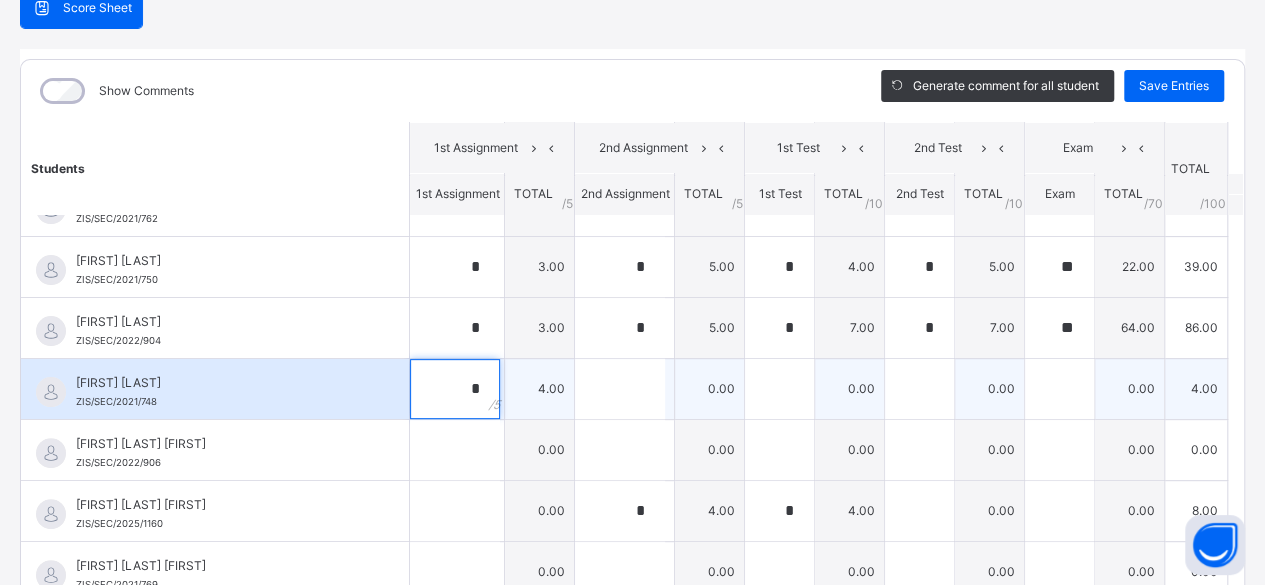 type on "*" 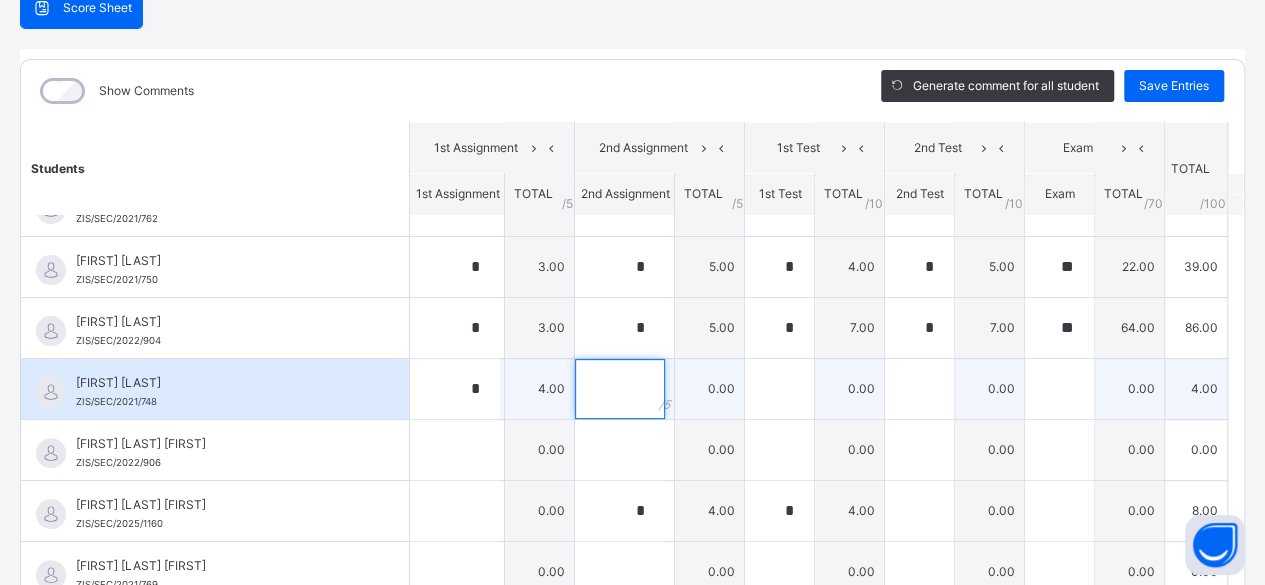 click at bounding box center (620, 389) 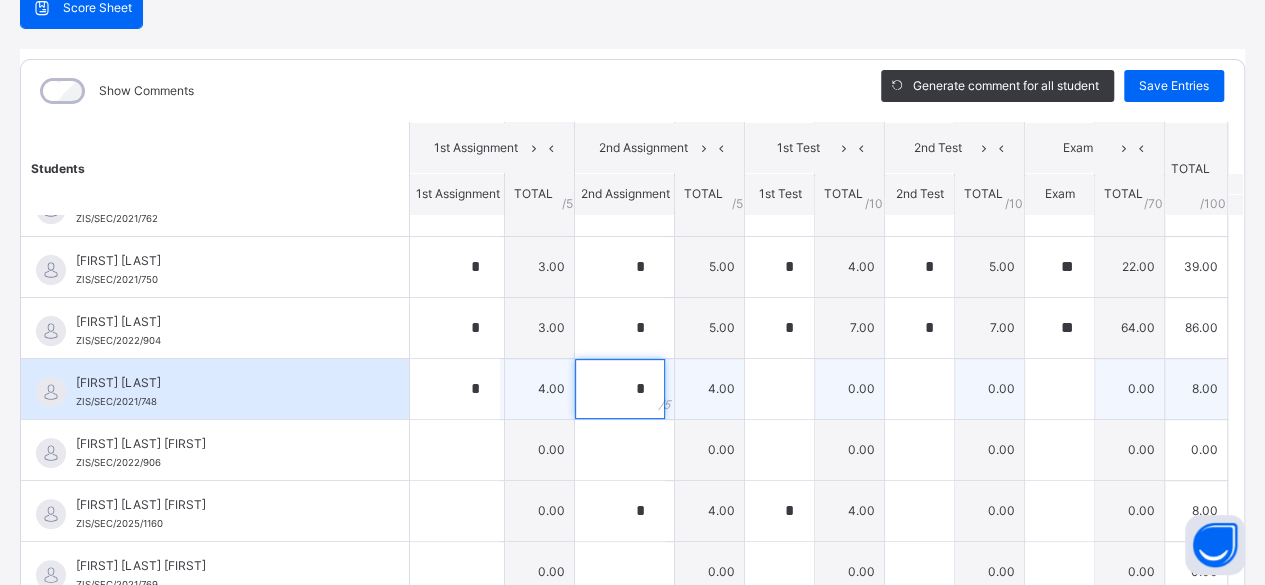 type on "*" 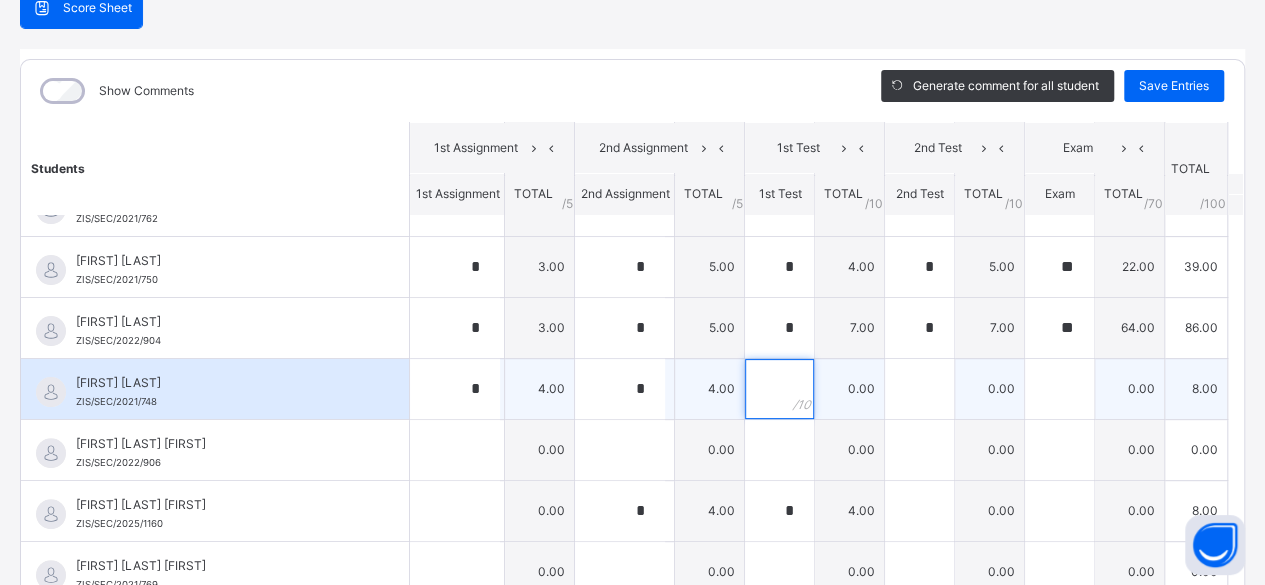 click at bounding box center (779, 389) 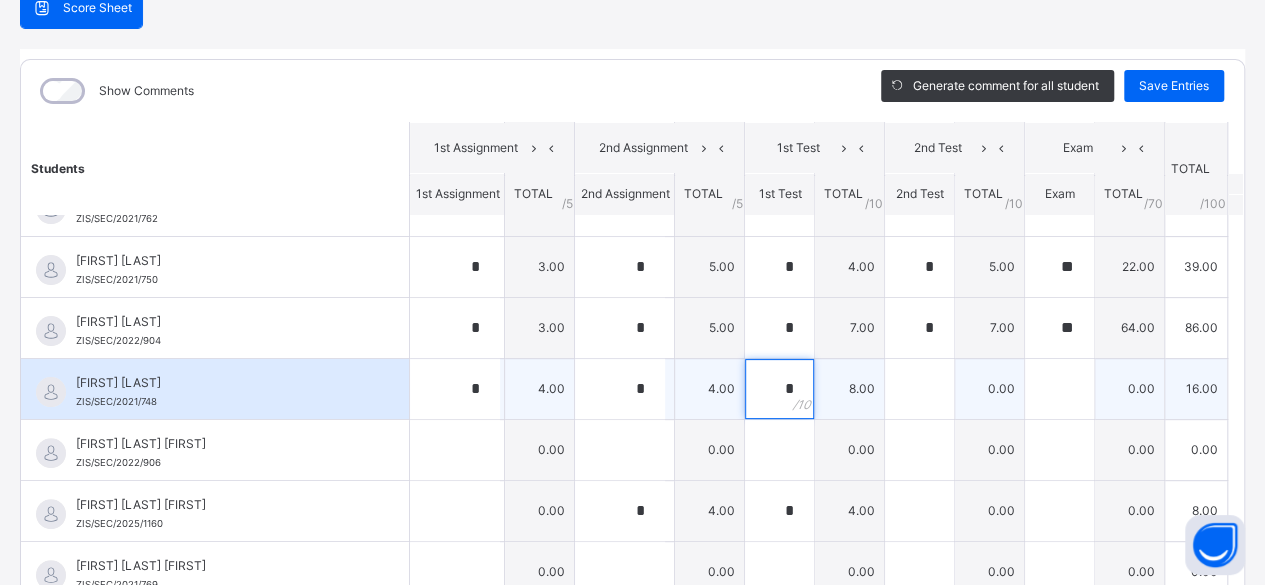 type on "*" 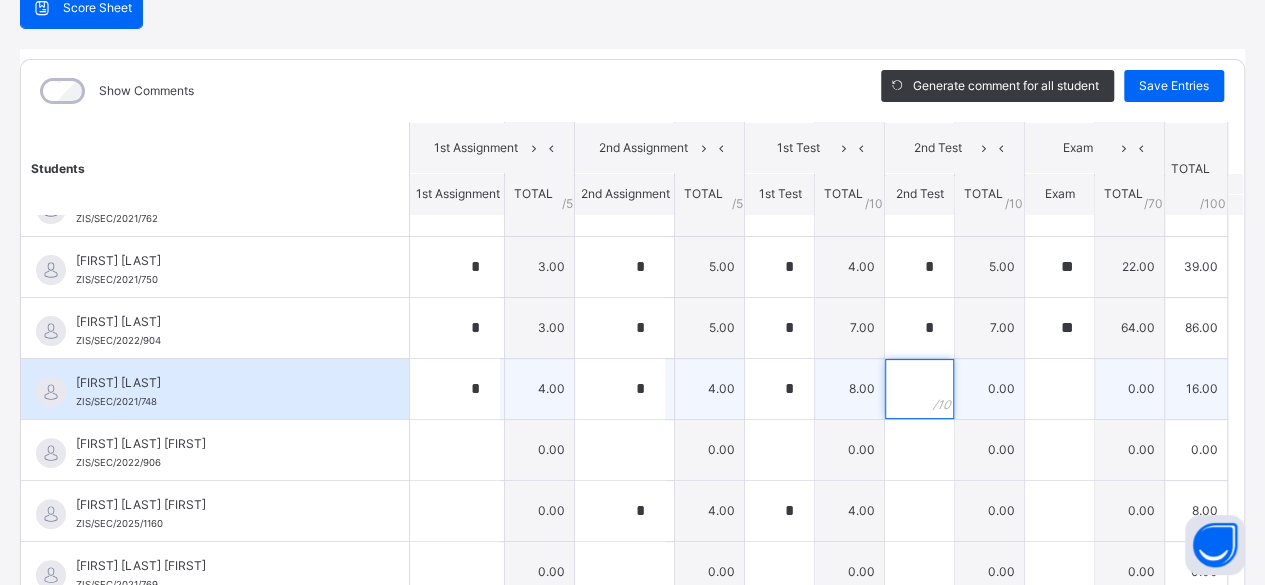 click at bounding box center [919, 389] 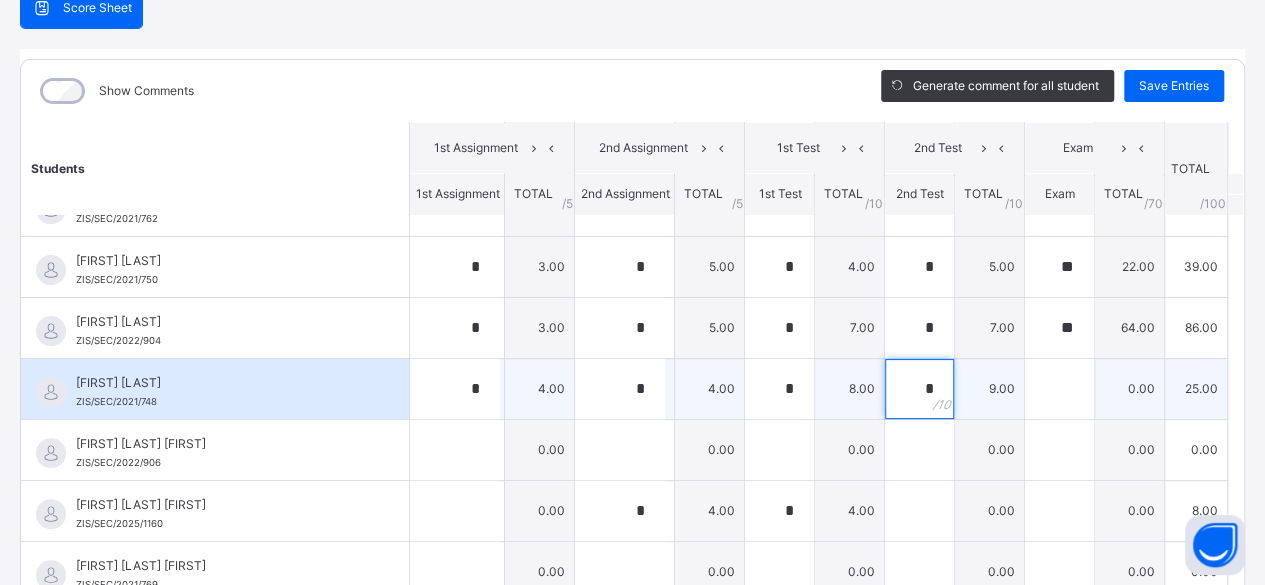 type on "*" 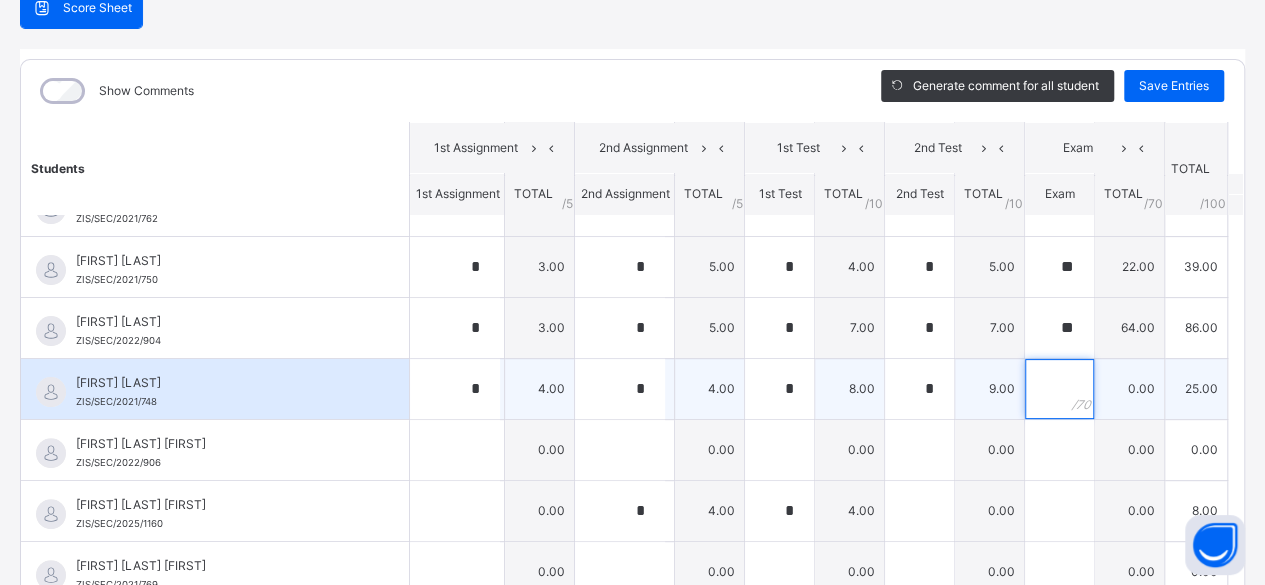 click at bounding box center (1059, 389) 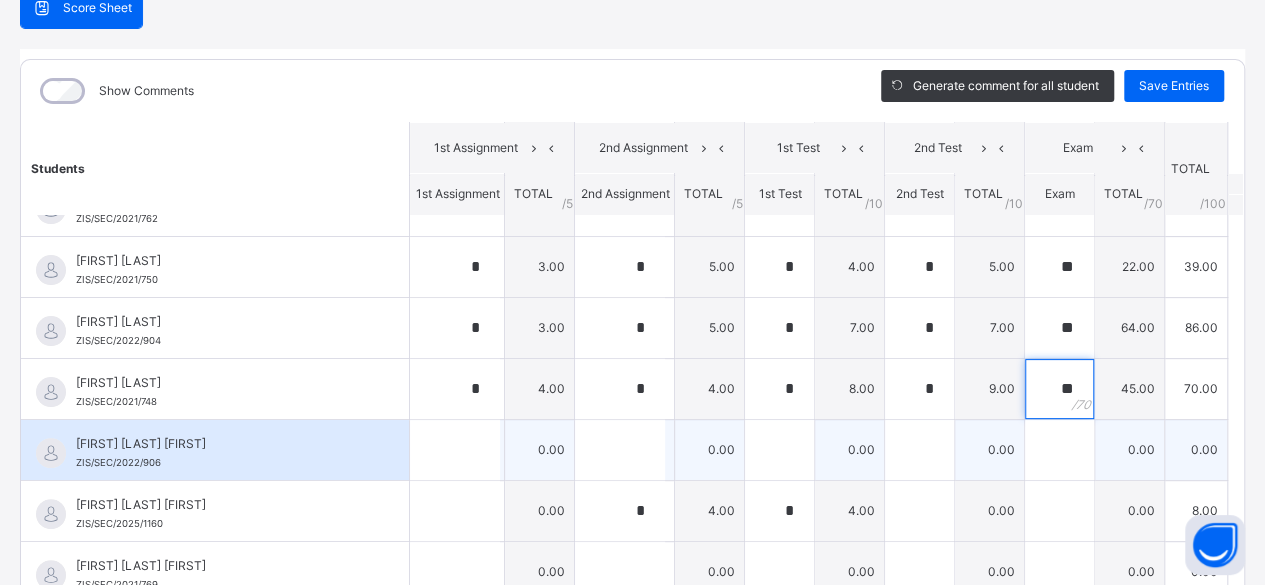 type on "**" 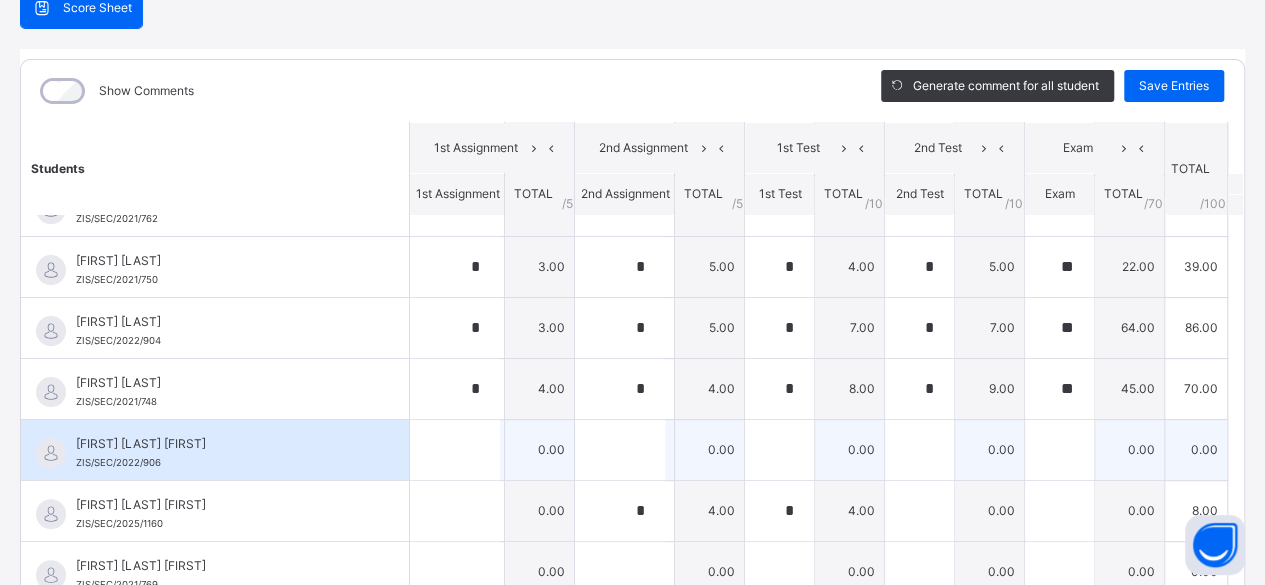 click on "AISHA KACHALLA ADAMU ZIS/SEC/2022/906" at bounding box center [220, 453] 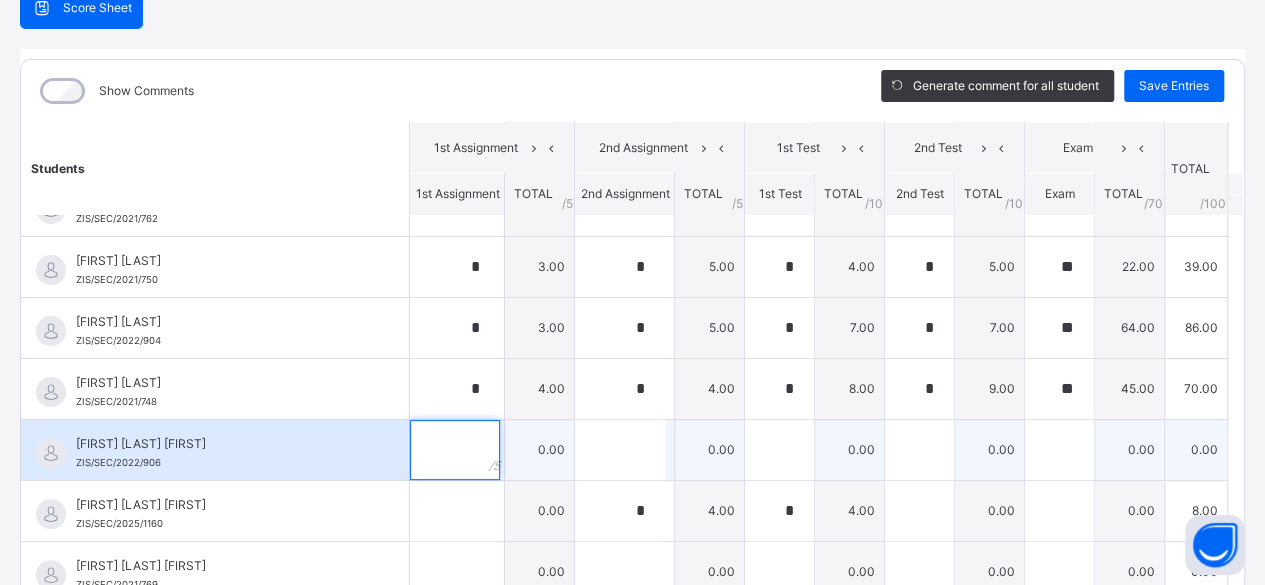 click at bounding box center [455, 450] 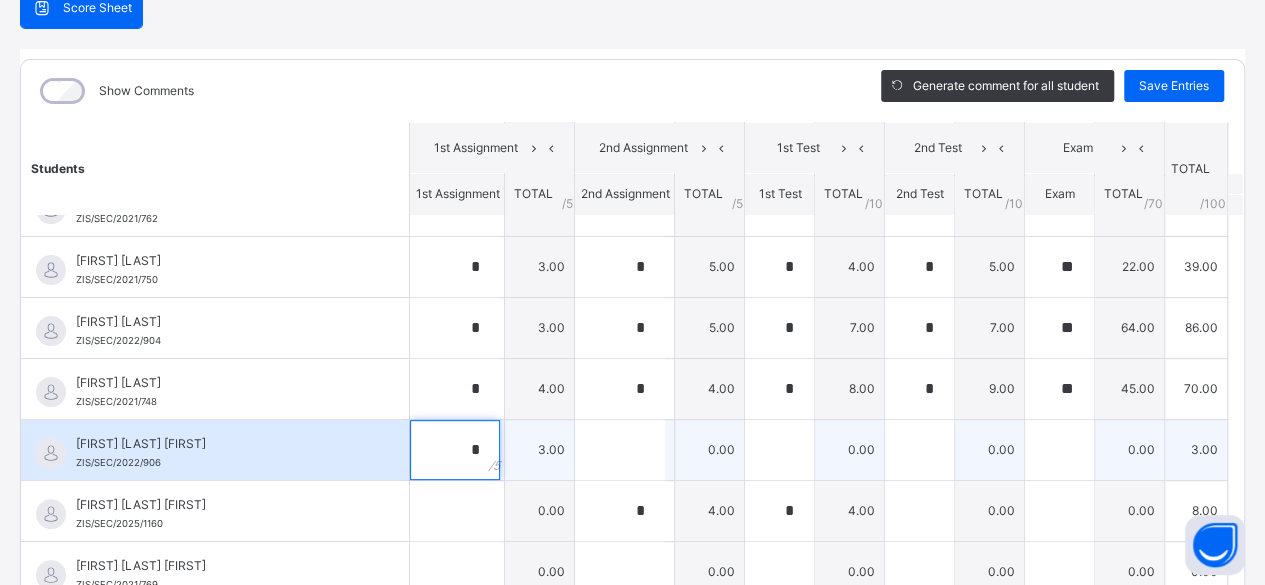 type on "*" 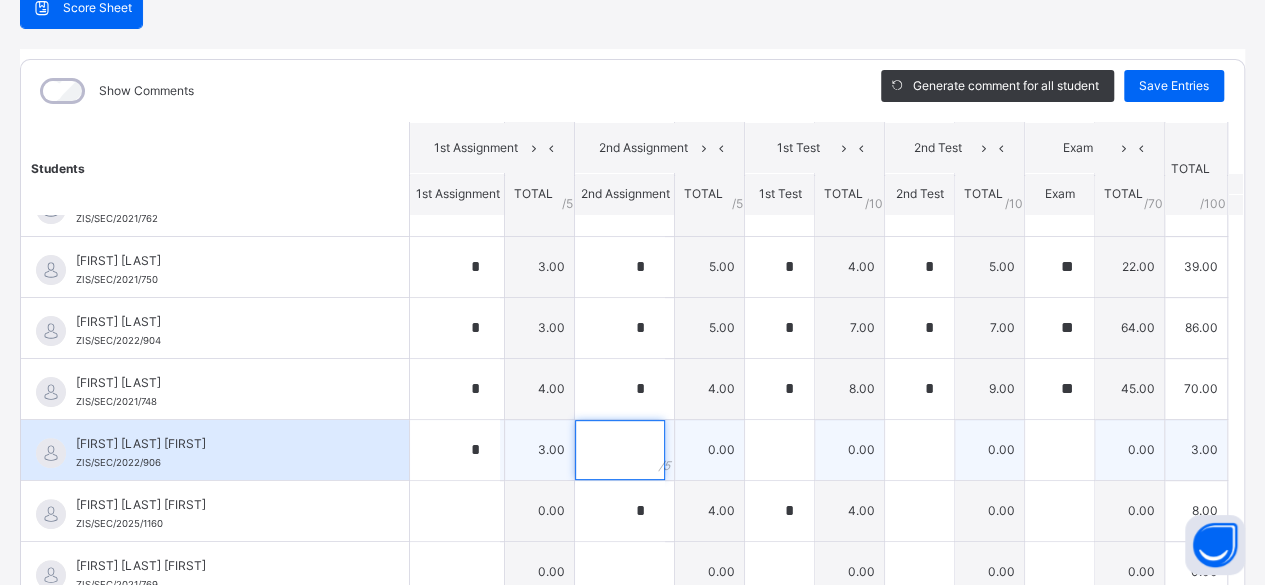 click at bounding box center [620, 450] 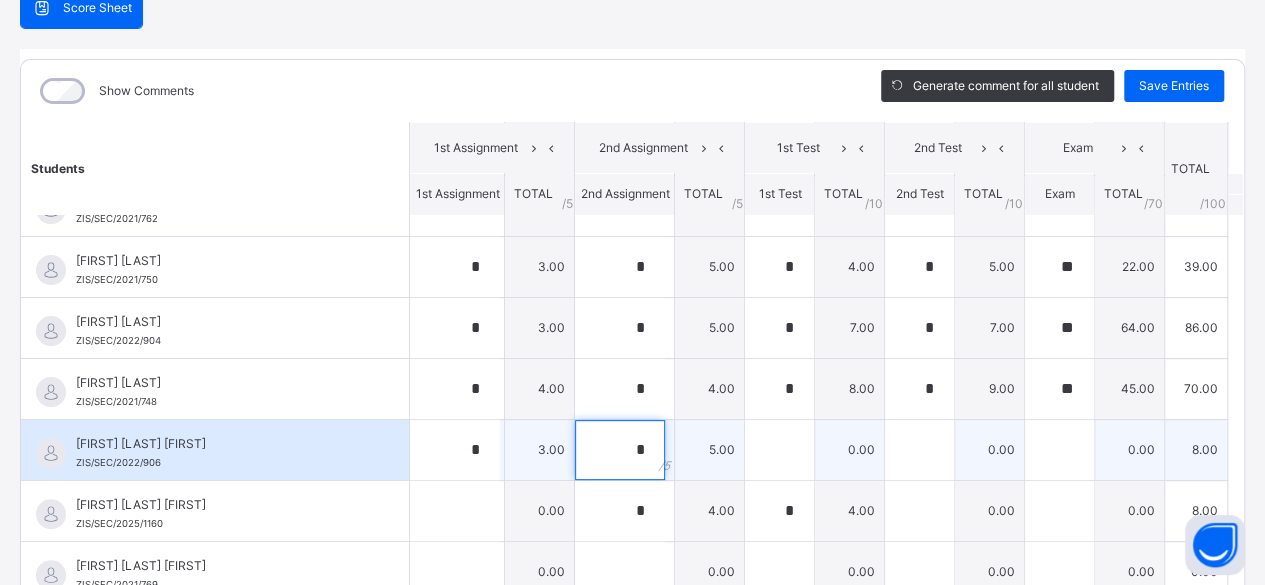 type on "*" 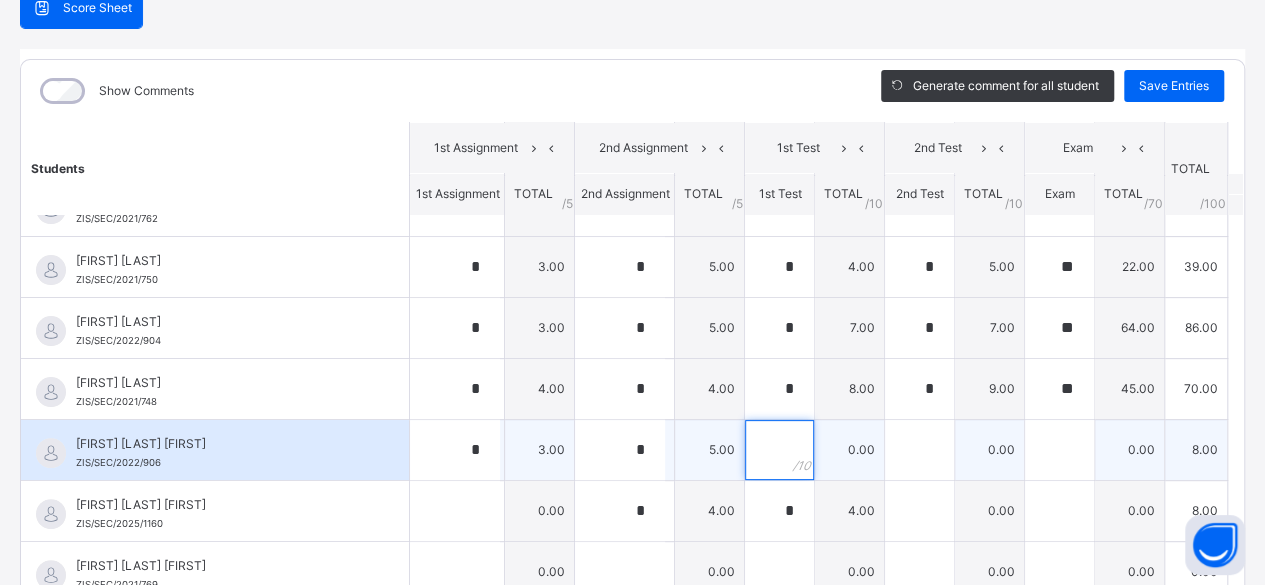 click at bounding box center [779, 450] 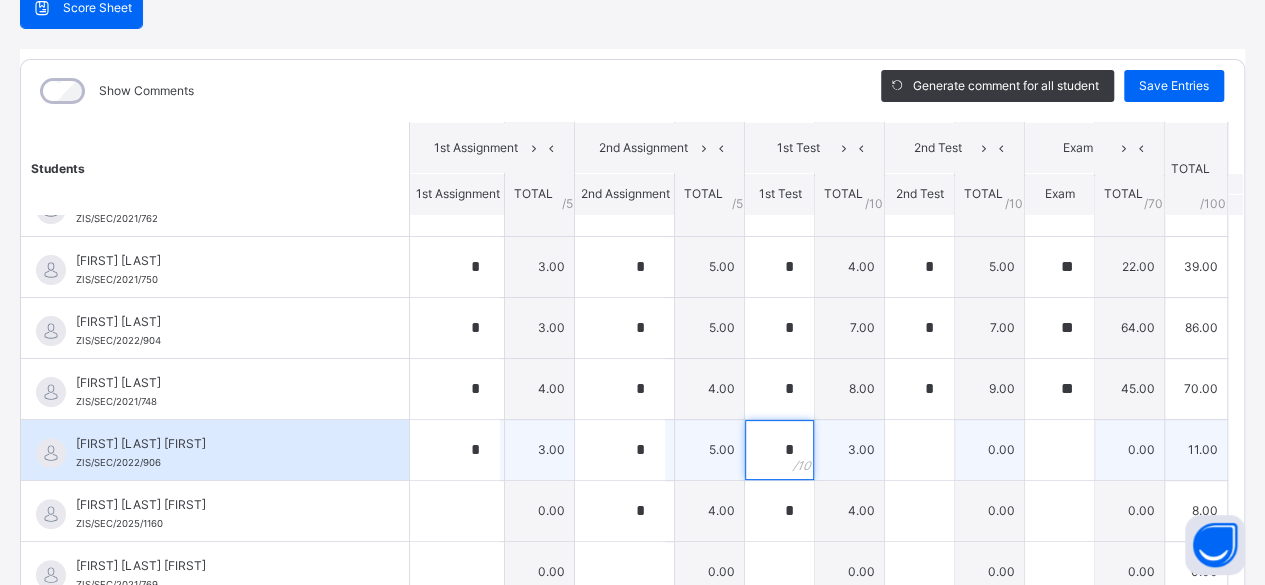 type on "*" 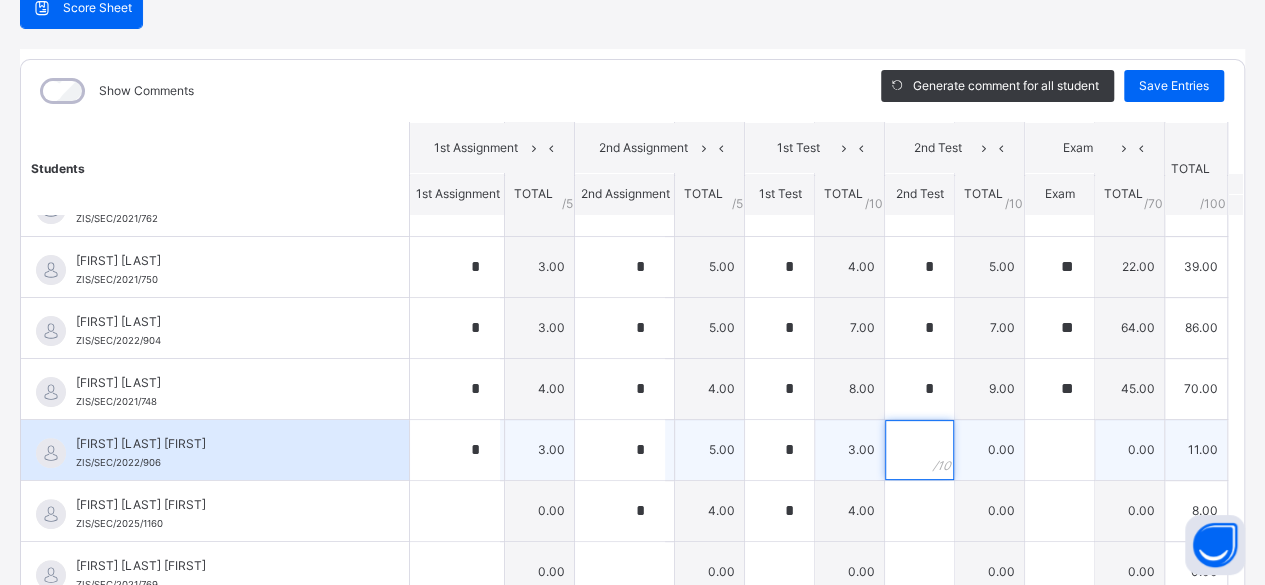 click at bounding box center [919, 450] 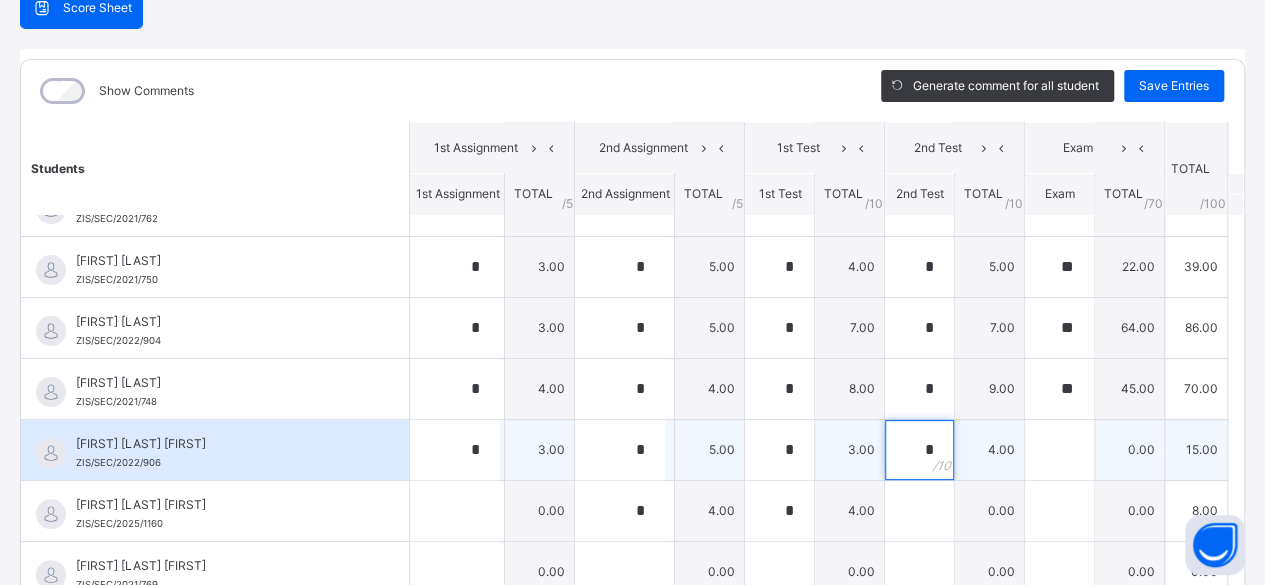 type on "*" 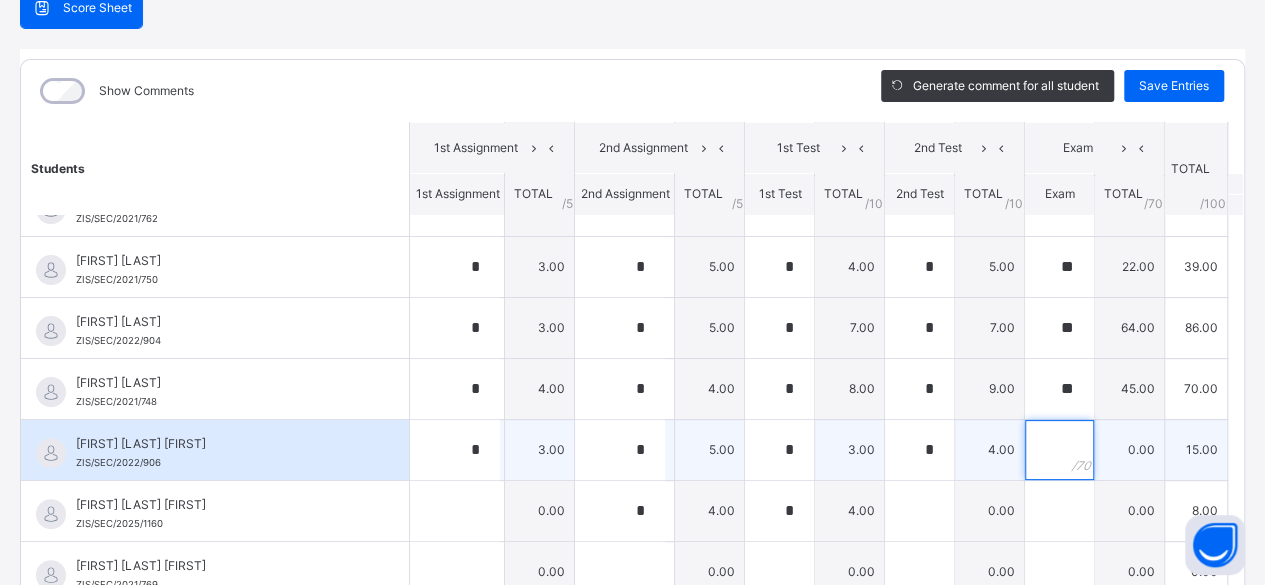 click at bounding box center (1059, 450) 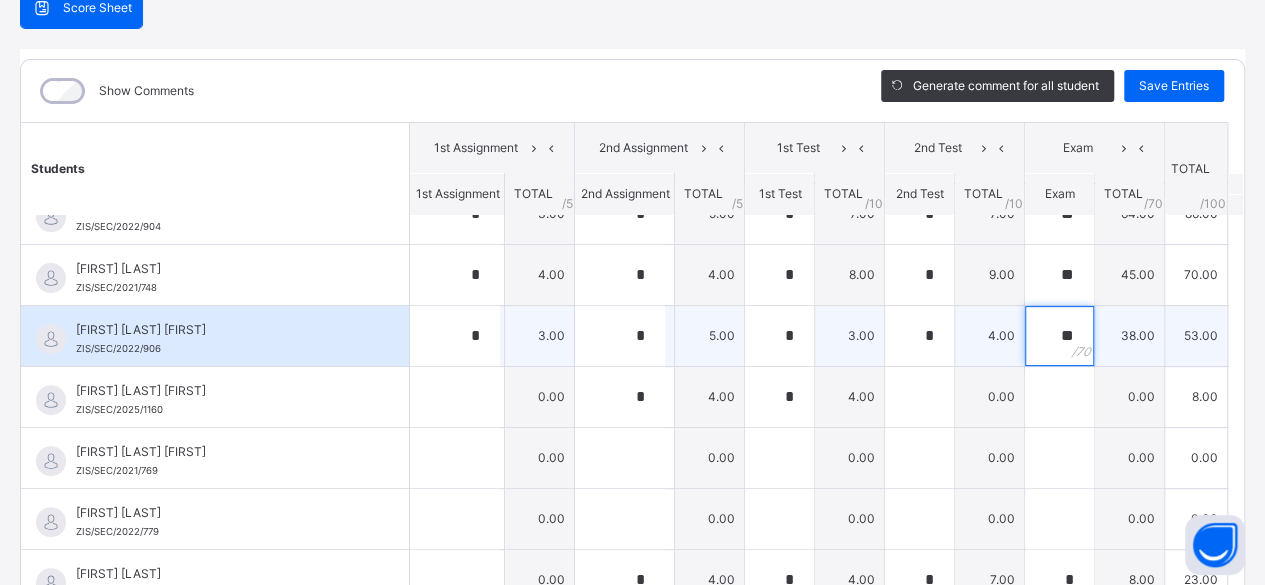 scroll, scrollTop: 279, scrollLeft: 0, axis: vertical 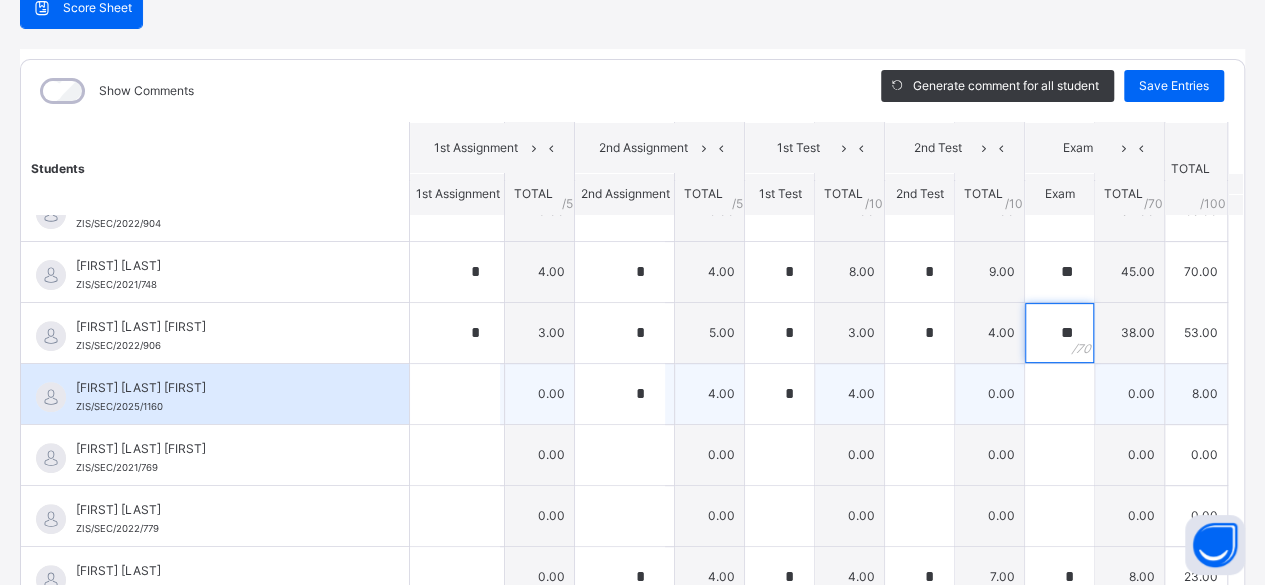 type on "**" 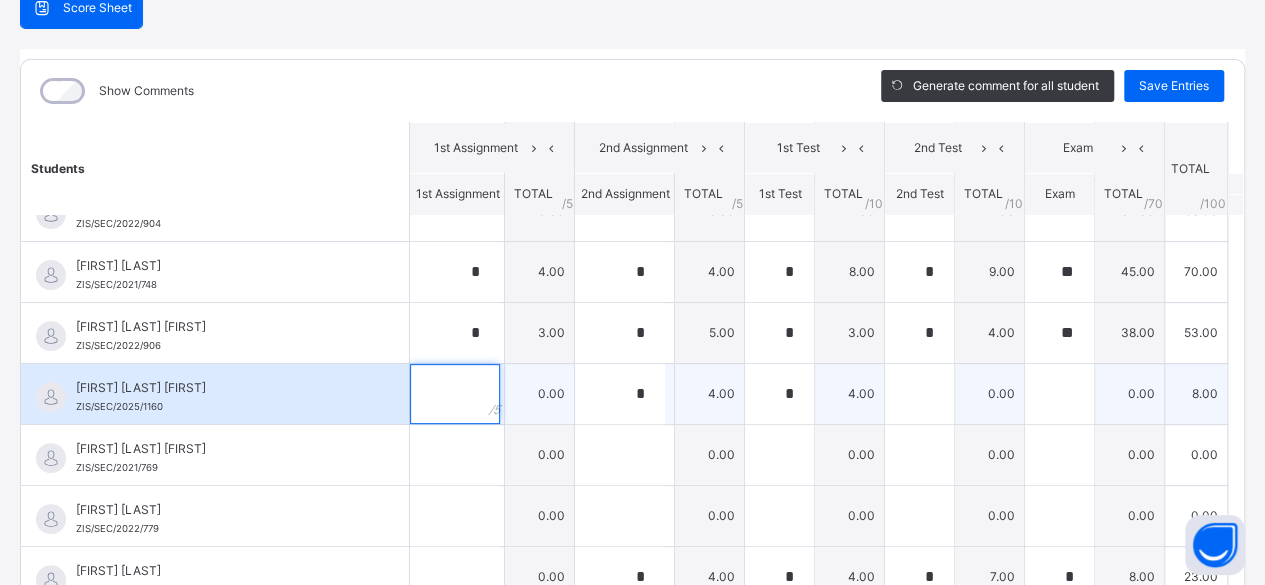 click at bounding box center [455, 394] 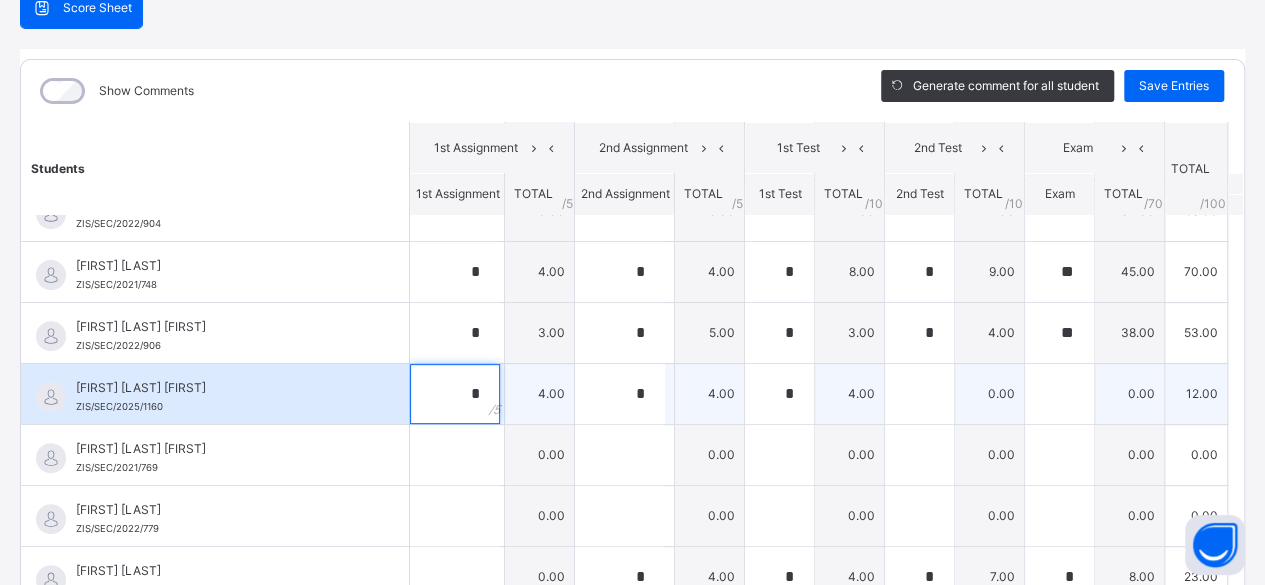 type on "*" 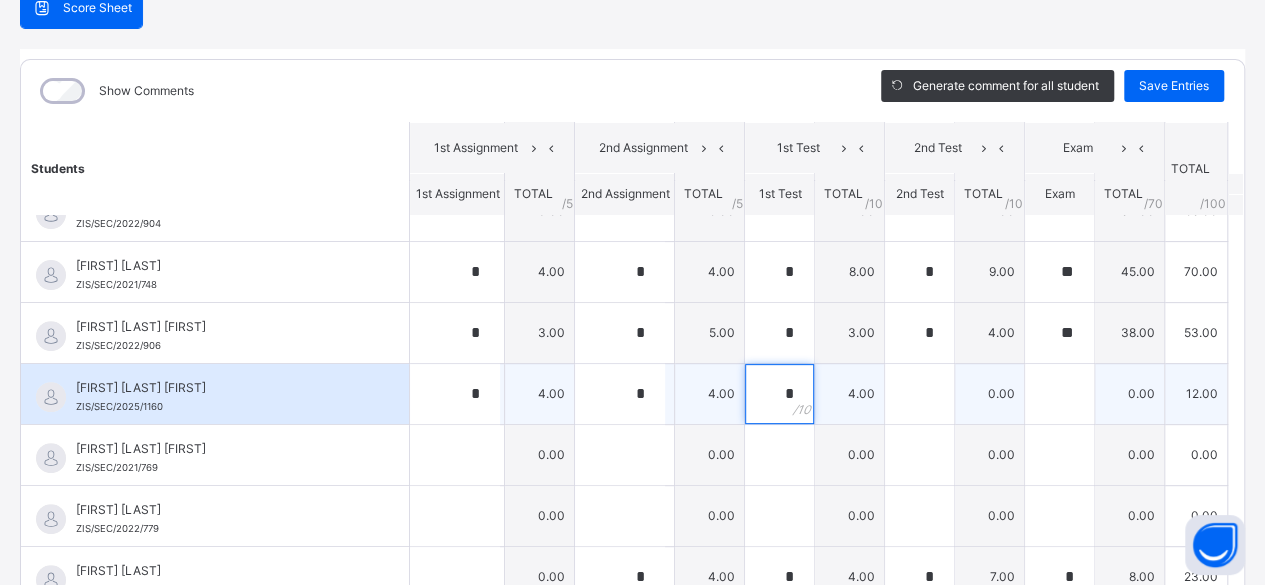 click on "*" at bounding box center [779, 394] 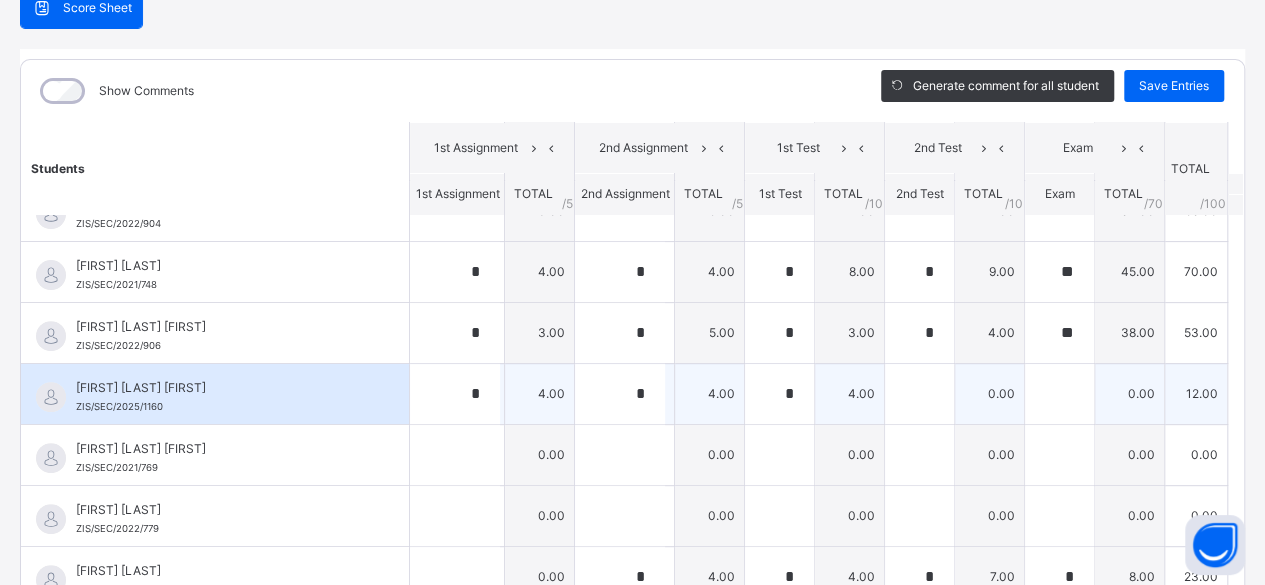 click on "*" at bounding box center (779, 394) 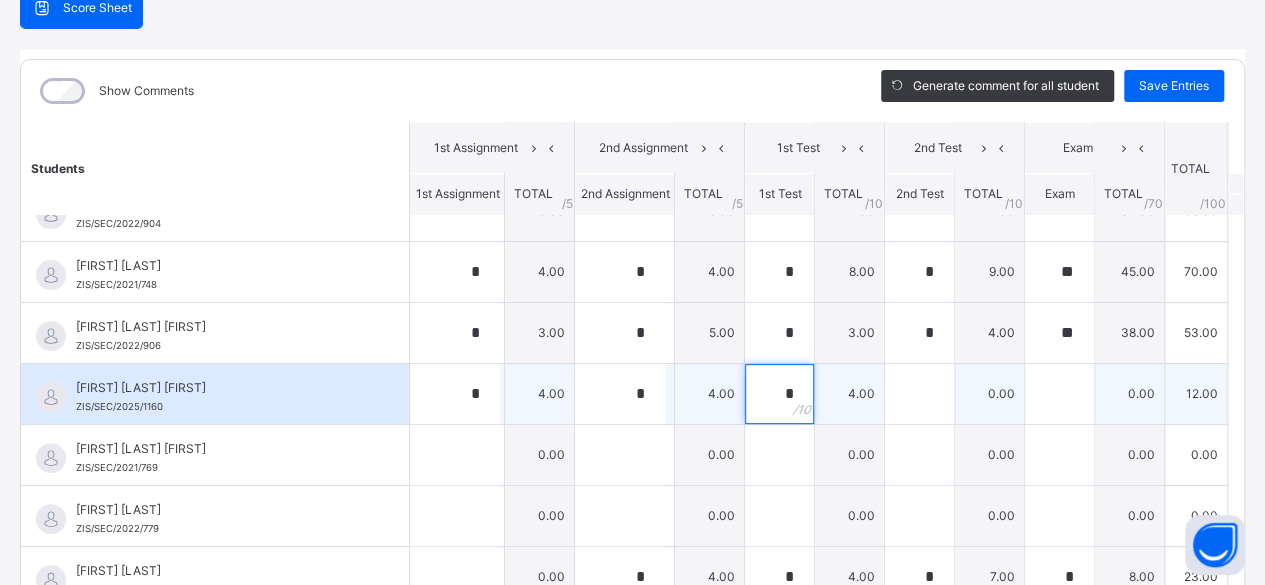 click on "*" at bounding box center (779, 394) 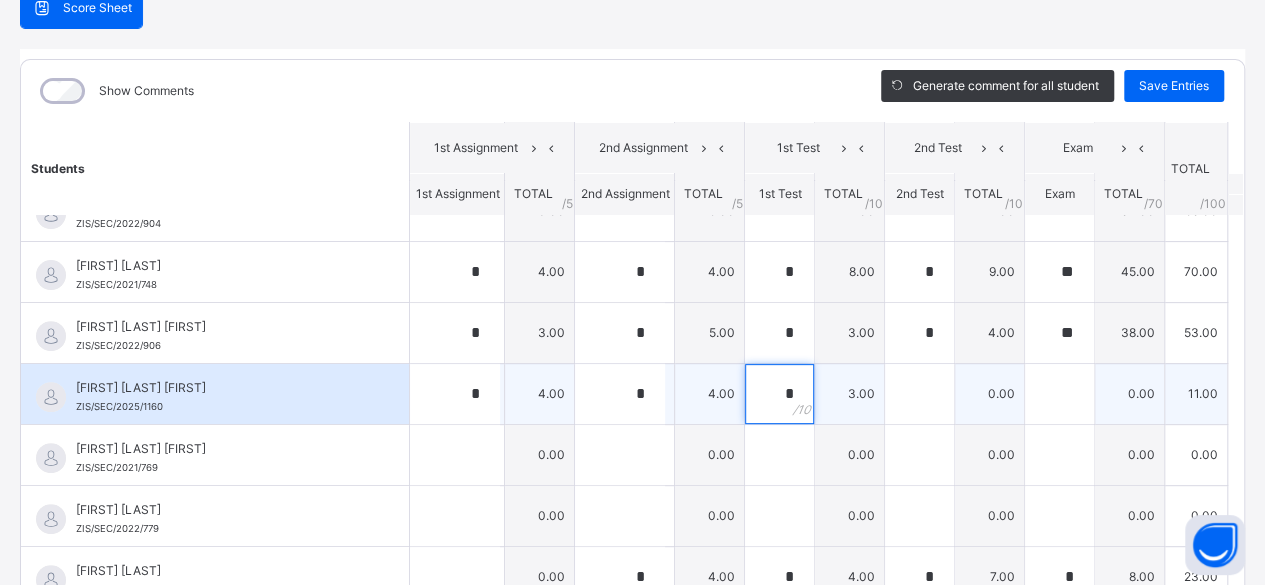 type on "*" 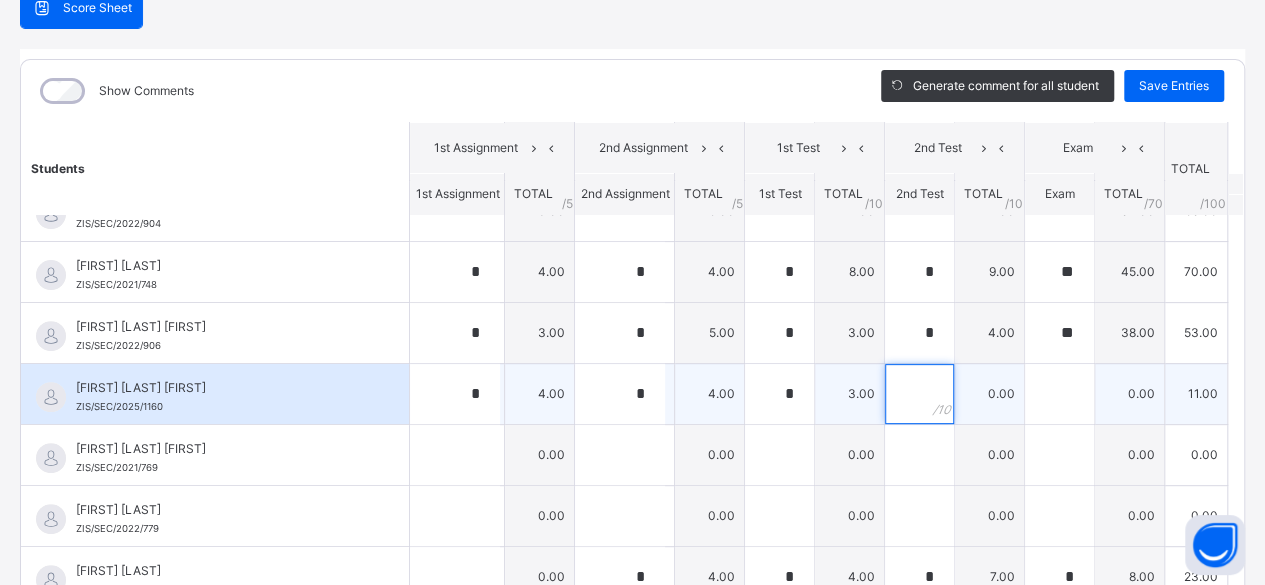 click at bounding box center [919, 394] 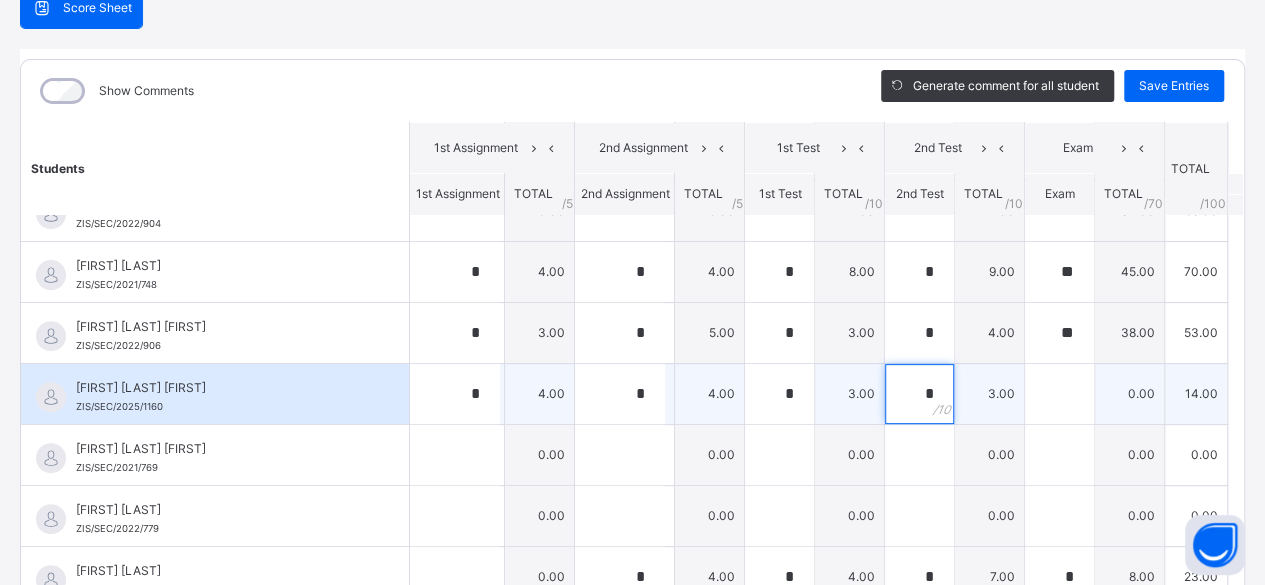 type on "*" 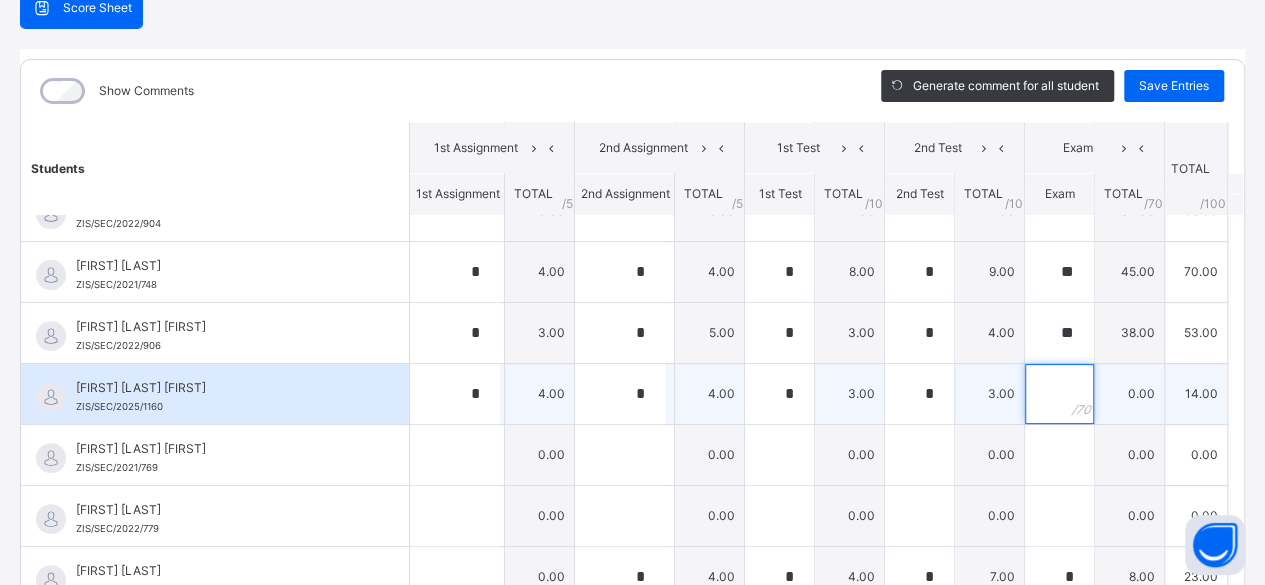 click at bounding box center (1059, 394) 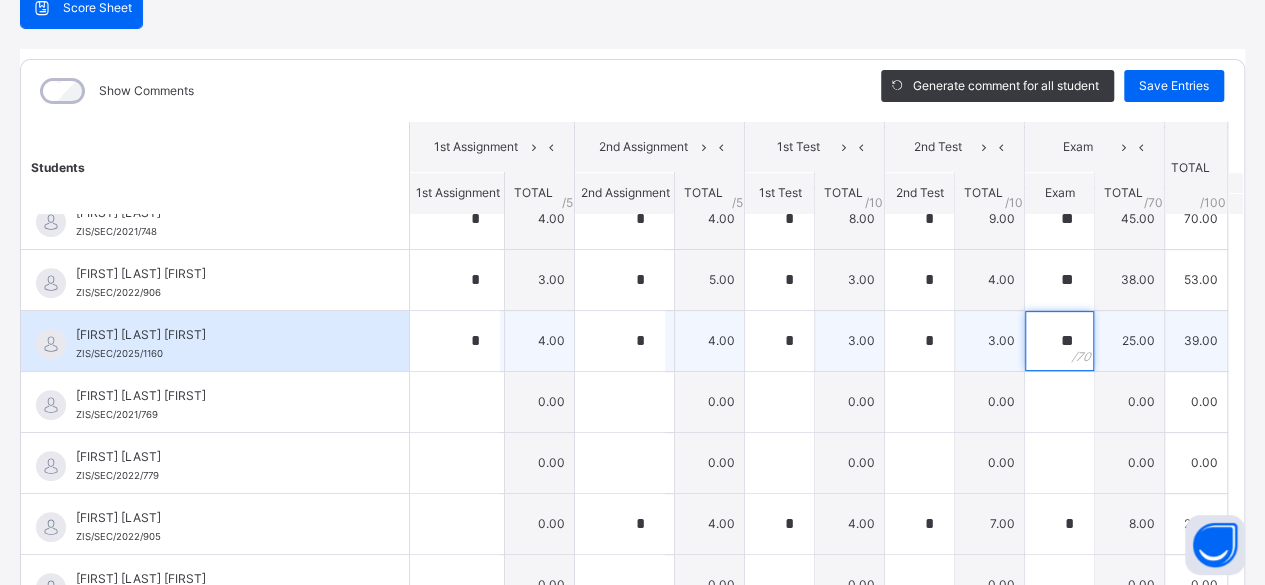 scroll, scrollTop: 354, scrollLeft: 0, axis: vertical 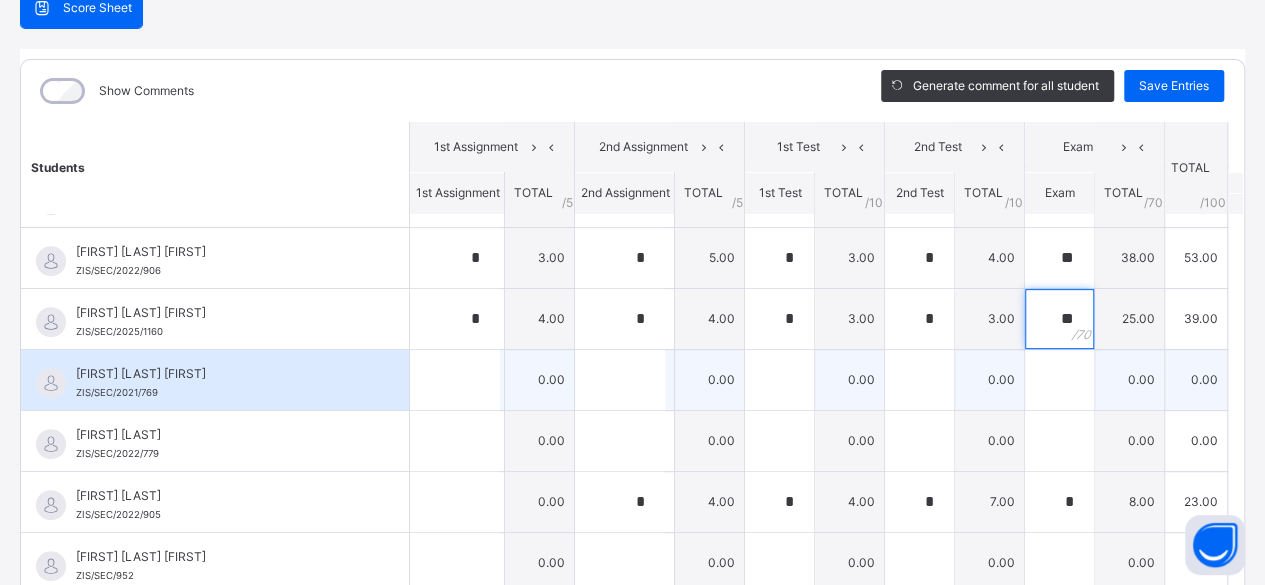type on "**" 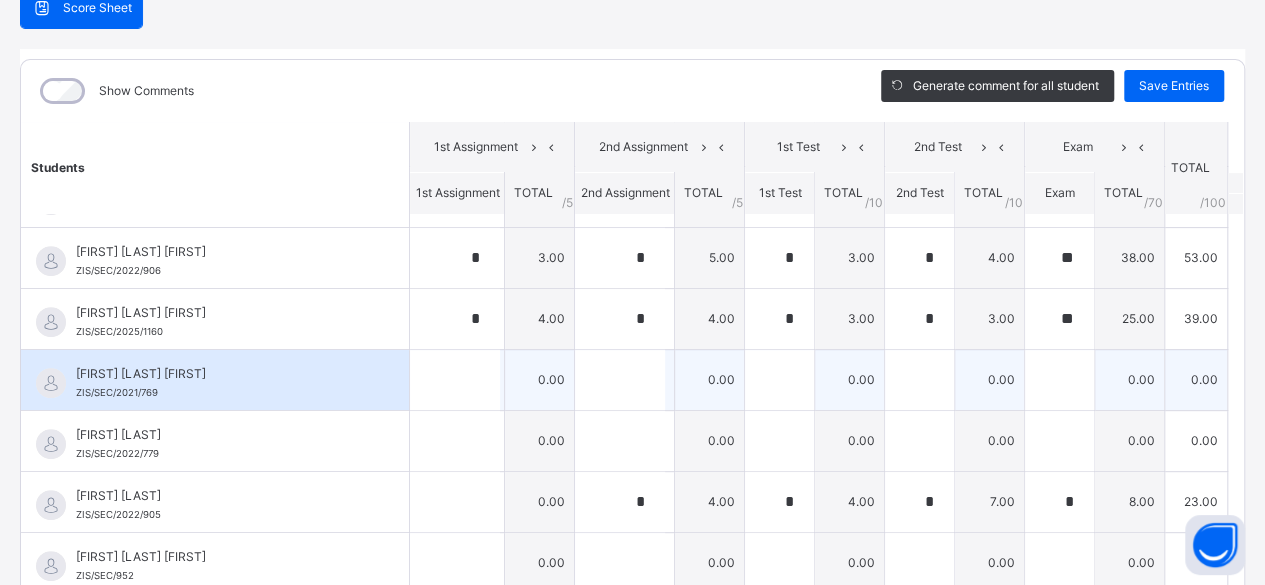 click on "AMINU OMOLOLA FAUZIYA ZIS/SEC/2021/769" at bounding box center [220, 383] 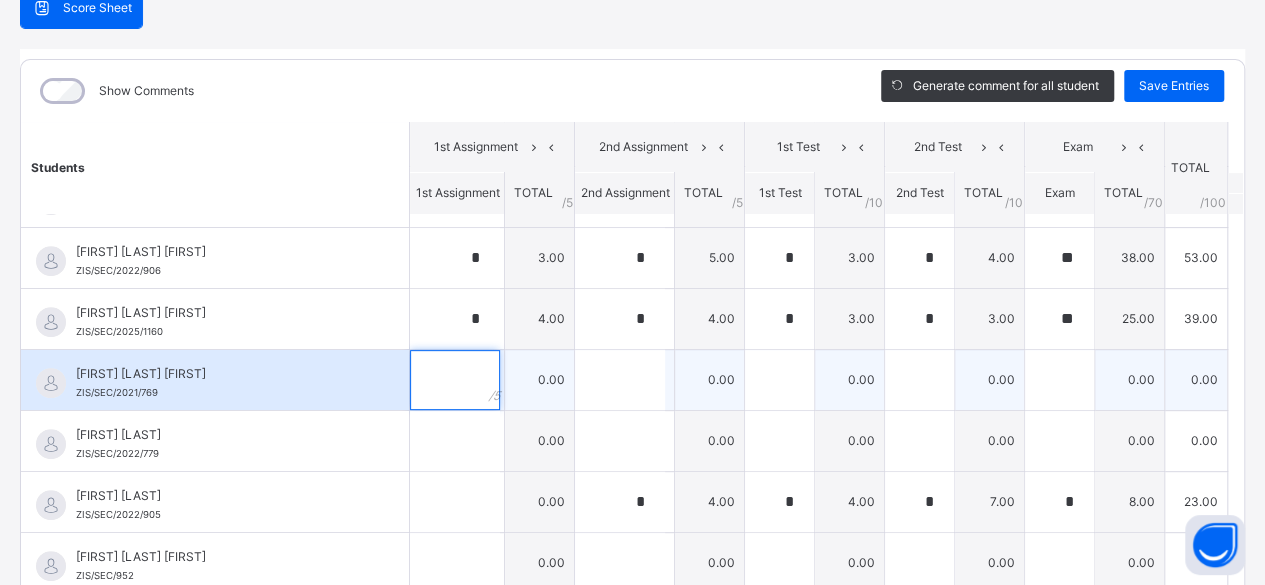click at bounding box center [455, 380] 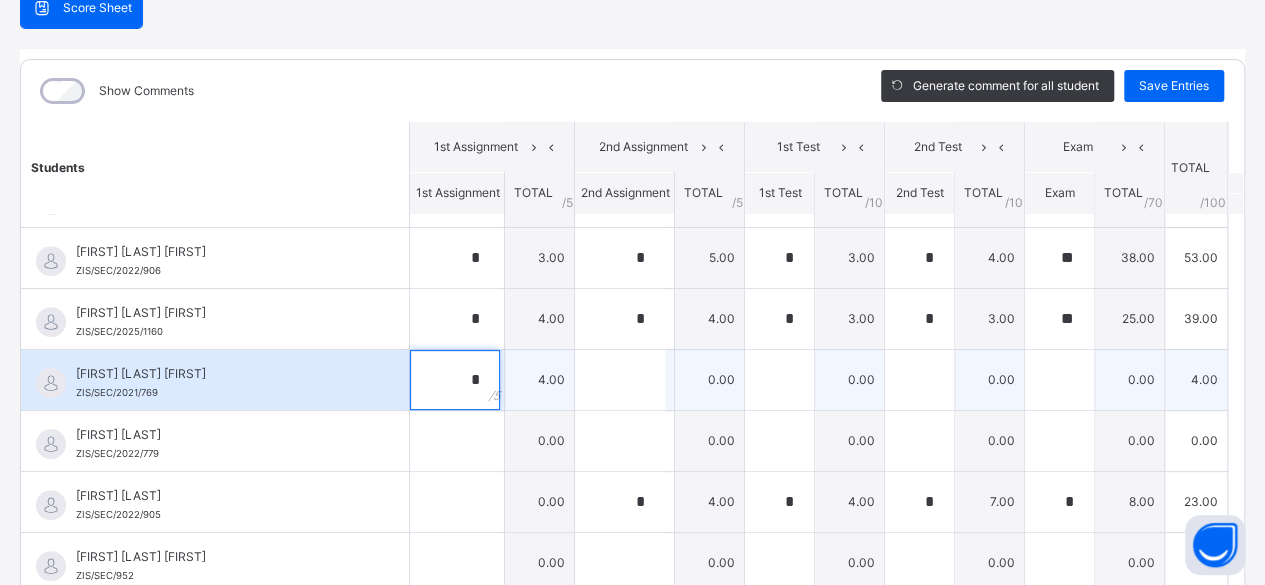 type on "*" 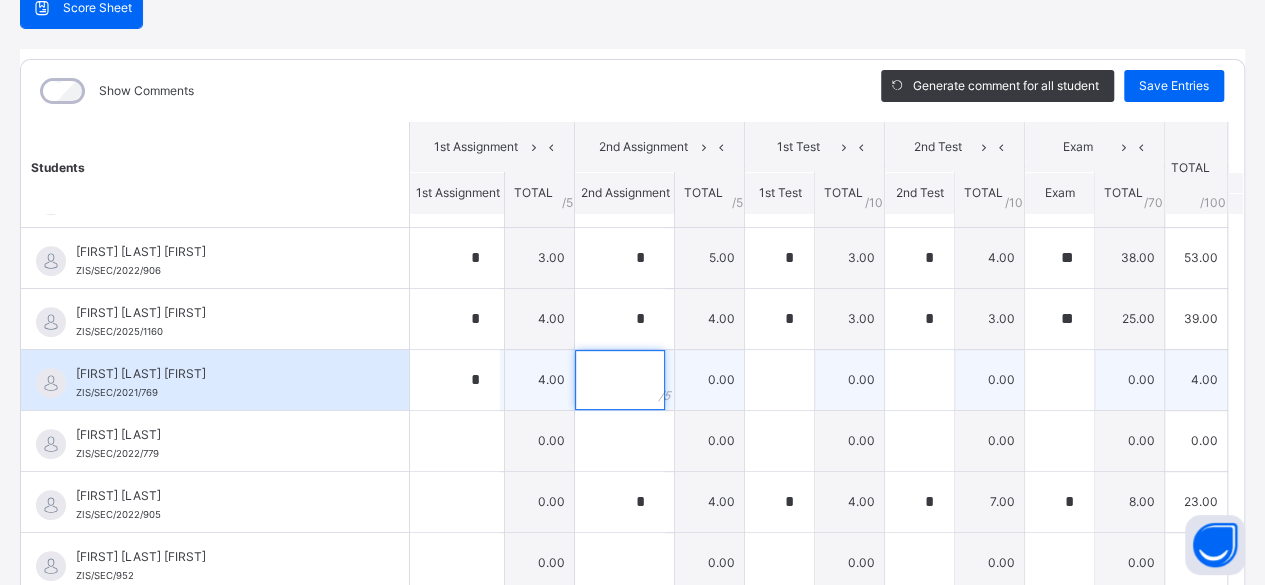 click at bounding box center [620, 380] 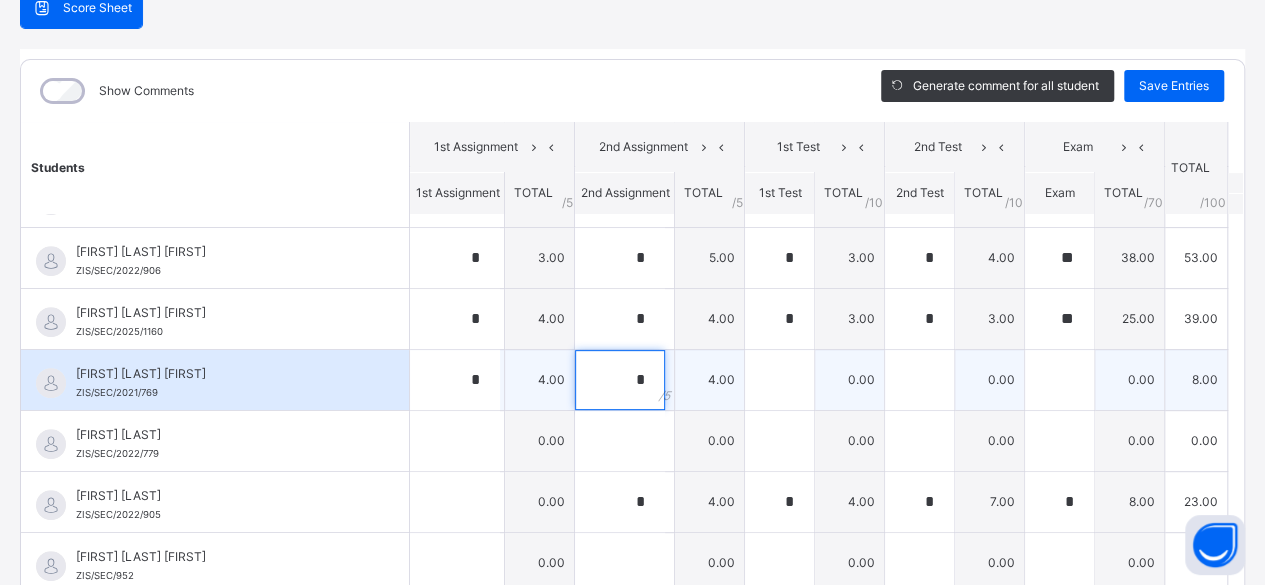type on "*" 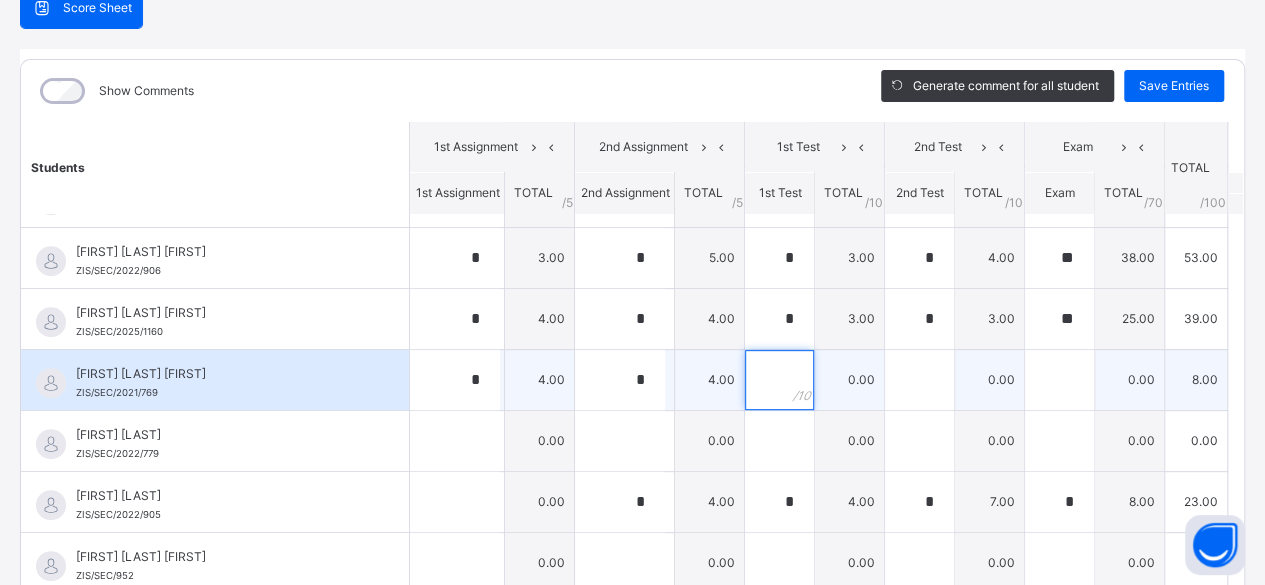 click at bounding box center (779, 380) 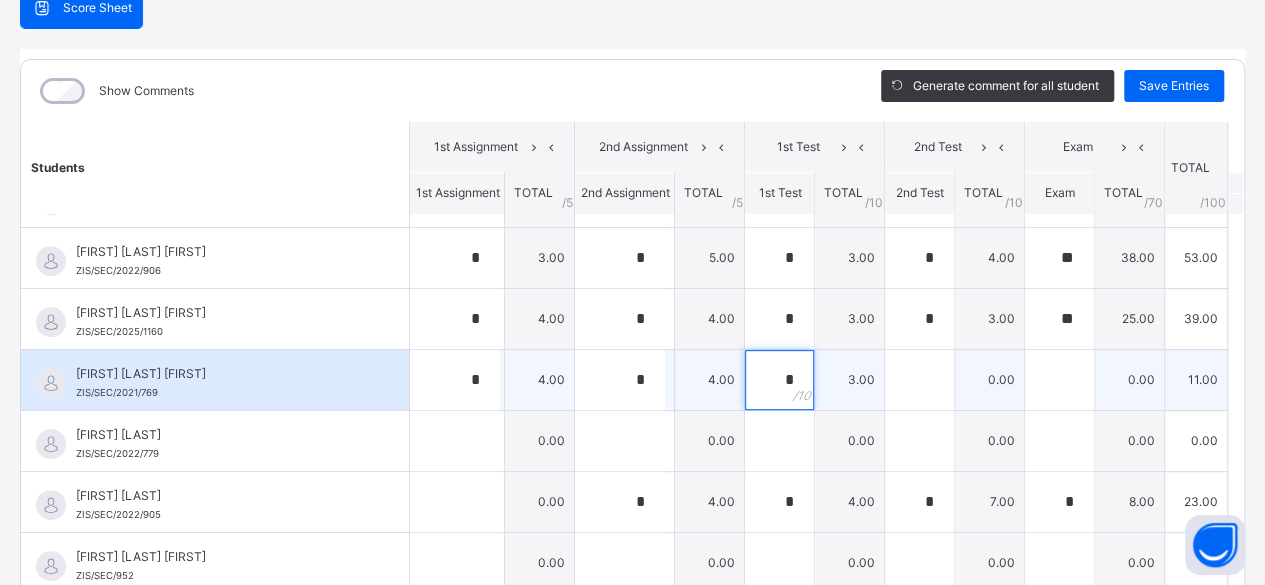 type on "*" 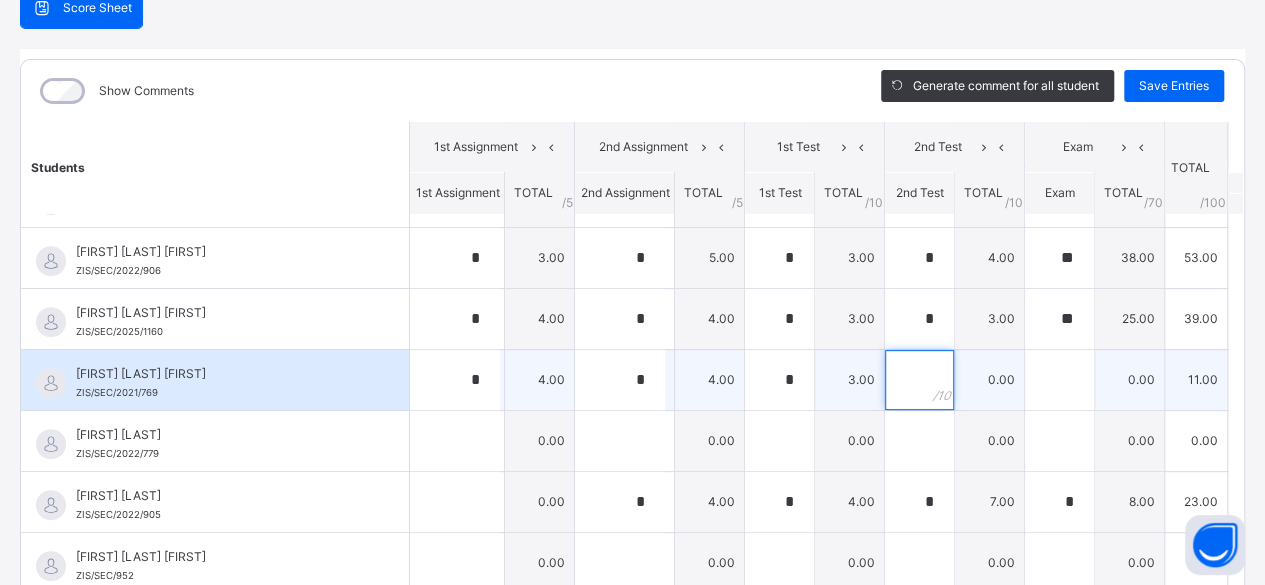 click at bounding box center [919, 380] 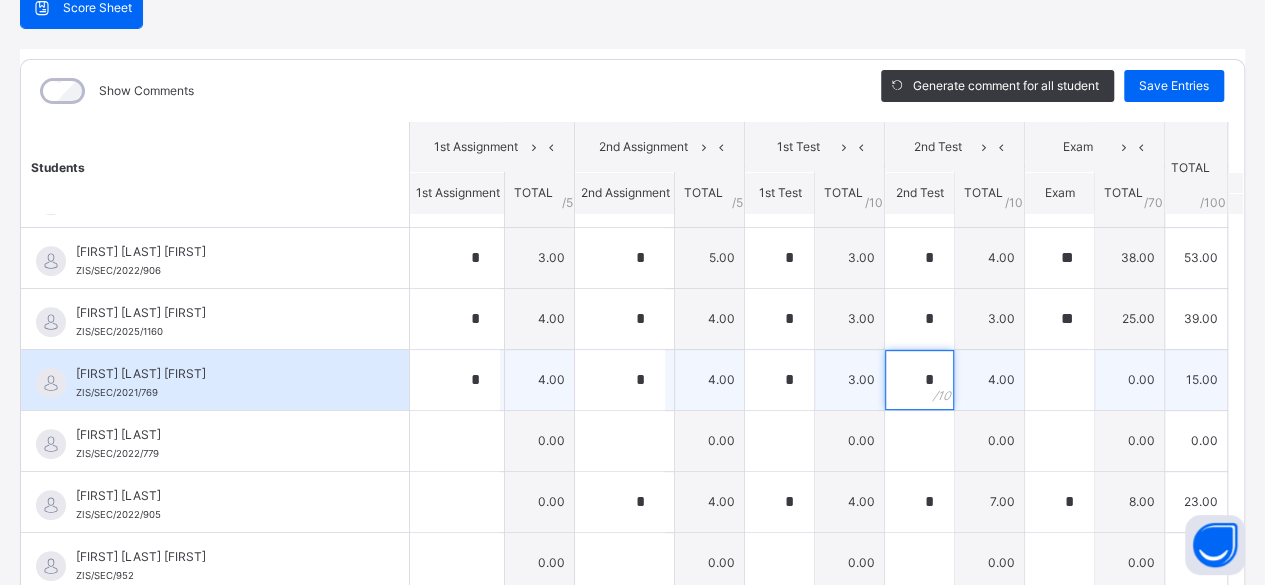 type on "*" 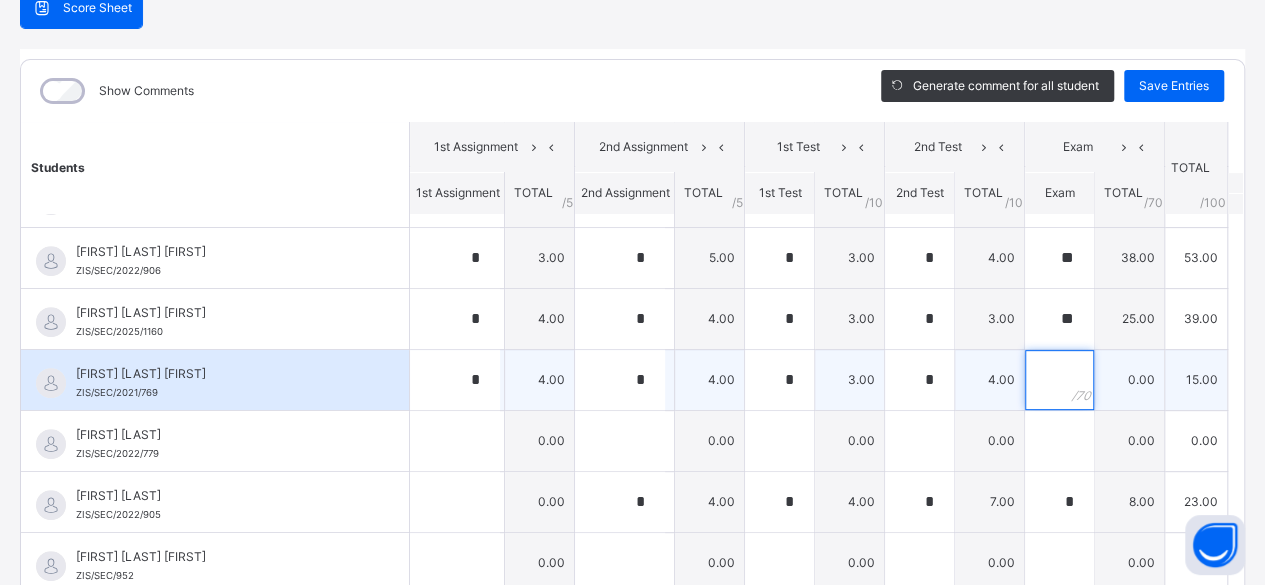 click at bounding box center [1059, 380] 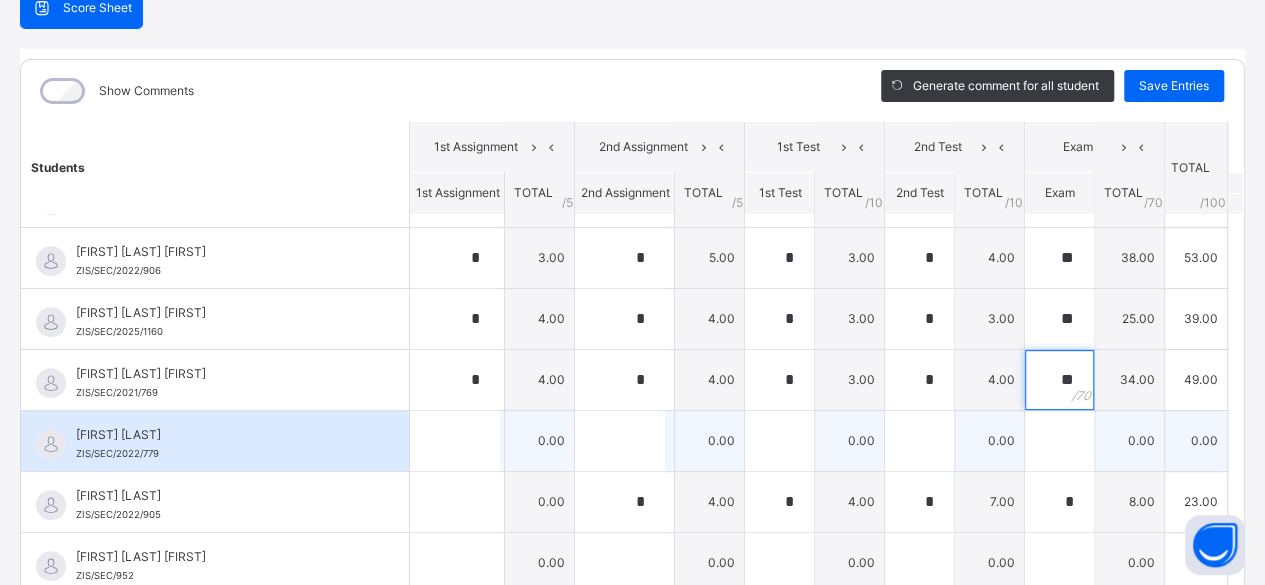 type on "**" 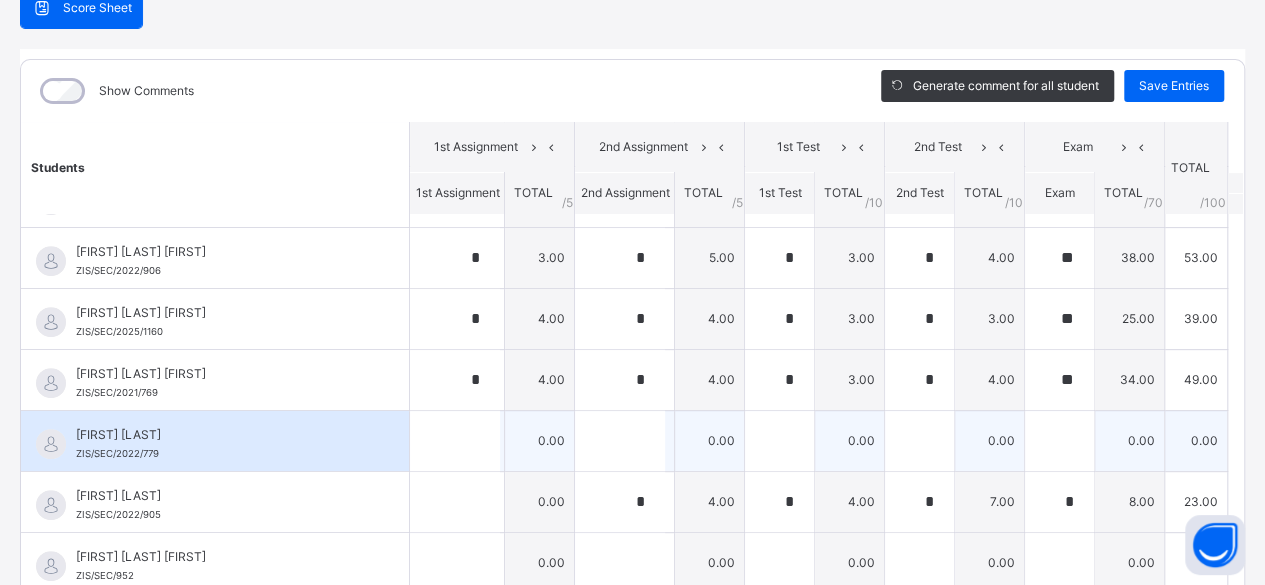 click on "ASHIRU  SHAIMA'U ZIS/SEC/2022/779" at bounding box center [220, 444] 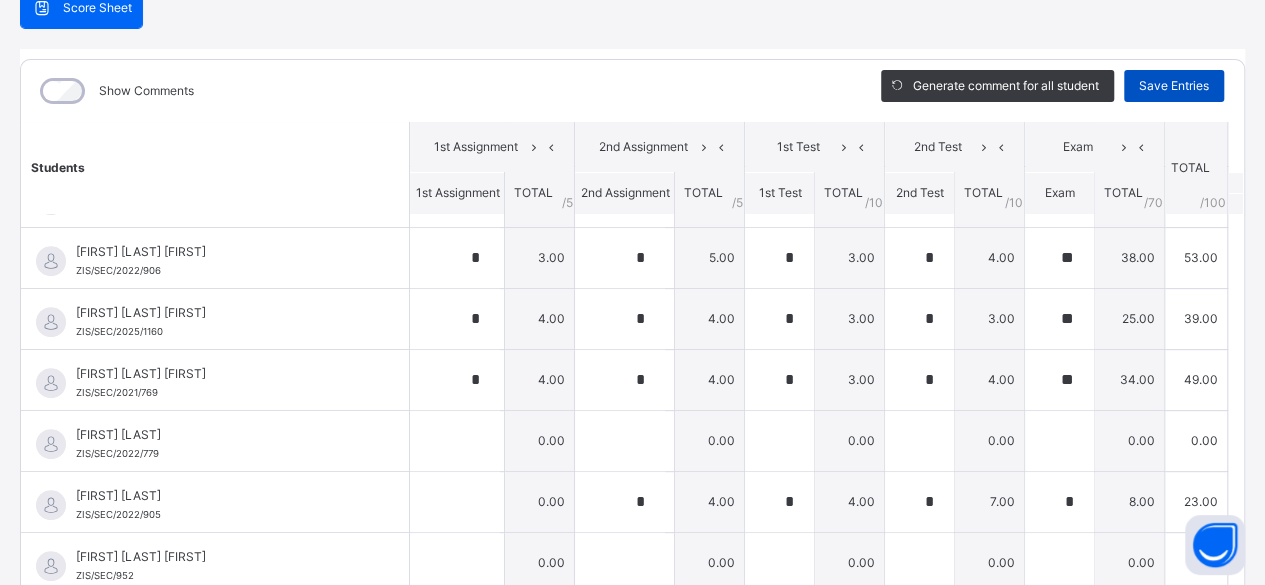click on "Save Entries" at bounding box center [1174, 86] 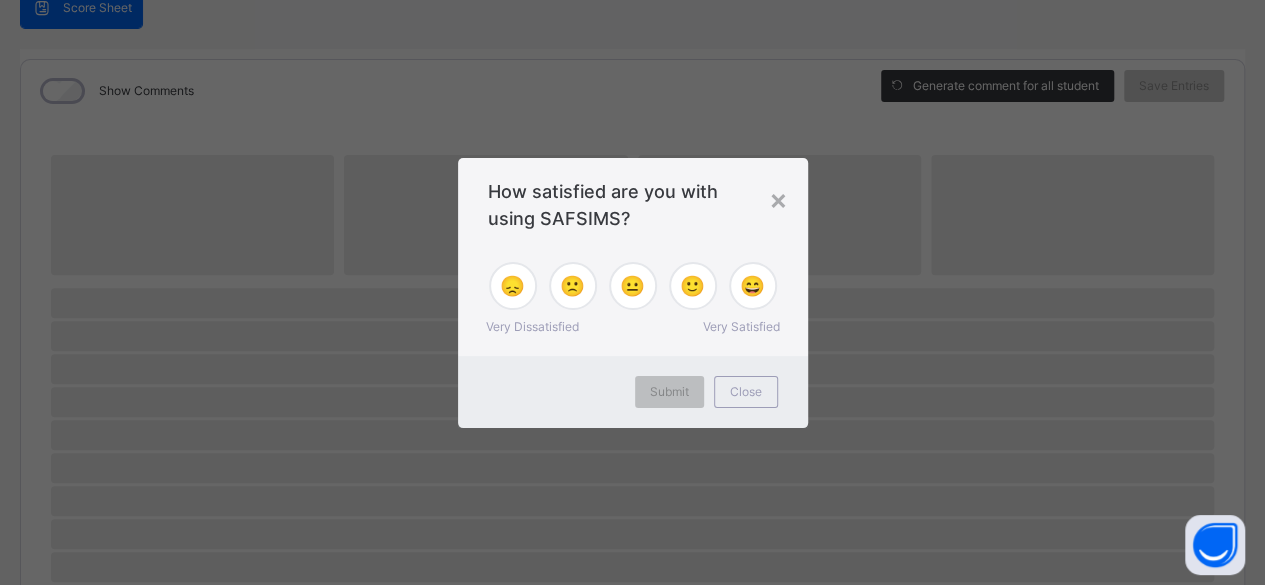 click on "× How satisfied are you with using SAFSIMS? 😞 🙁 😐 🙂 😄 Very Dissatisfied Very Satisfied Submit Close" at bounding box center (632, 292) 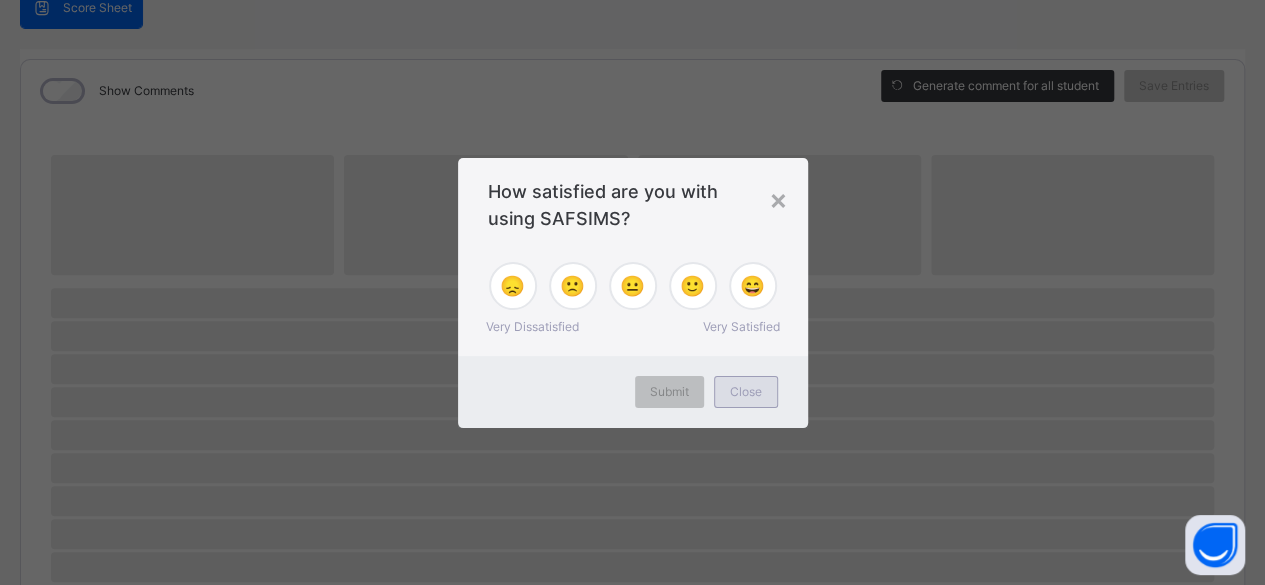 click on "Close" at bounding box center (746, 392) 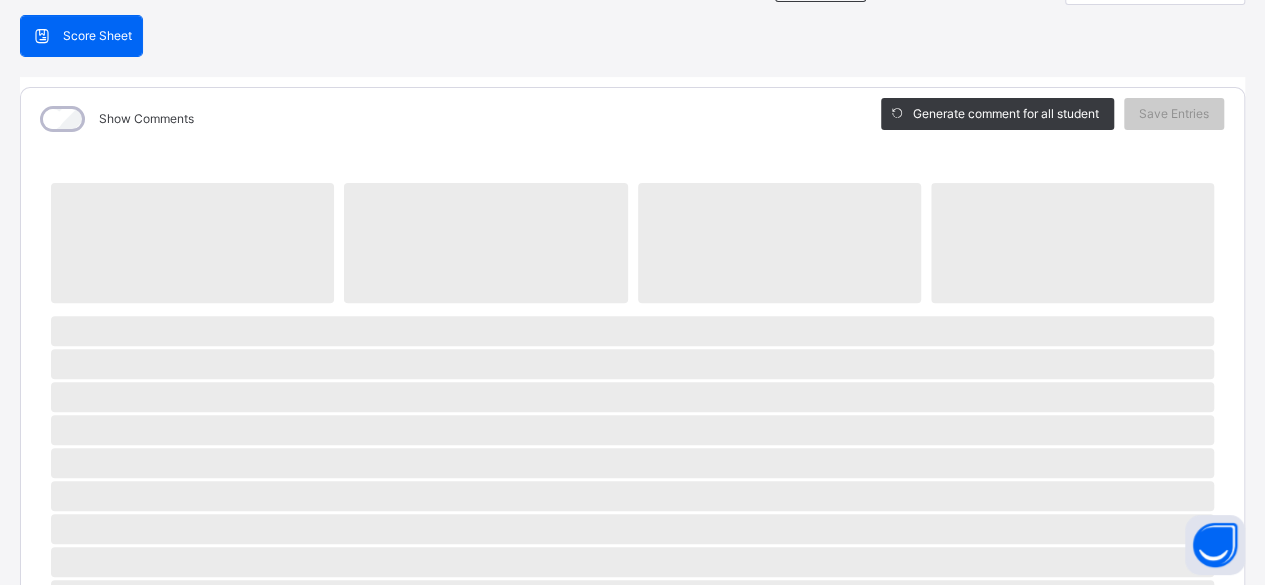 scroll, scrollTop: 0, scrollLeft: 0, axis: both 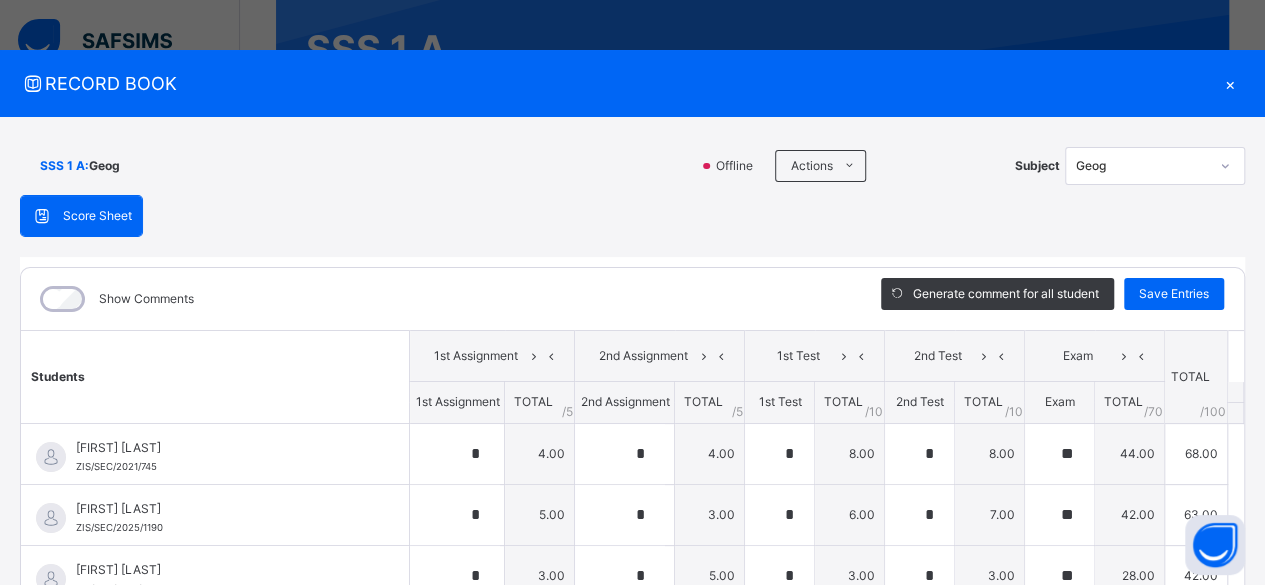 type on "*" 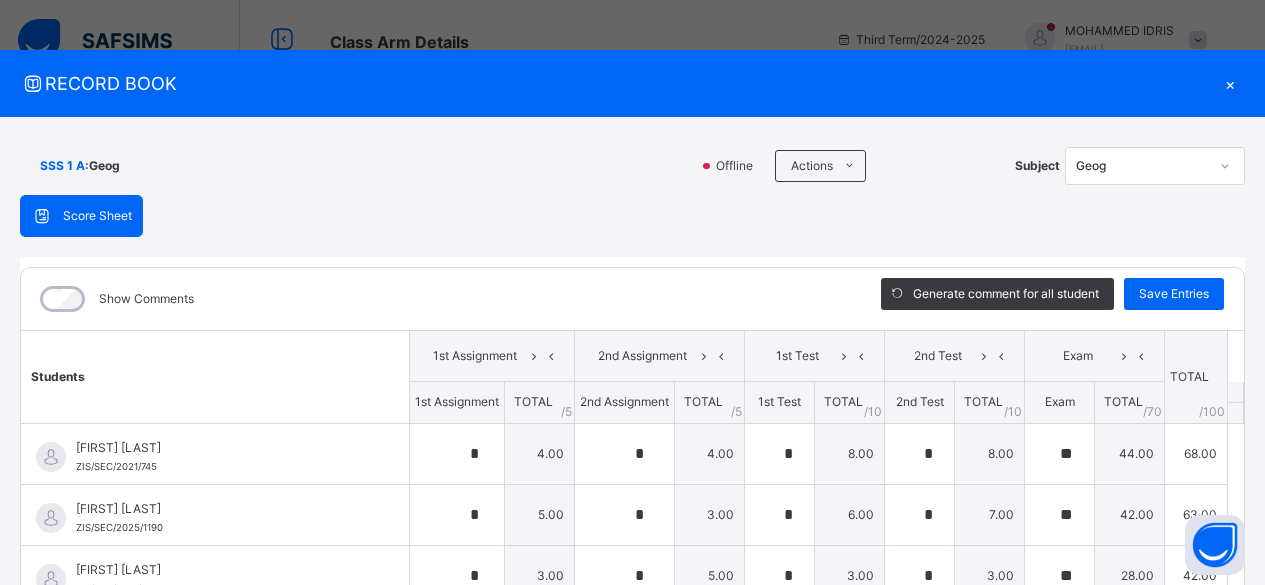 scroll, scrollTop: 1351, scrollLeft: 0, axis: vertical 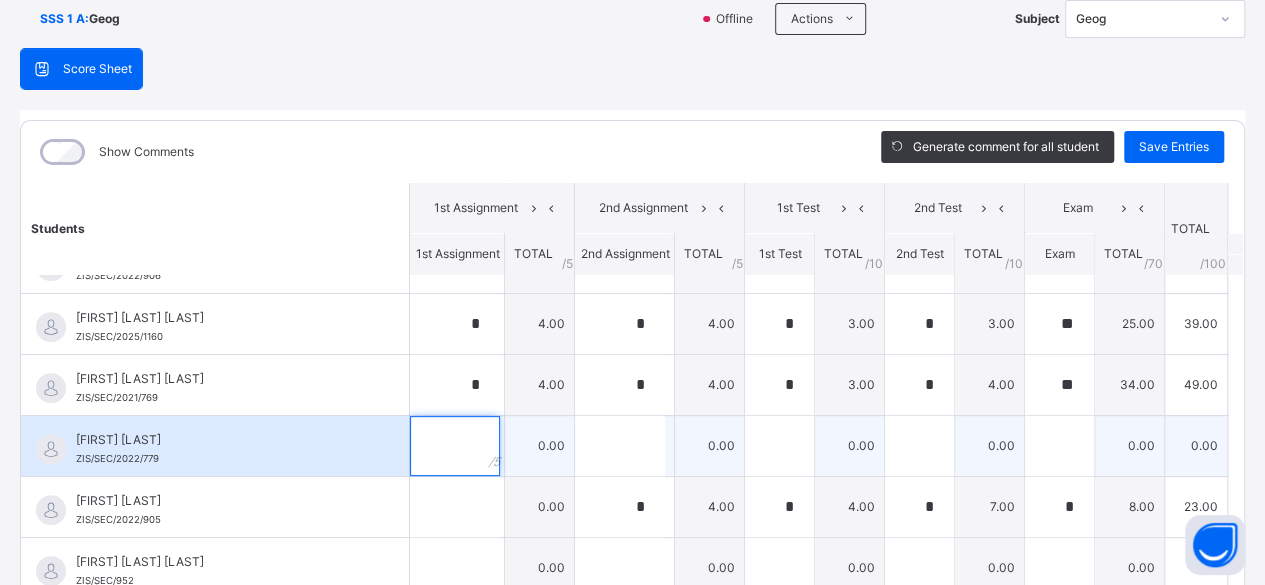 click at bounding box center (455, 446) 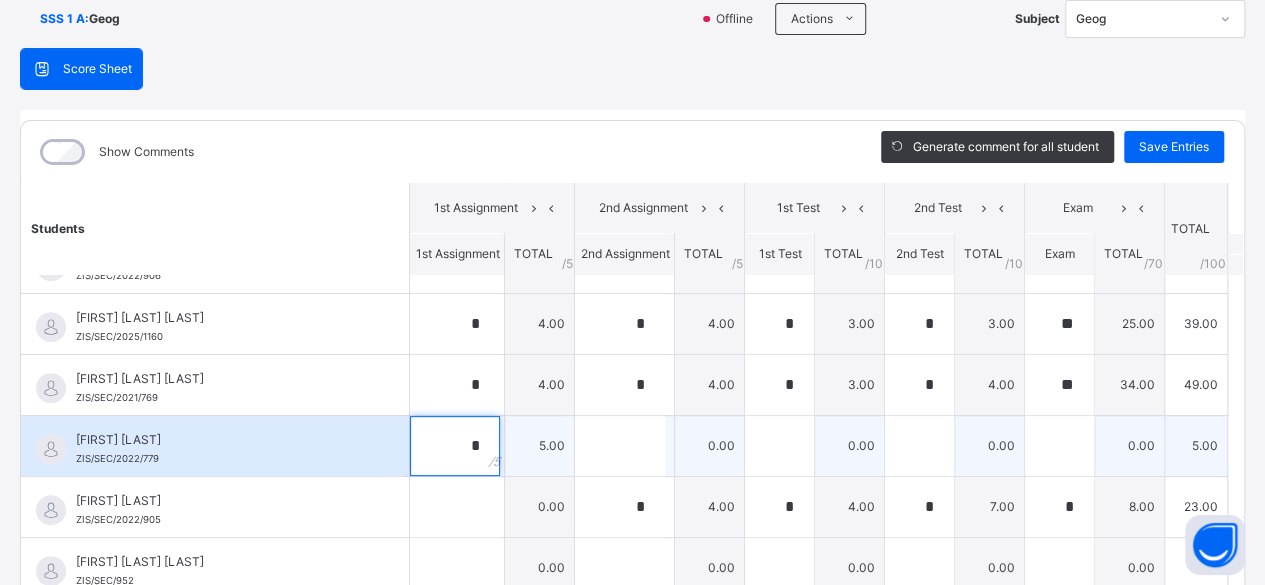 type on "*" 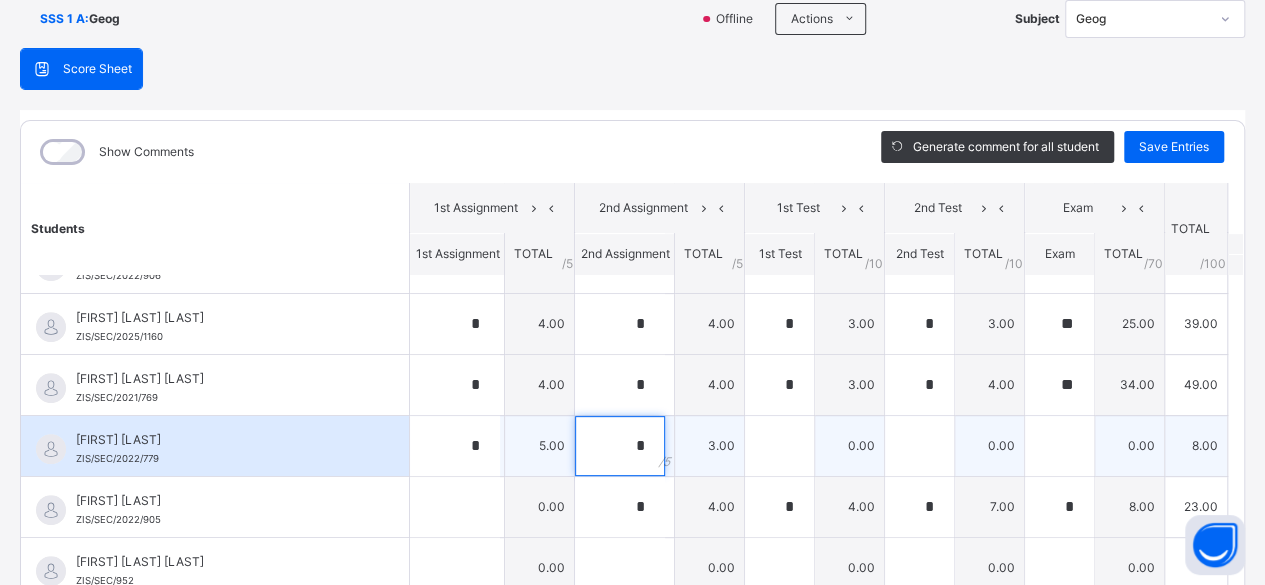 type on "*" 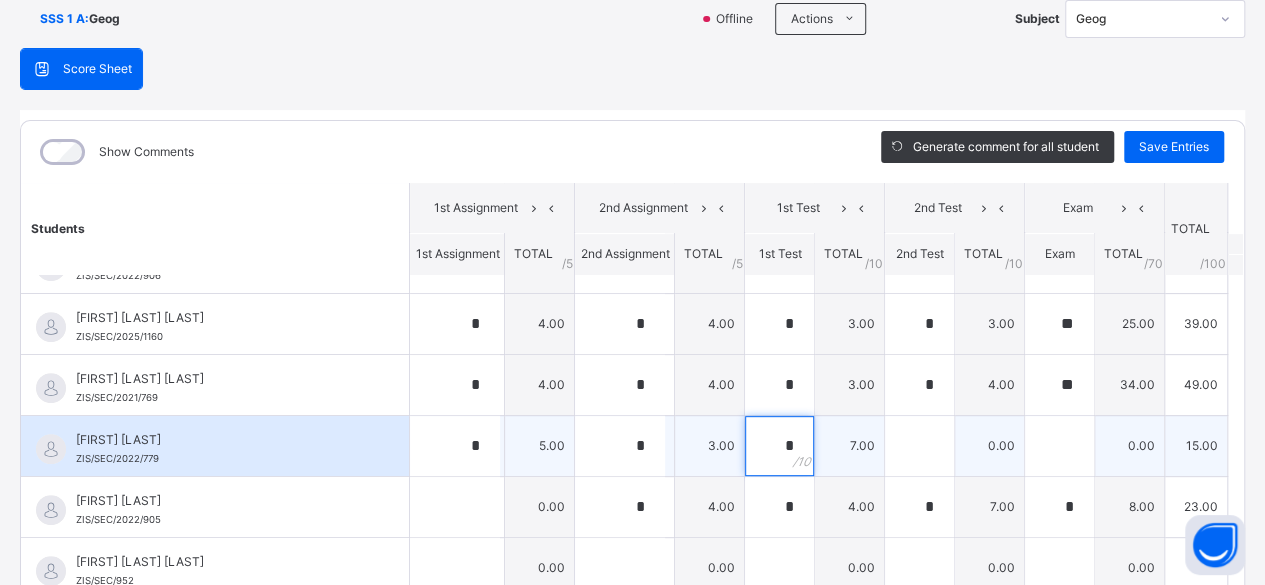 type on "*" 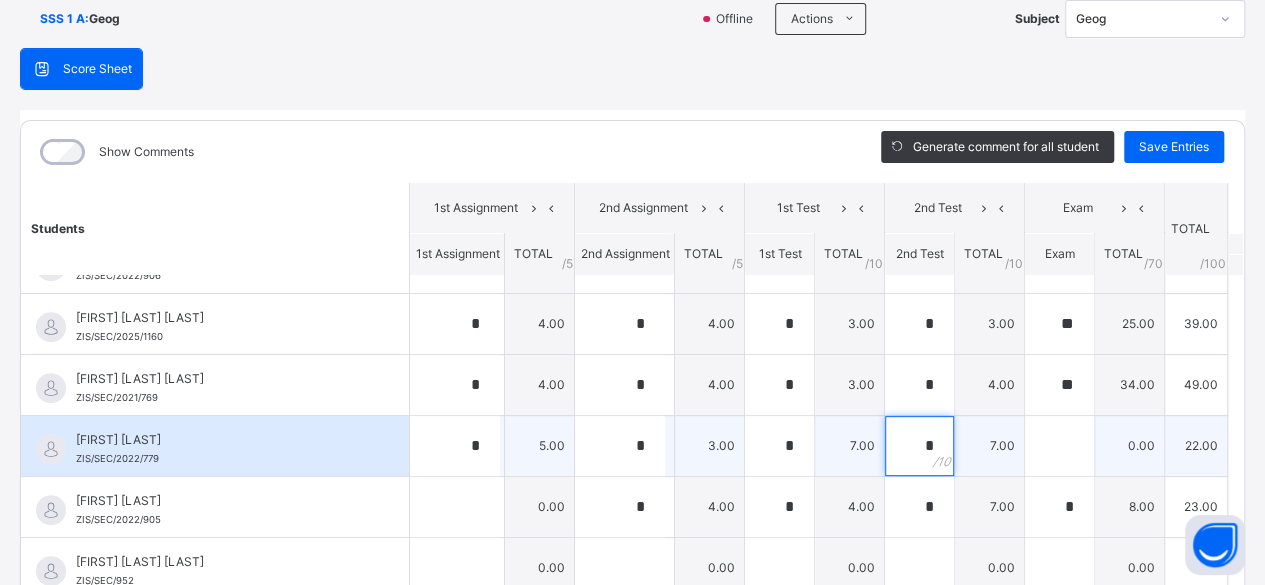 type on "*" 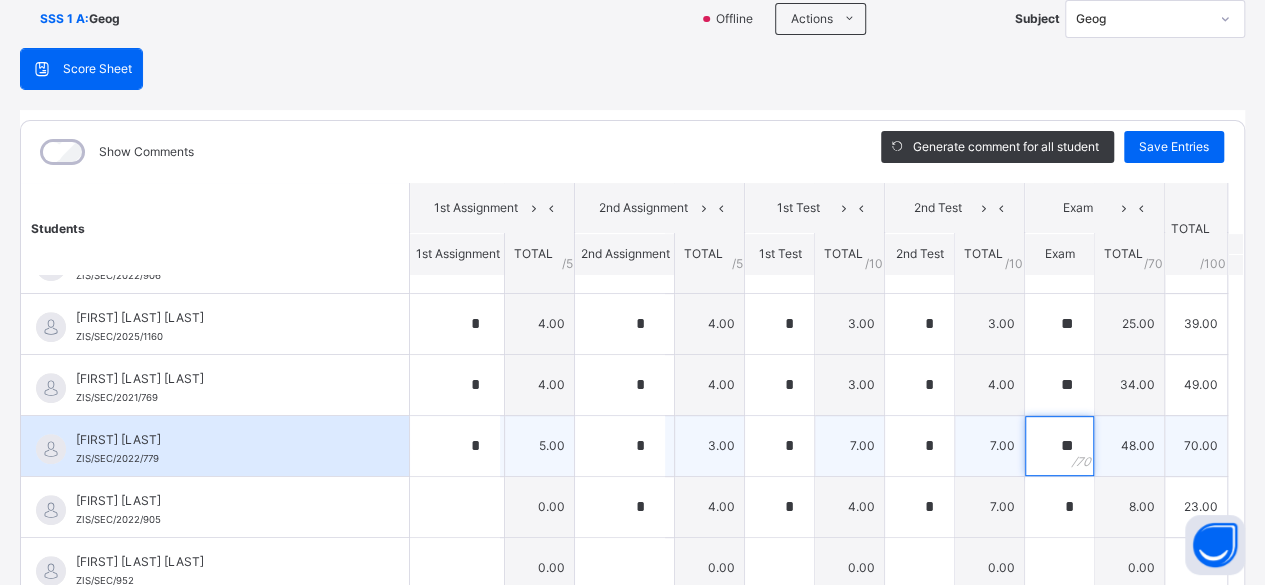 type on "**" 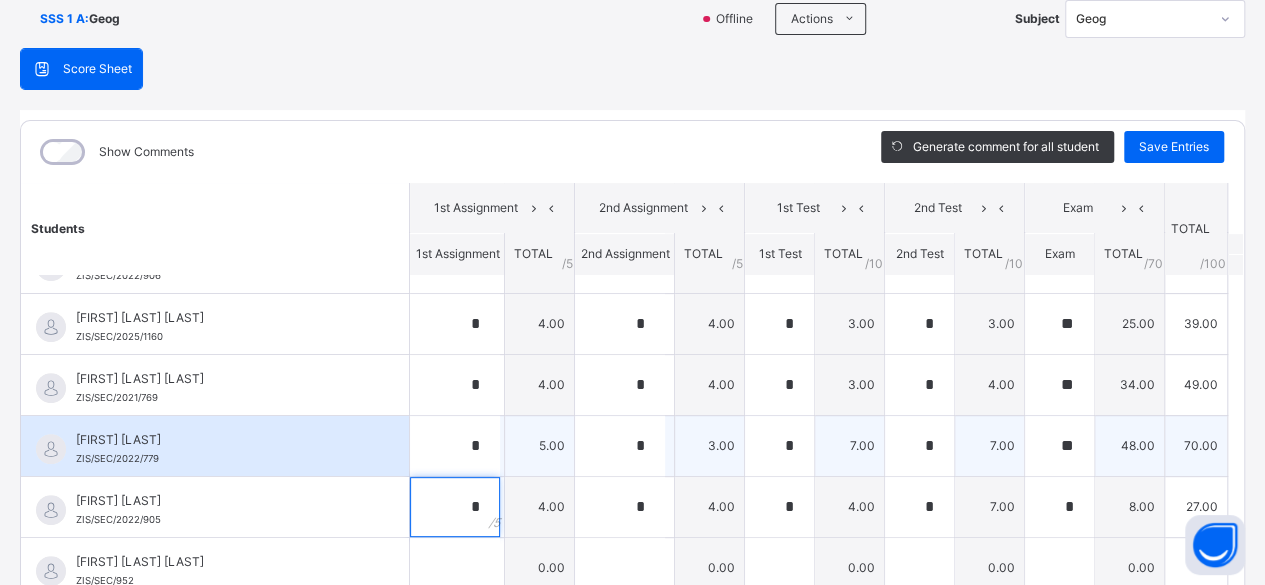 type on "*" 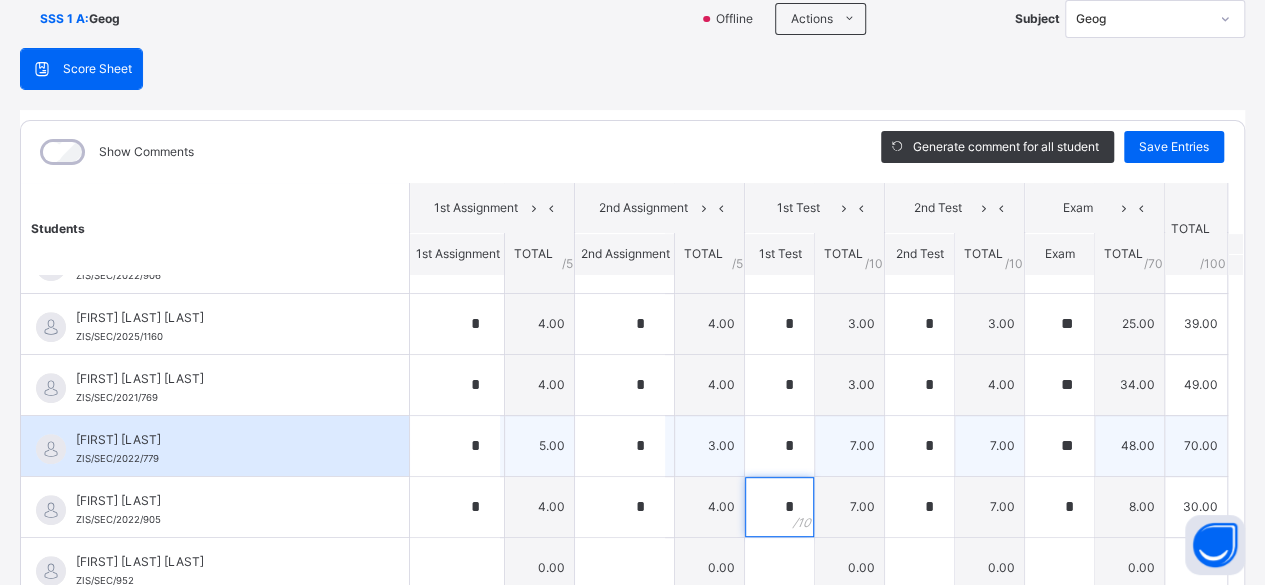 type on "*" 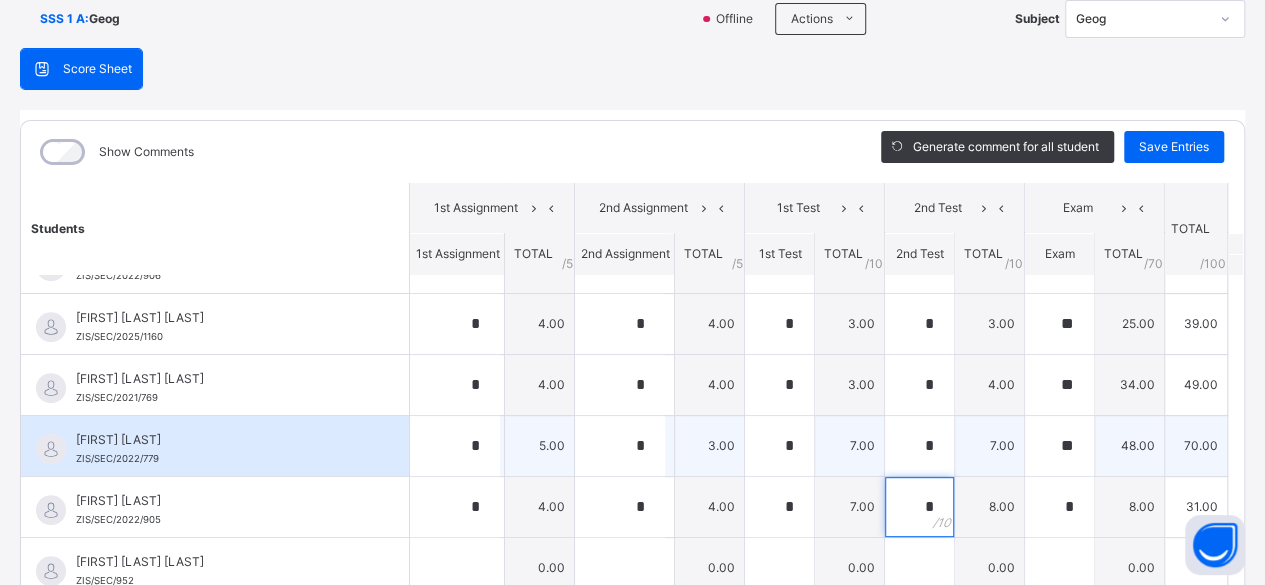 type on "*" 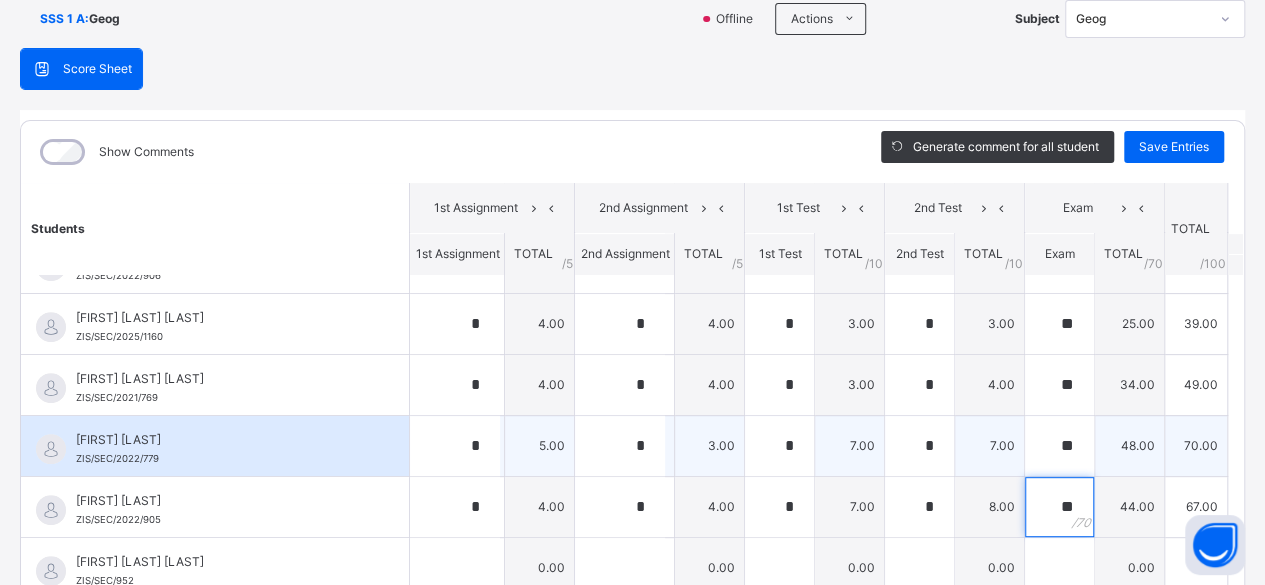 type on "**" 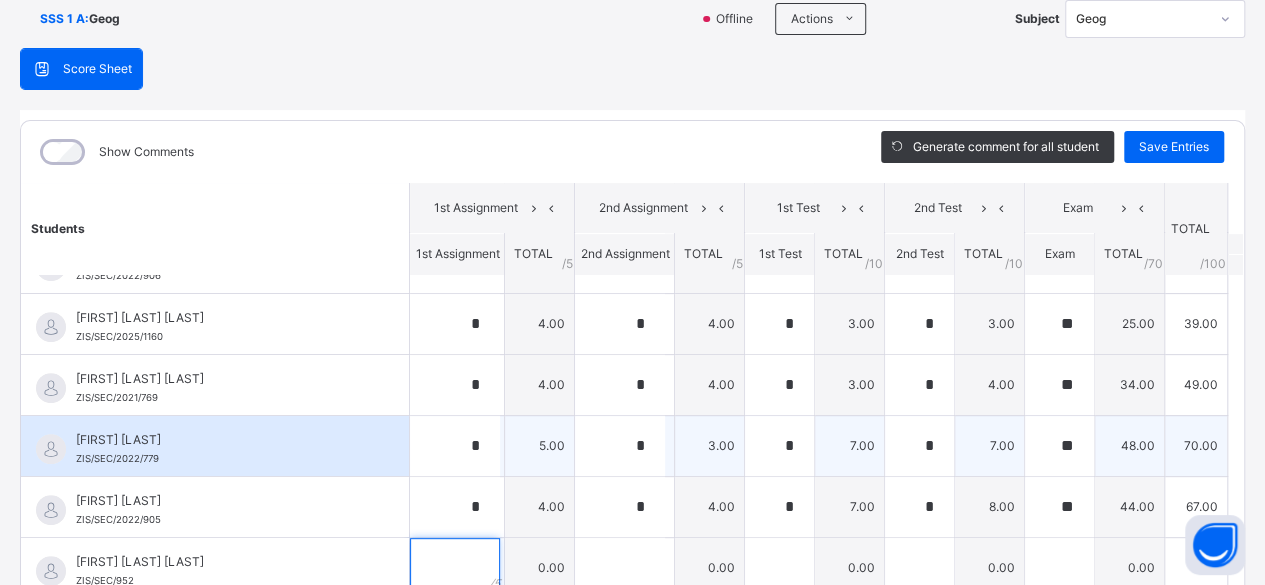 scroll, scrollTop: 153, scrollLeft: 0, axis: vertical 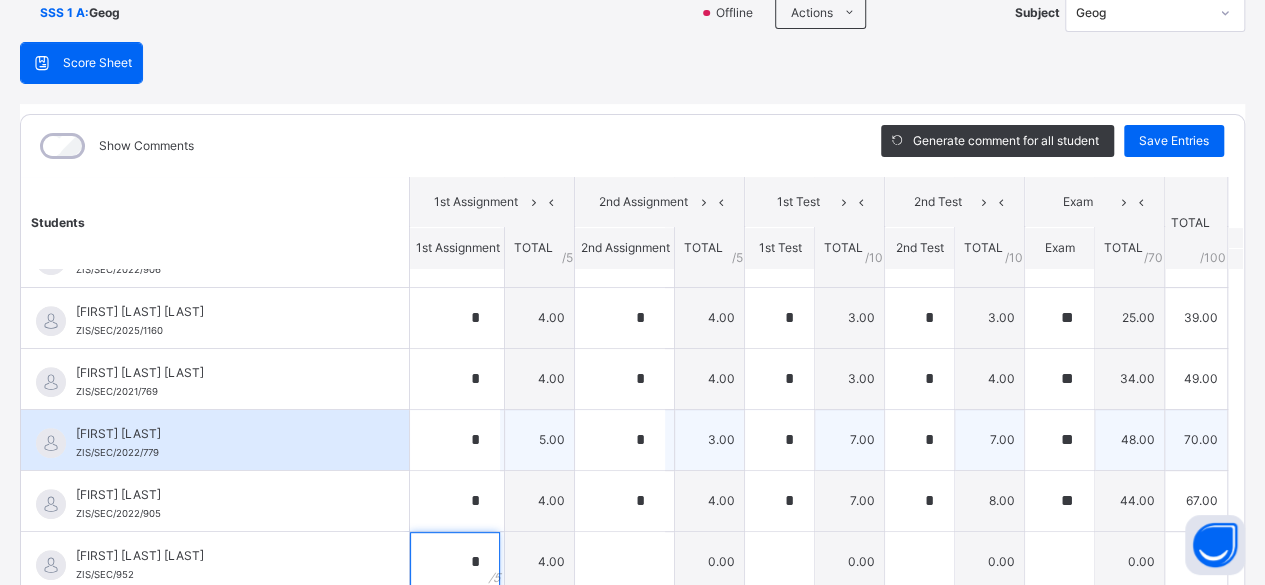 type on "*" 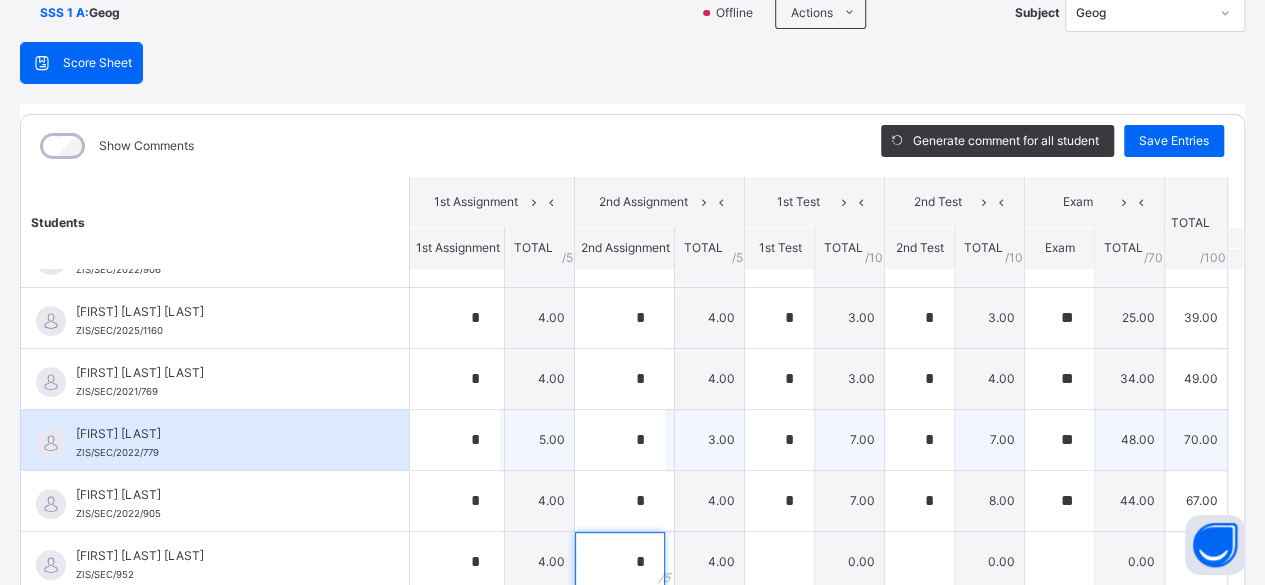 type on "*" 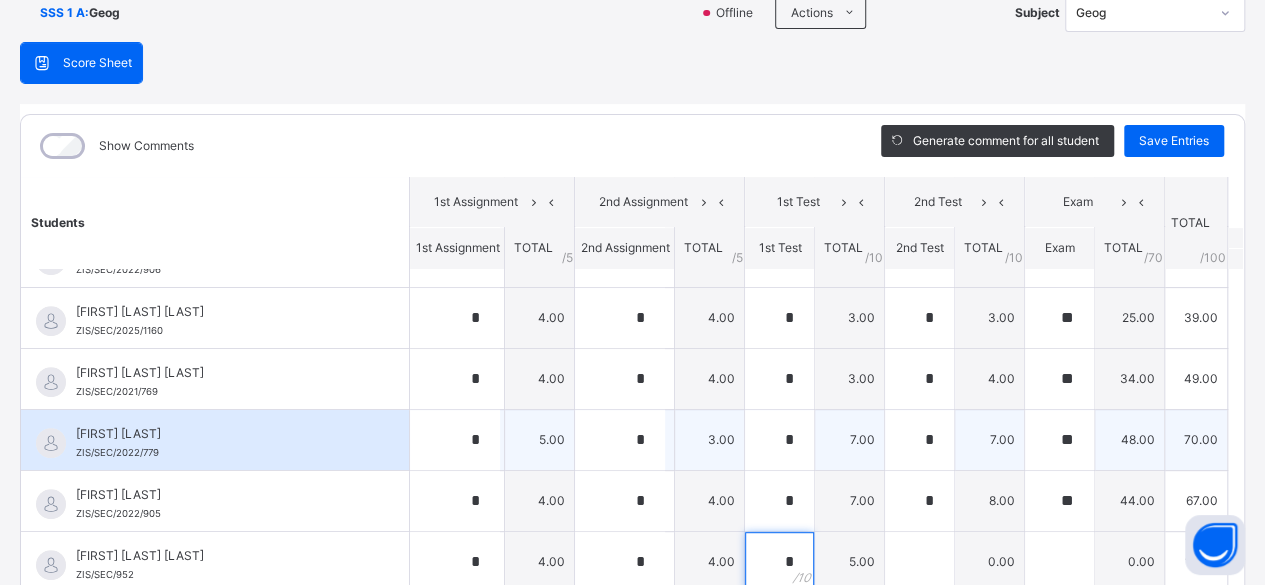 type on "*" 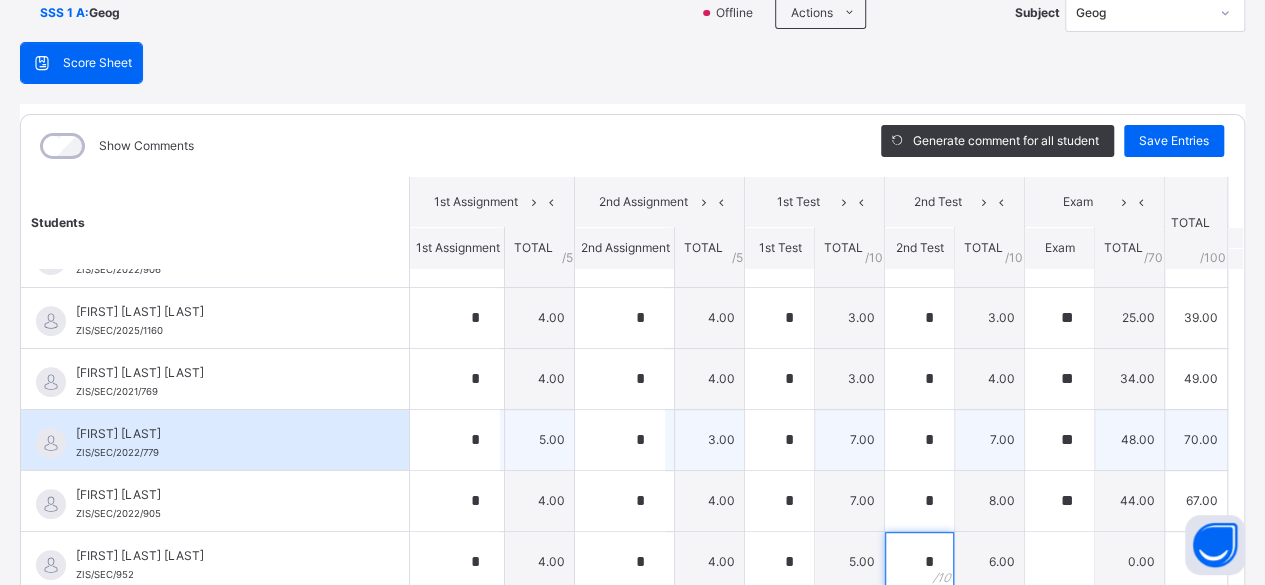 type on "*" 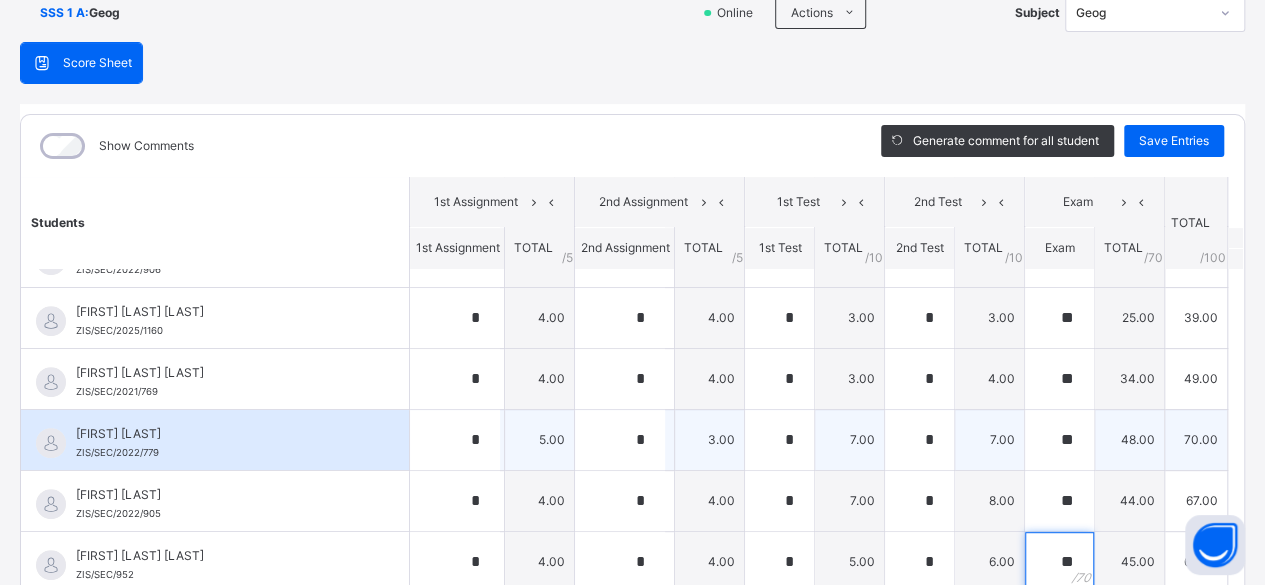 type on "**" 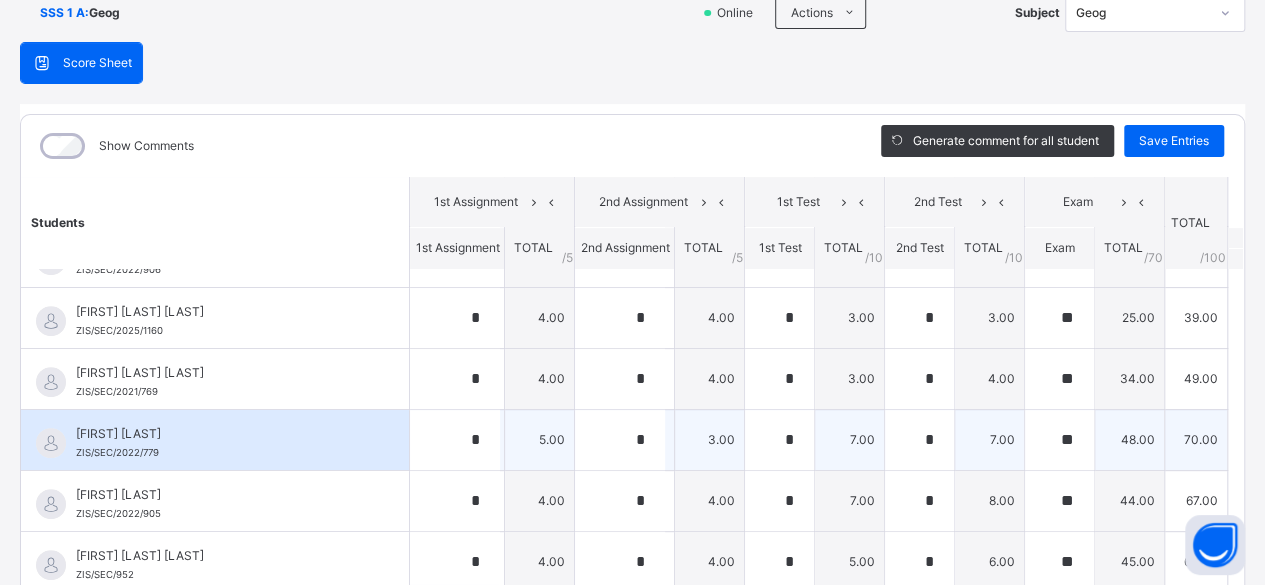 scroll, scrollTop: 324, scrollLeft: 0, axis: vertical 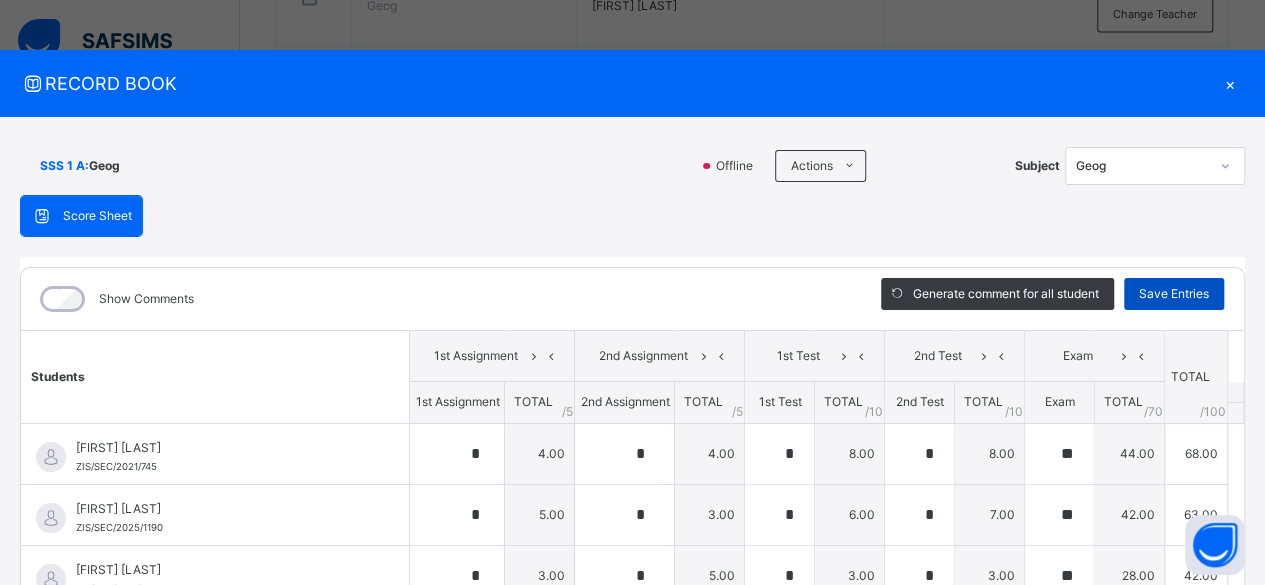 click on "Save Entries" at bounding box center [1174, 294] 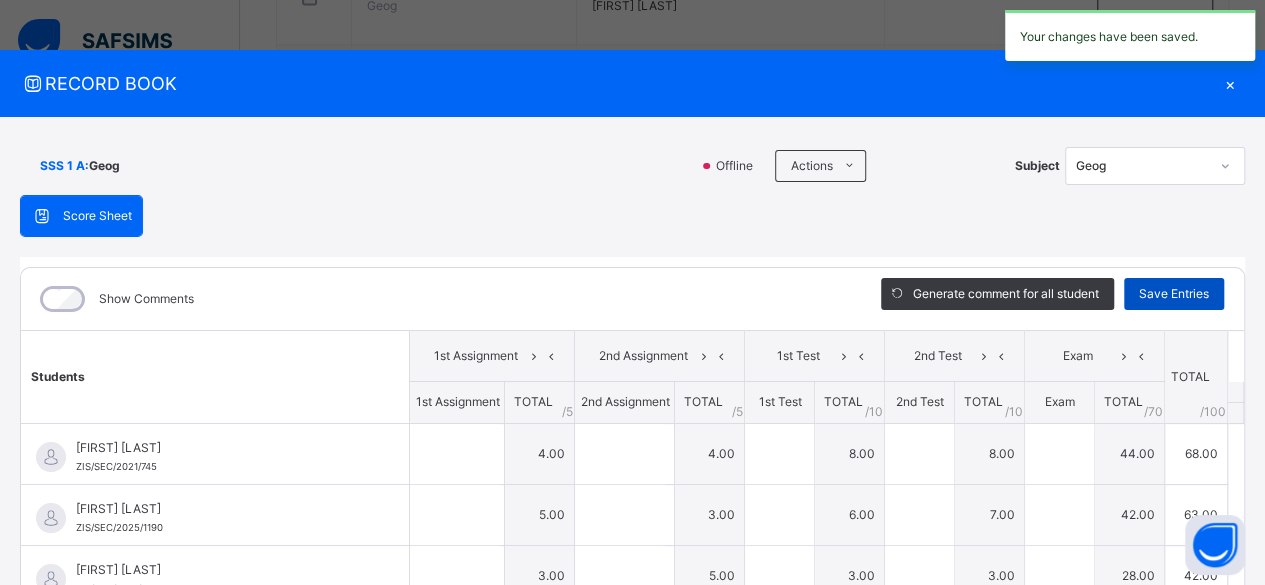type on "*" 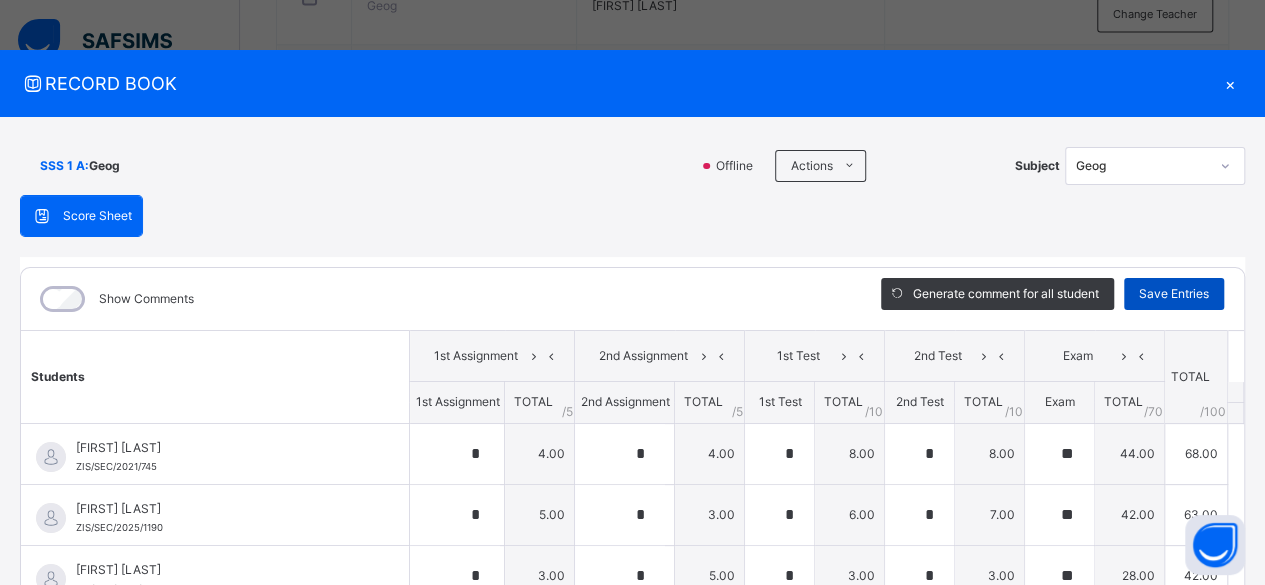 click on "Save Entries" at bounding box center [1174, 294] 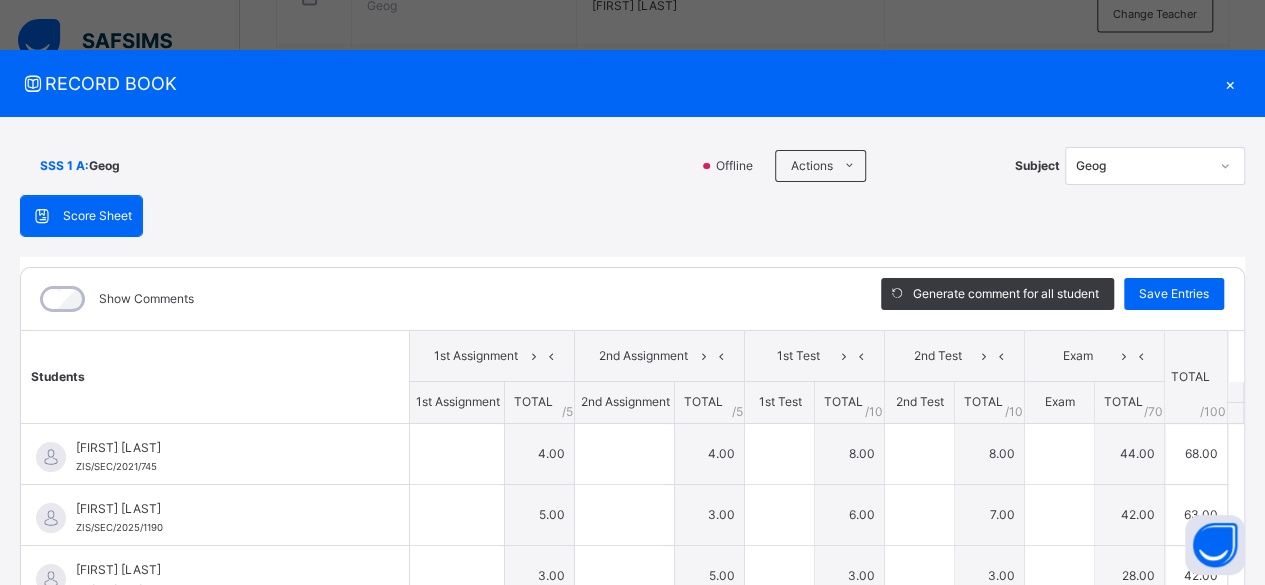 type on "*" 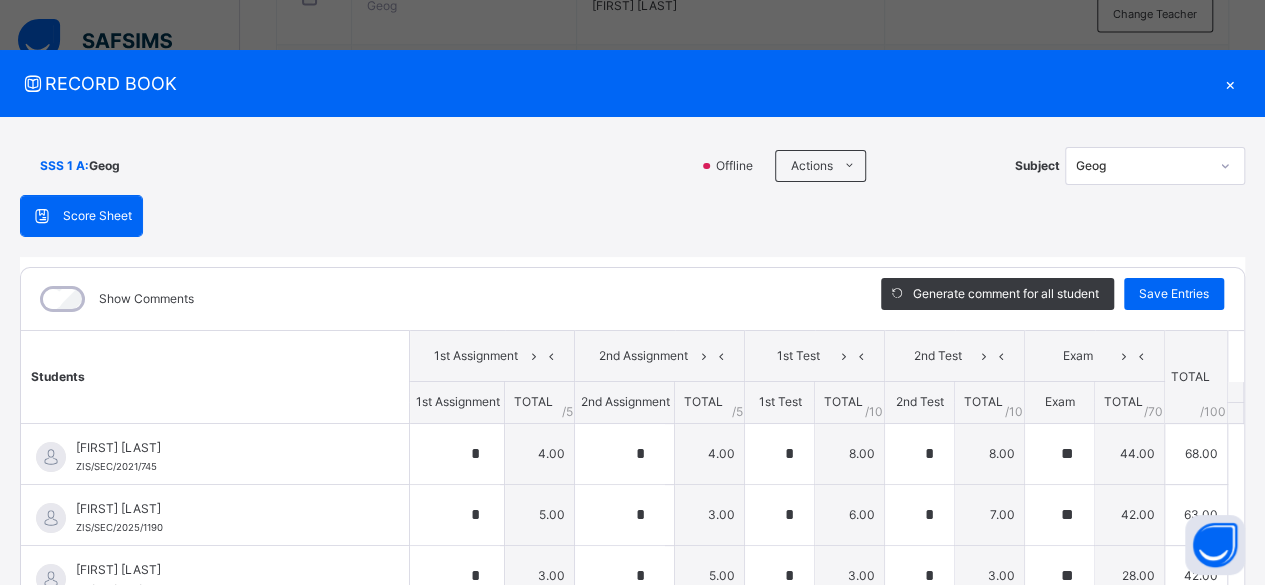 type on "*" 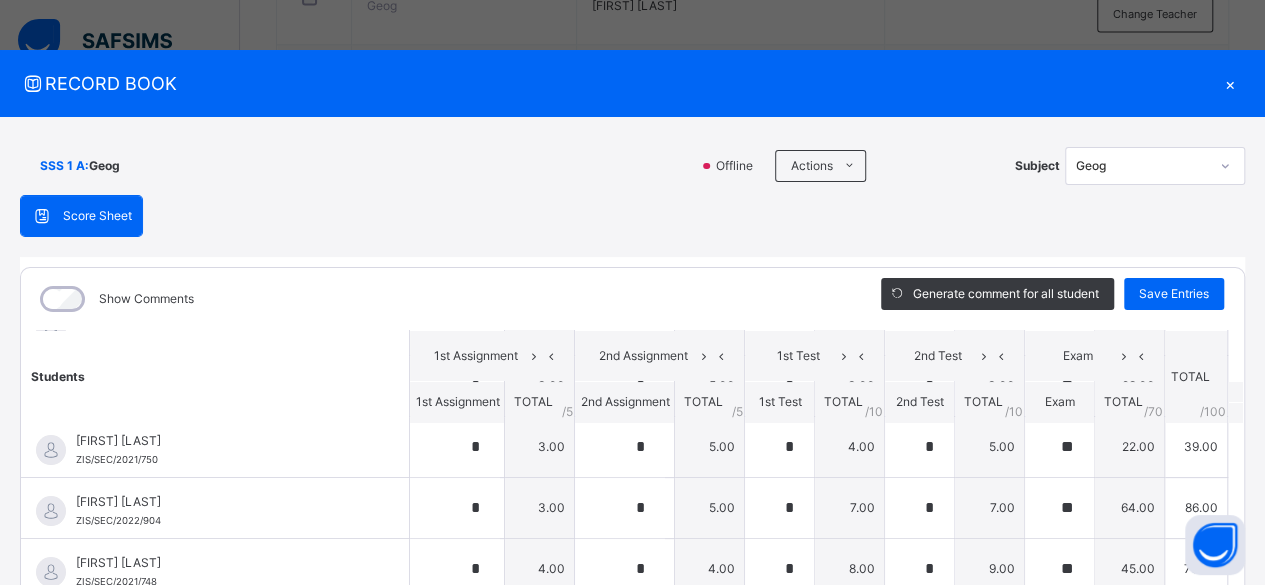 scroll, scrollTop: 190, scrollLeft: 0, axis: vertical 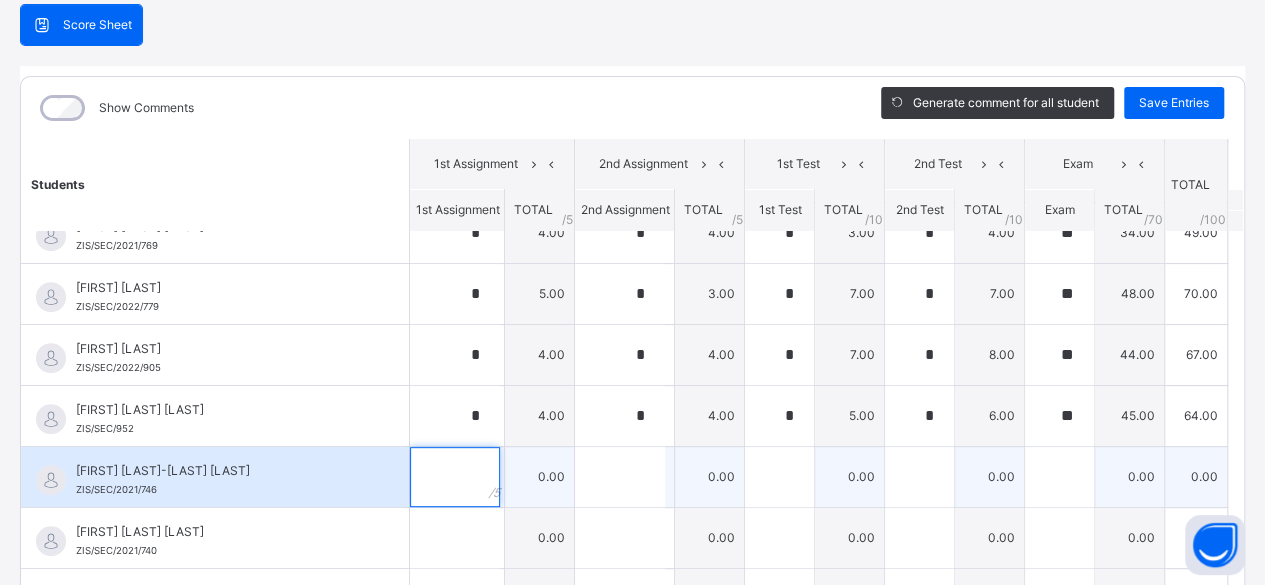 click at bounding box center (455, 477) 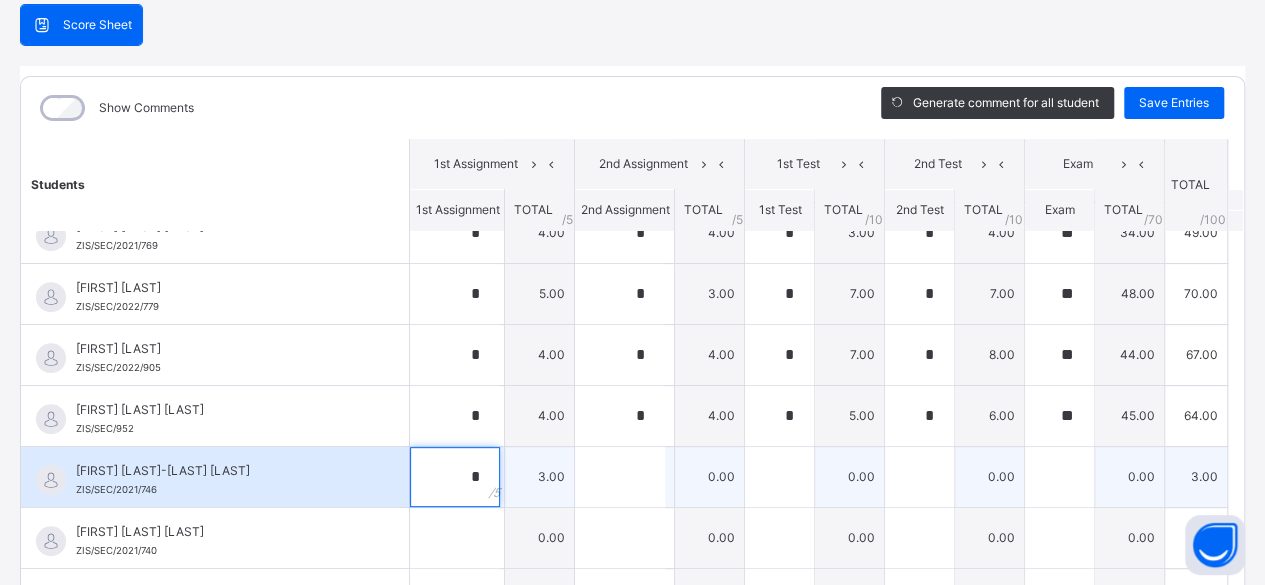 type on "*" 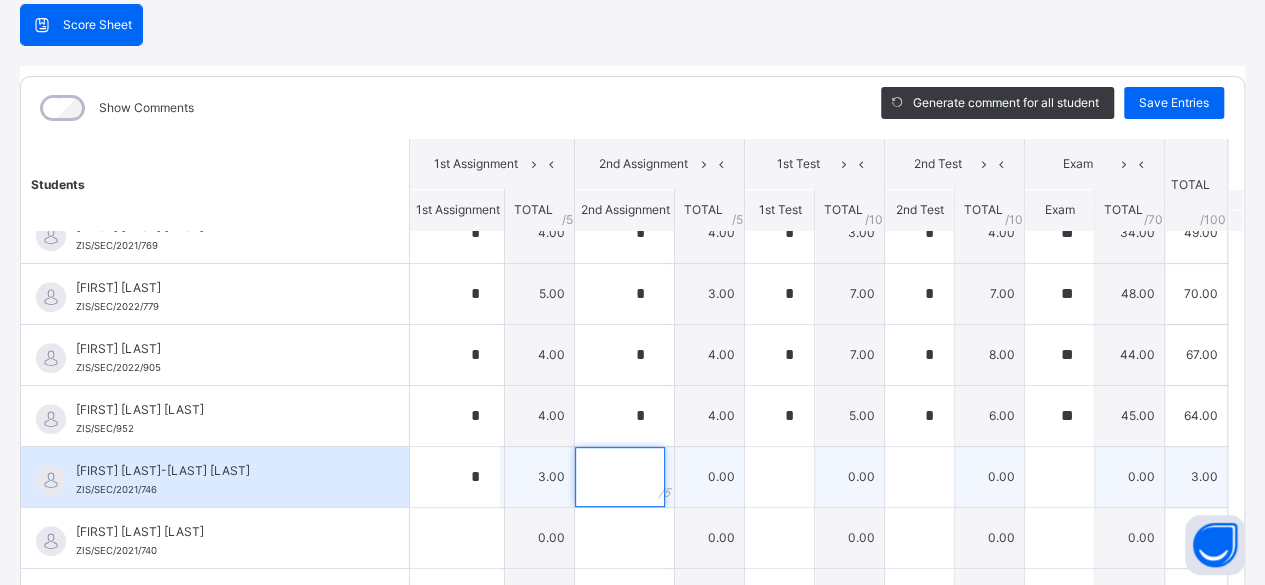 click at bounding box center [620, 477] 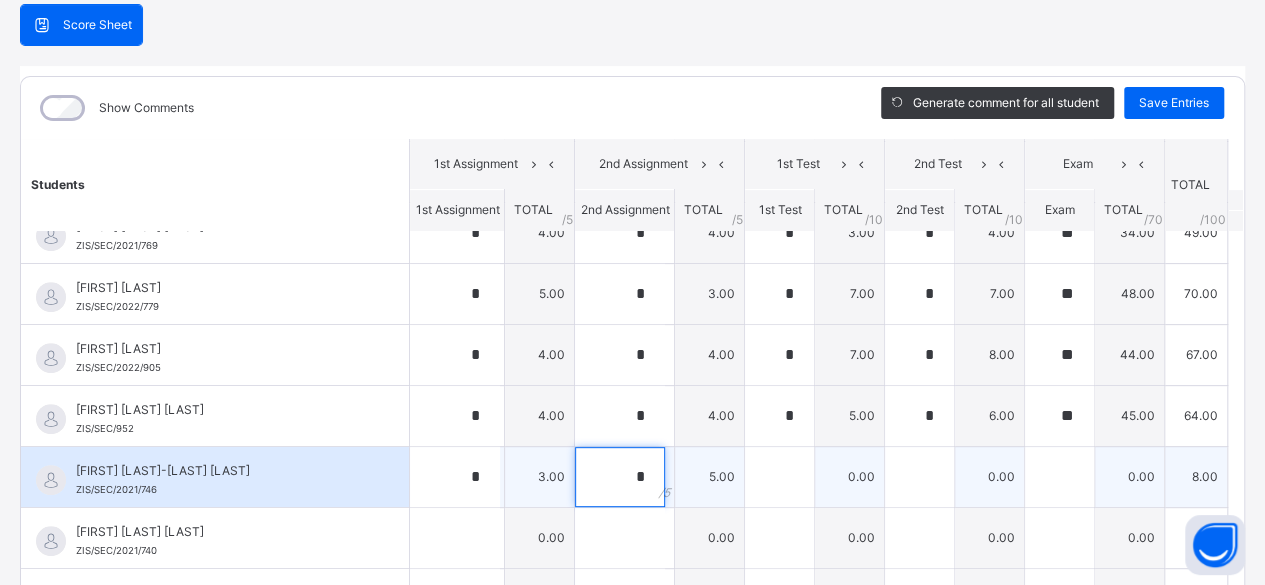 type on "*" 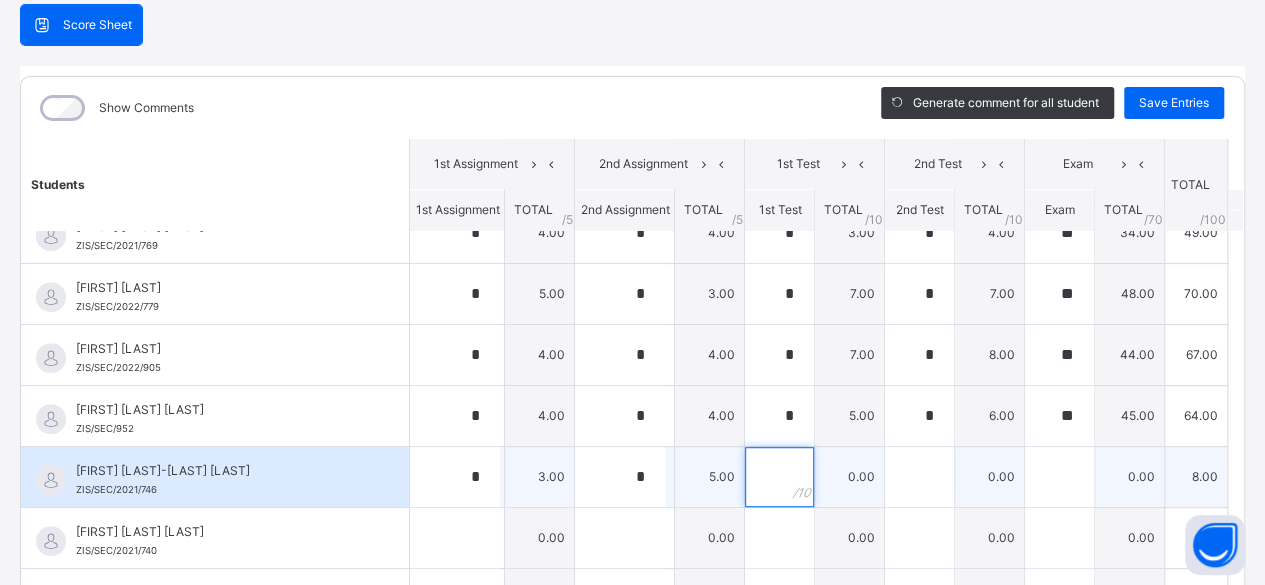 click at bounding box center (779, 477) 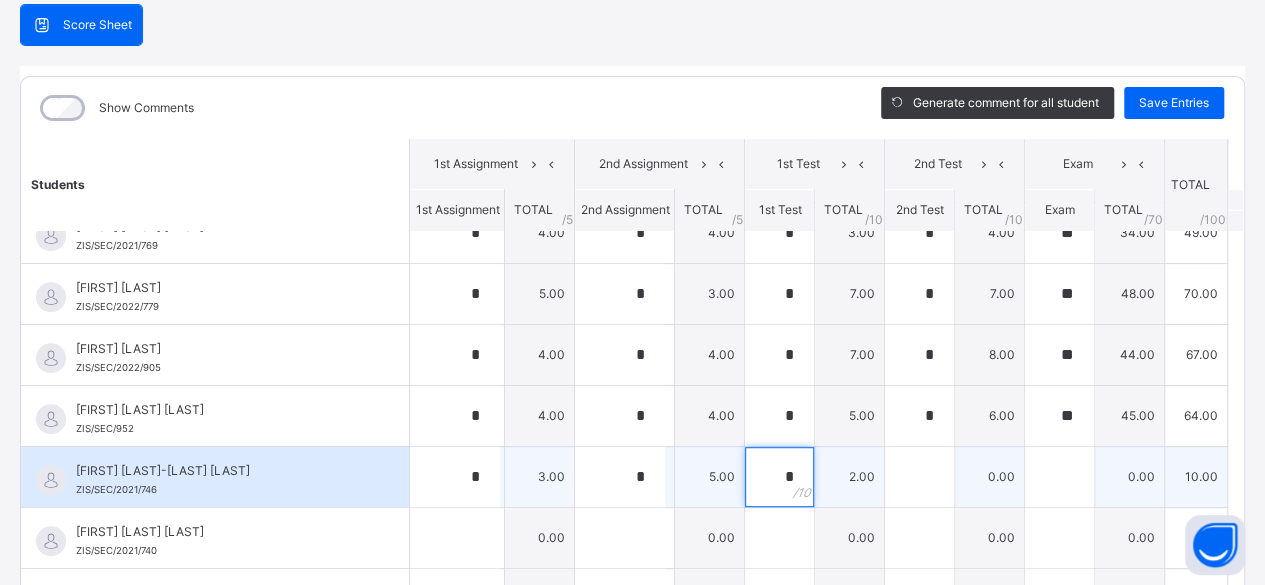 type on "*" 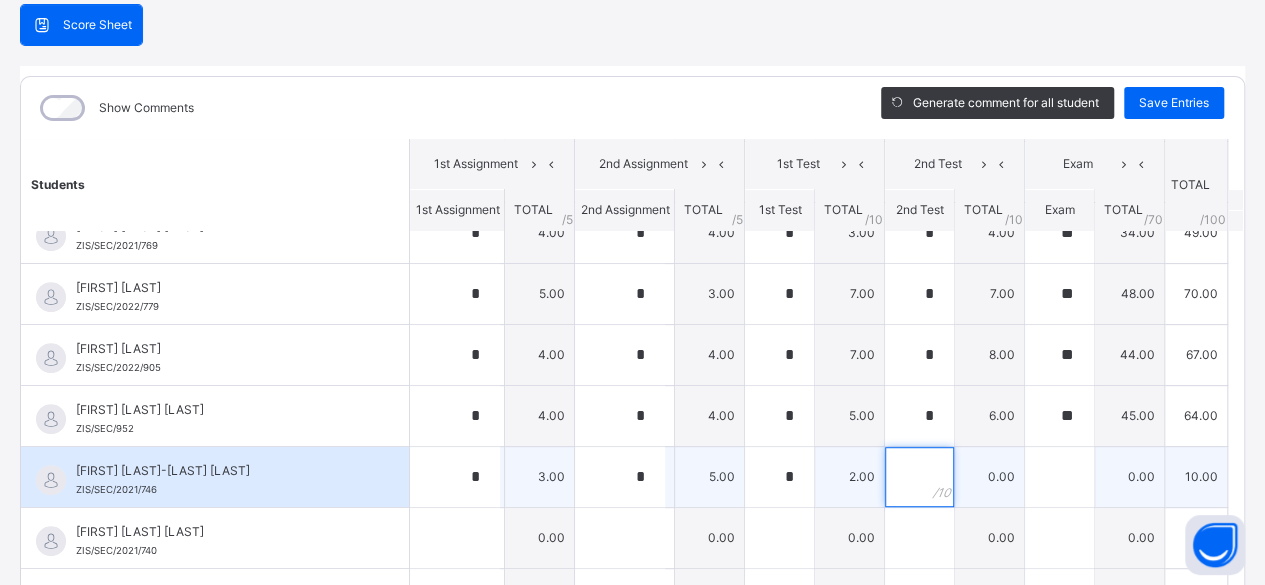 click at bounding box center (919, 477) 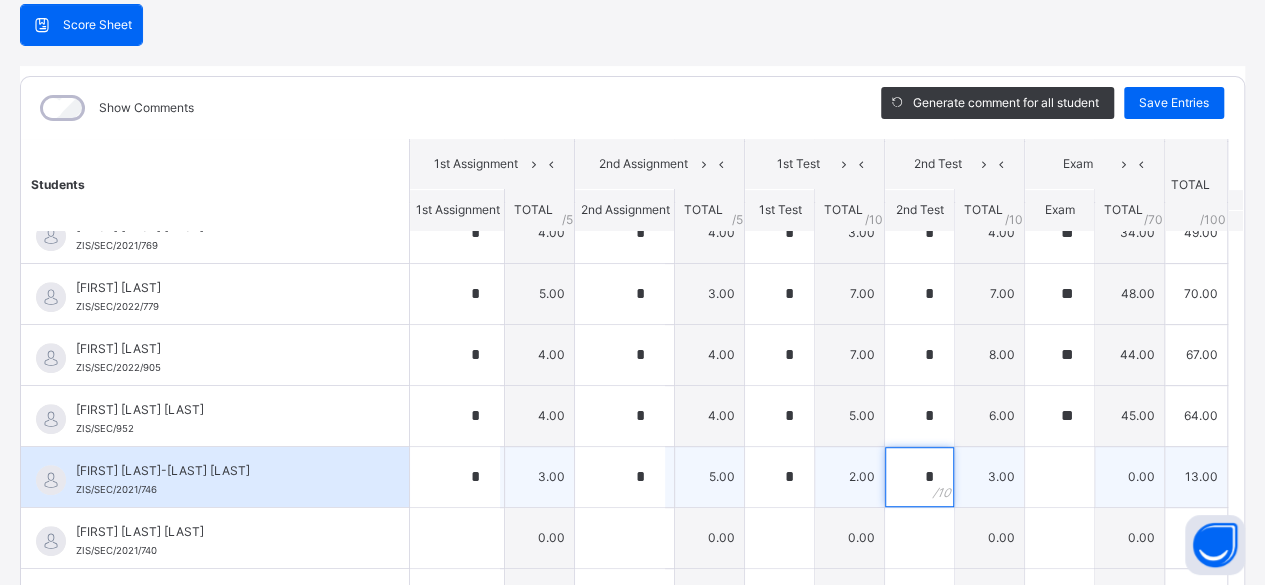 type on "*" 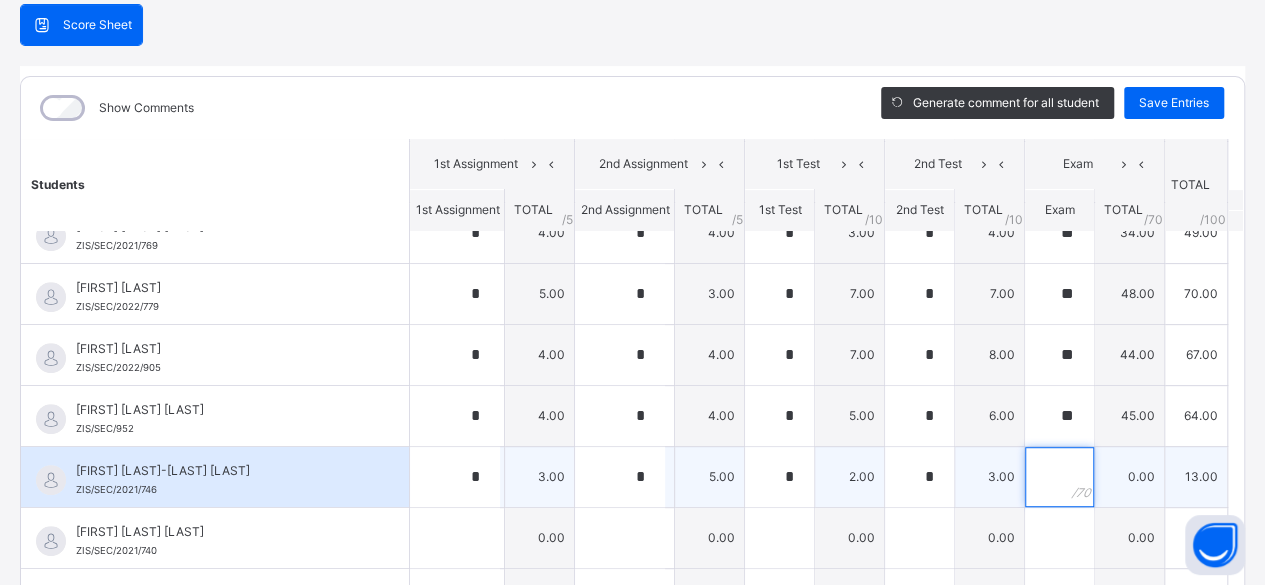 click at bounding box center (1059, 477) 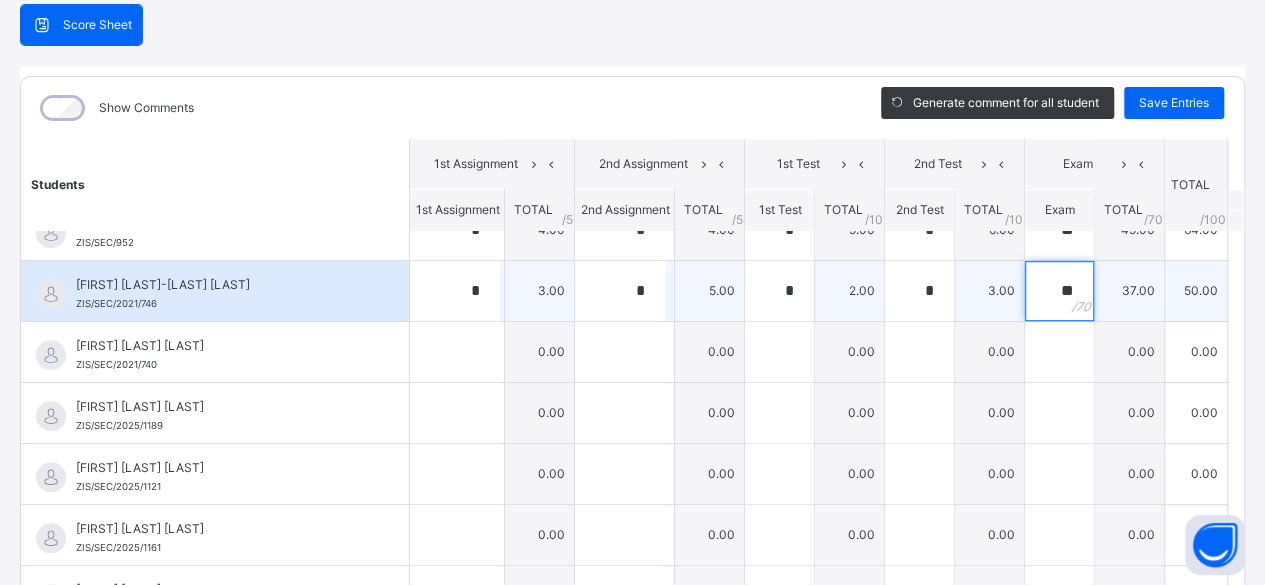 scroll, scrollTop: 702, scrollLeft: 0, axis: vertical 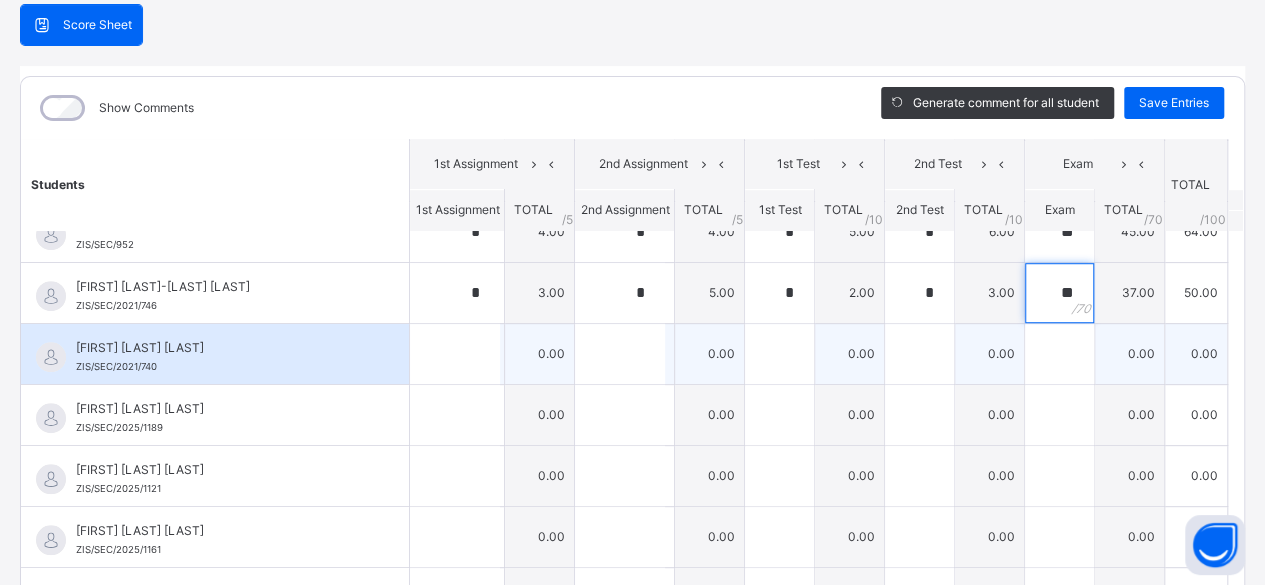 type on "**" 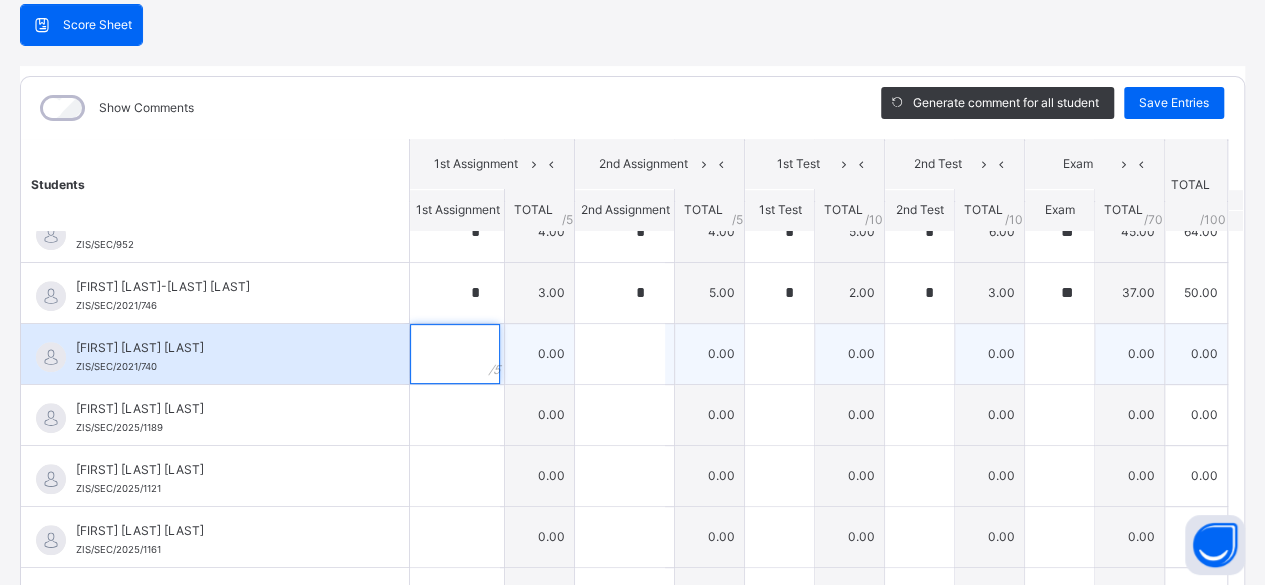 click at bounding box center [455, 354] 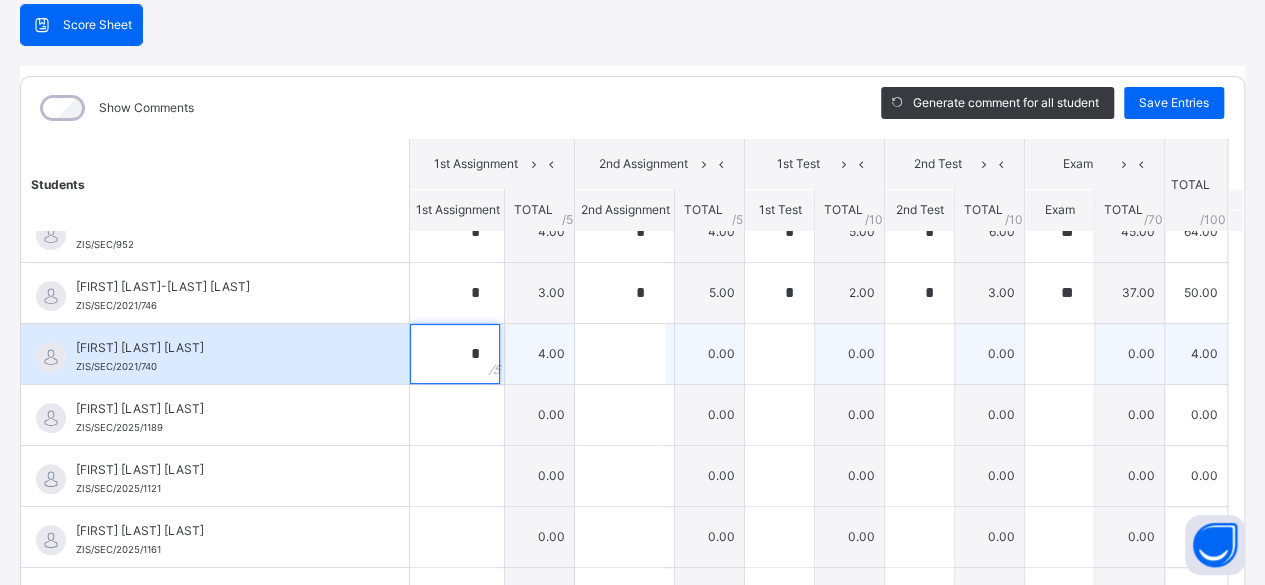 type on "*" 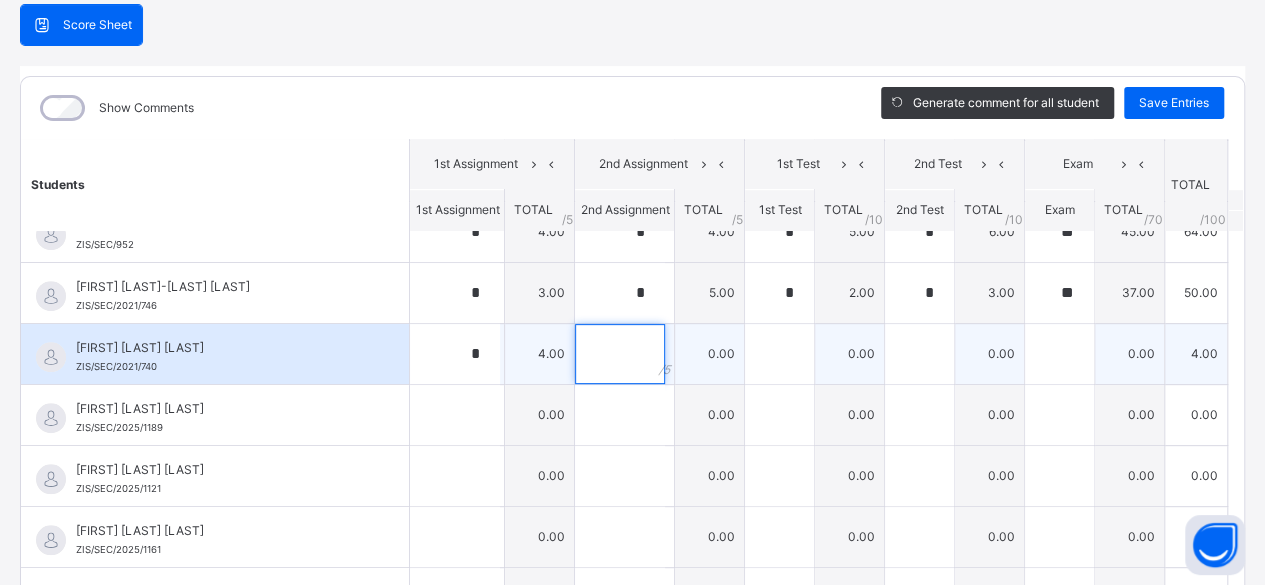 click at bounding box center [620, 354] 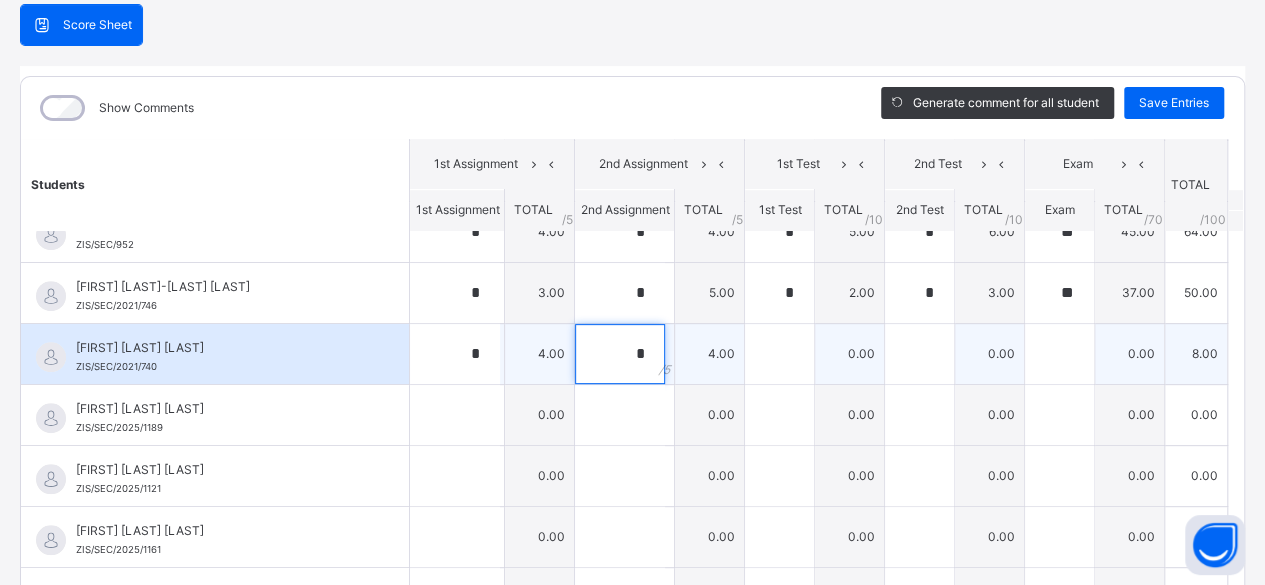 type on "*" 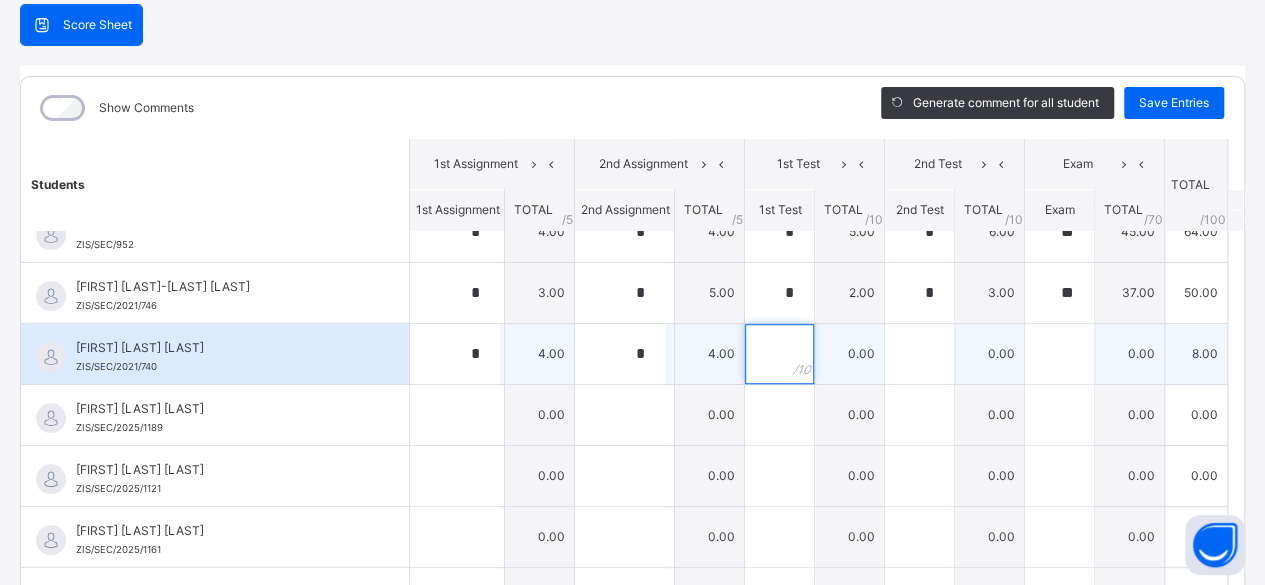 click at bounding box center (779, 354) 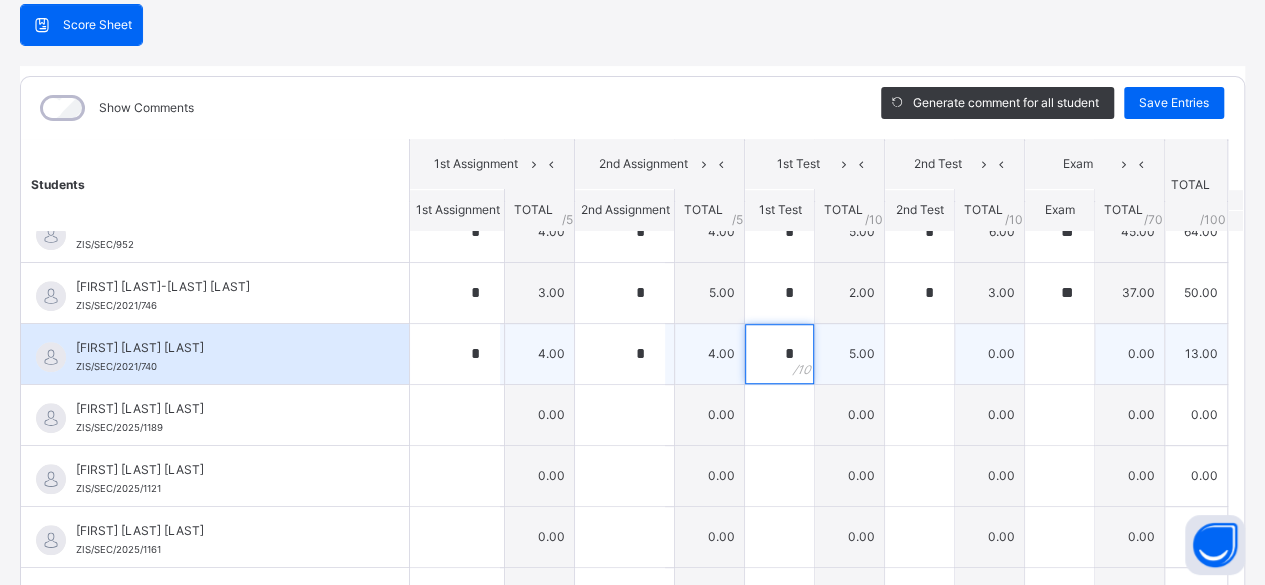 type on "*" 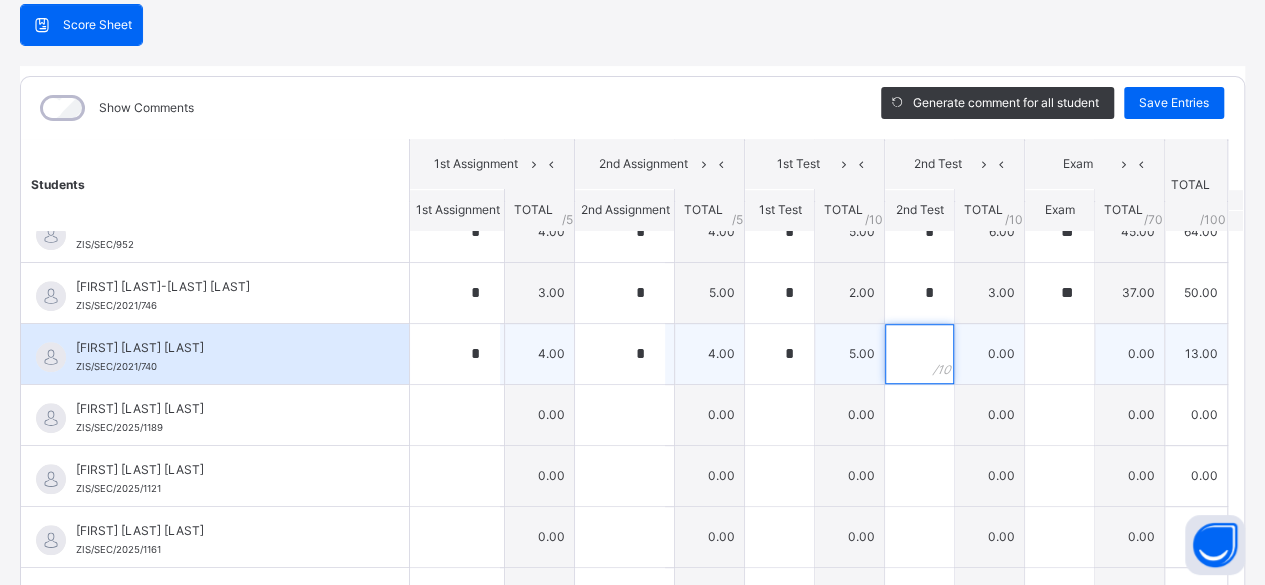 click at bounding box center [919, 354] 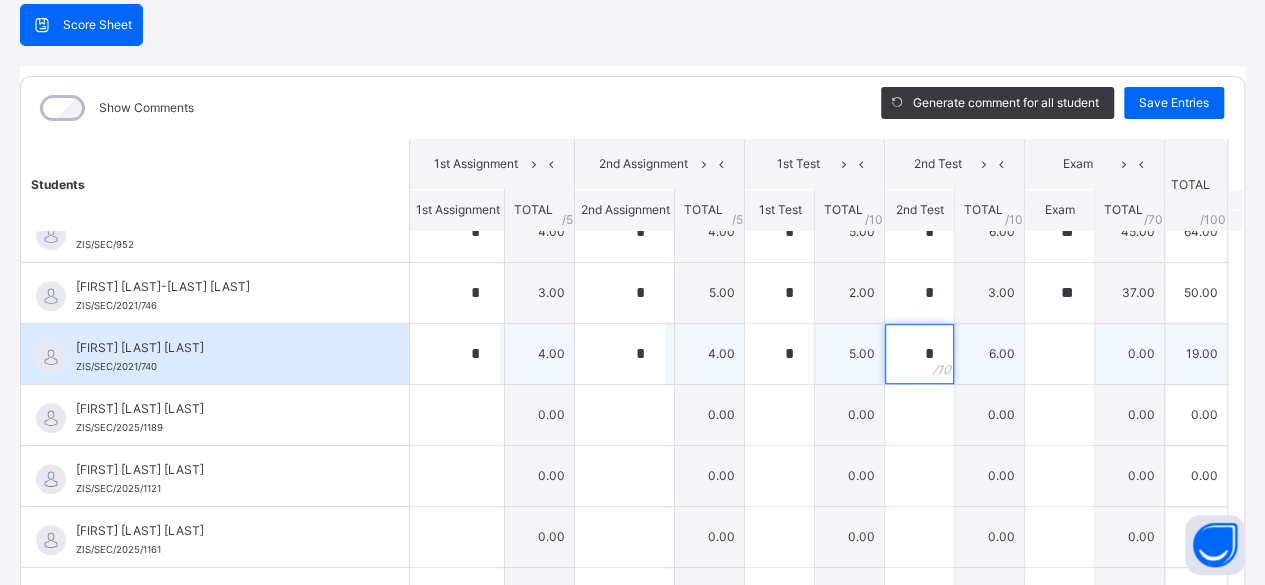 type on "*" 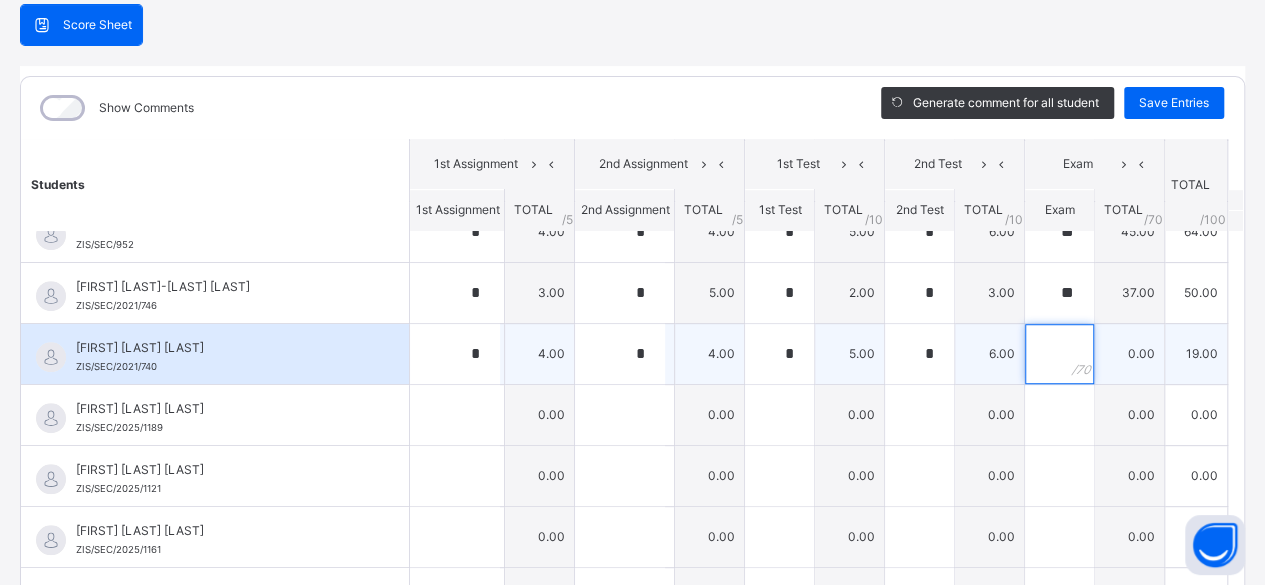 click at bounding box center [1059, 354] 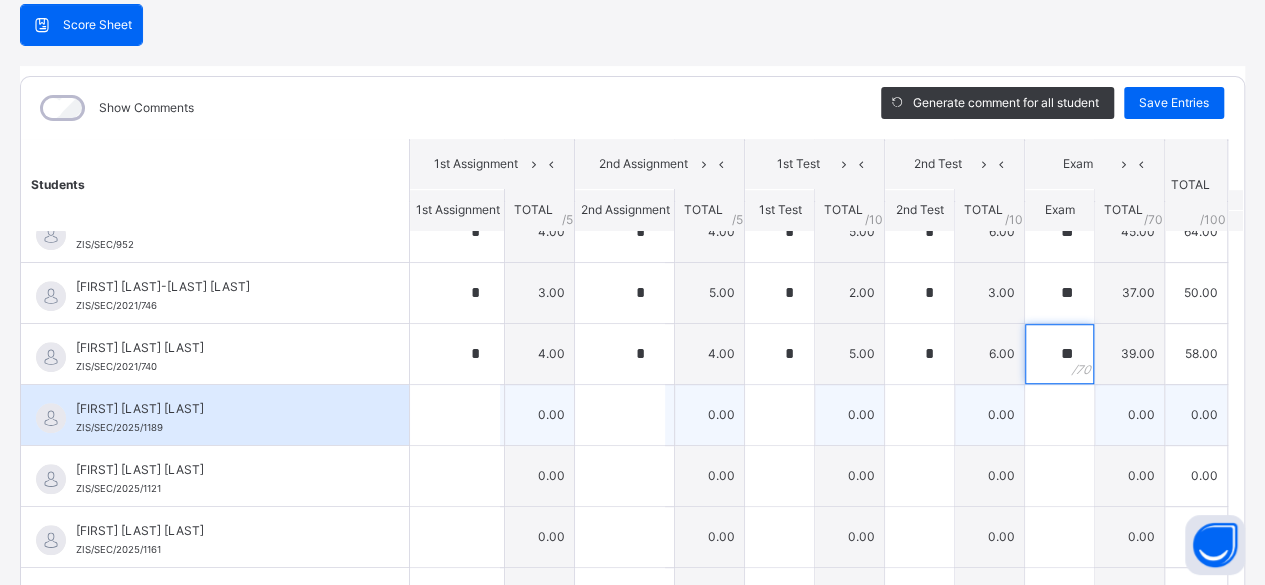 type on "**" 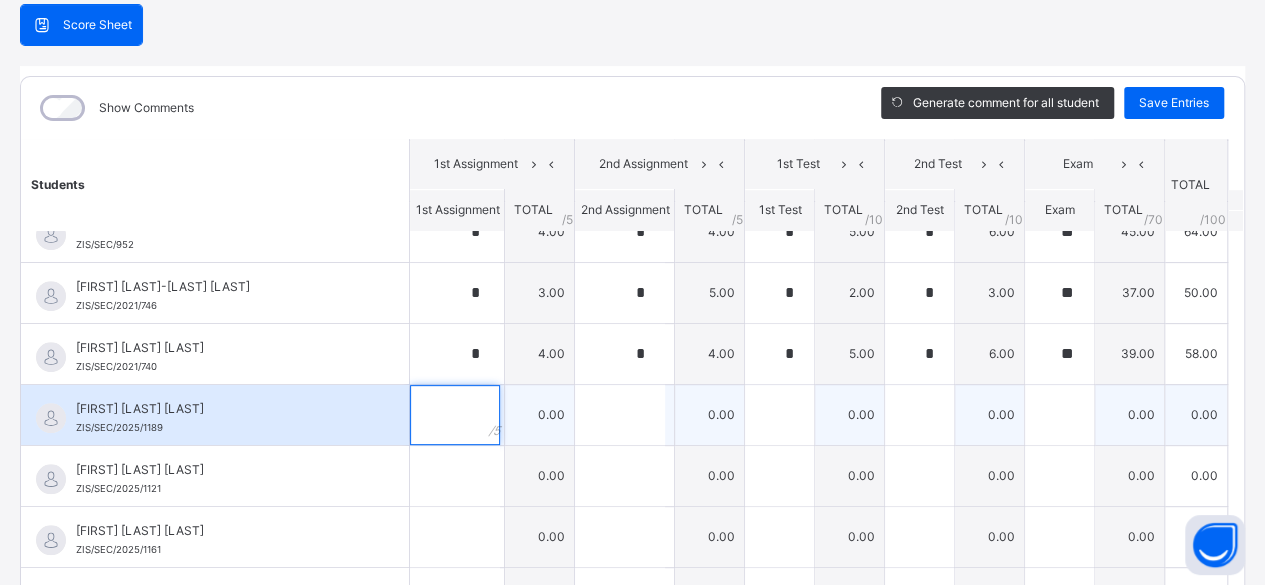 click at bounding box center [455, 415] 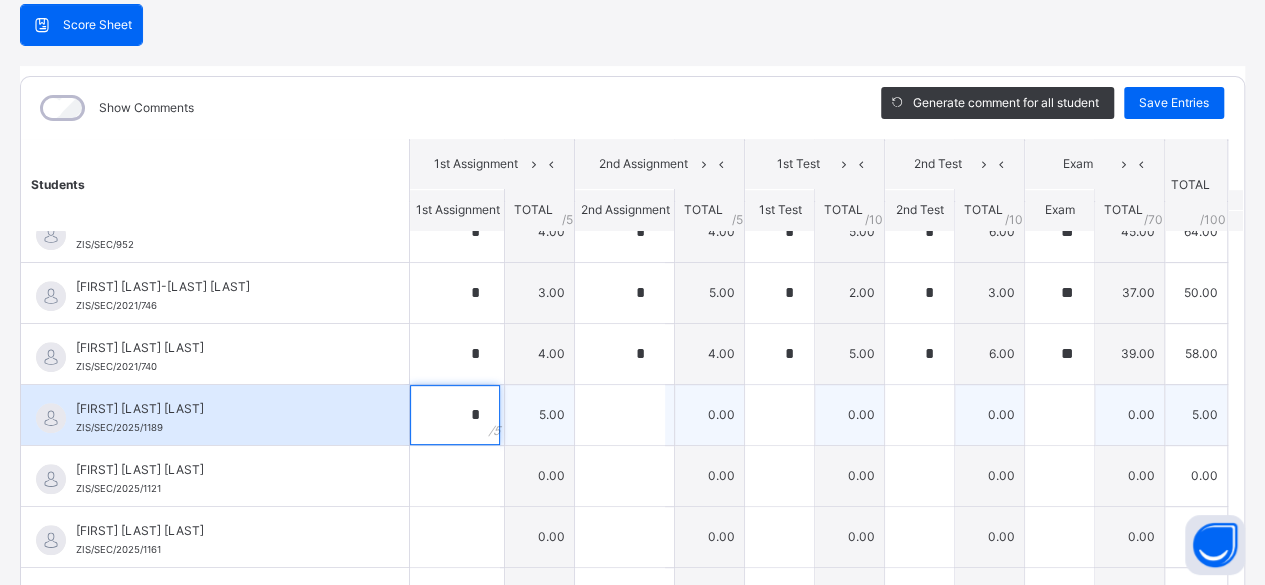 type on "*" 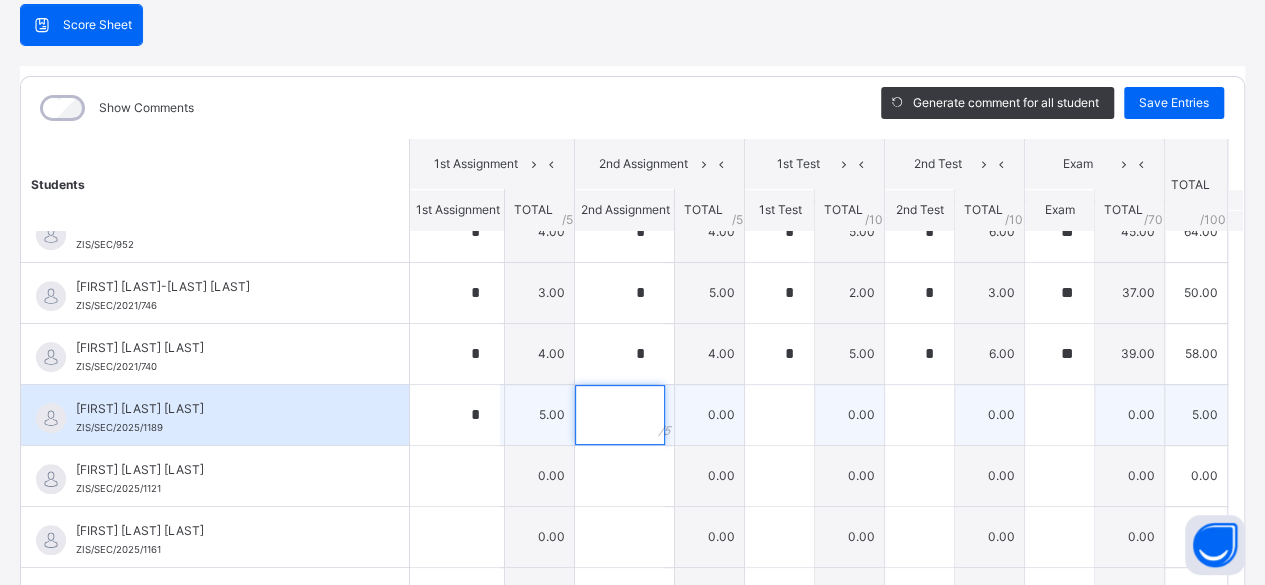 click at bounding box center [620, 415] 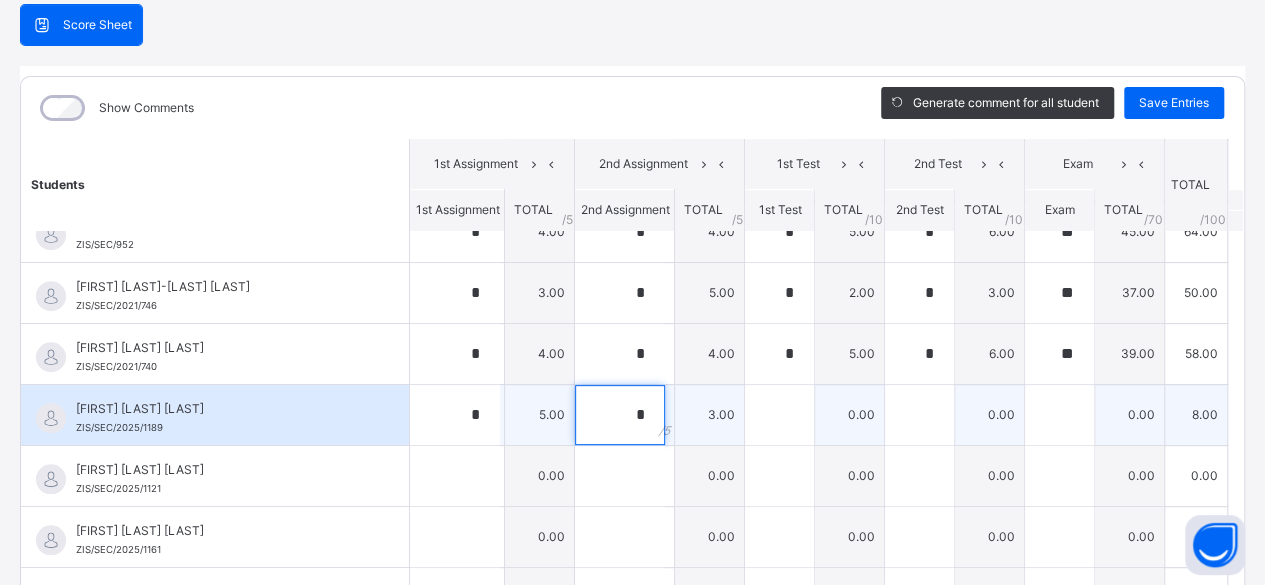 type on "*" 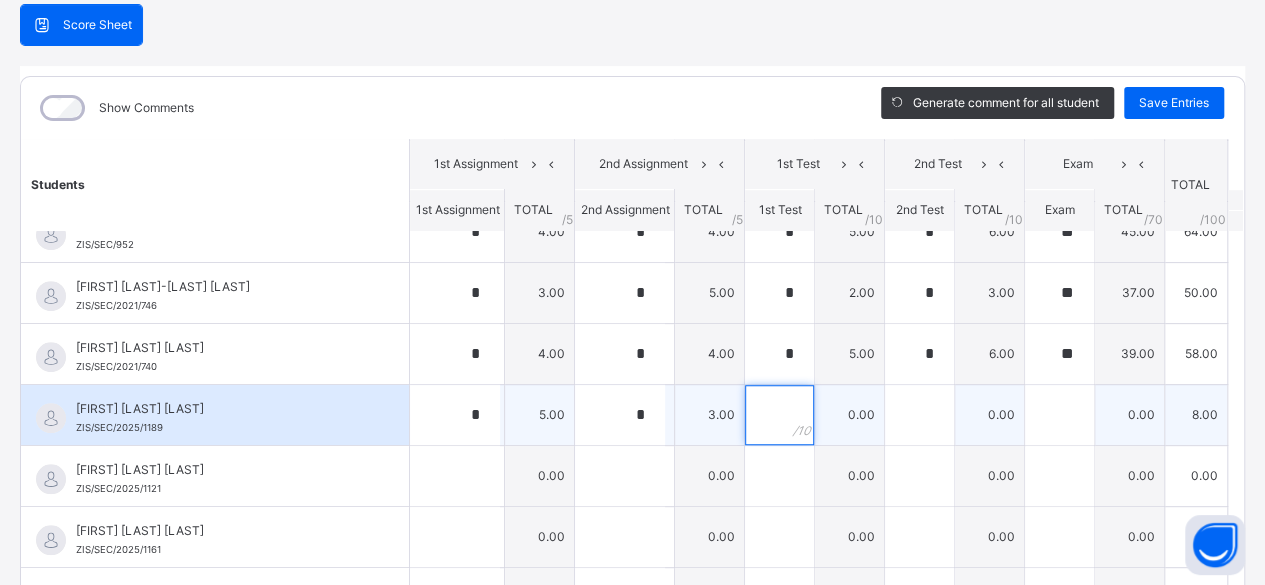 click at bounding box center (779, 415) 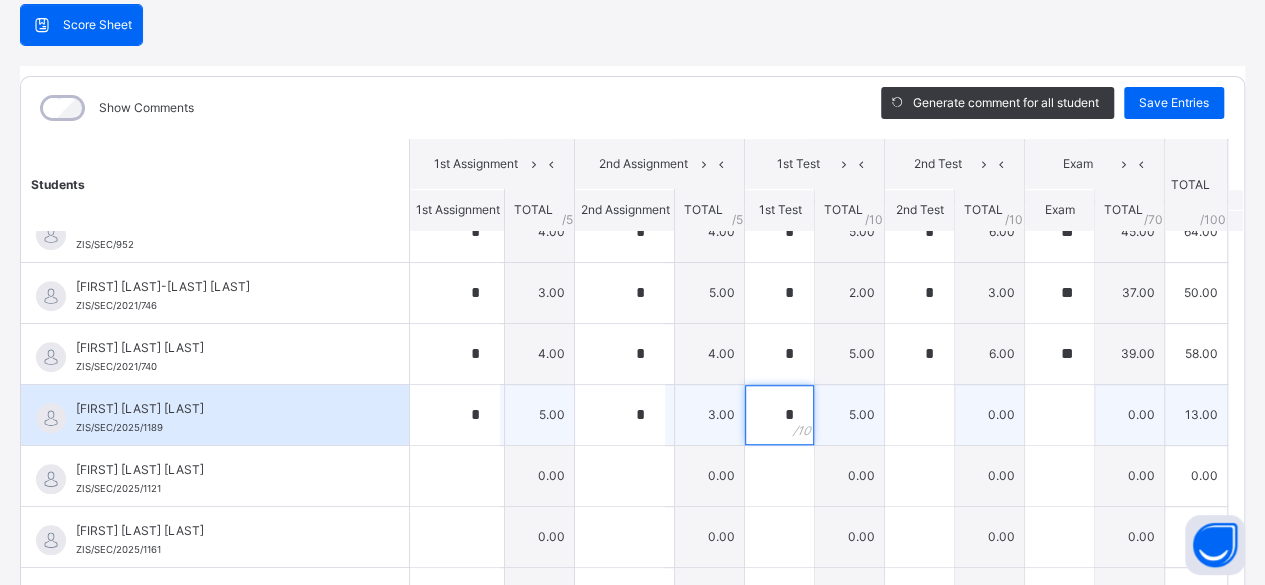 type on "*" 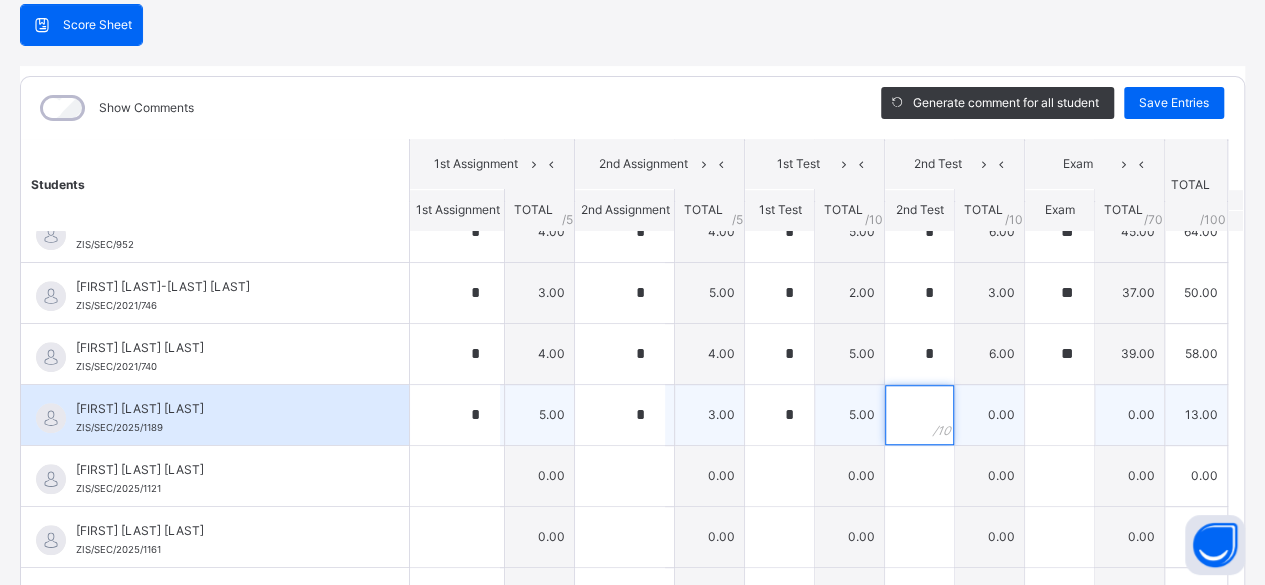 click at bounding box center (919, 415) 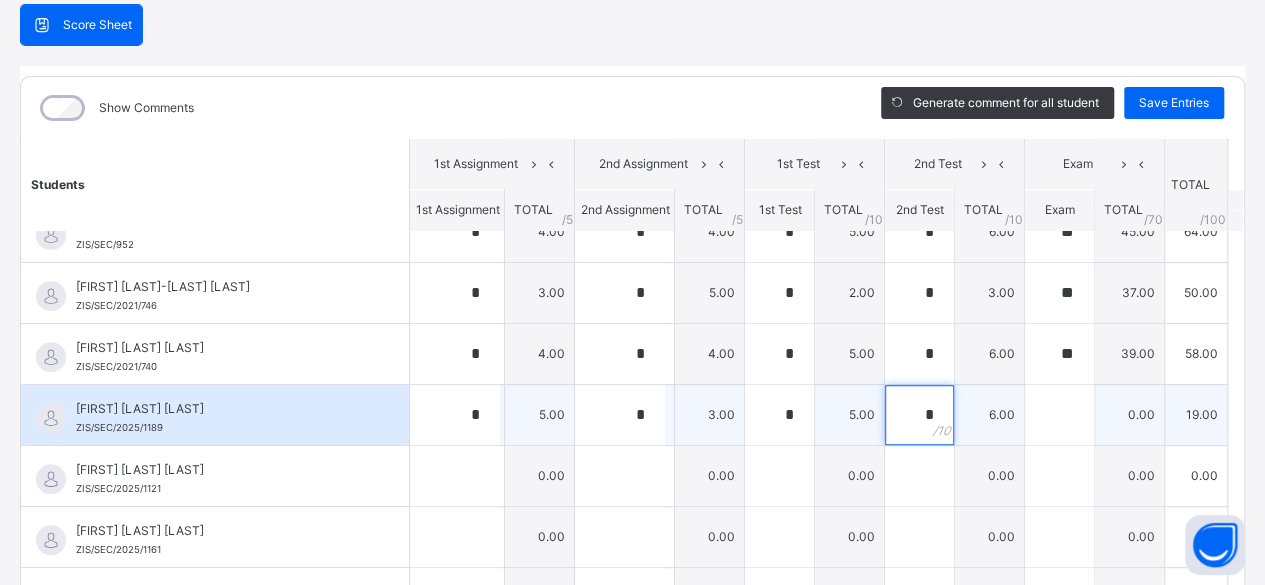 type on "*" 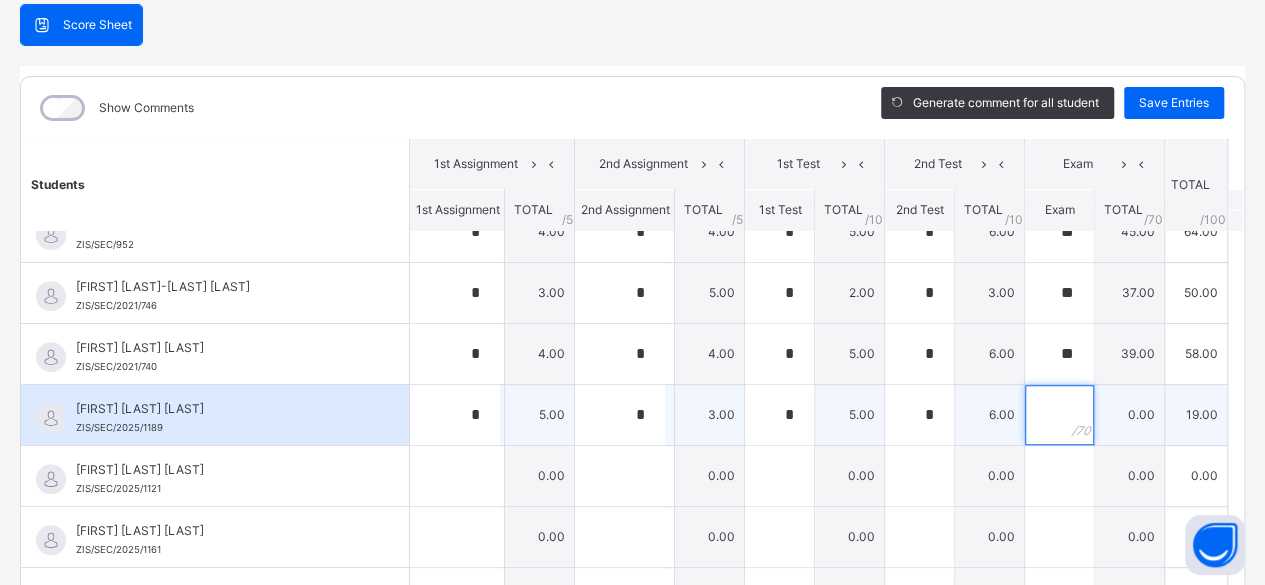 click at bounding box center (1059, 415) 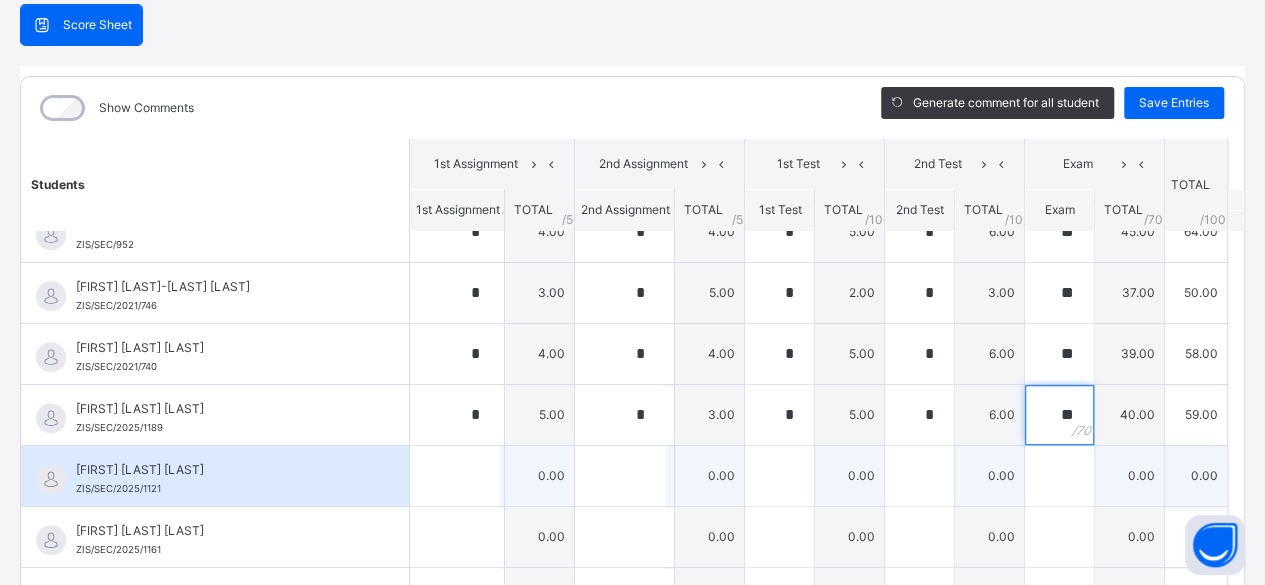 type on "**" 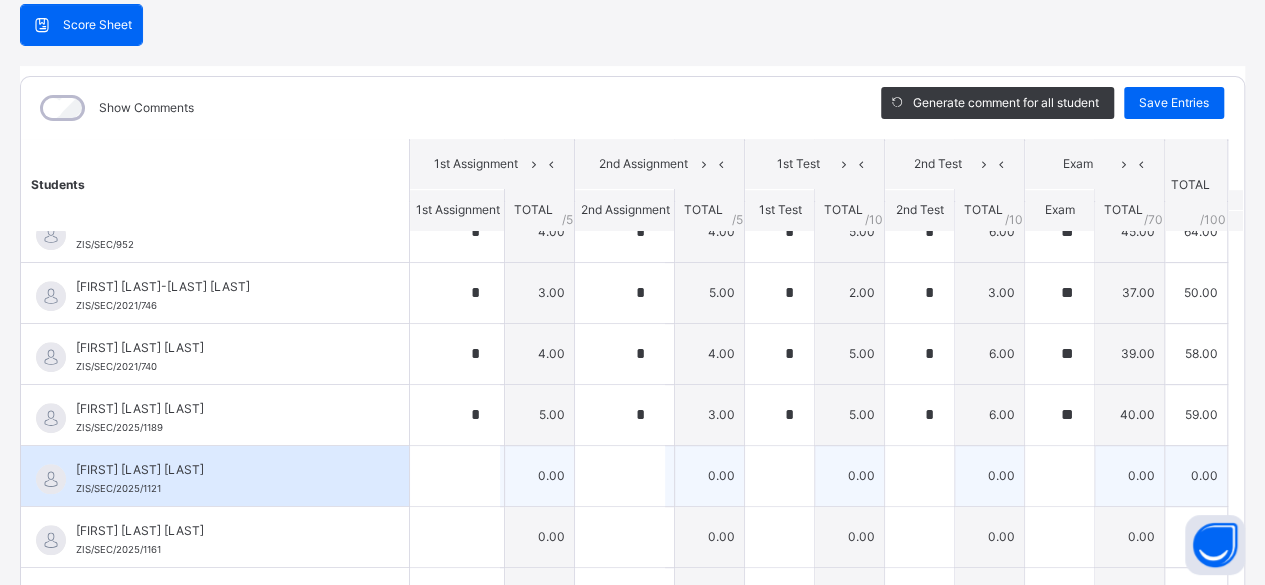 click on "[FIRST] [LAST] [LAST]" at bounding box center [220, 470] 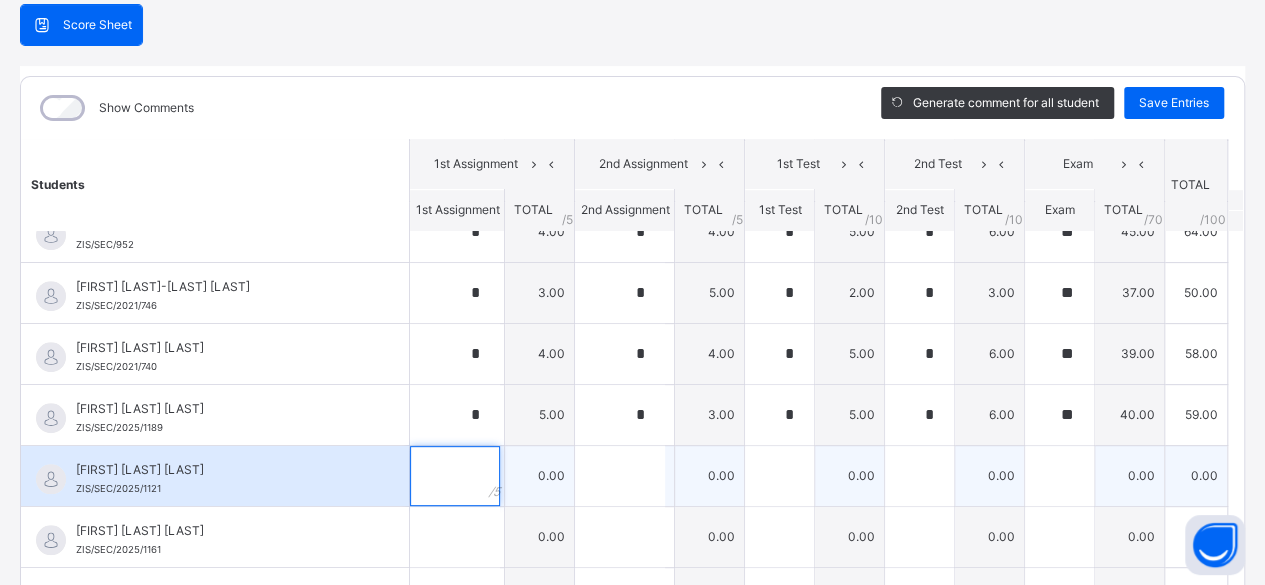 click at bounding box center (455, 476) 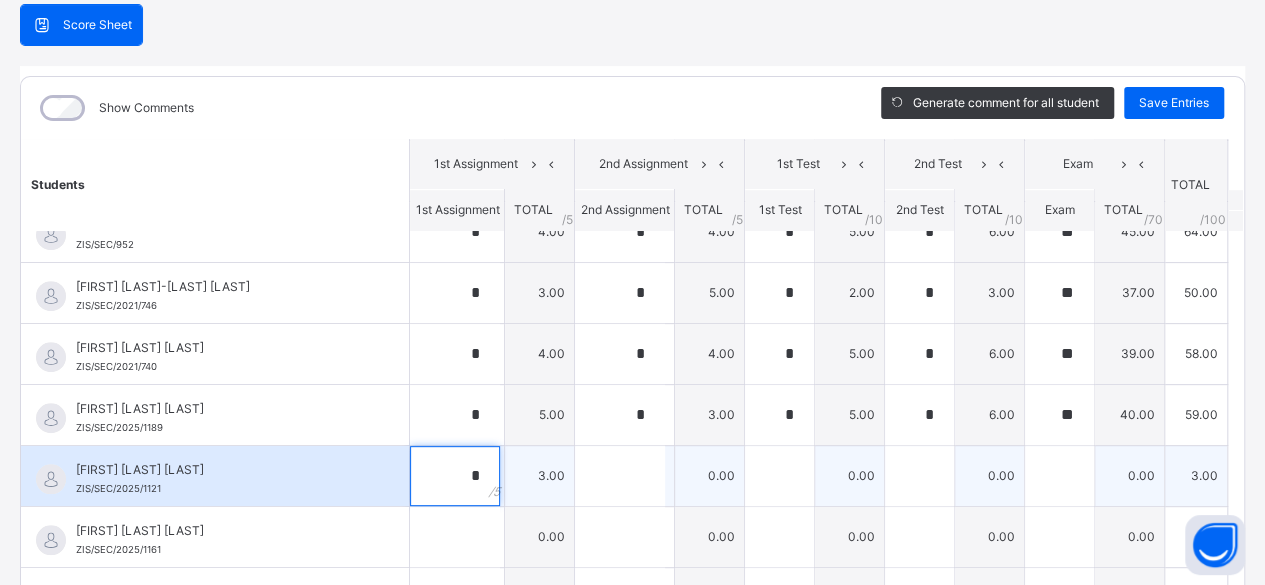 type on "*" 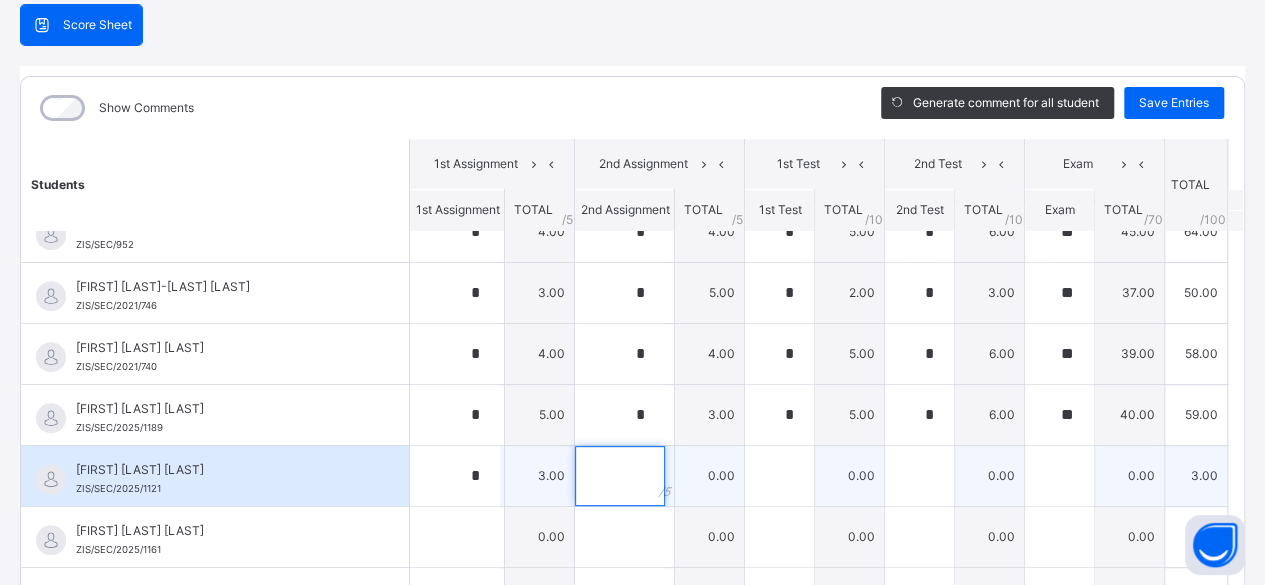 click at bounding box center [620, 476] 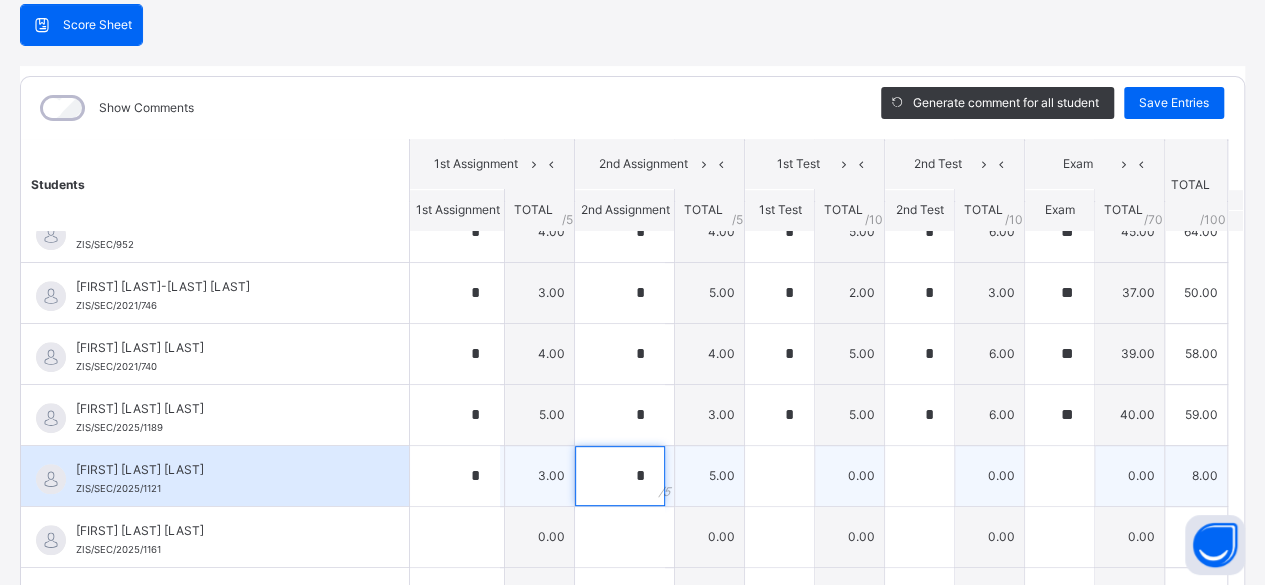 type on "*" 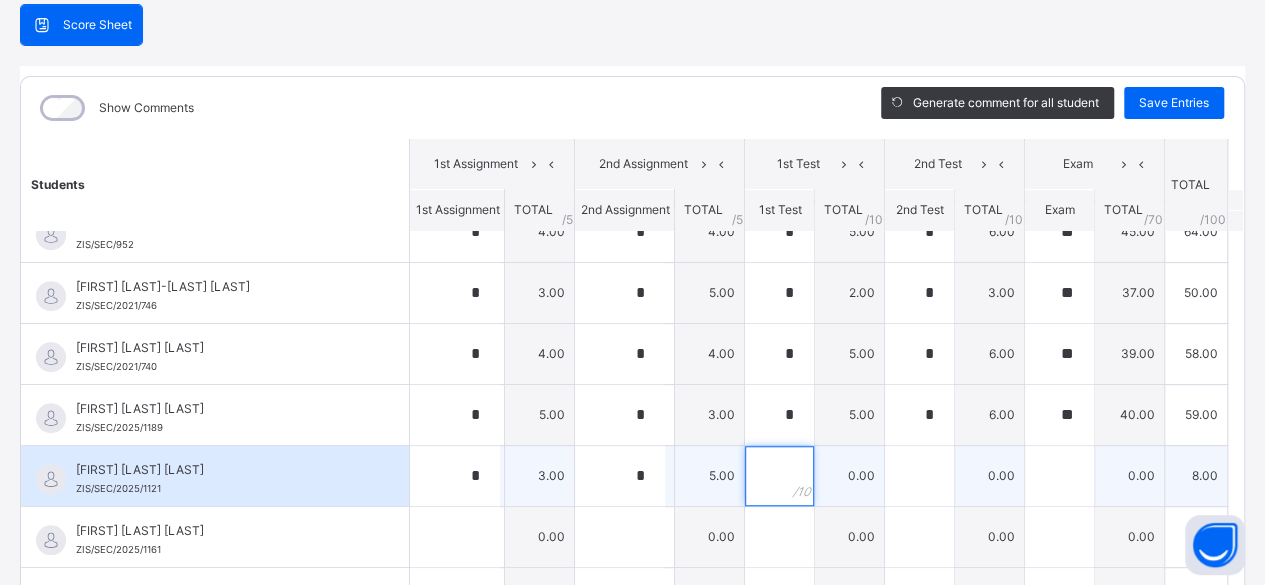 click at bounding box center [779, 476] 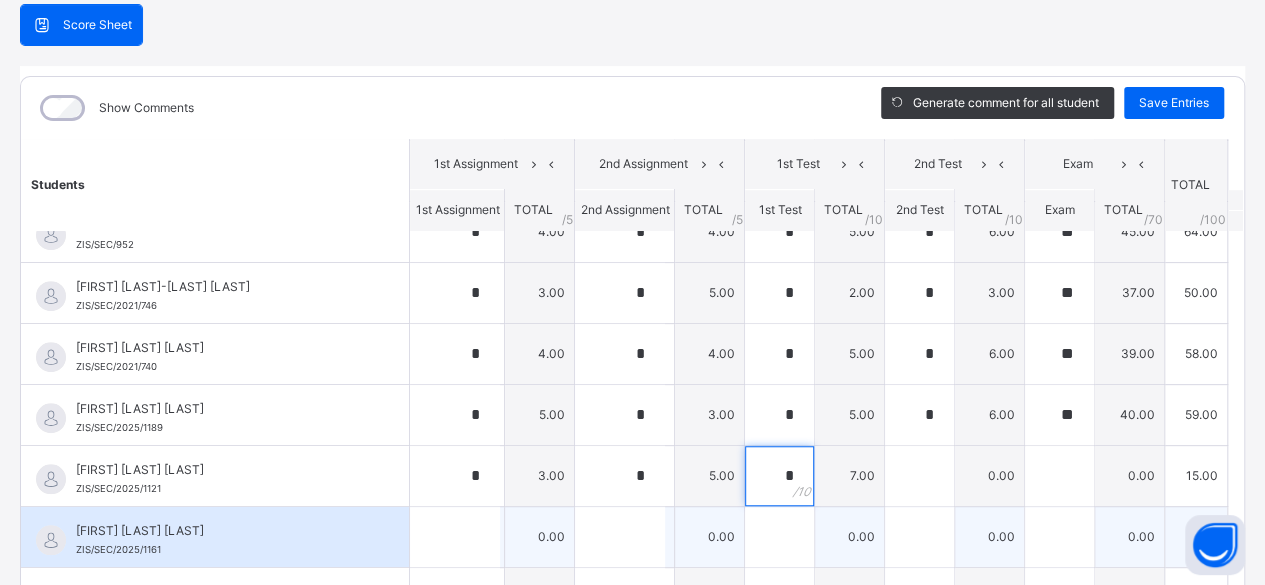 type on "*" 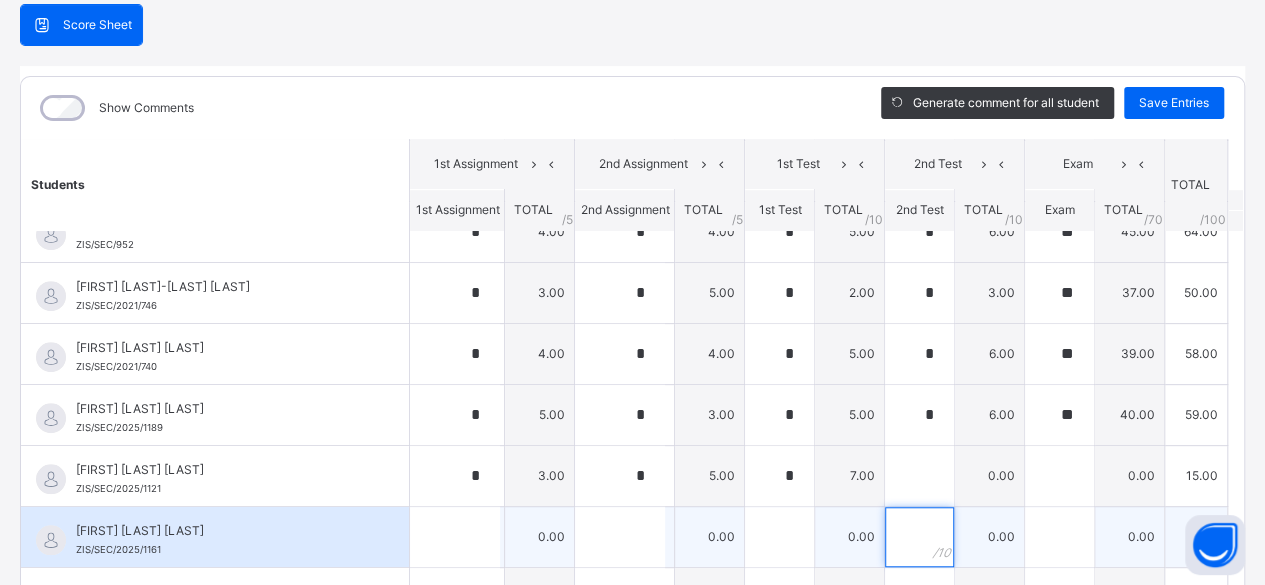 click at bounding box center (919, 537) 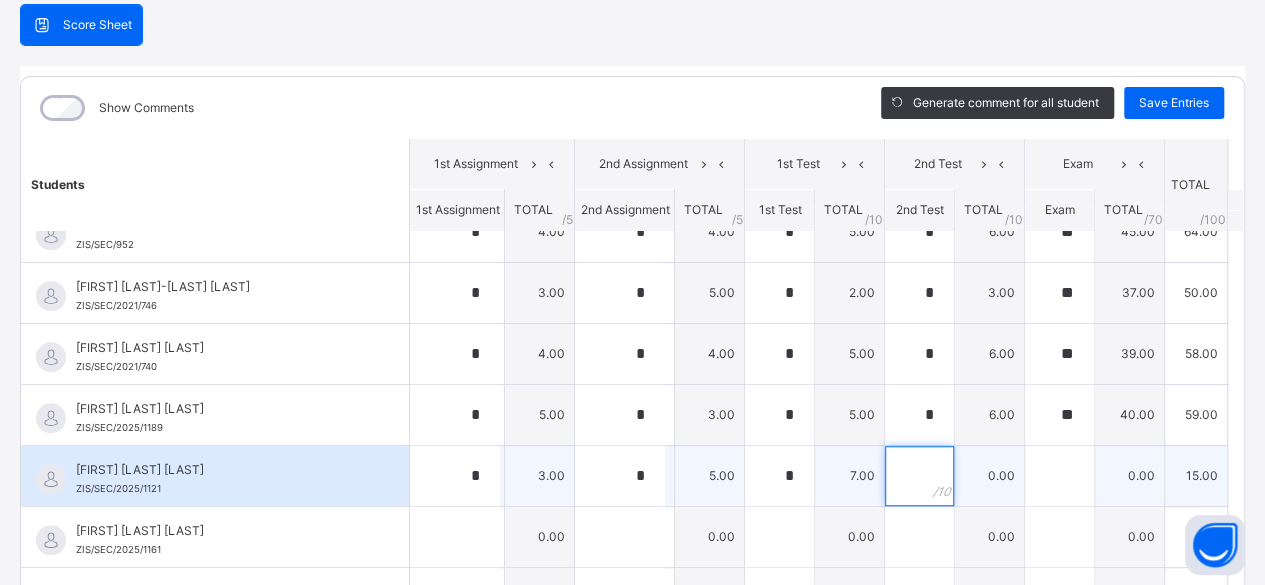 click at bounding box center [919, 476] 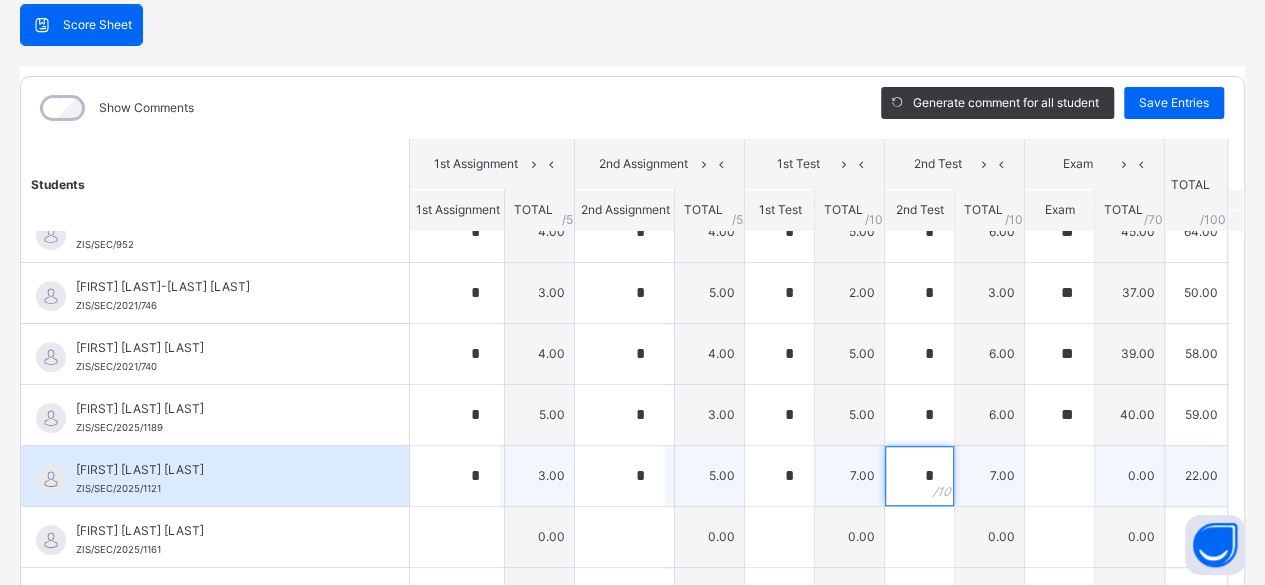 type on "*" 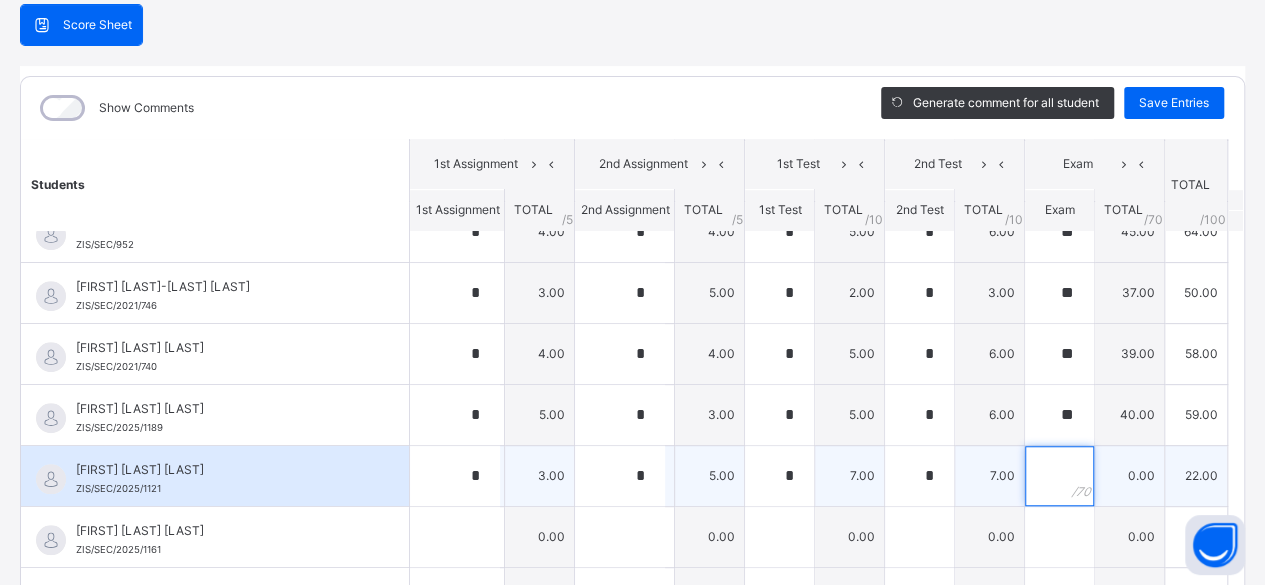 click at bounding box center [1059, 476] 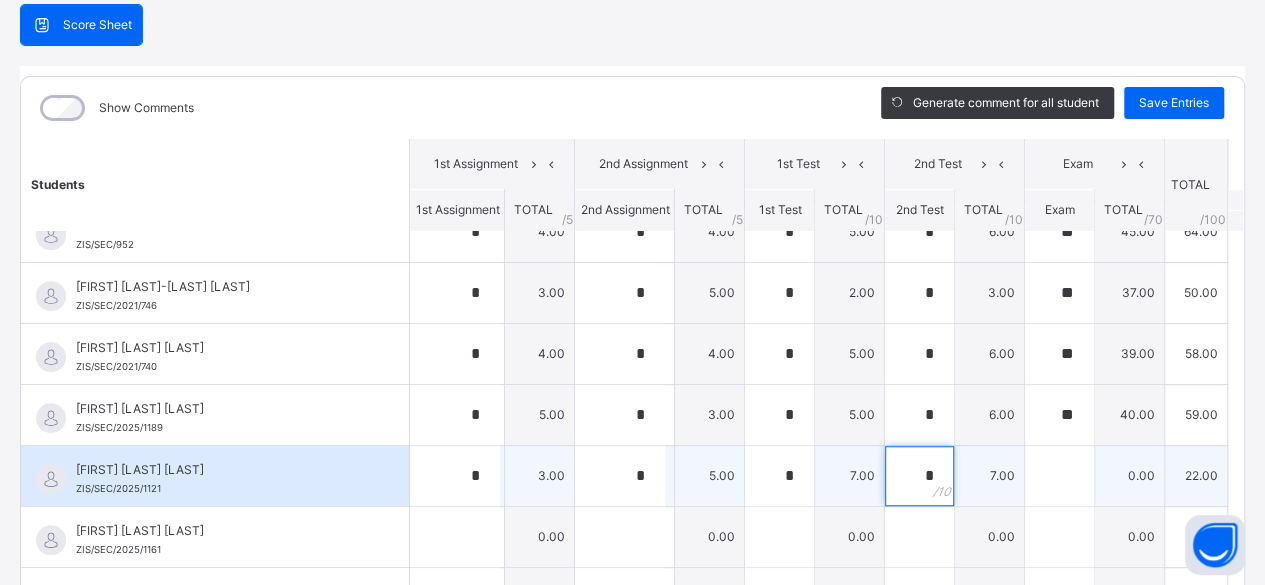 click on "*" at bounding box center (919, 476) 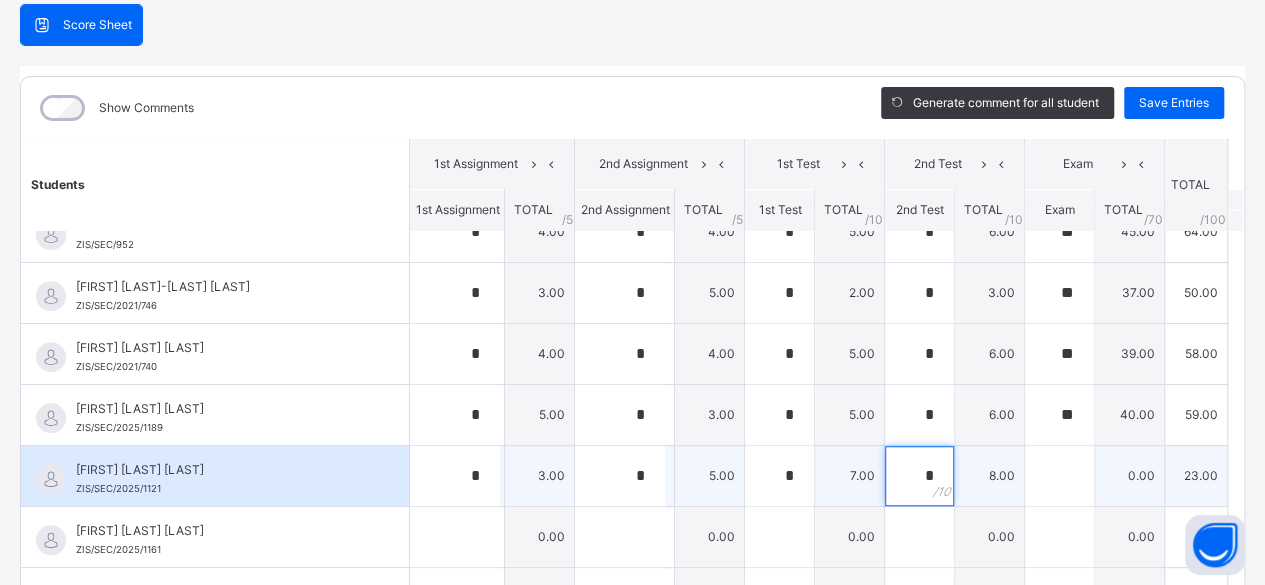 type on "*" 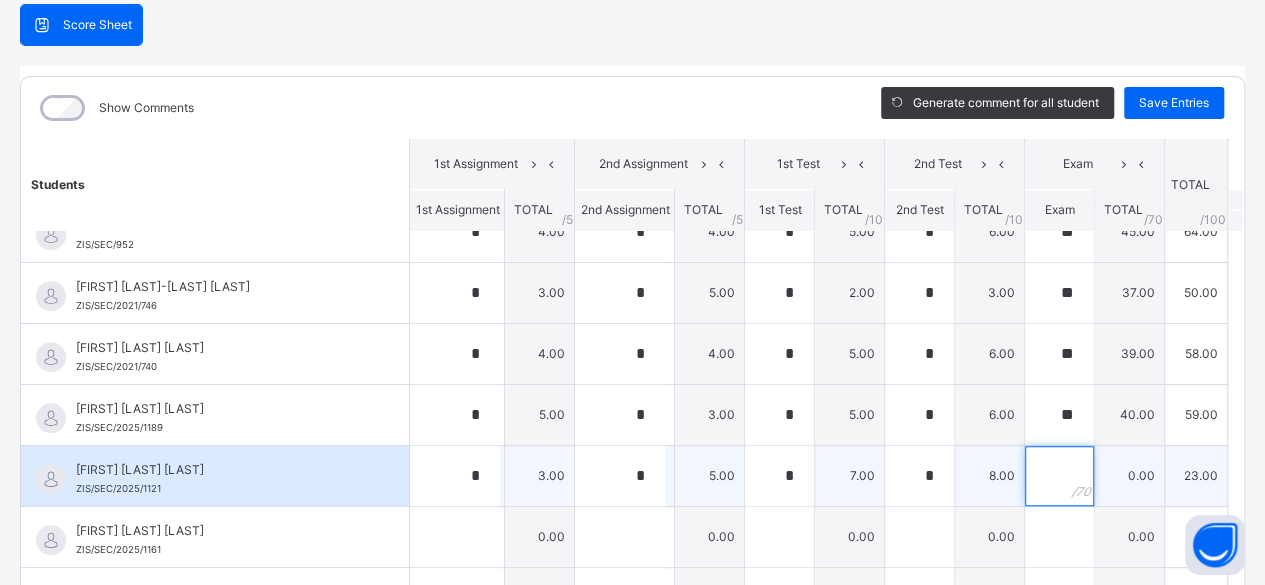 click at bounding box center [1059, 476] 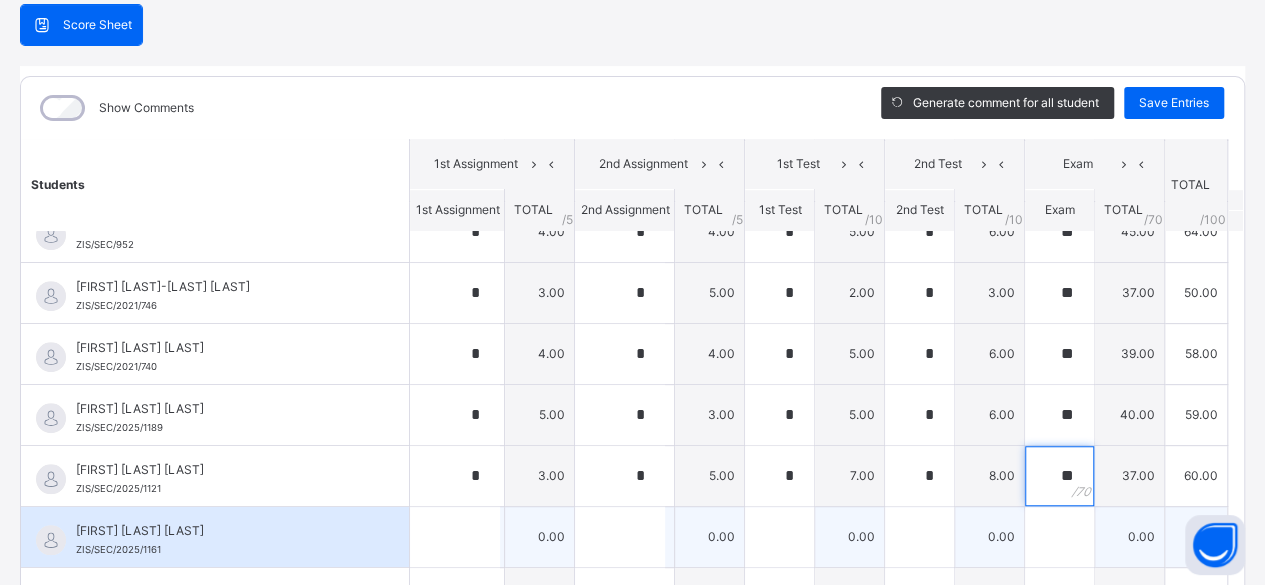 type on "**" 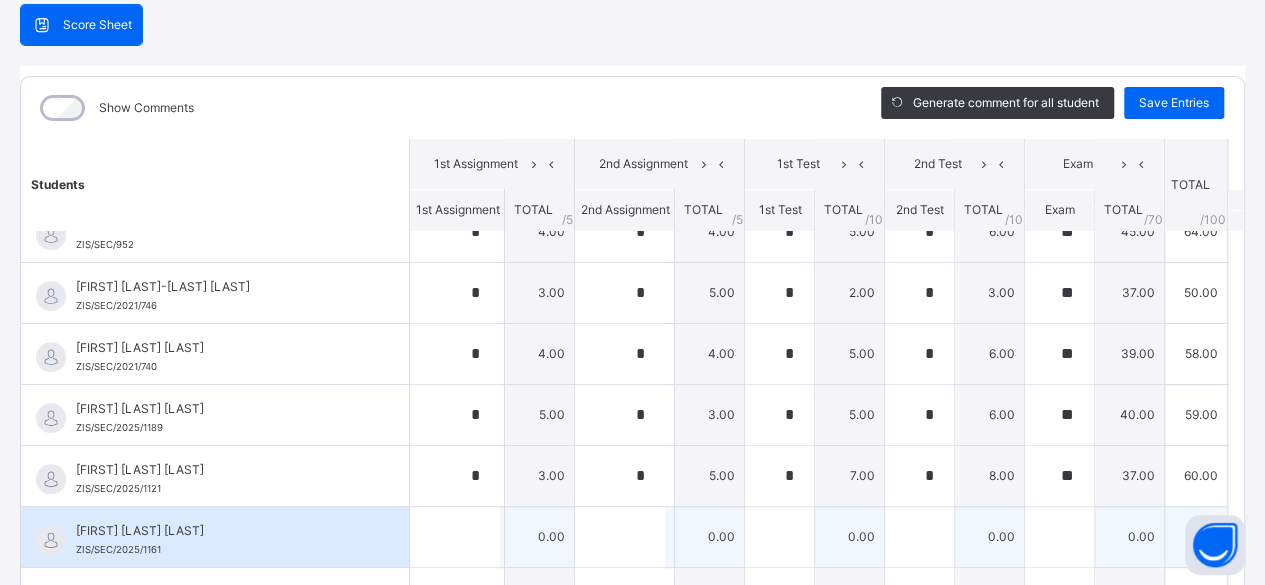 click on "[FIRST] [LAST] [LAST] [IDENTIFIER]" at bounding box center [220, 540] 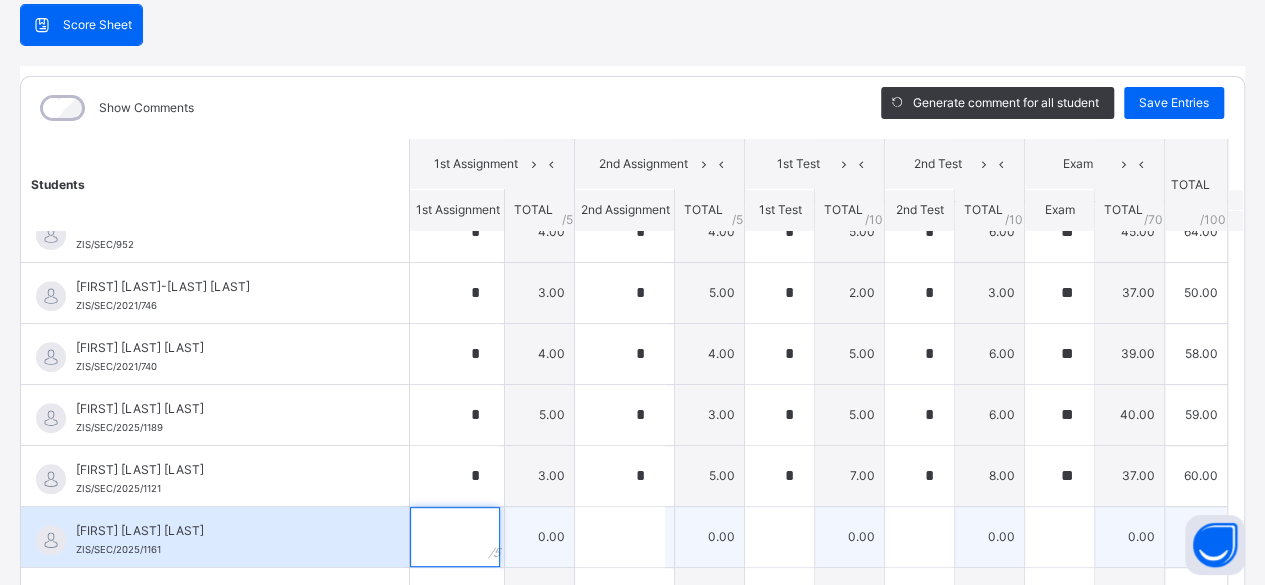 click at bounding box center [455, 537] 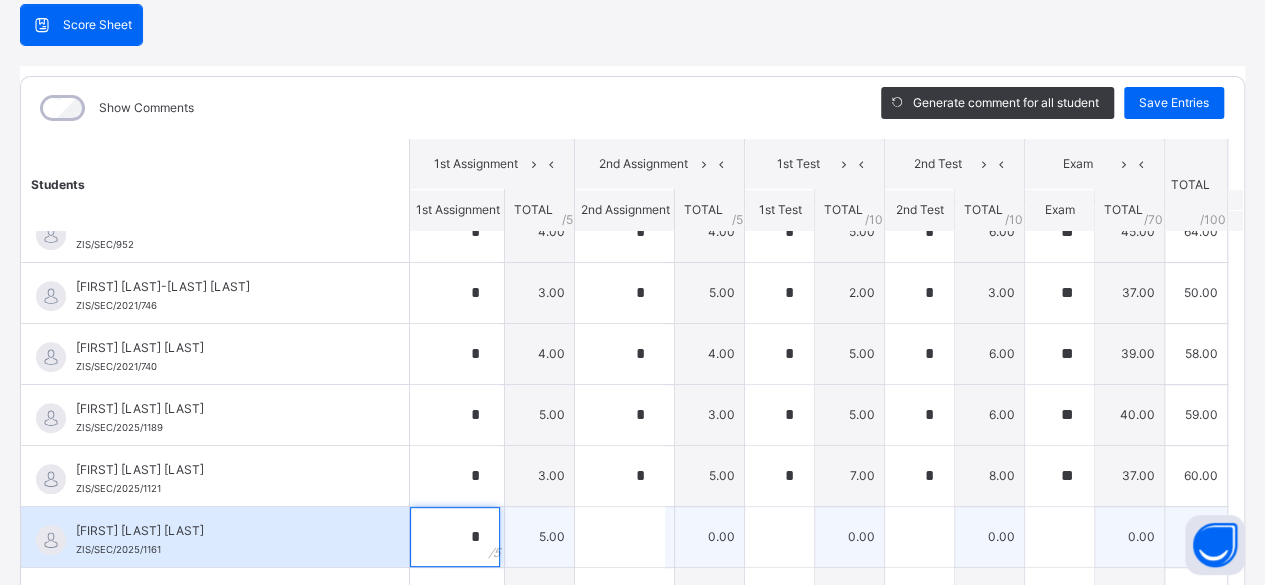 type on "*" 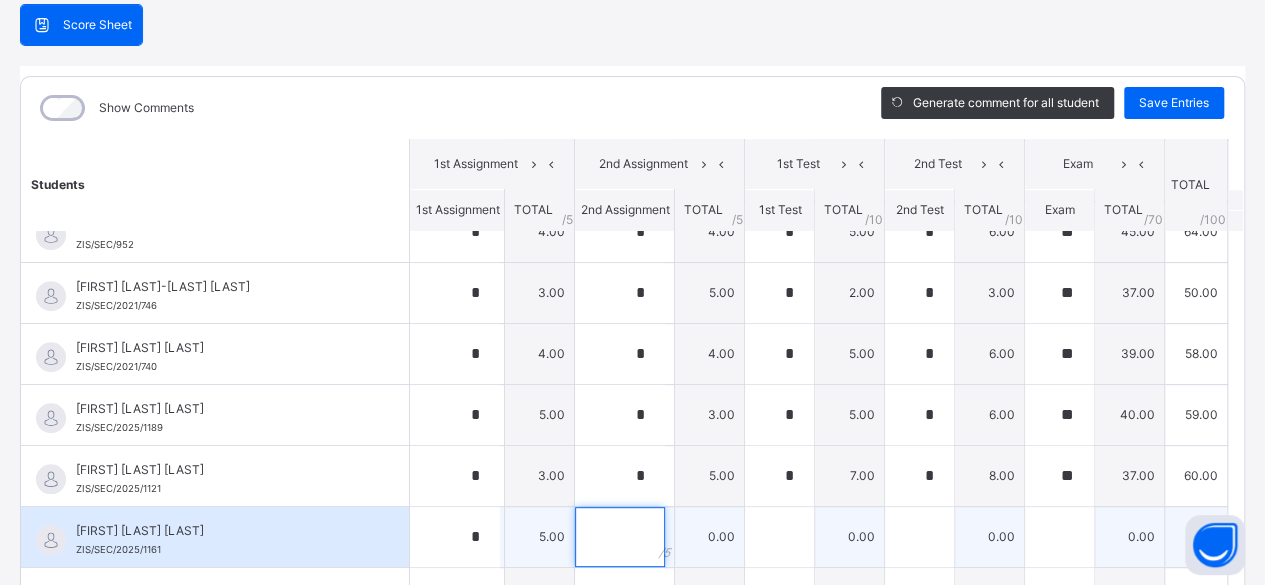 click at bounding box center [620, 537] 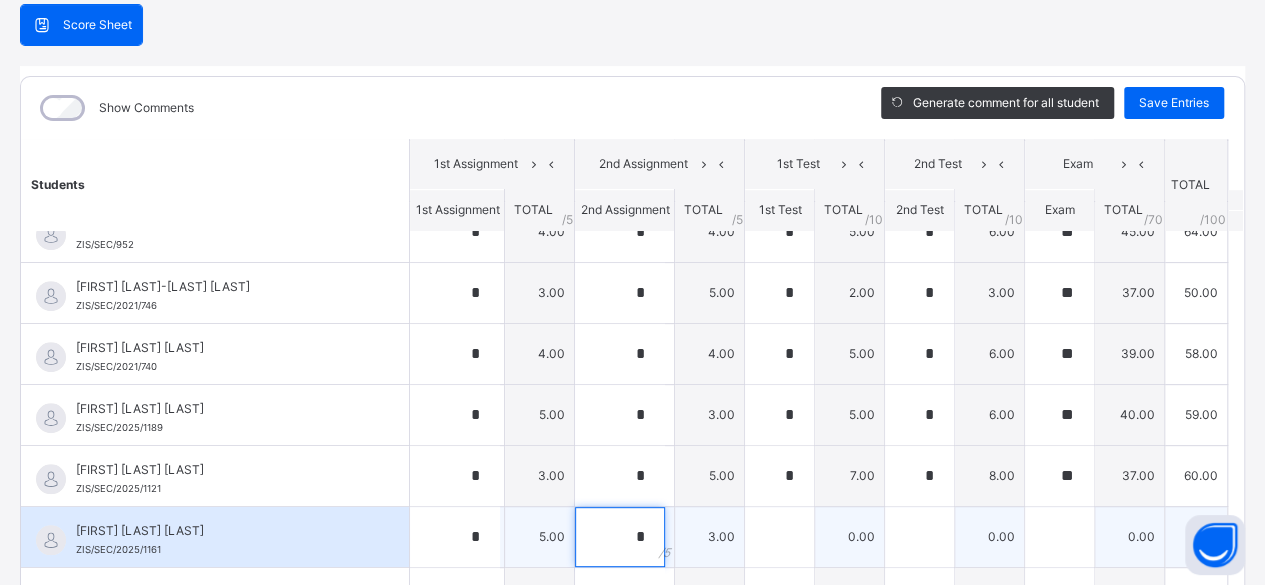 type on "*" 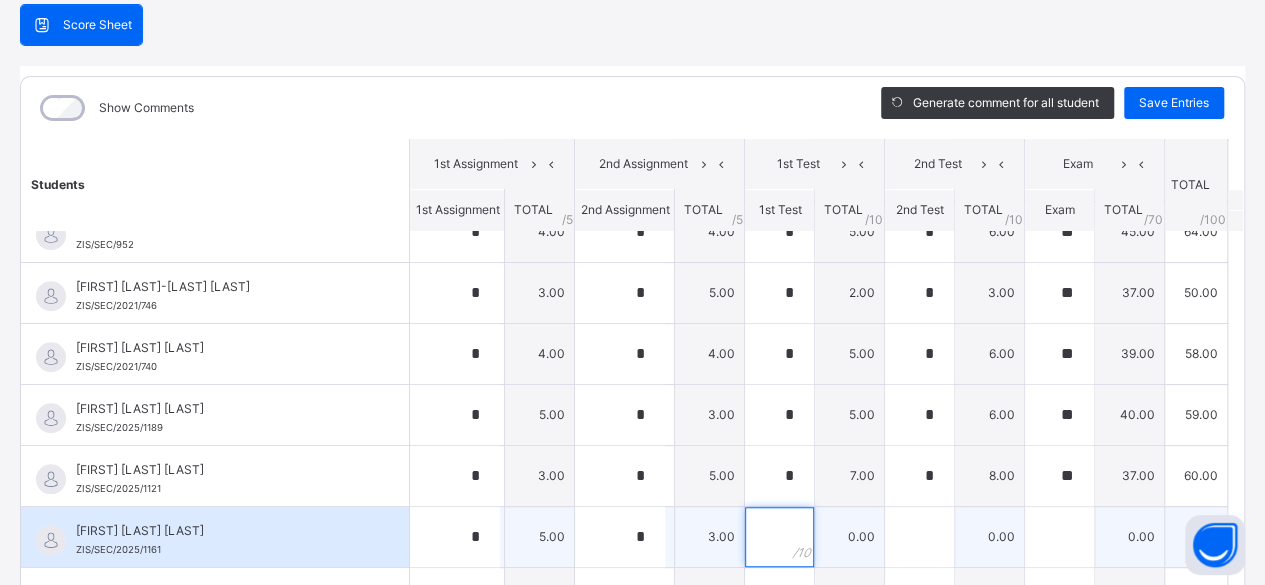 click at bounding box center (779, 537) 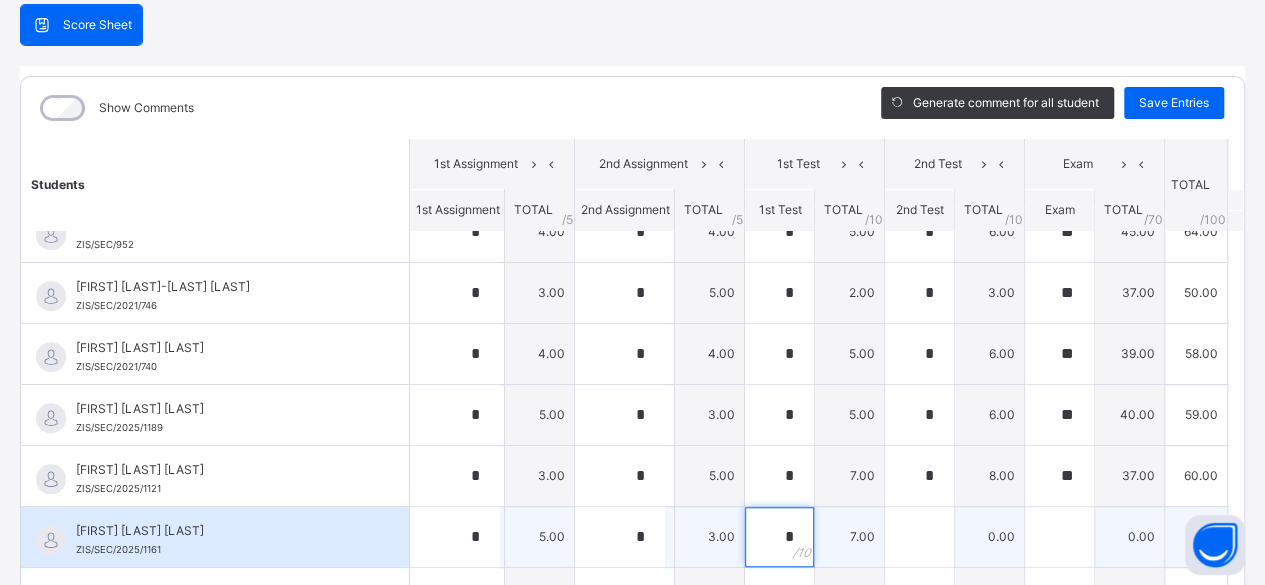 type on "*" 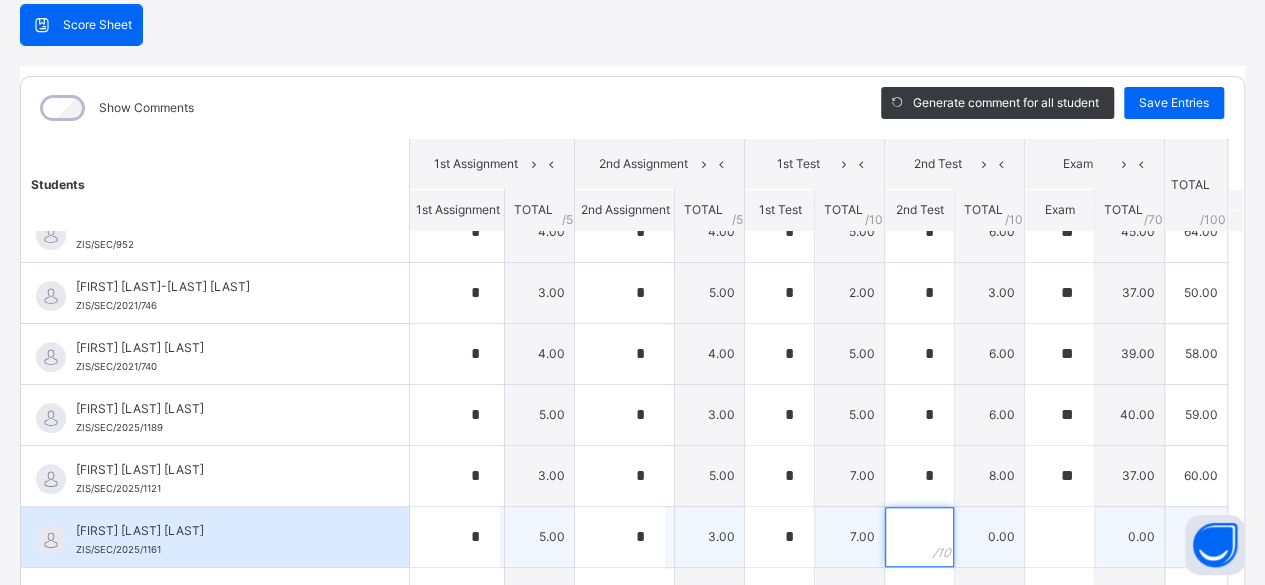 click at bounding box center [919, 537] 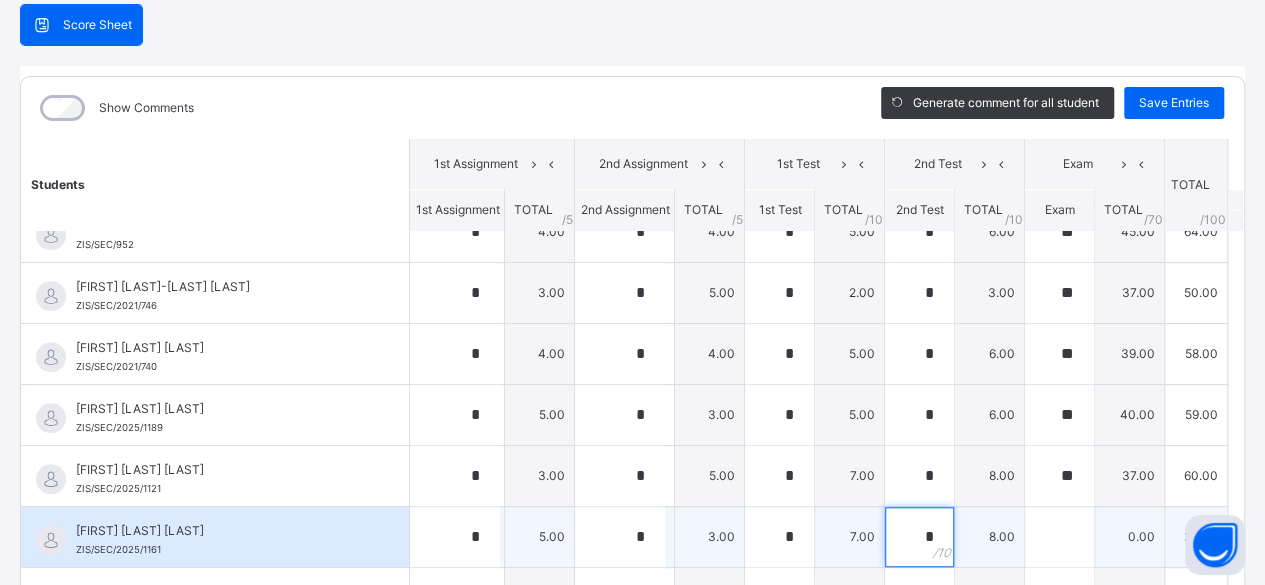 type on "*" 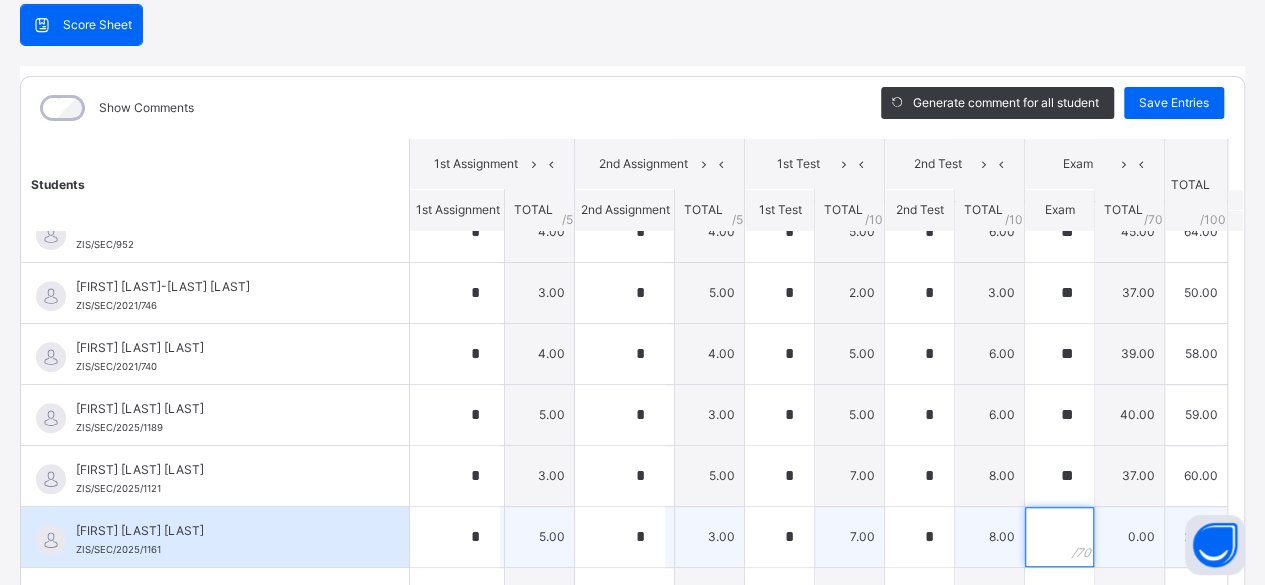 click at bounding box center (1059, 537) 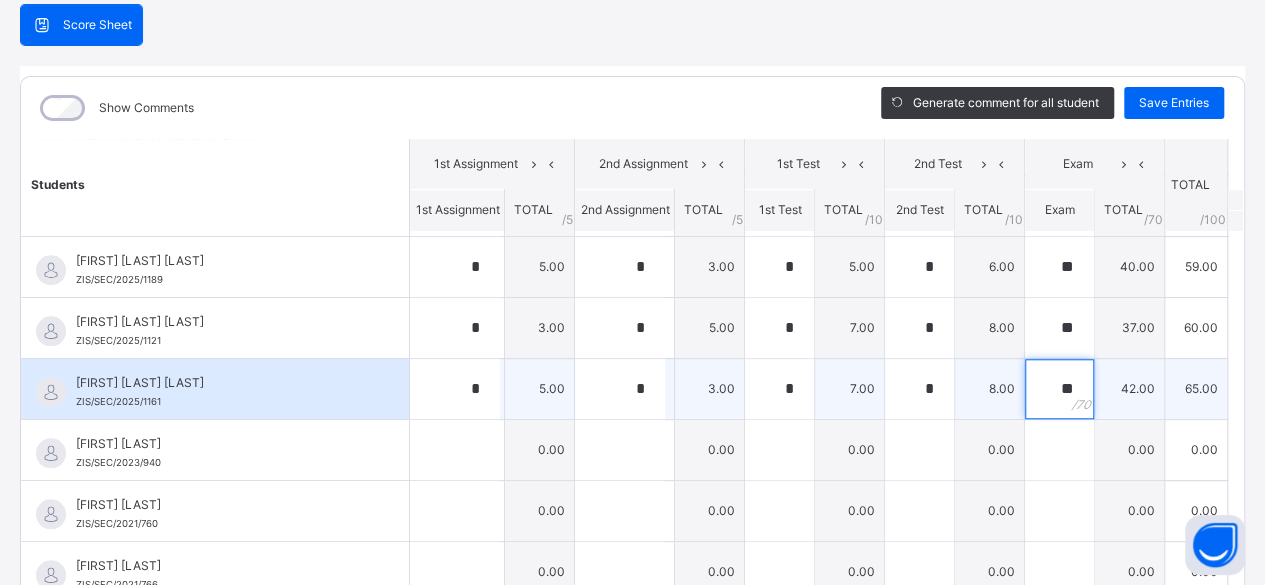 scroll, scrollTop: 860, scrollLeft: 0, axis: vertical 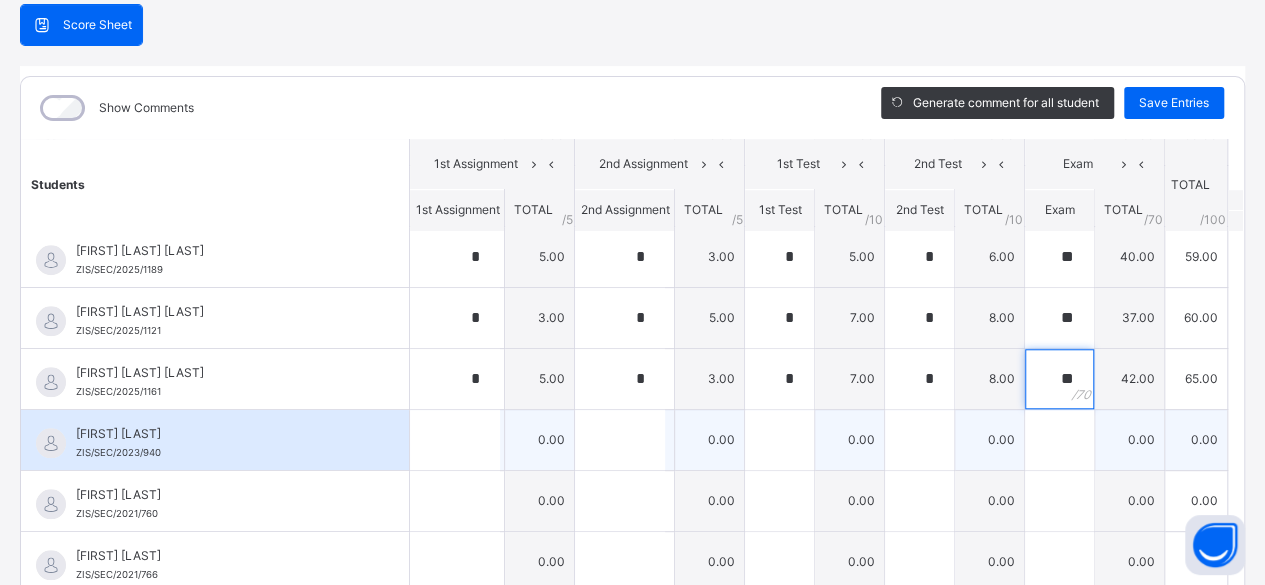 type on "**" 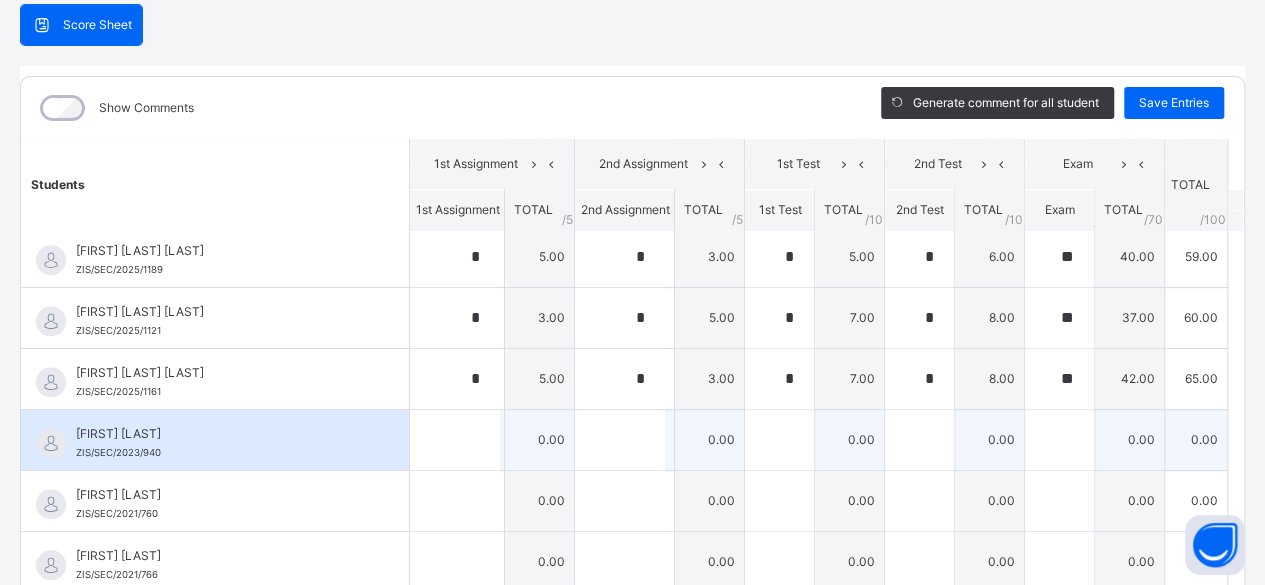 click on "[FIRST] [LAST]" at bounding box center (220, 434) 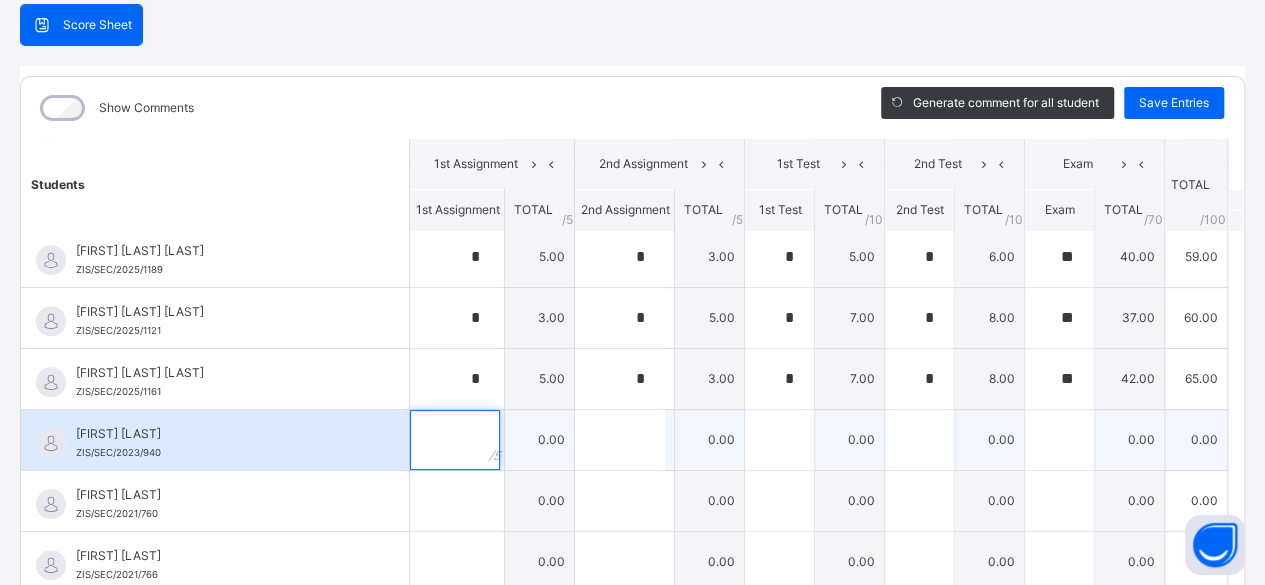 click at bounding box center (455, 440) 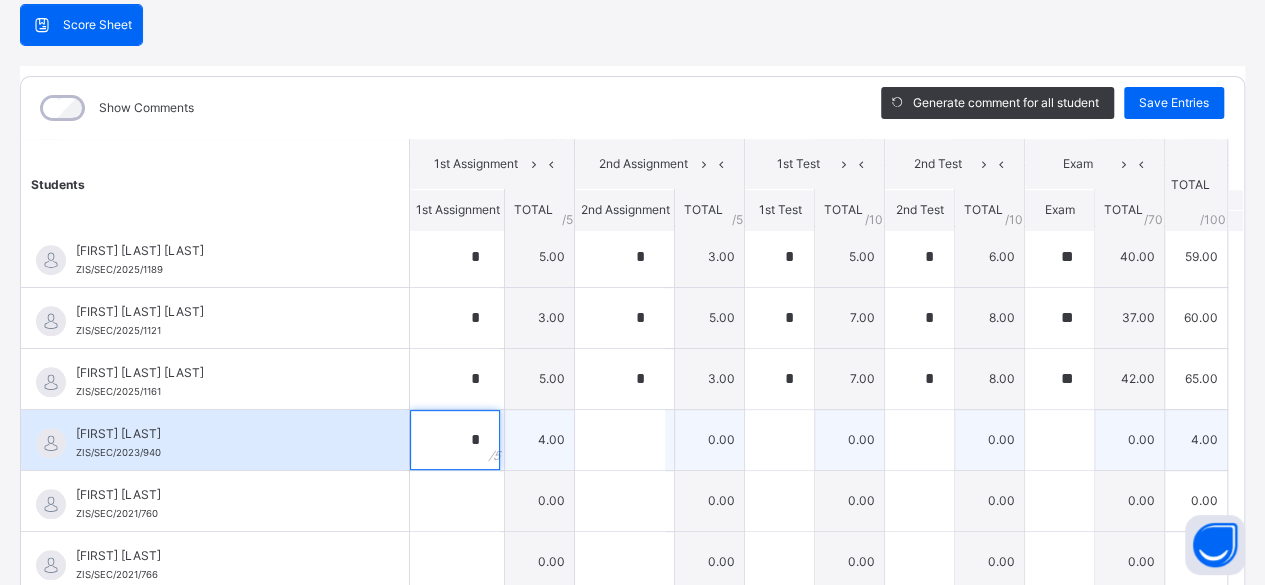 type on "*" 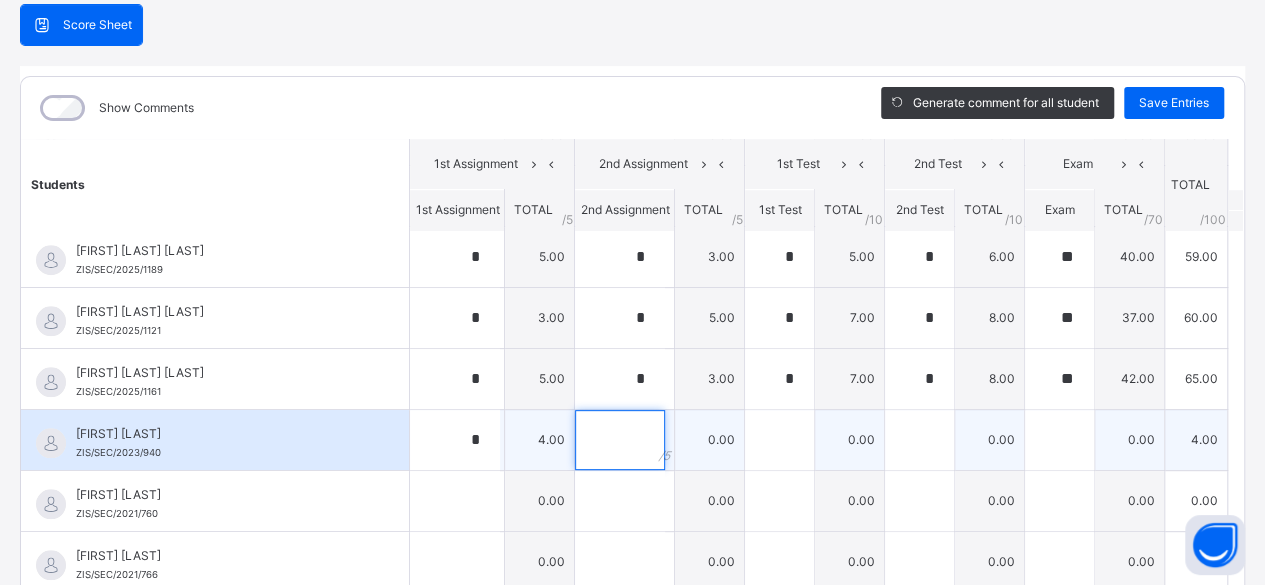 click at bounding box center [620, 440] 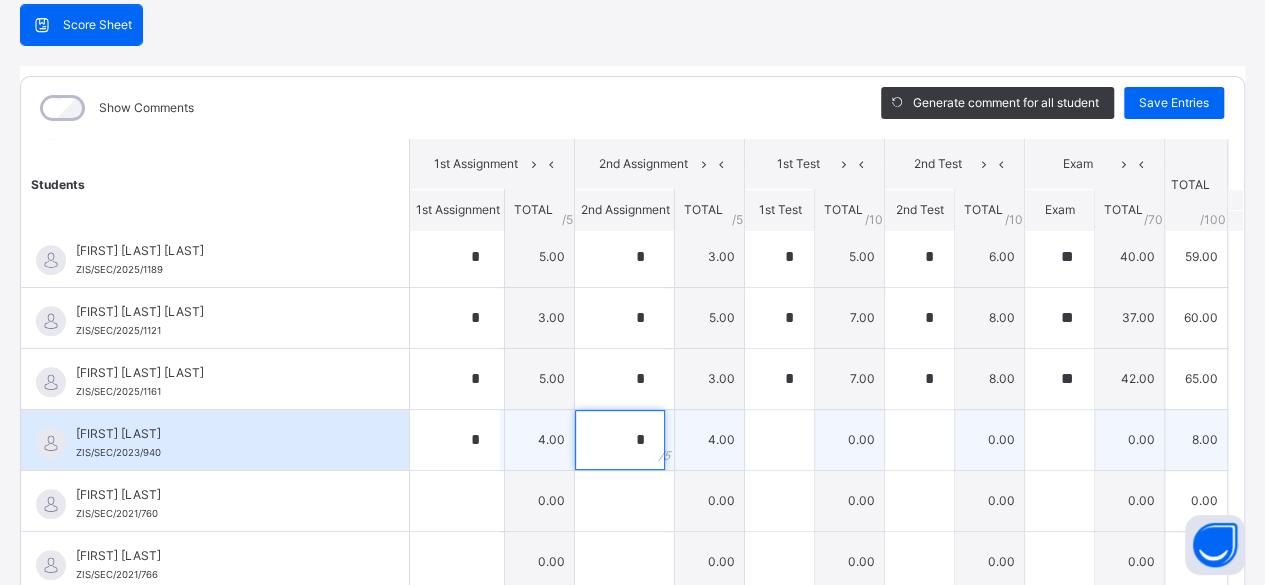 type on "*" 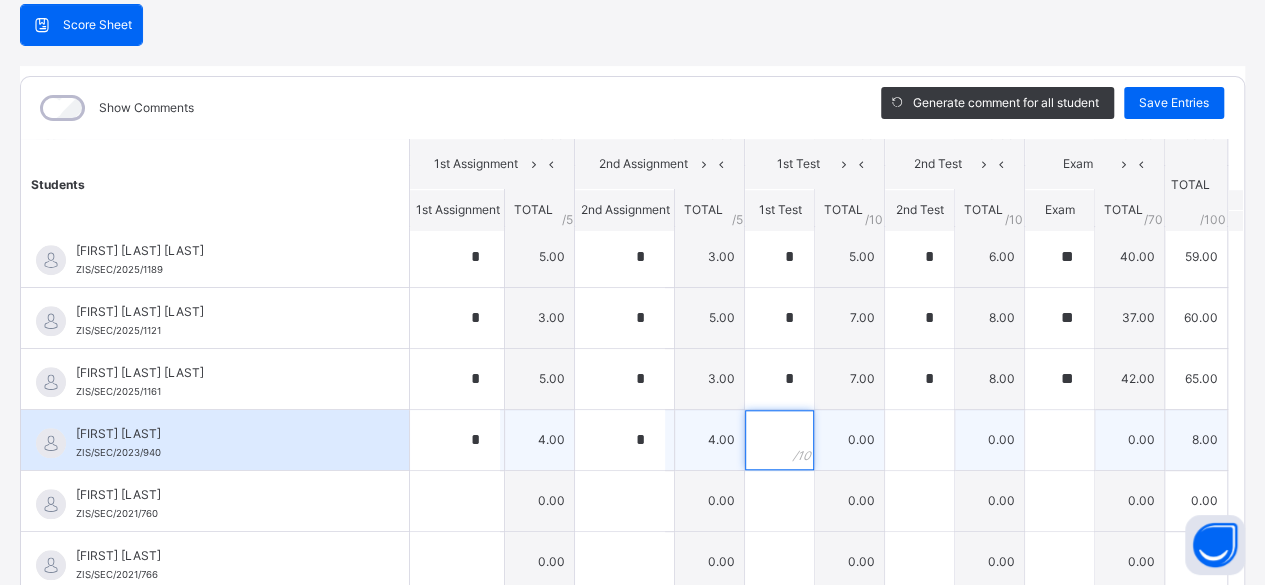 click at bounding box center [779, 440] 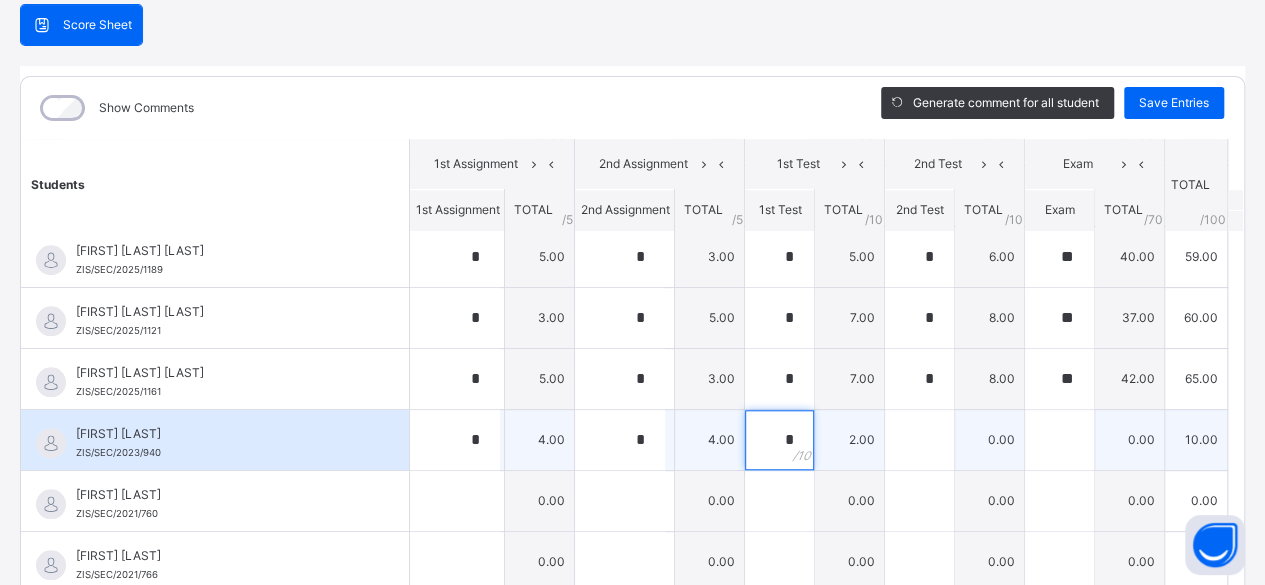 type on "*" 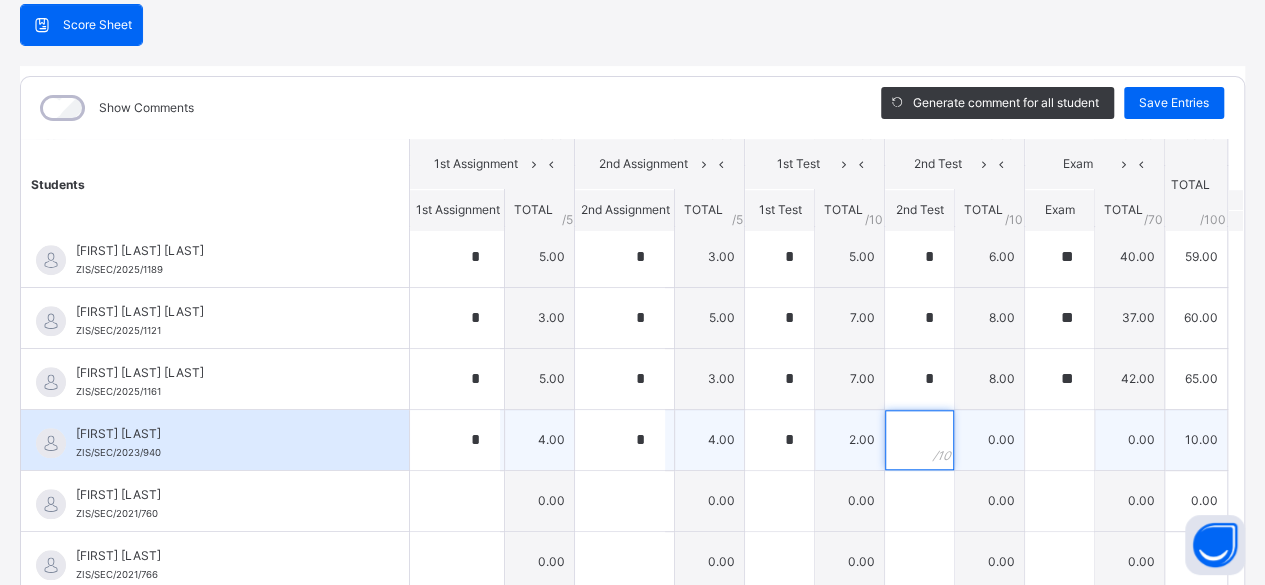 click at bounding box center (919, 440) 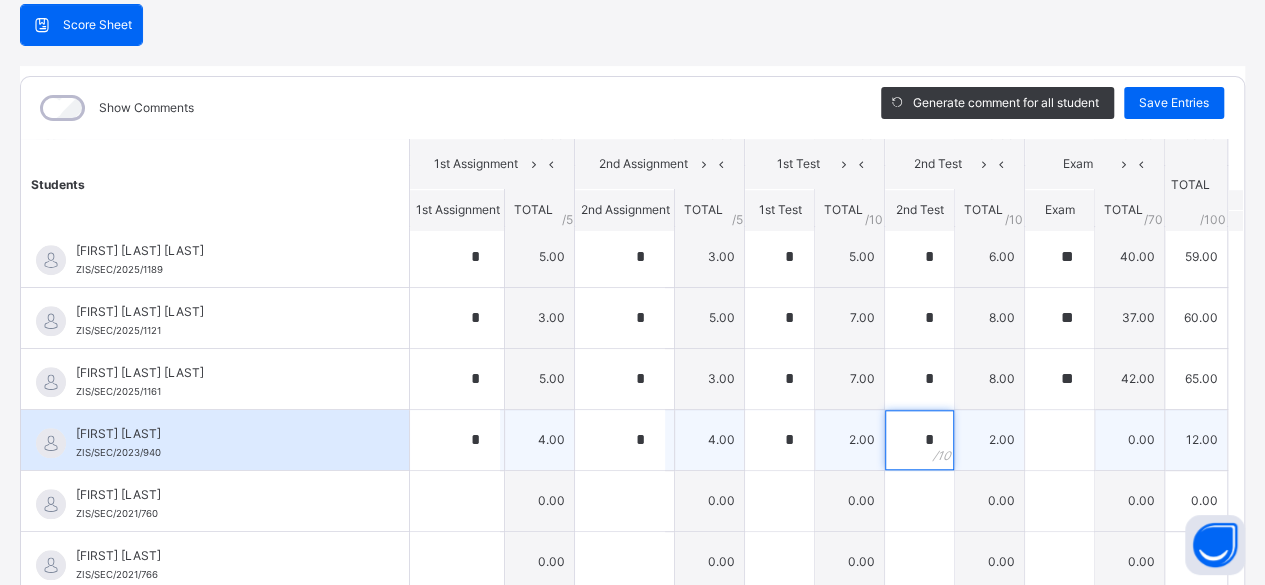 type on "*" 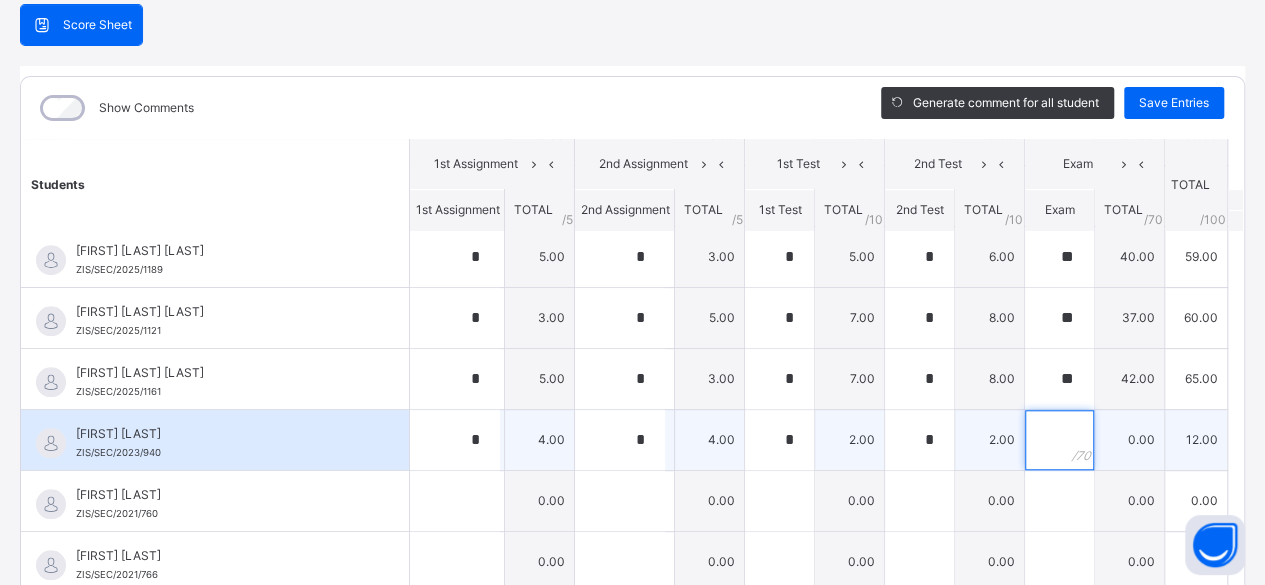 click at bounding box center [1059, 440] 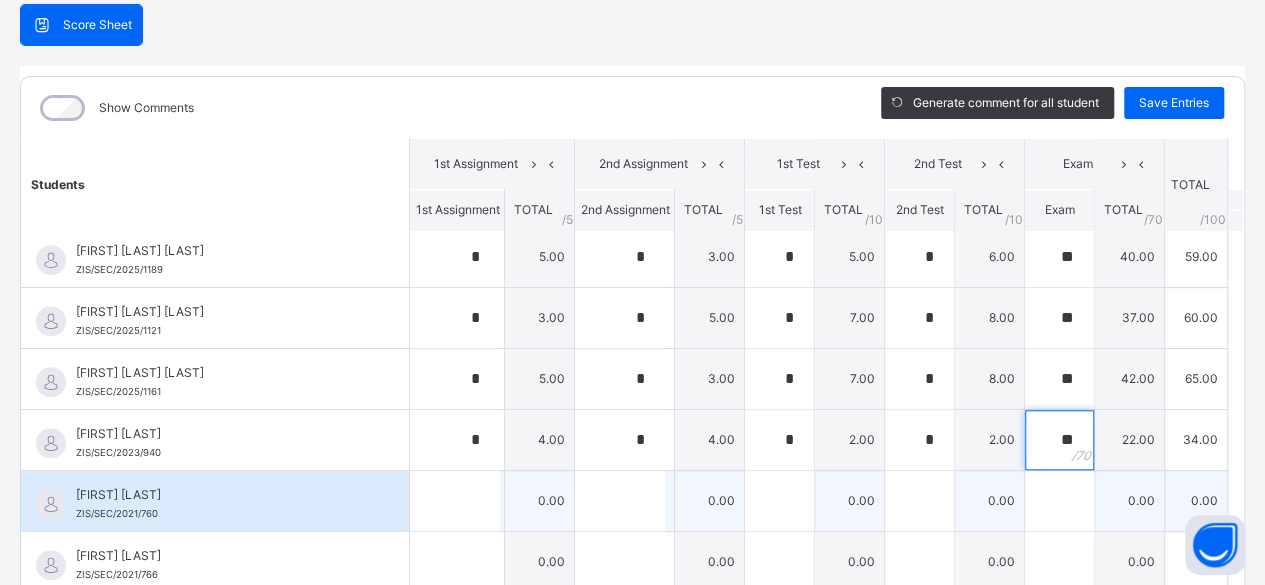 type on "**" 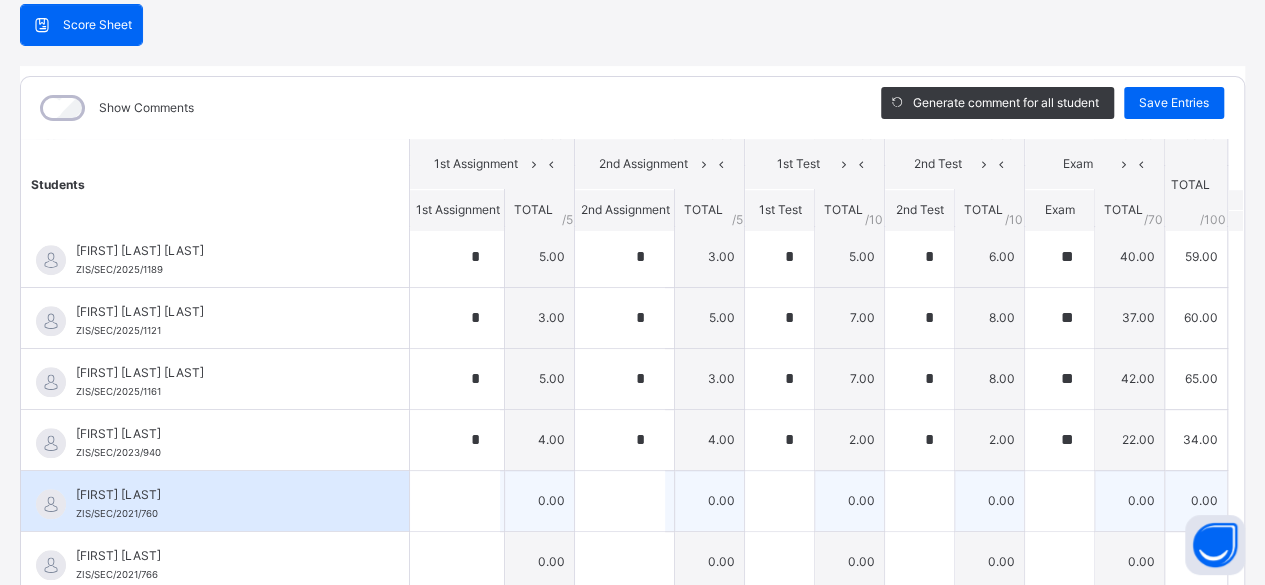 click on "[FIRST] [LAST] [IDENTIFIER]" at bounding box center (215, 501) 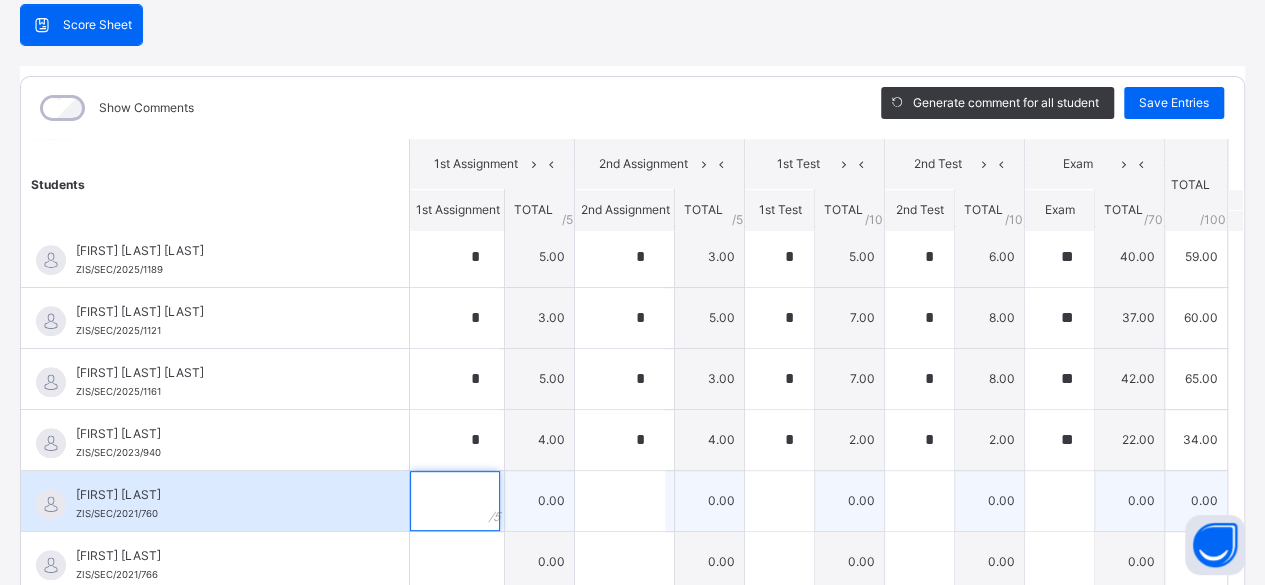 click at bounding box center (455, 501) 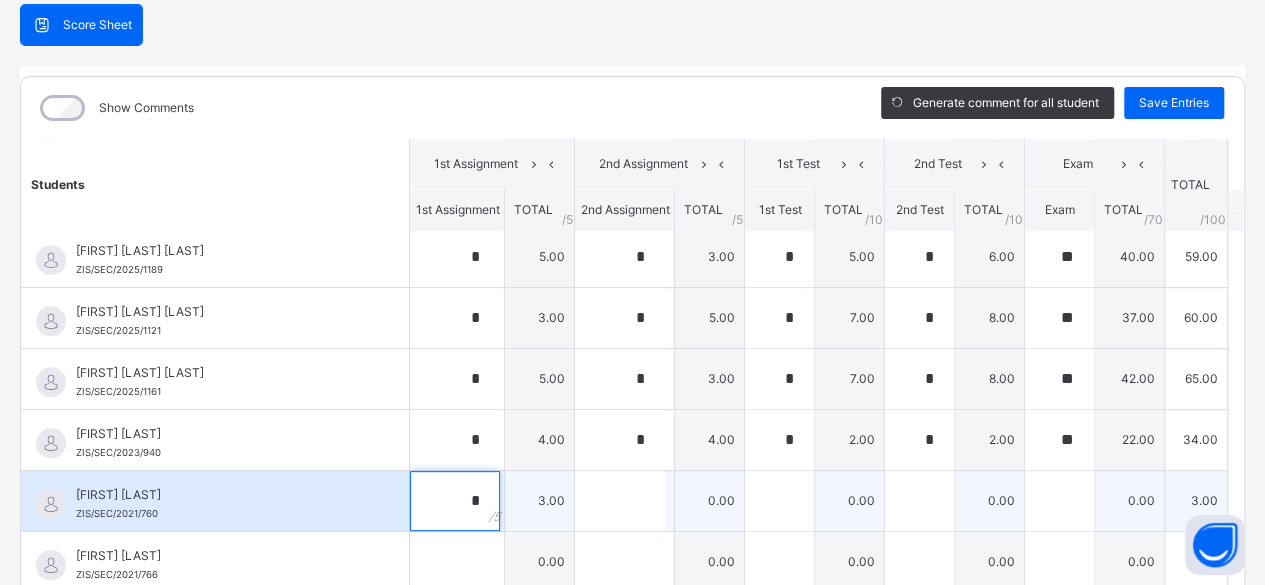 type on "*" 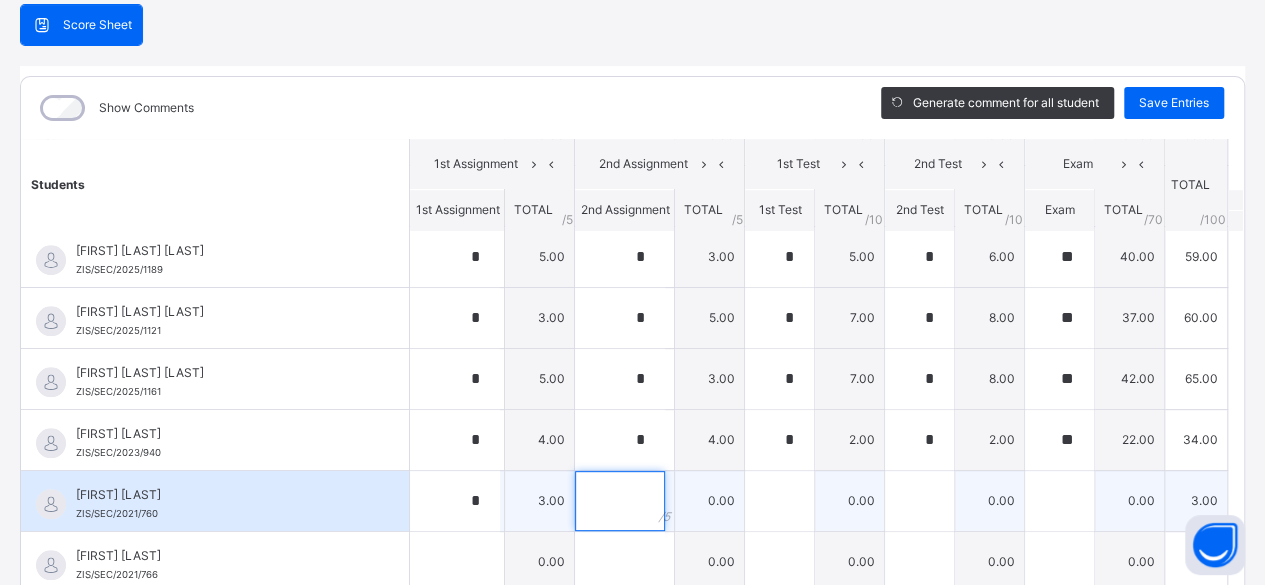 click at bounding box center [620, 501] 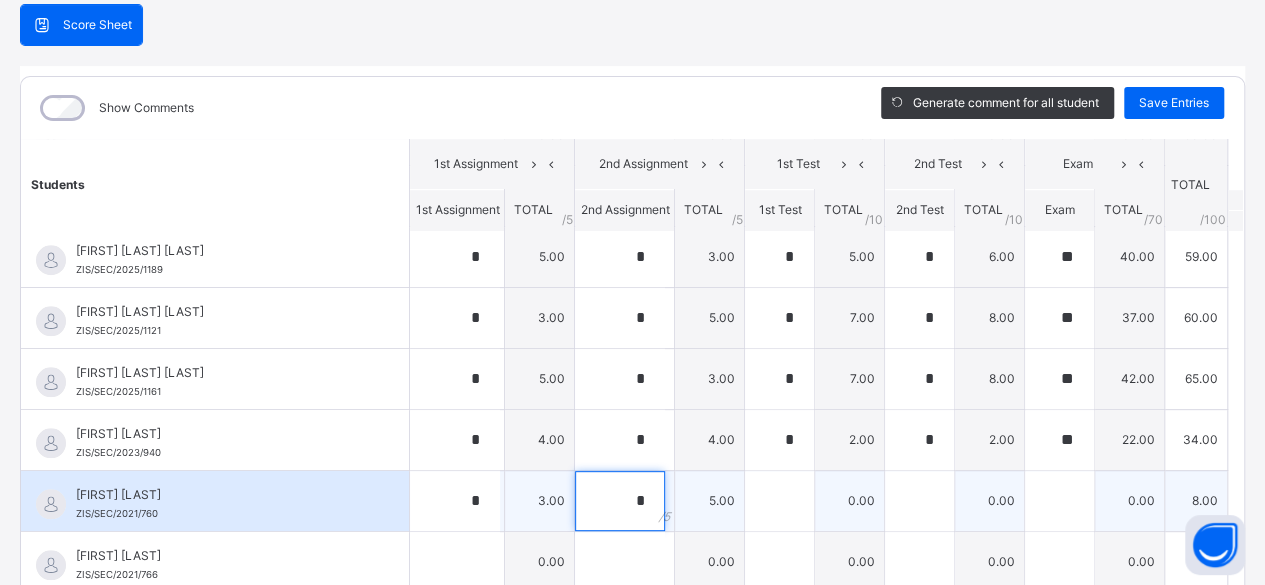 type on "*" 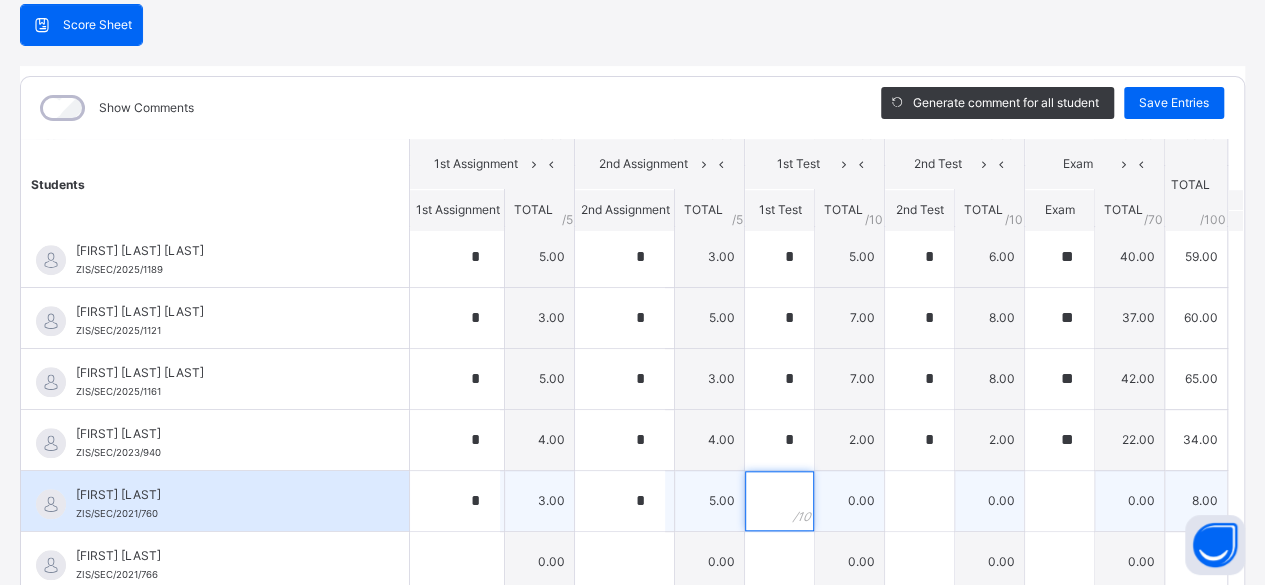 click at bounding box center [779, 501] 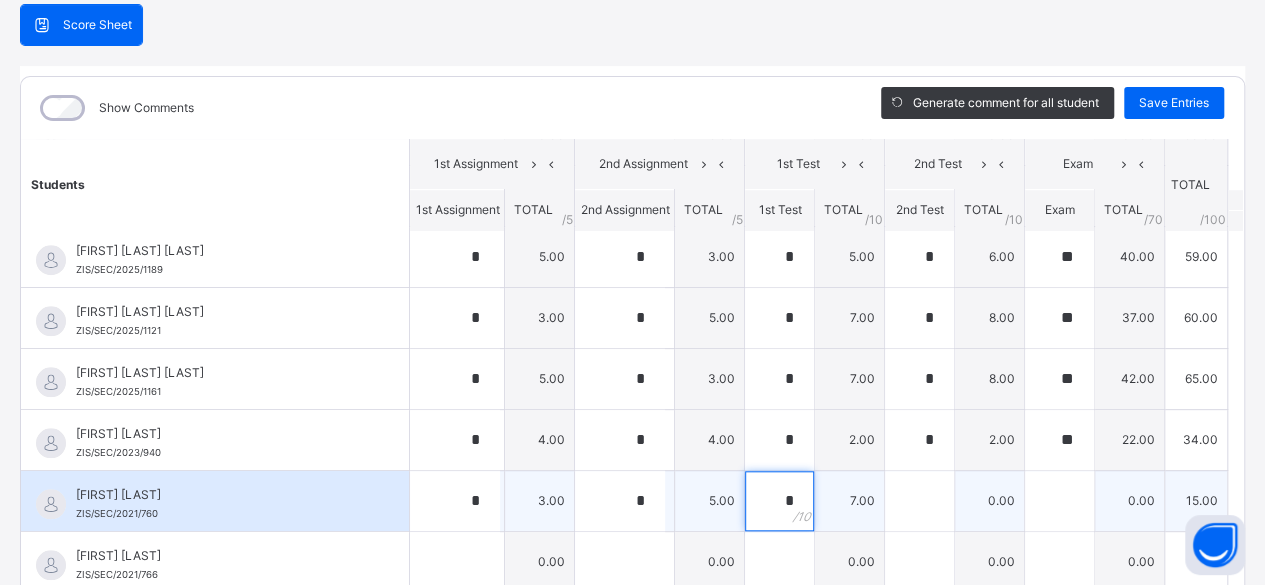type on "*" 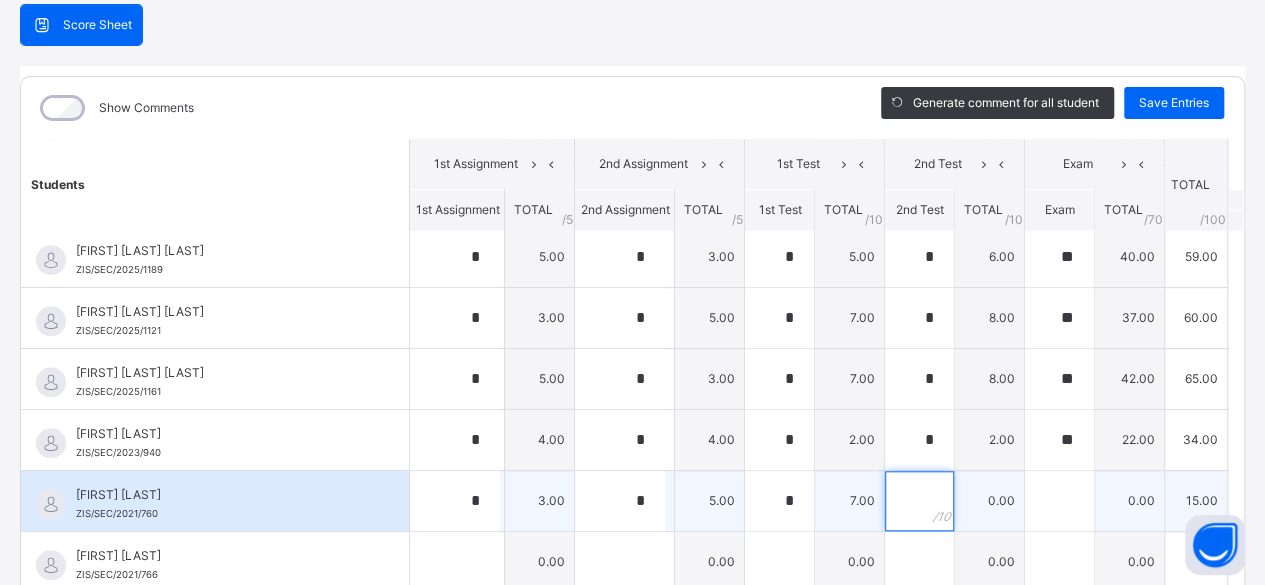 click at bounding box center [919, 501] 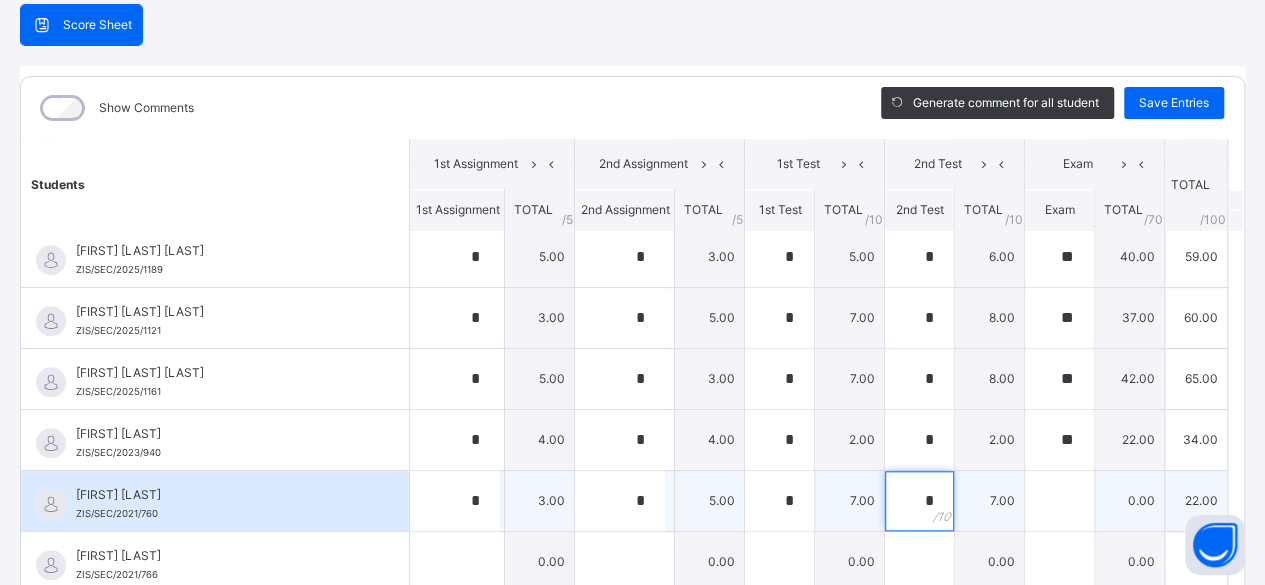 type on "*" 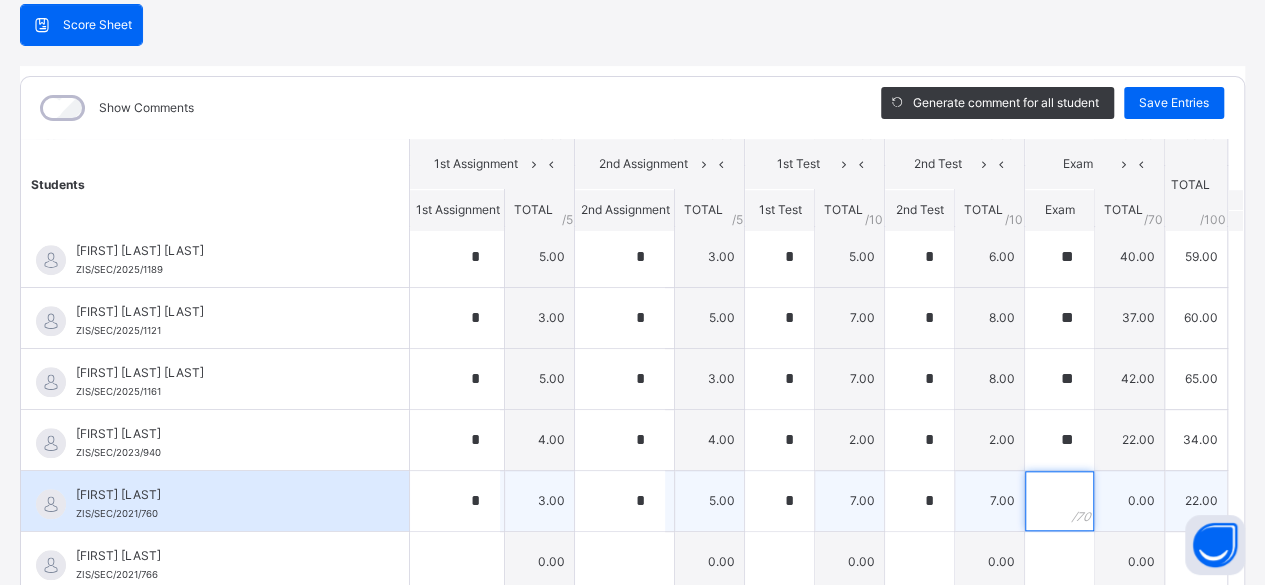click at bounding box center [1059, 501] 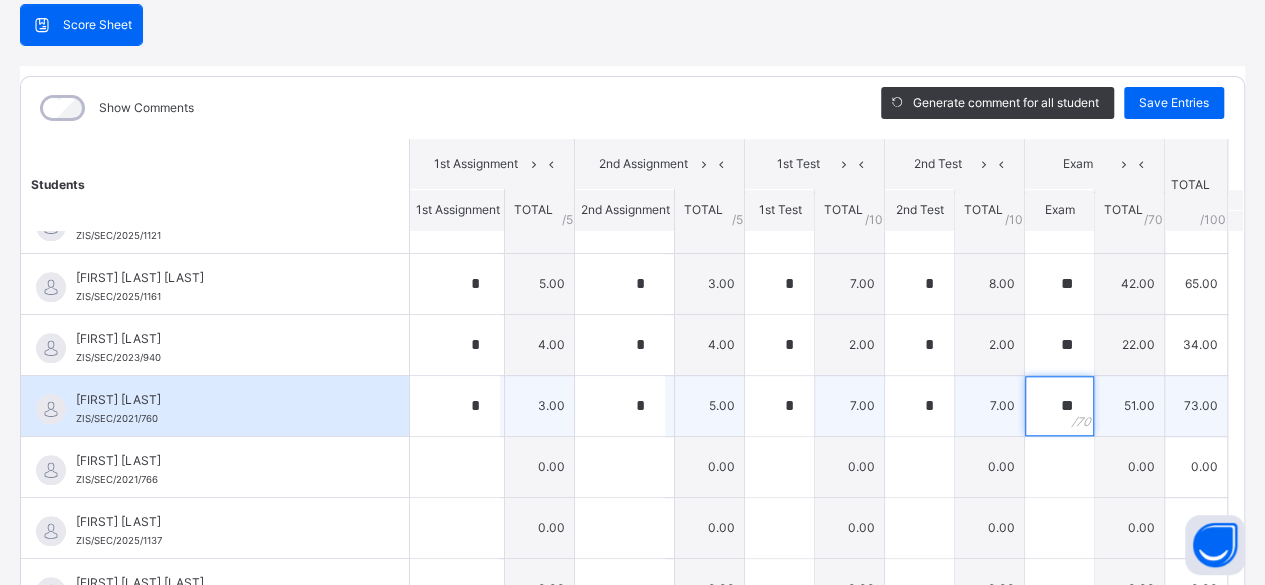 scroll, scrollTop: 968, scrollLeft: 0, axis: vertical 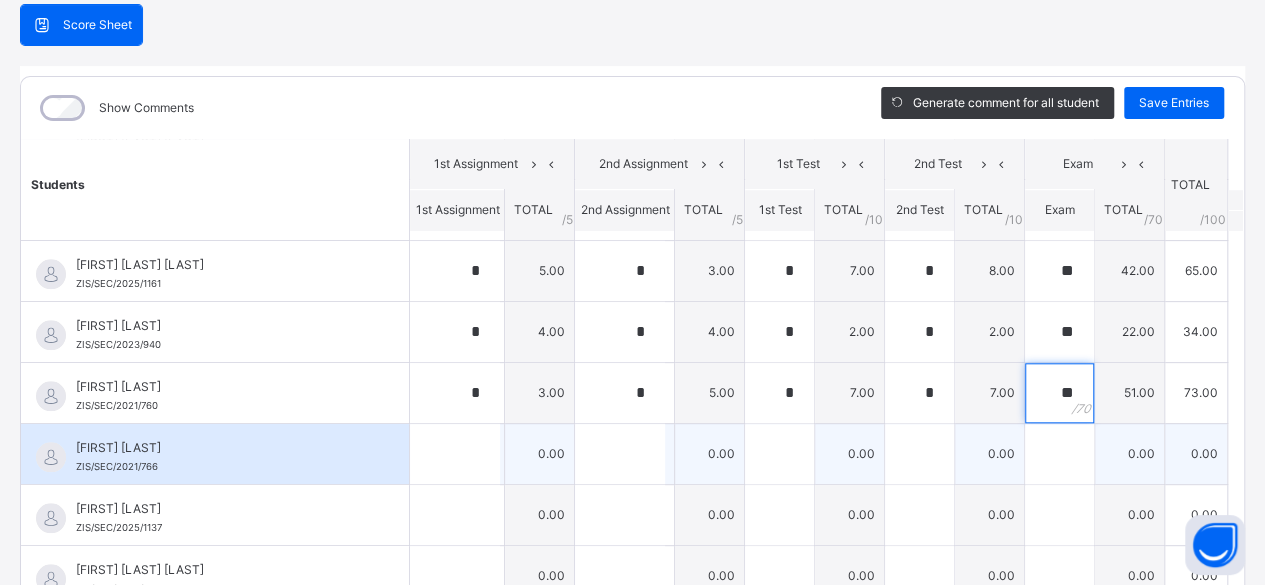 type on "**" 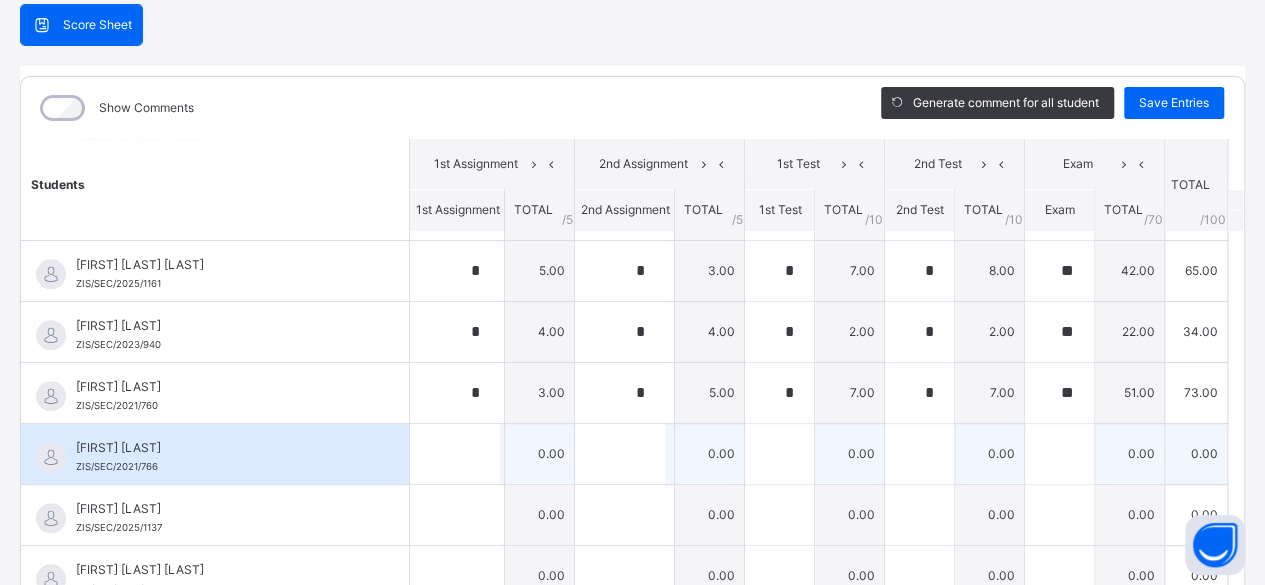 click on "[FIRST] [LAST]" at bounding box center [220, 448] 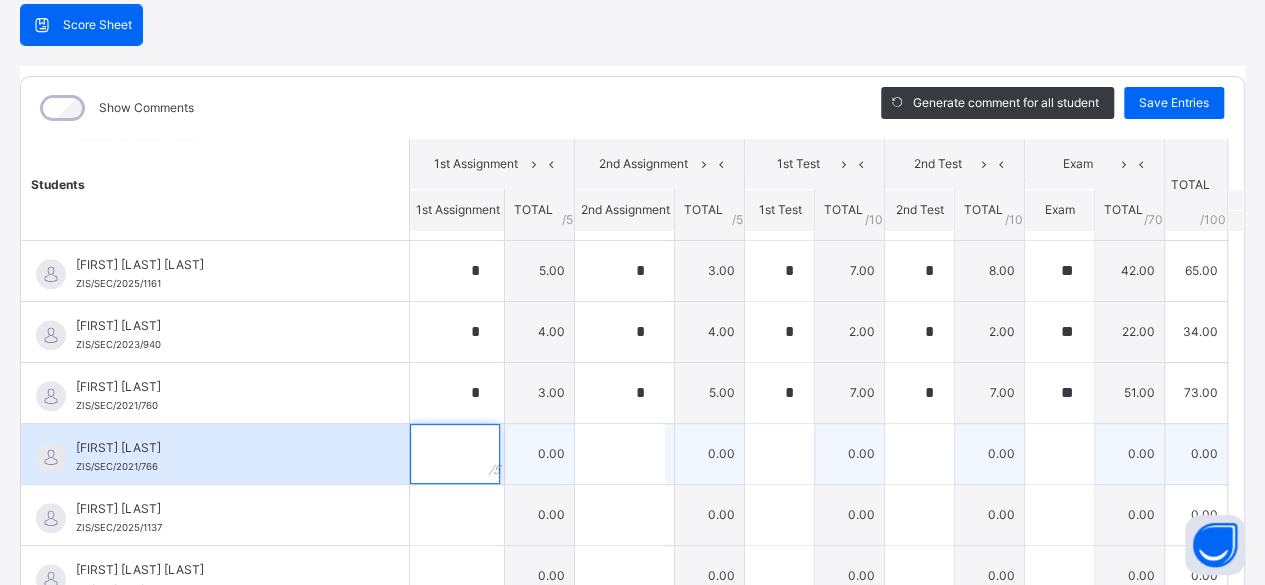 click at bounding box center [455, 454] 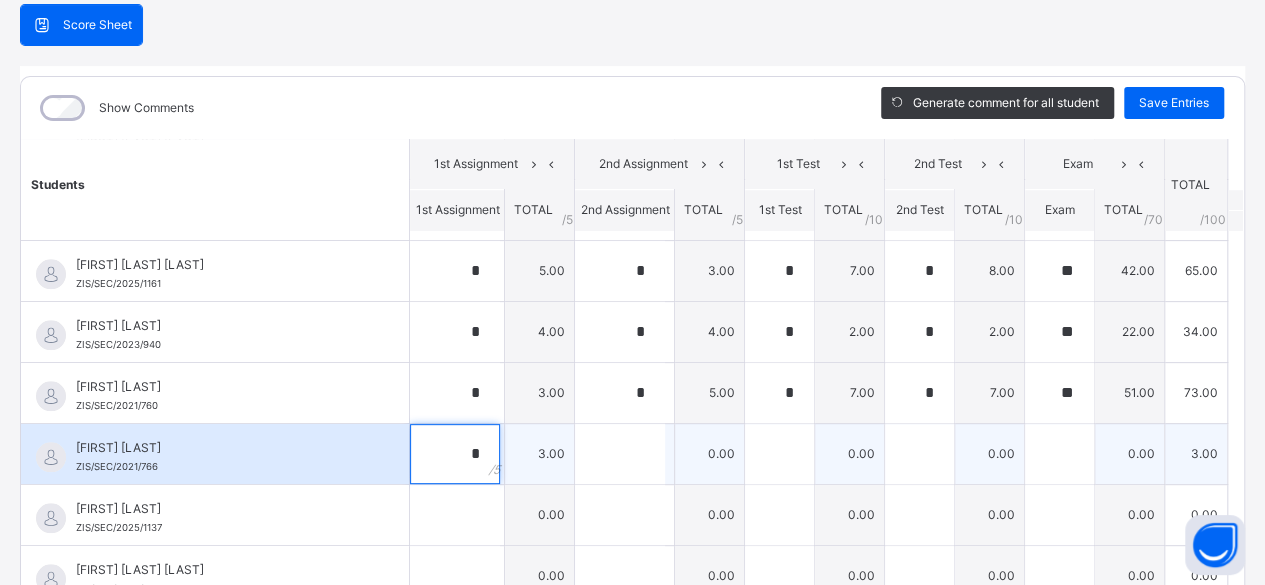 type on "*" 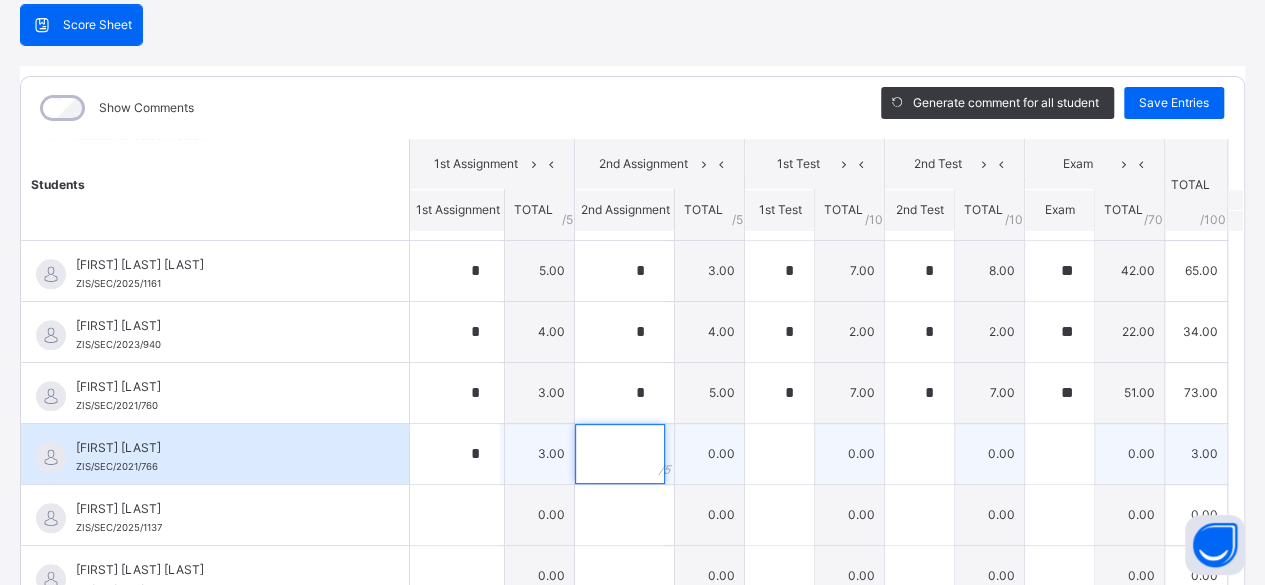 click at bounding box center (620, 454) 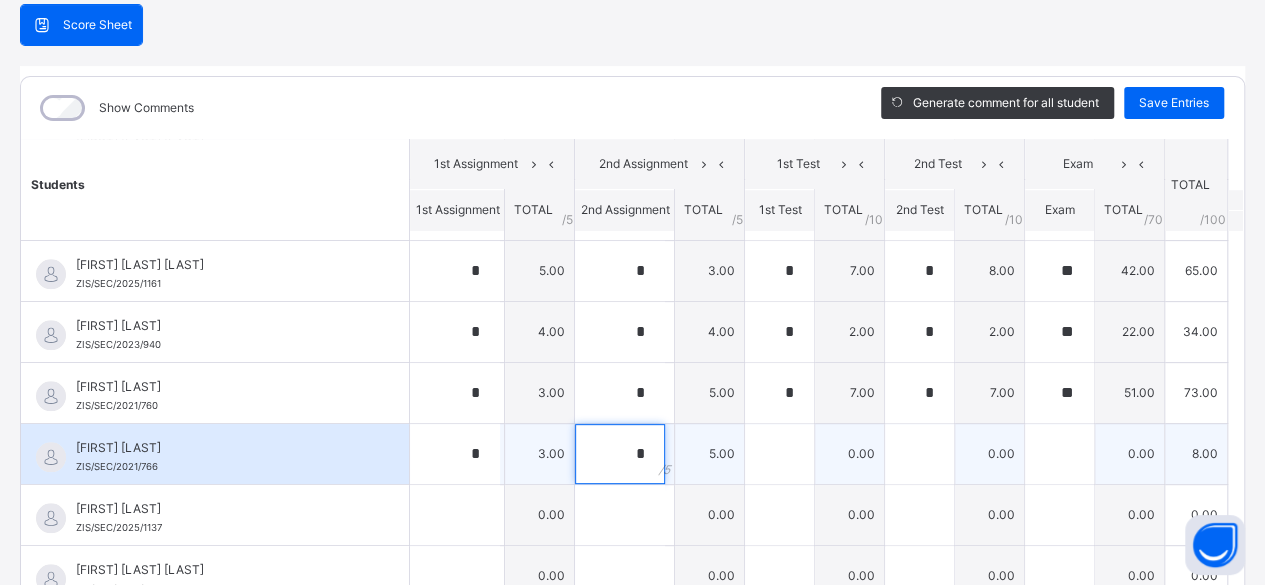 type on "*" 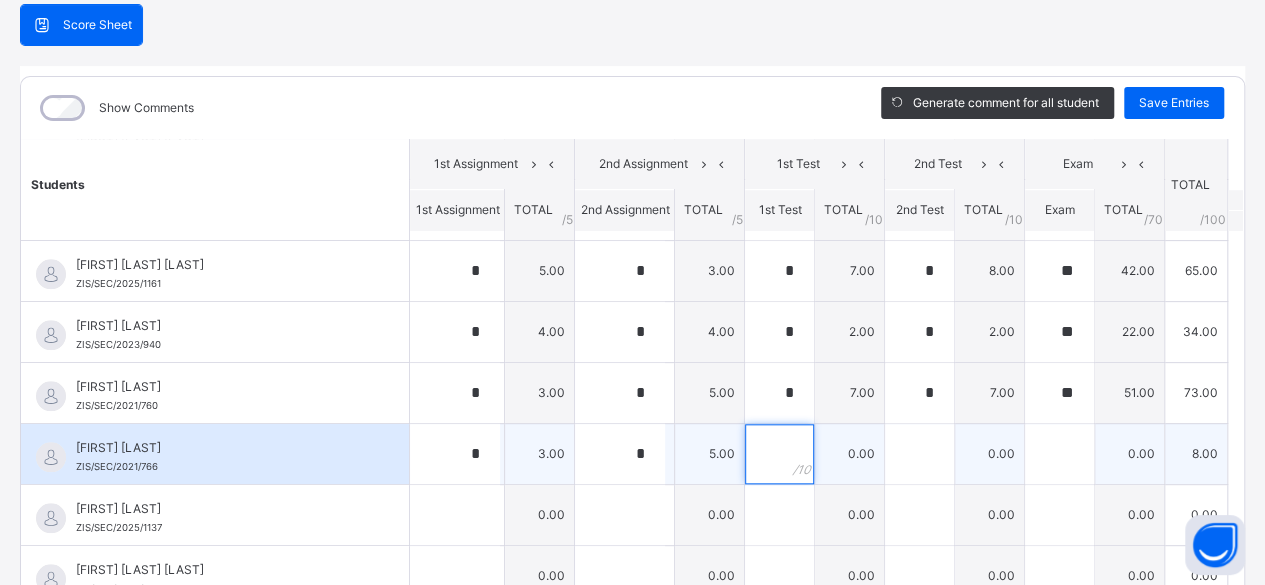 click at bounding box center [779, 454] 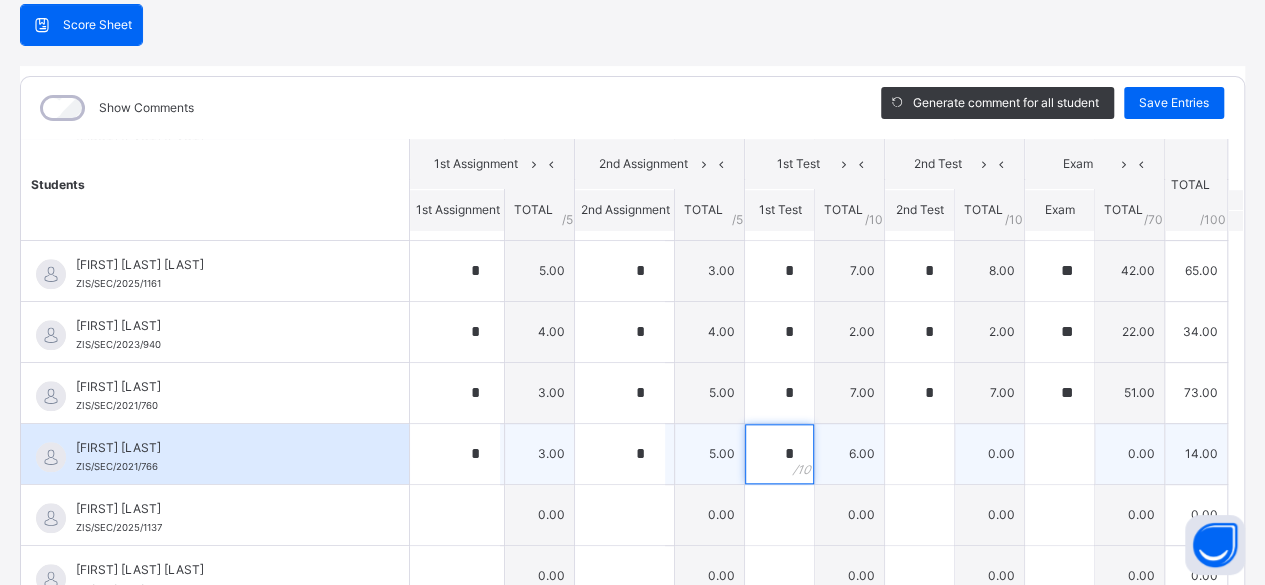 type on "*" 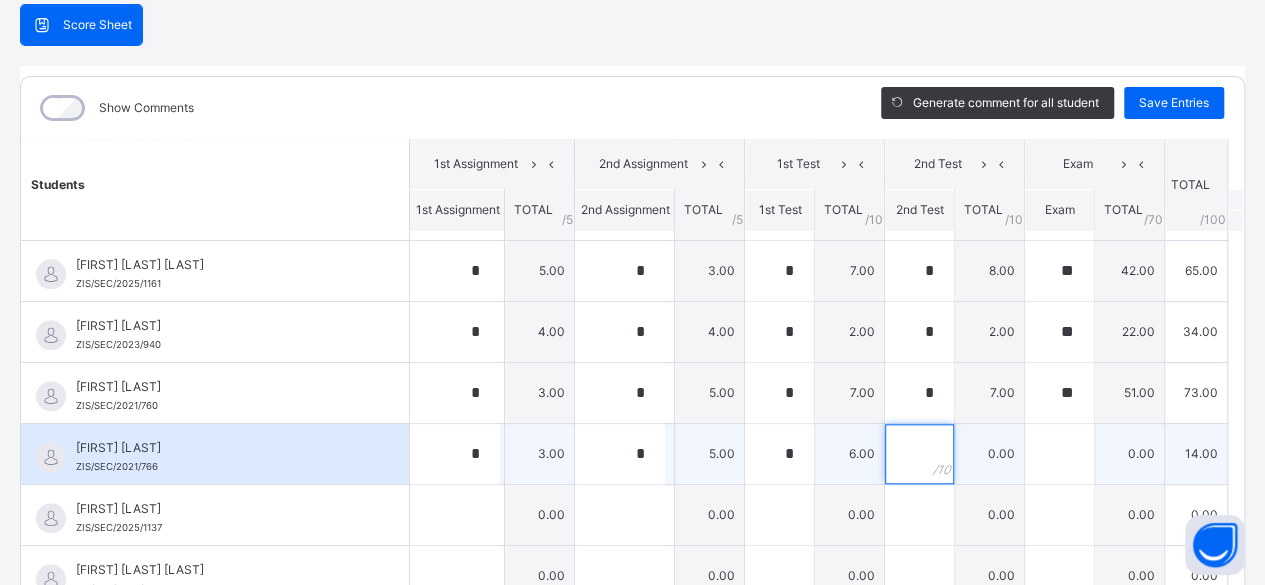 click at bounding box center [919, 454] 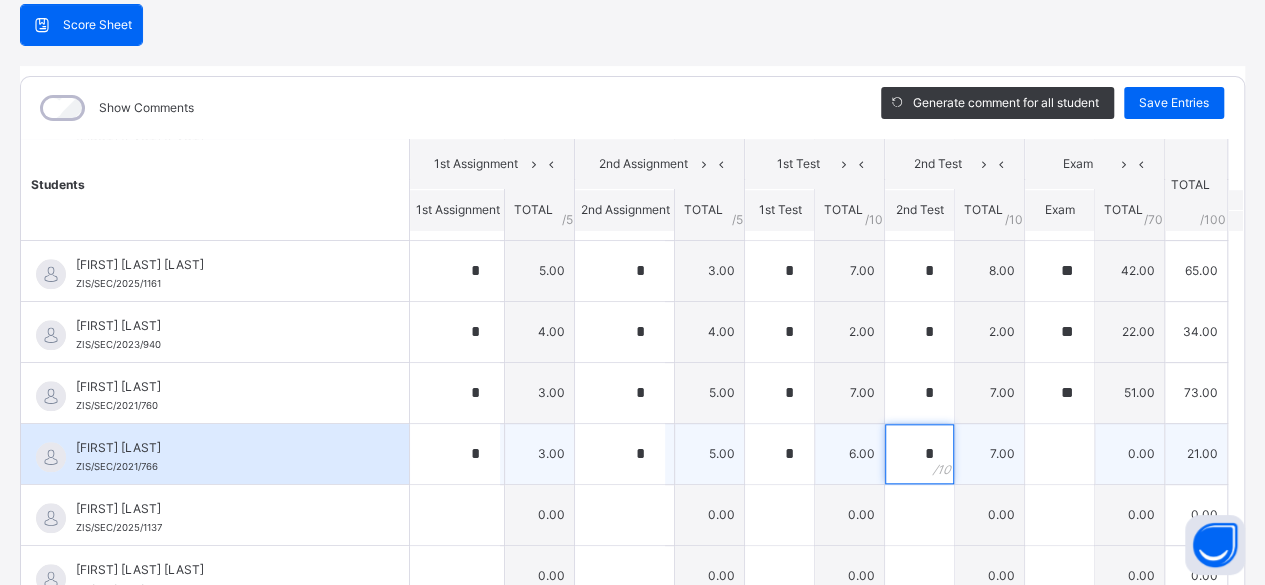 type on "*" 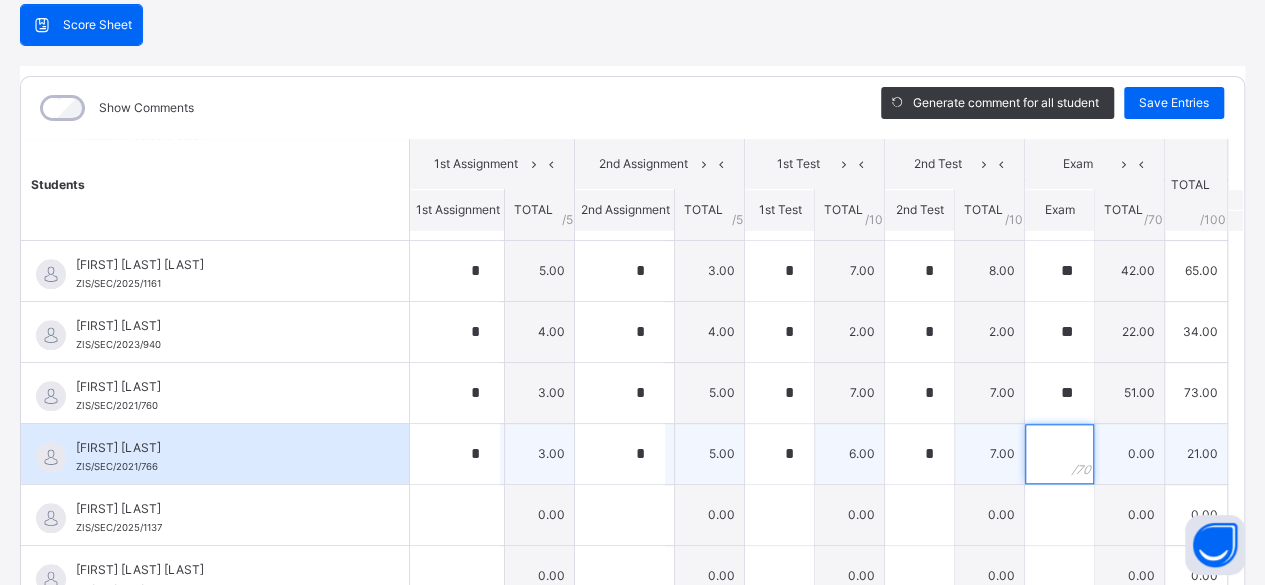 click at bounding box center [1059, 454] 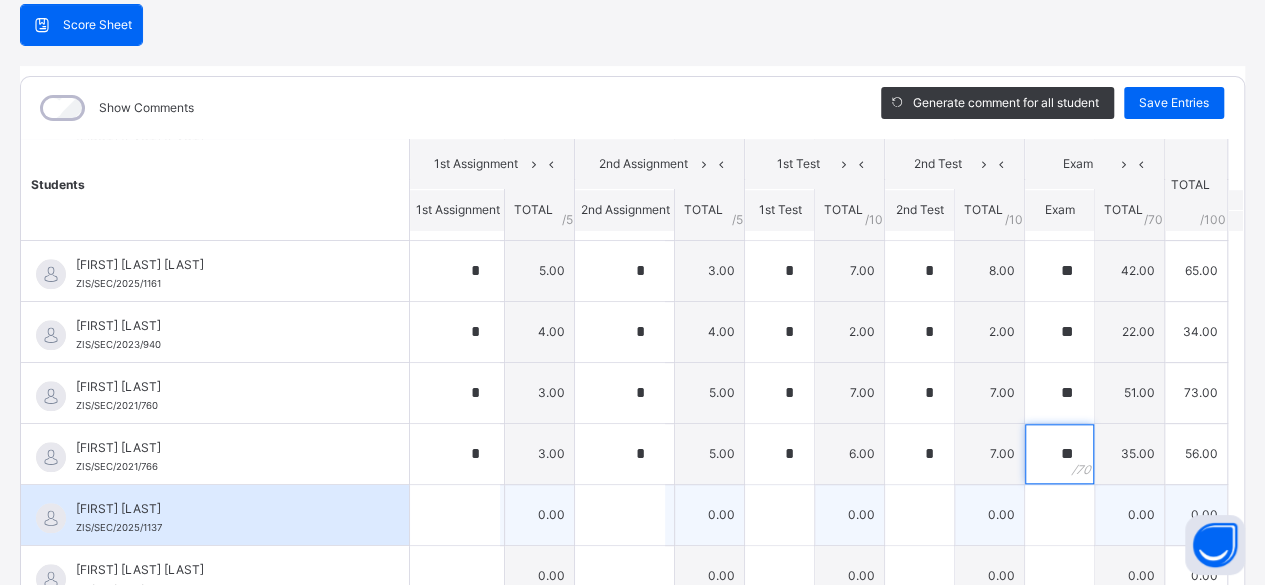 type on "**" 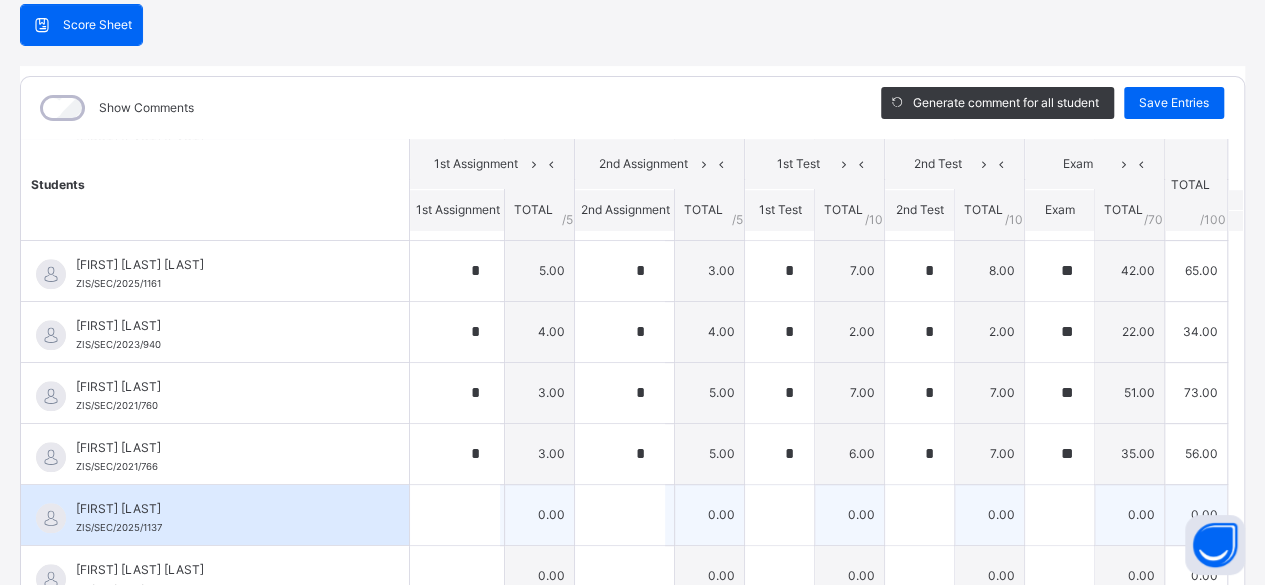 click on "[FIRST] [LAST] [IDENTIFIER]" at bounding box center (220, 518) 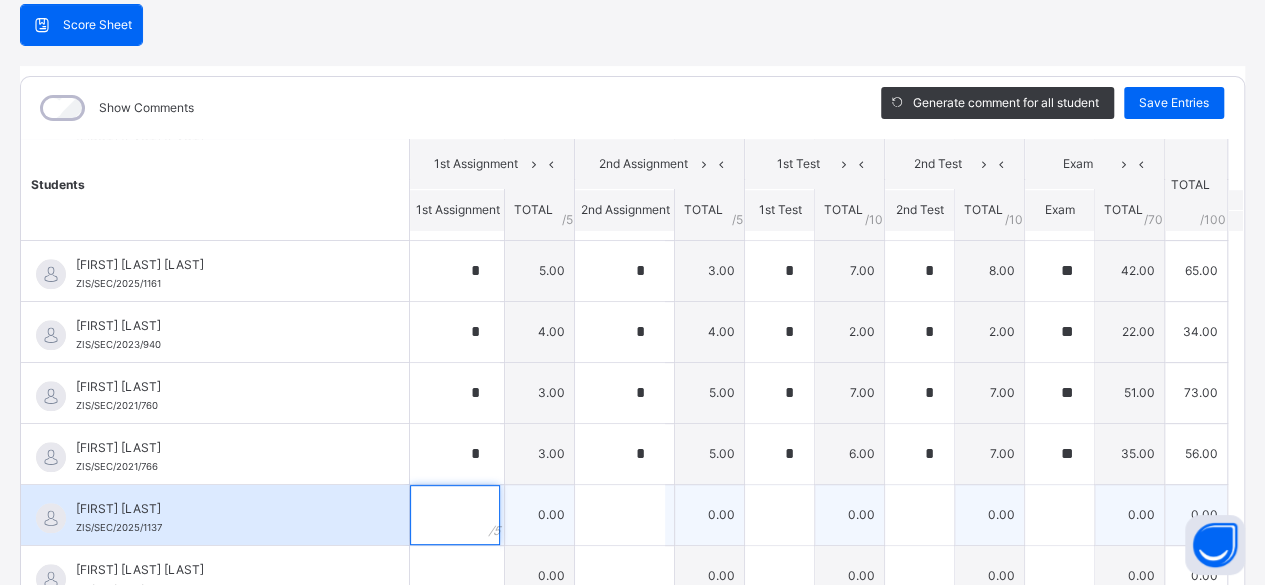 click at bounding box center [455, 515] 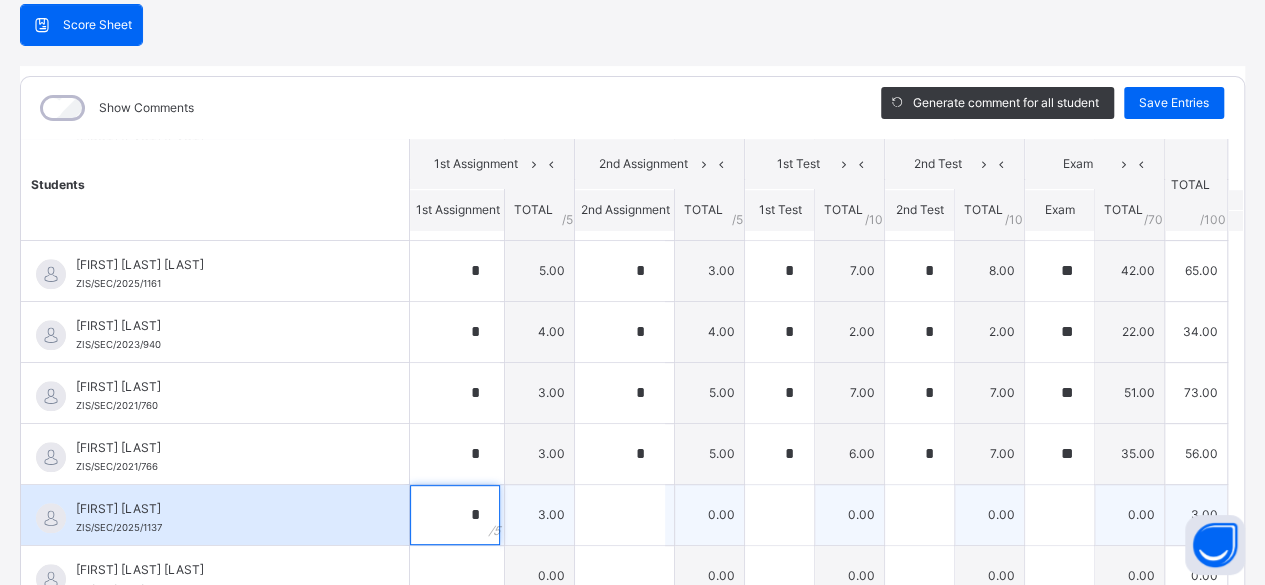 type on "*" 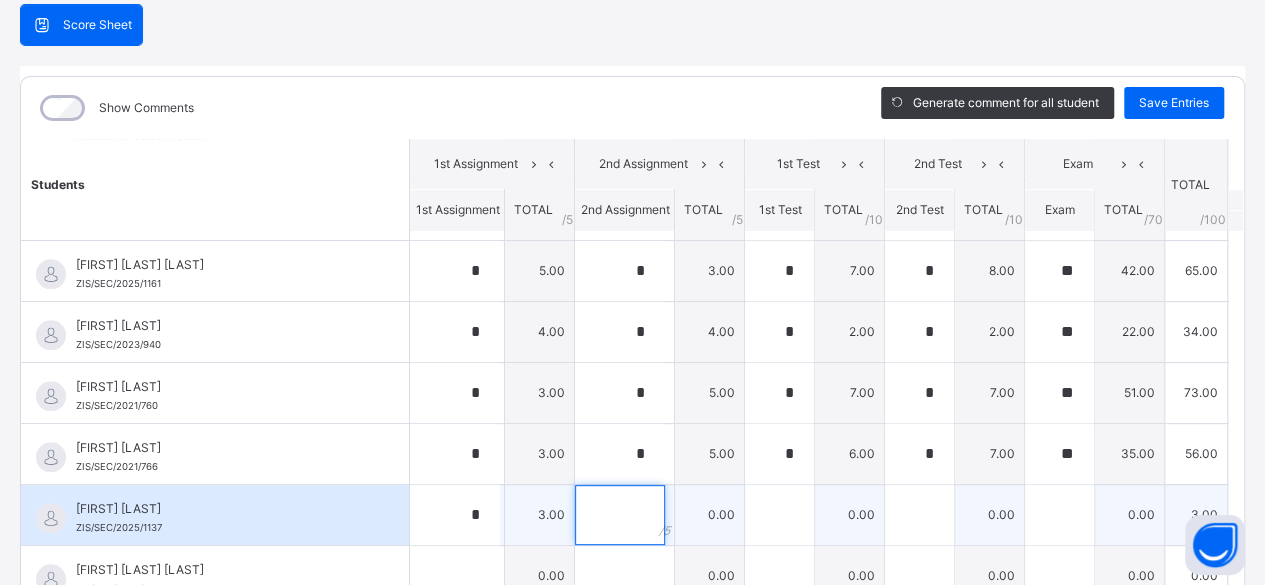 click at bounding box center (620, 515) 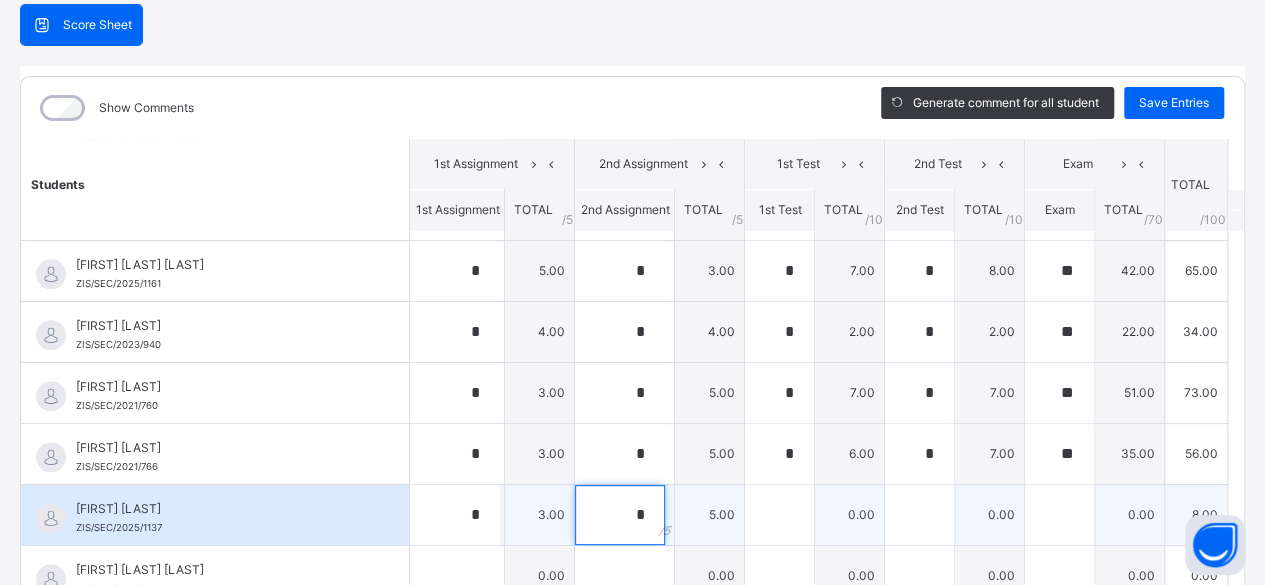 type on "*" 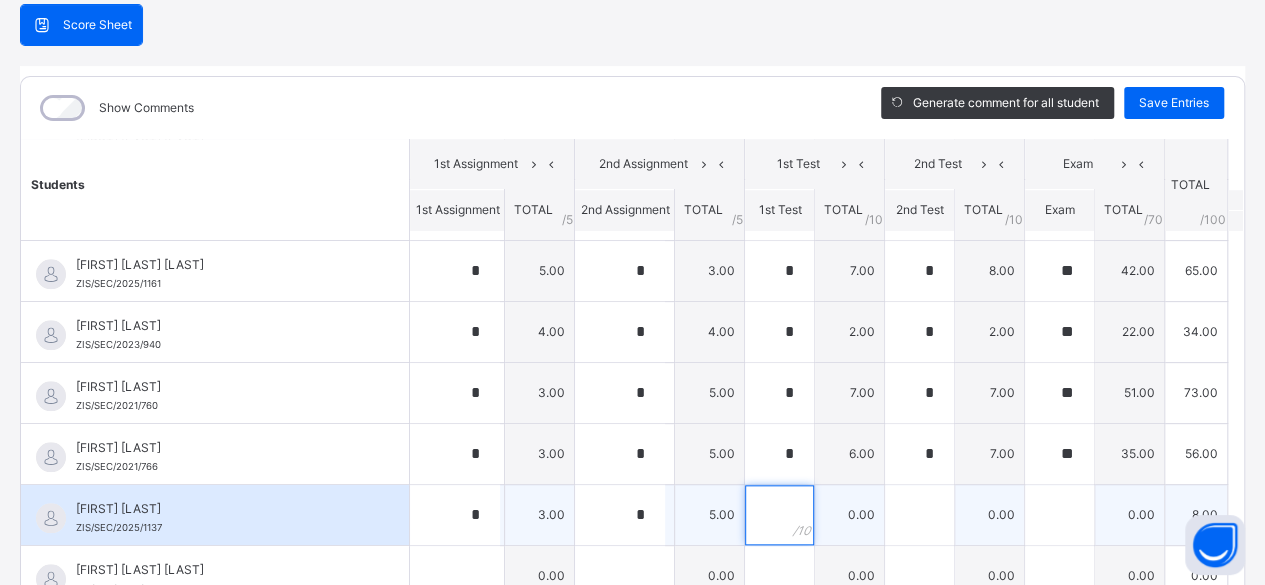 click at bounding box center [779, 515] 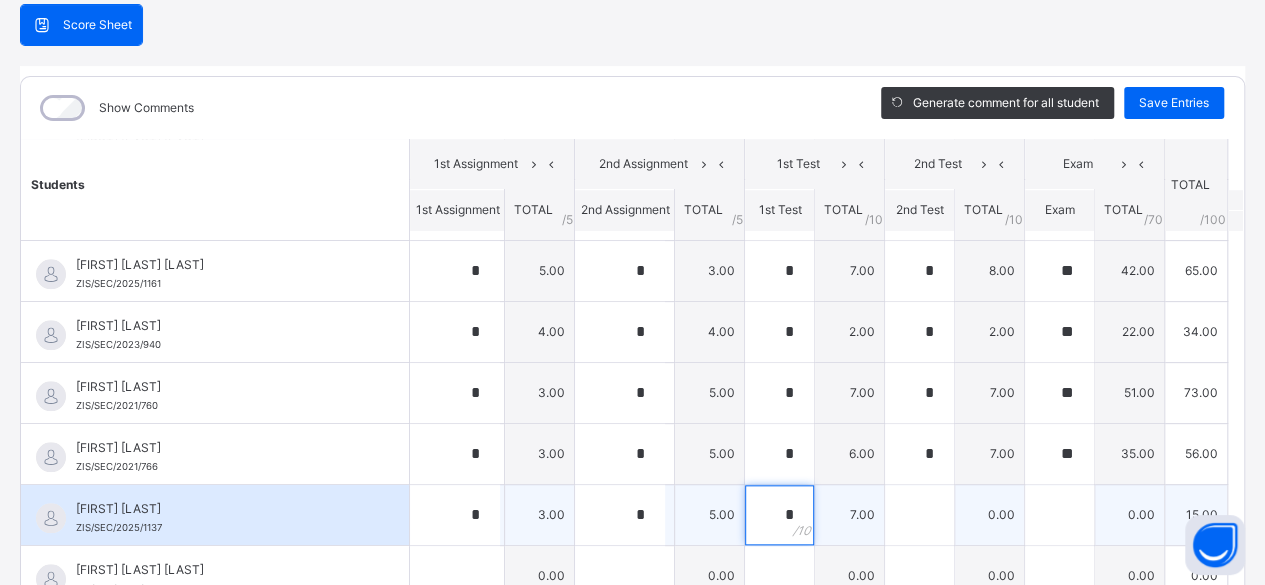 type on "*" 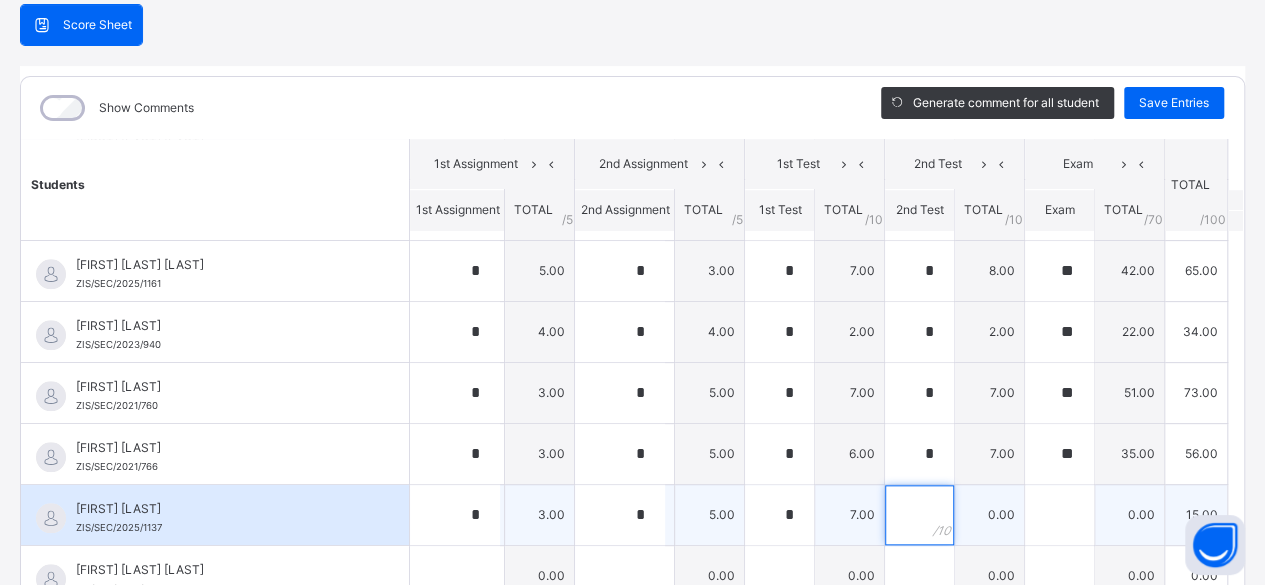 click at bounding box center [919, 515] 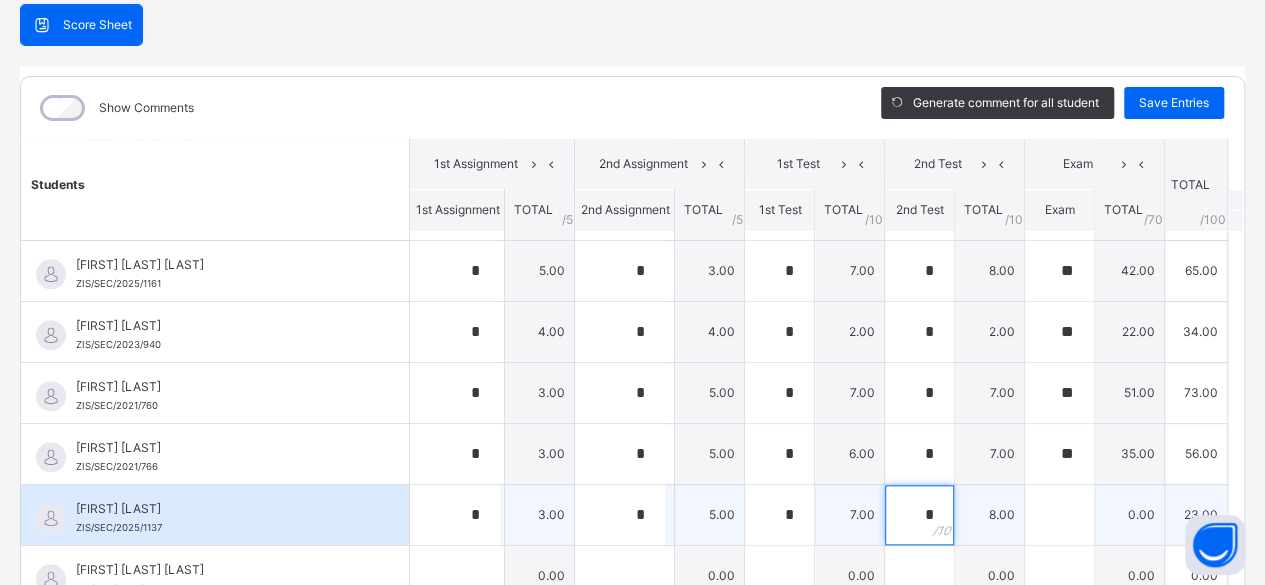 type on "*" 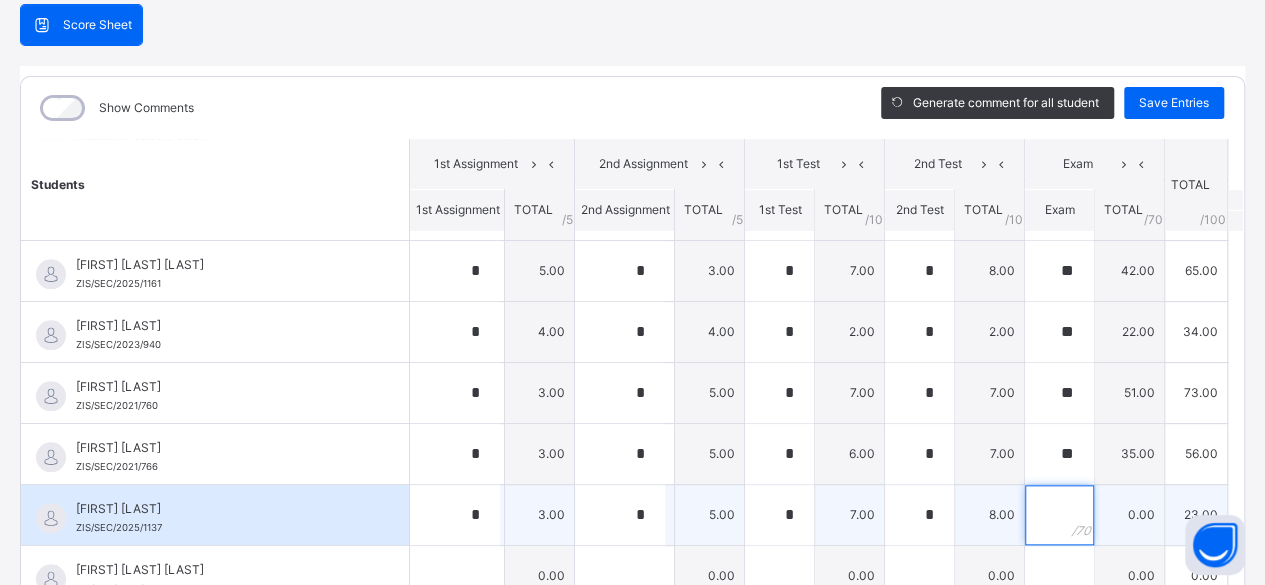 click at bounding box center [1059, 515] 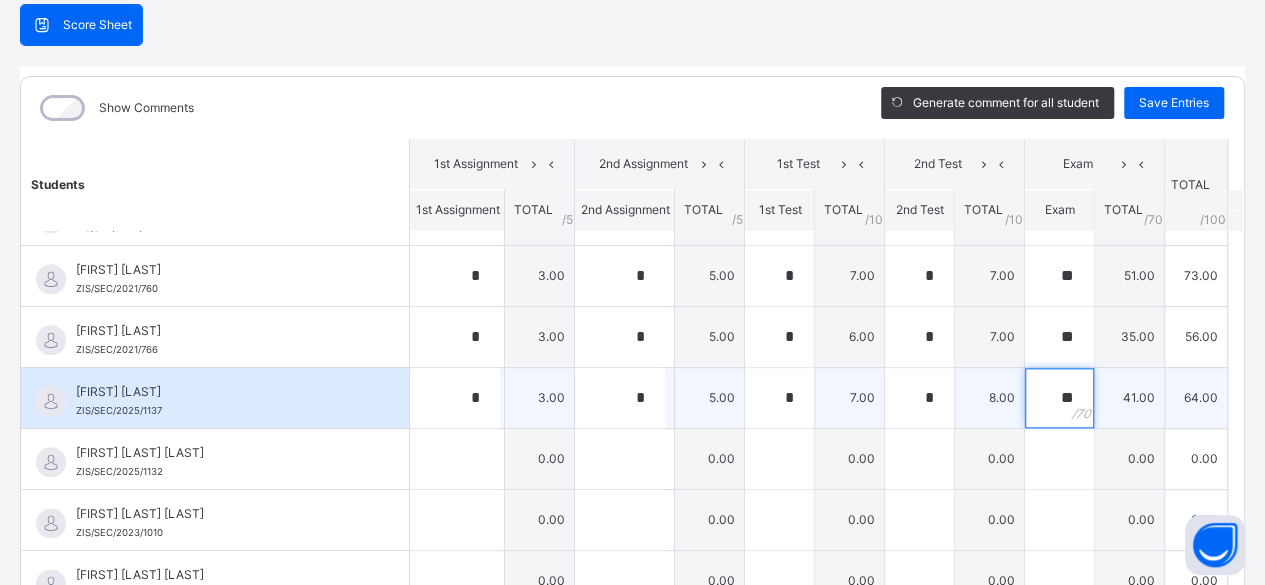 scroll, scrollTop: 1088, scrollLeft: 0, axis: vertical 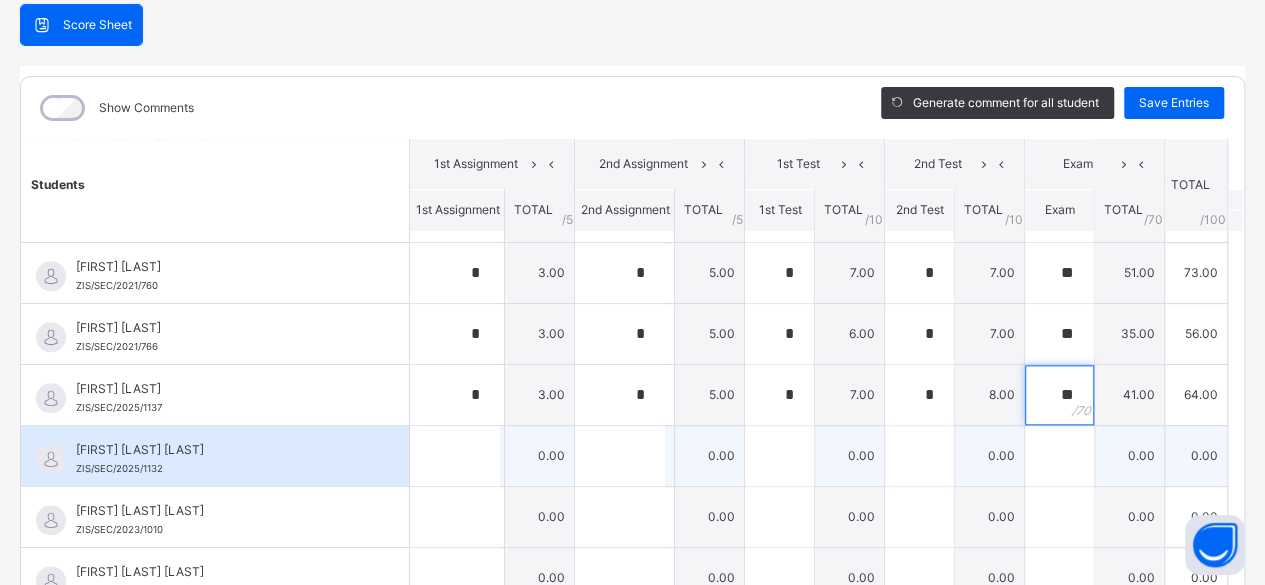 type on "**" 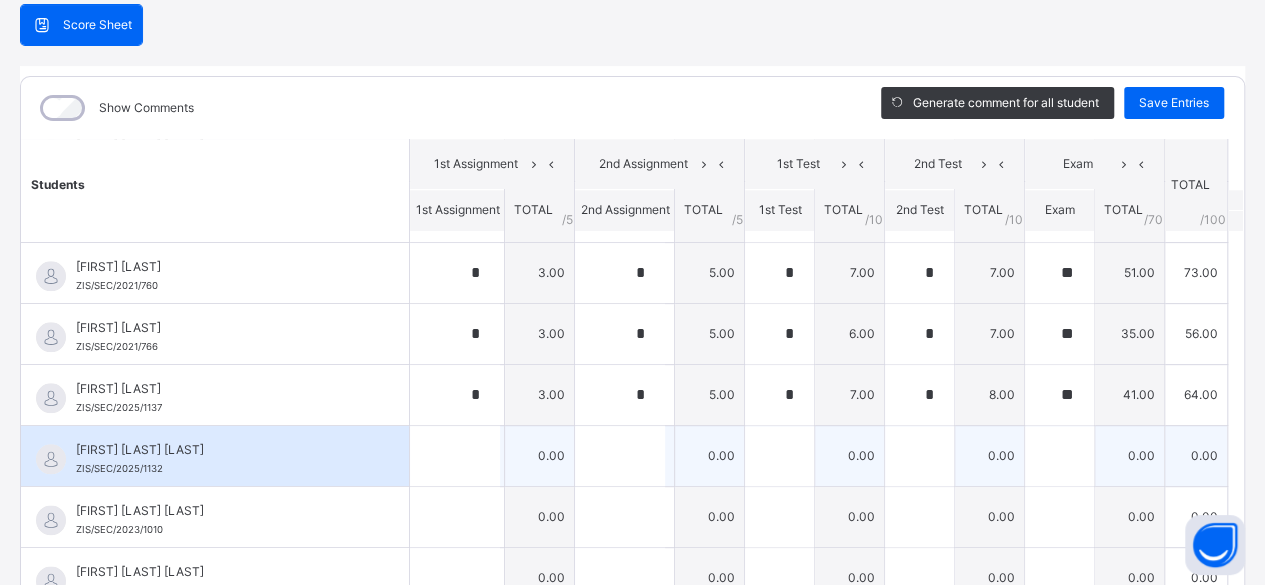 click on "[FIRST] [LAST] [LAST] [IDENTIFIER]" at bounding box center [220, 459] 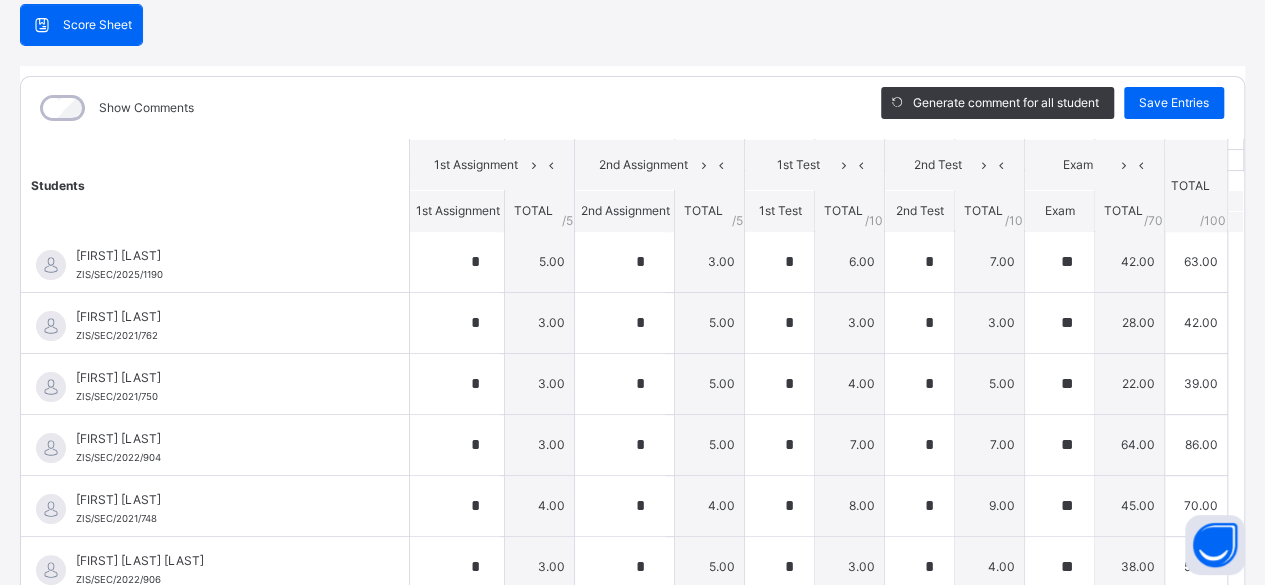 scroll, scrollTop: 0, scrollLeft: 0, axis: both 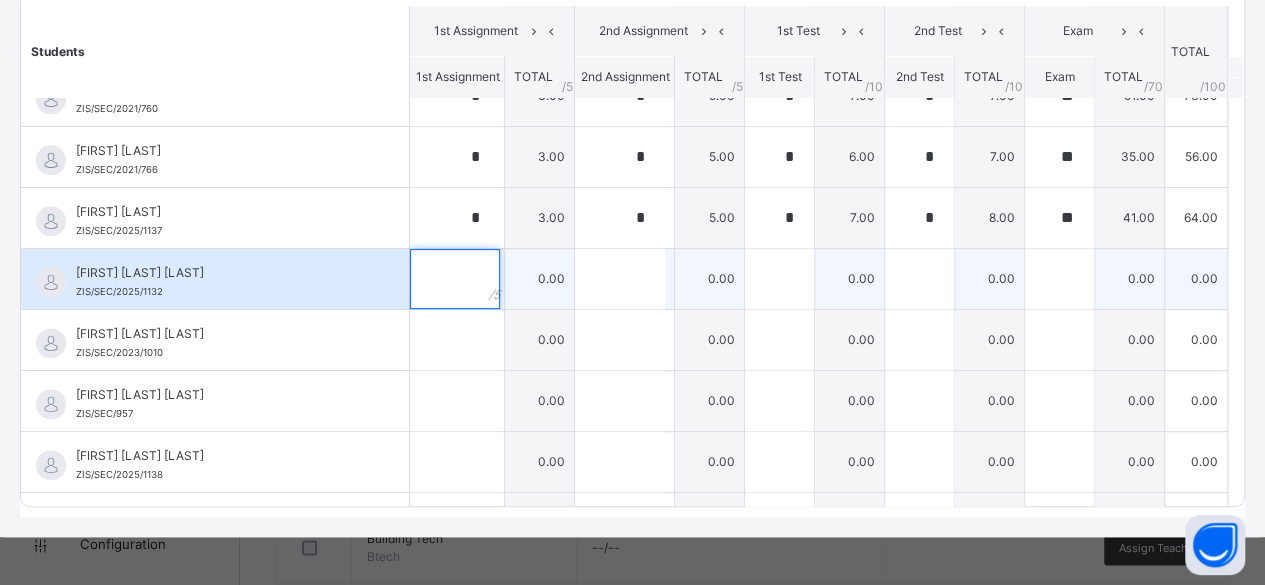 click at bounding box center [455, 279] 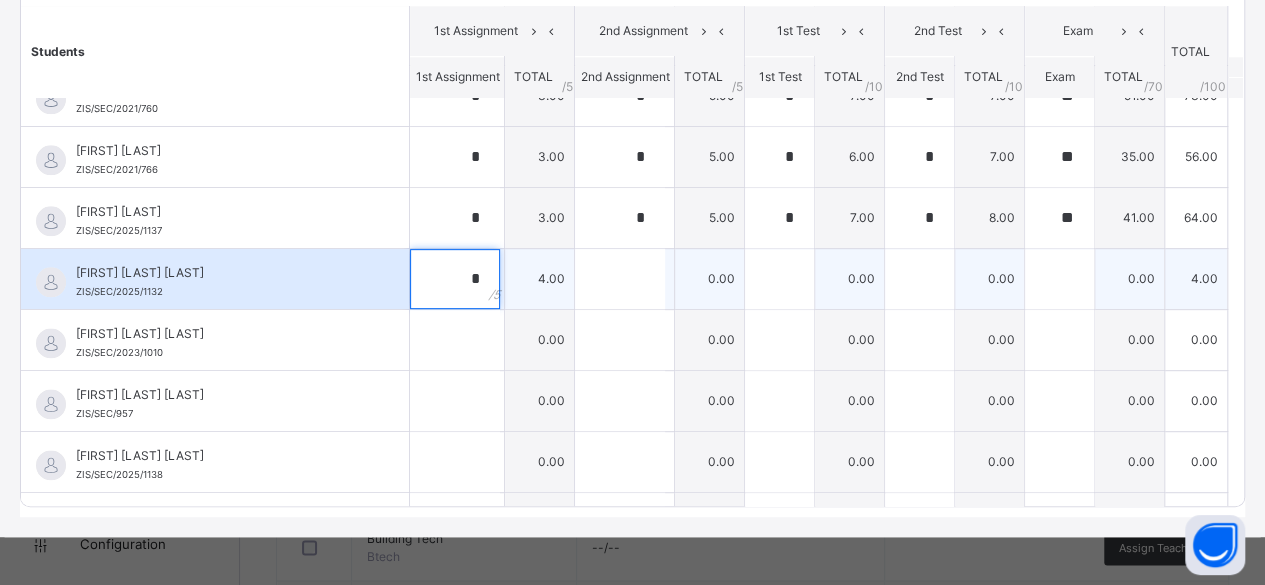 type on "*" 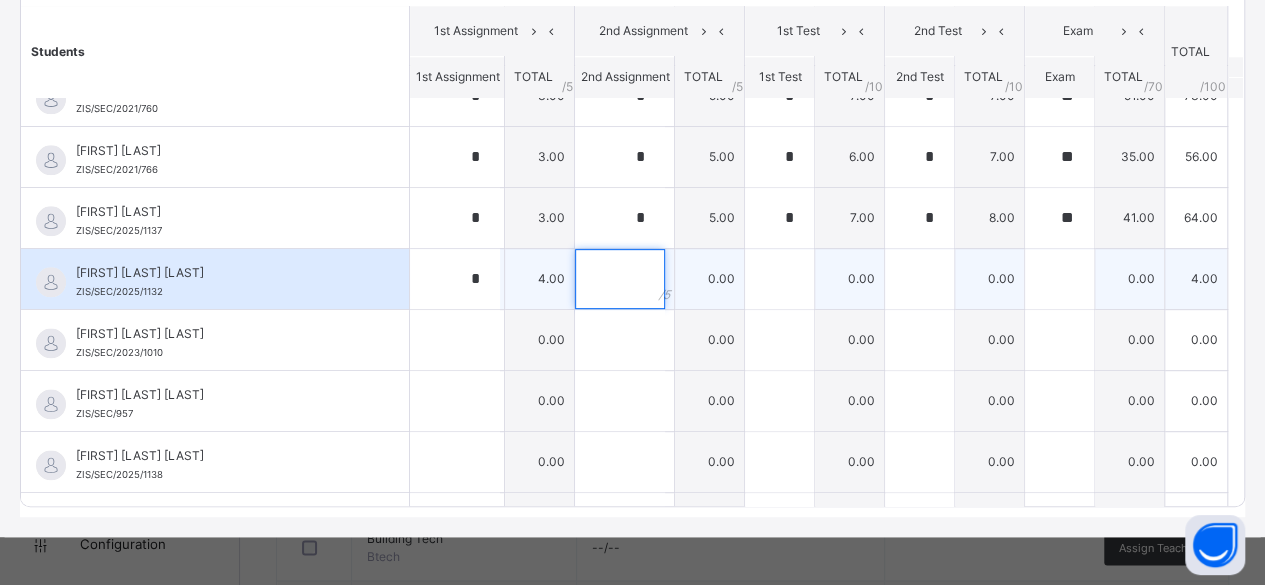 click at bounding box center (620, 279) 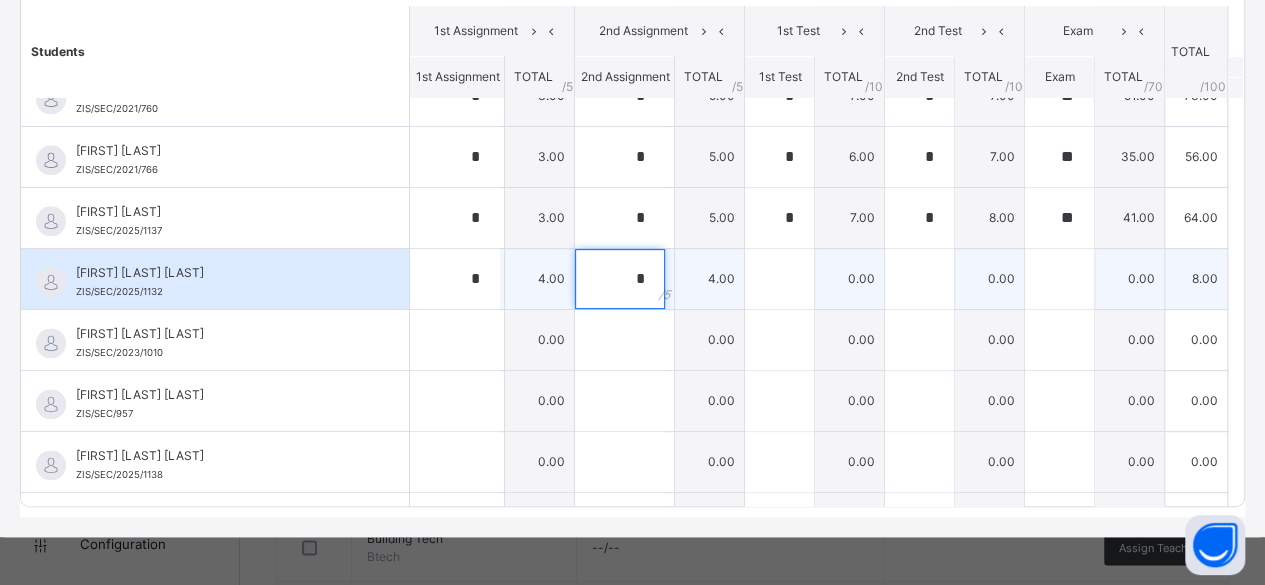 type on "*" 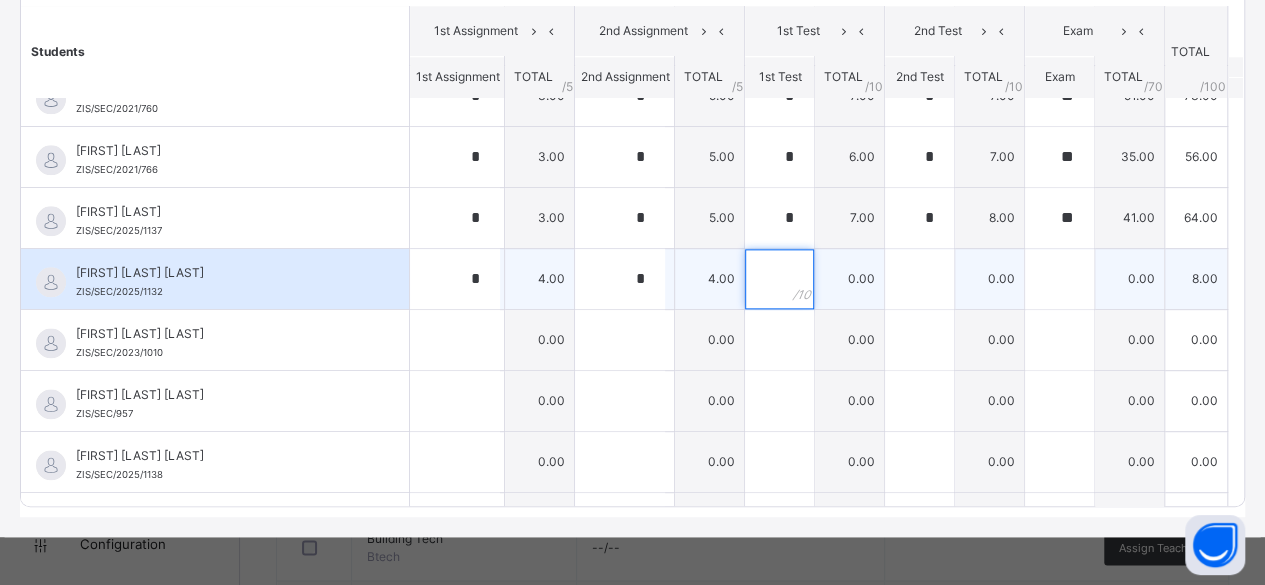 click at bounding box center [779, 279] 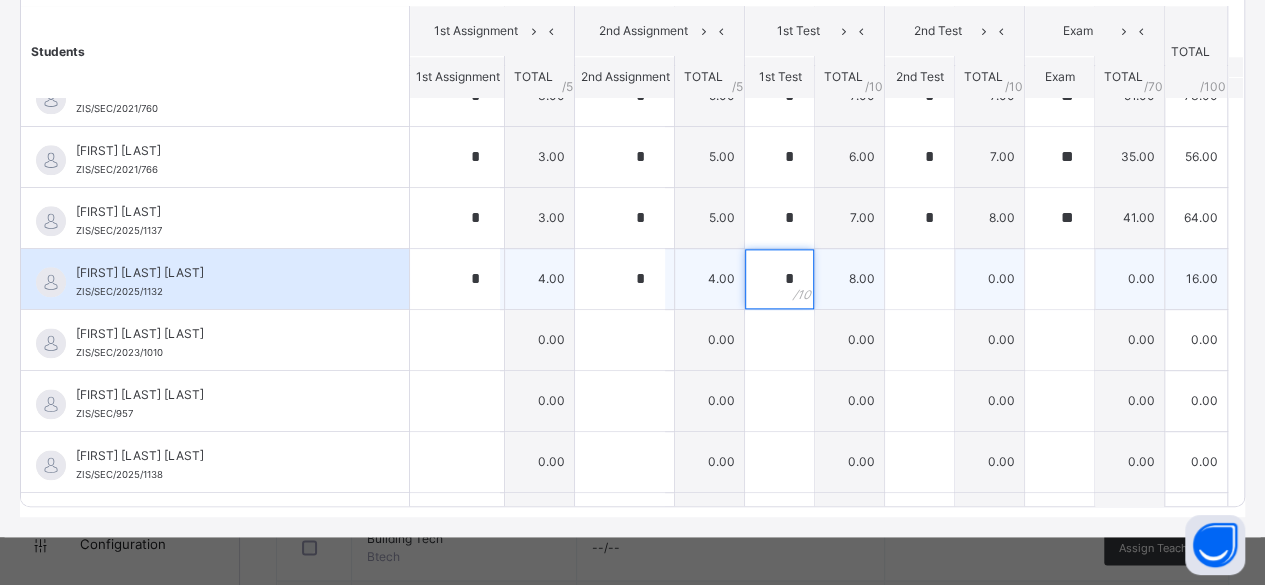 type on "*" 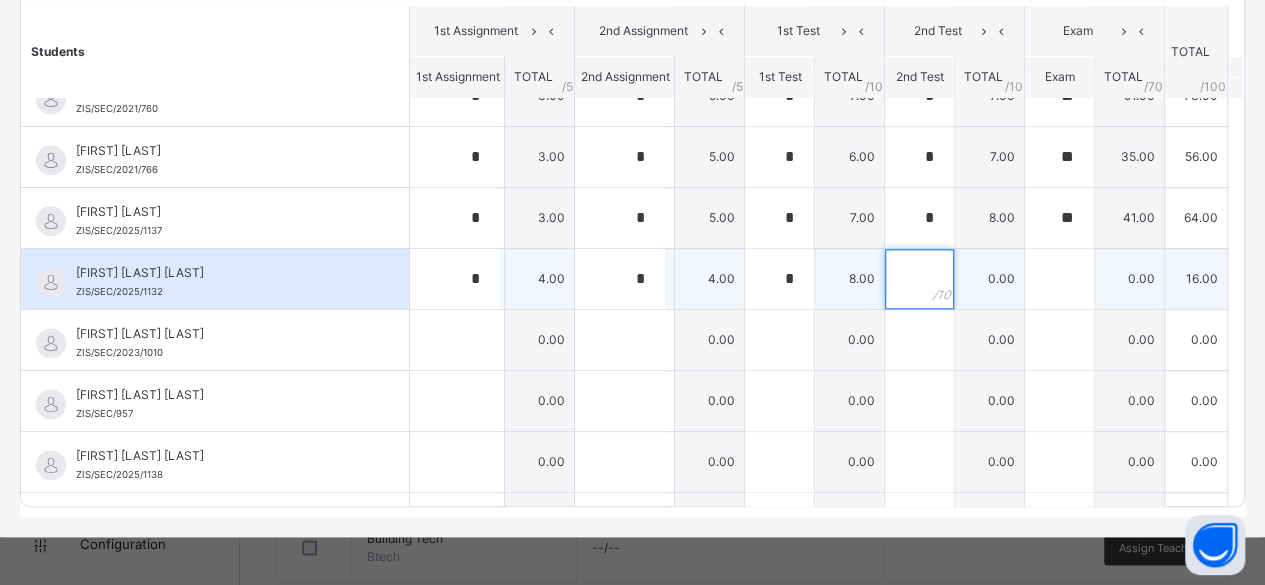 click at bounding box center (919, 279) 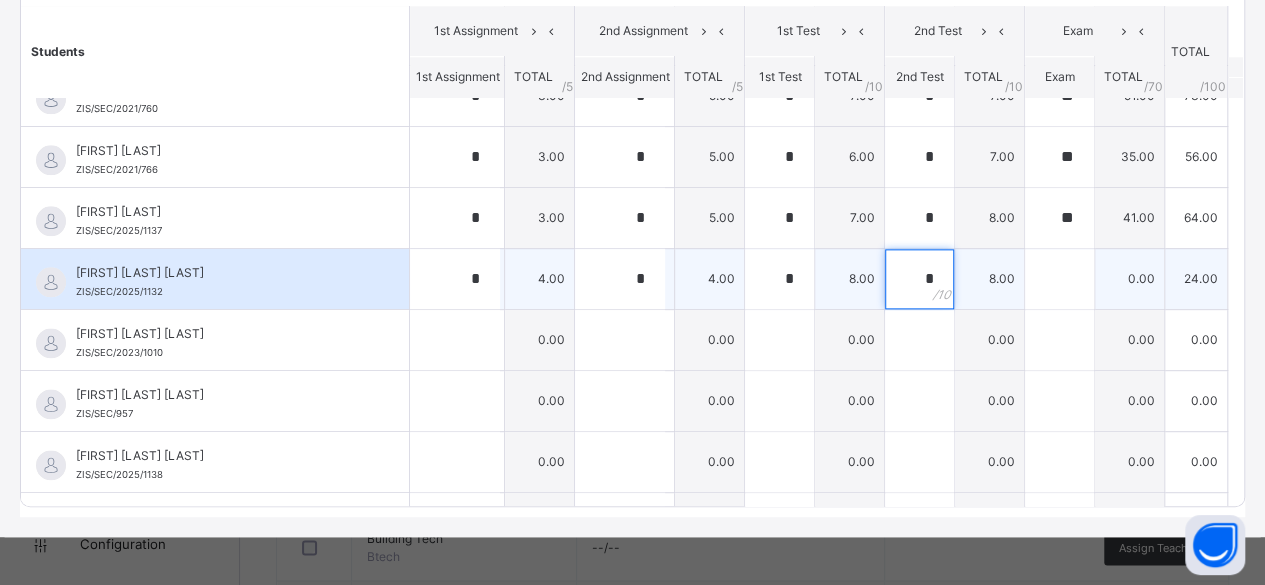 type on "*" 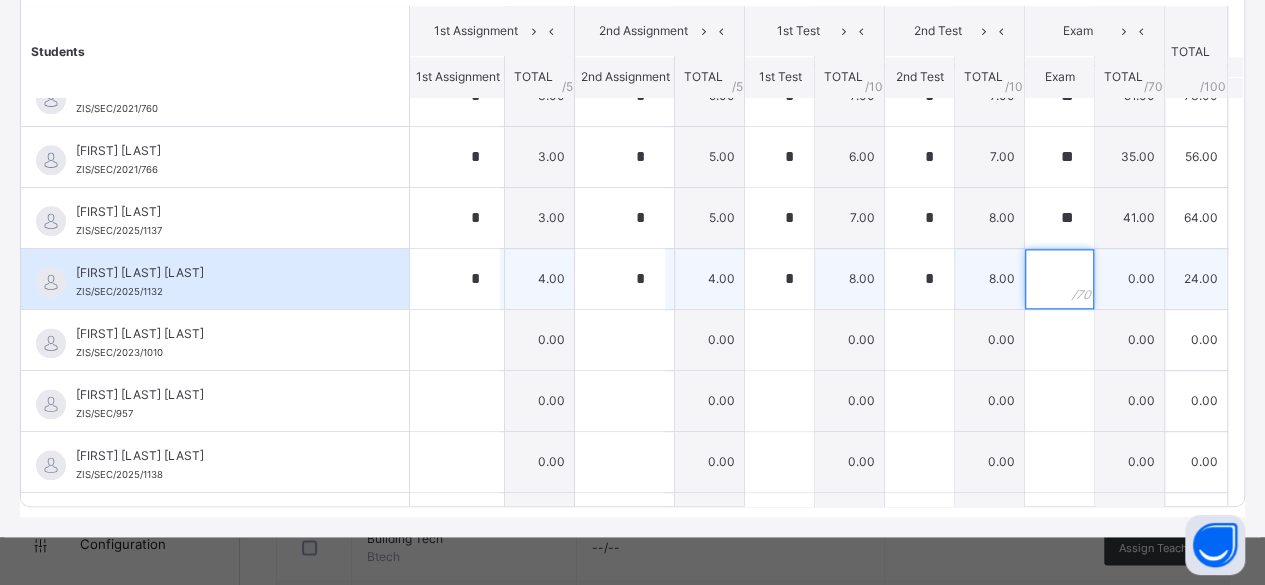 click at bounding box center [1059, 279] 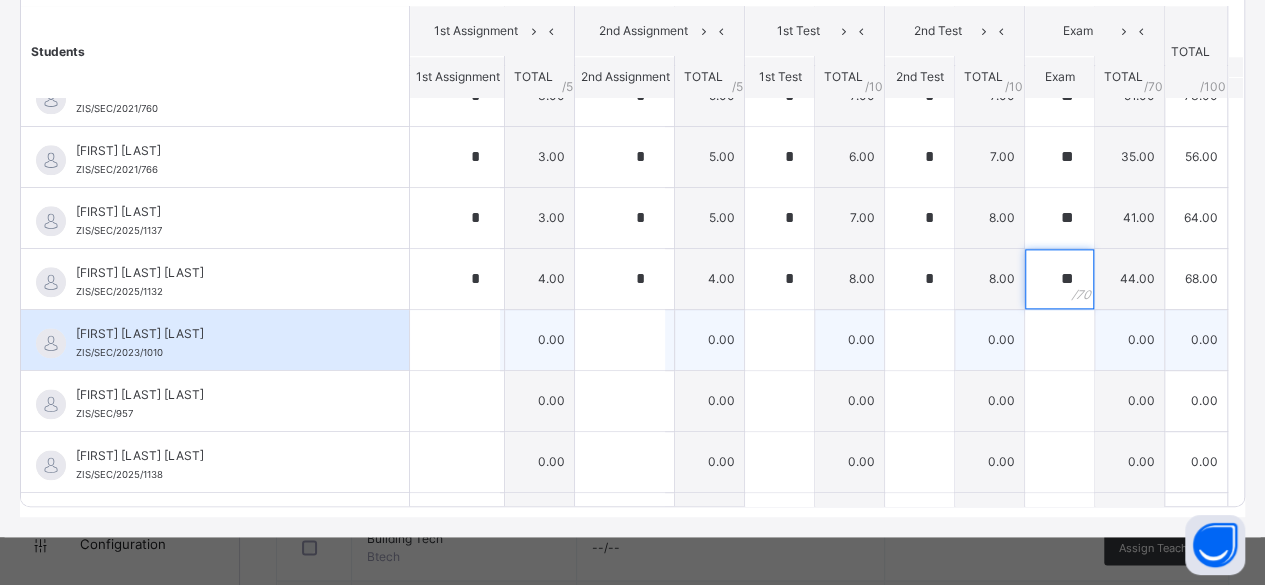 type on "**" 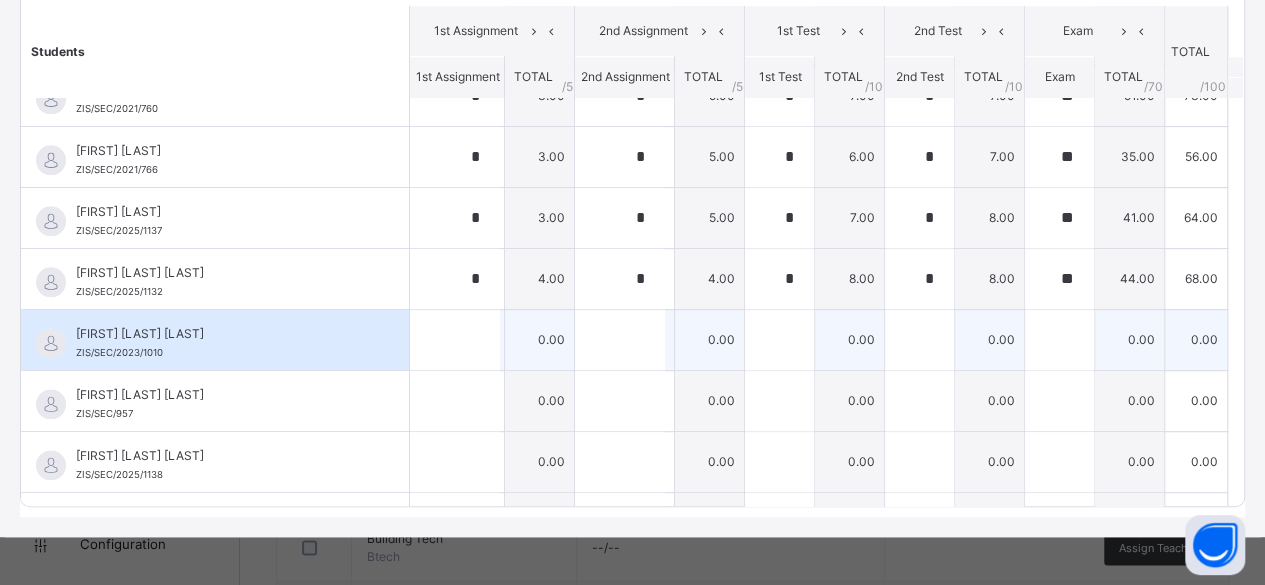 click on "[FIRST] [LAST] [LAST]" at bounding box center [220, 334] 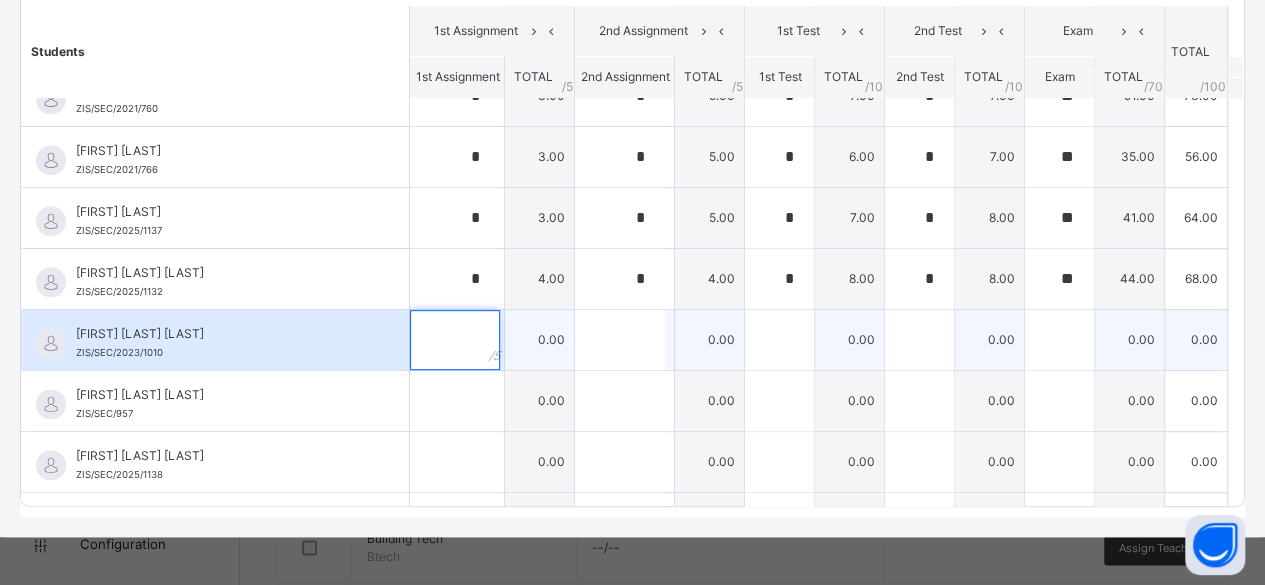 click at bounding box center (455, 340) 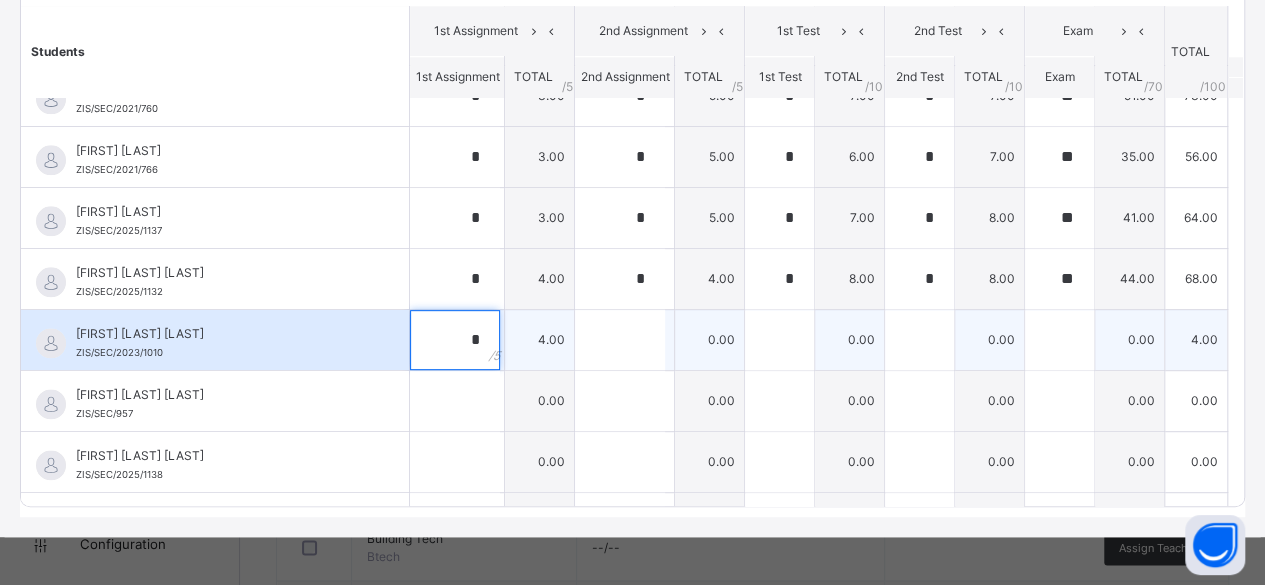 type on "*" 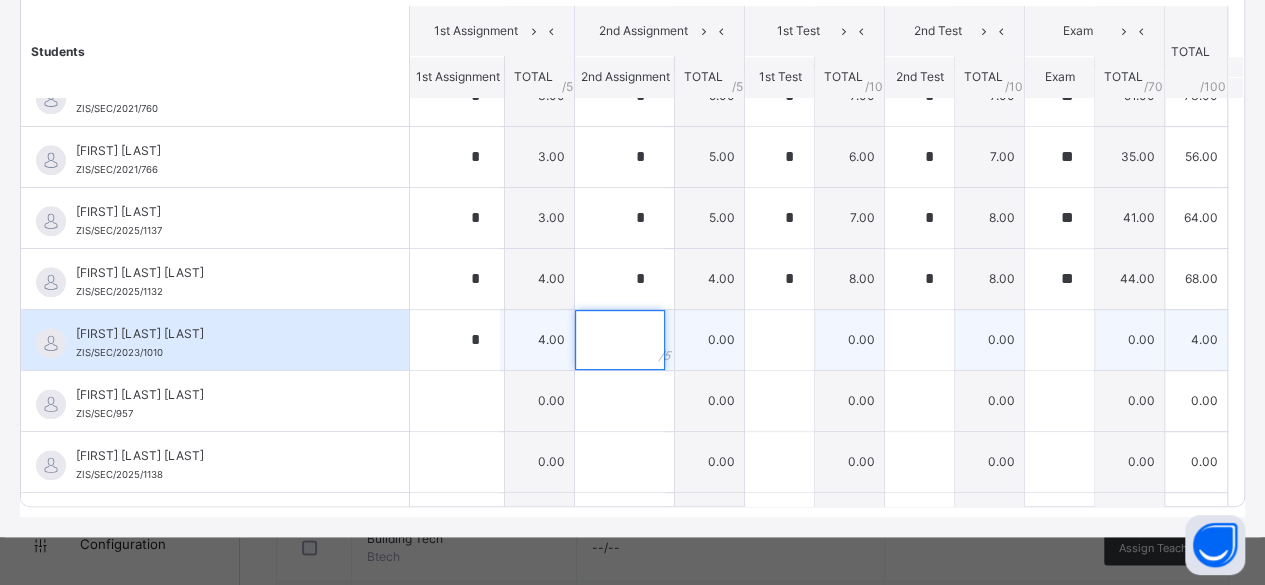 click at bounding box center (620, 340) 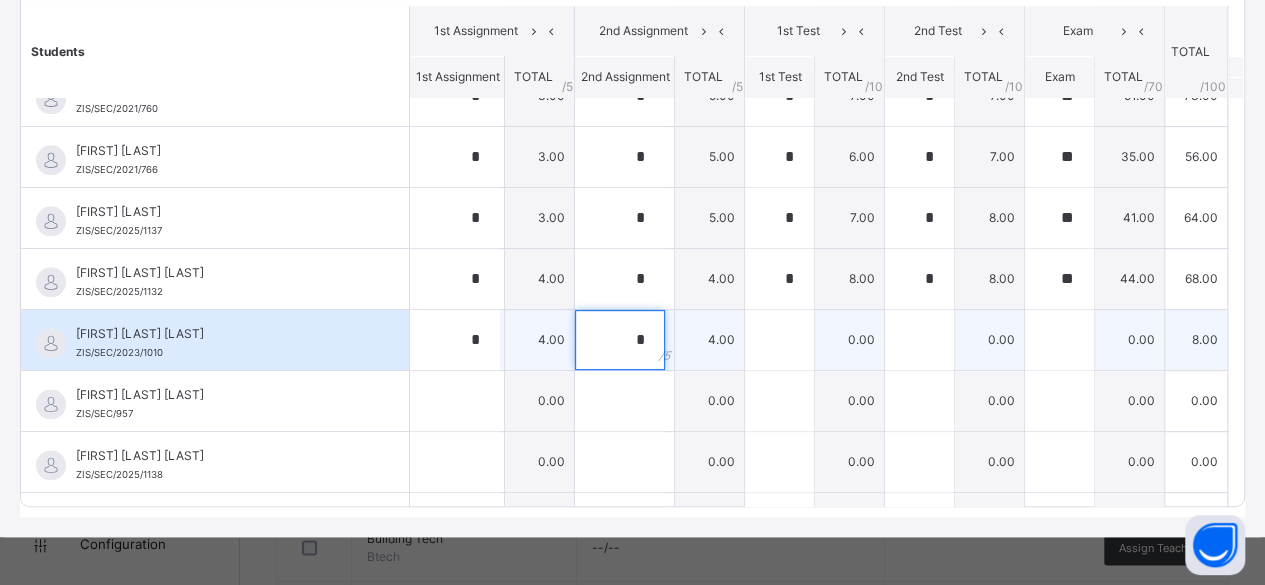 type on "*" 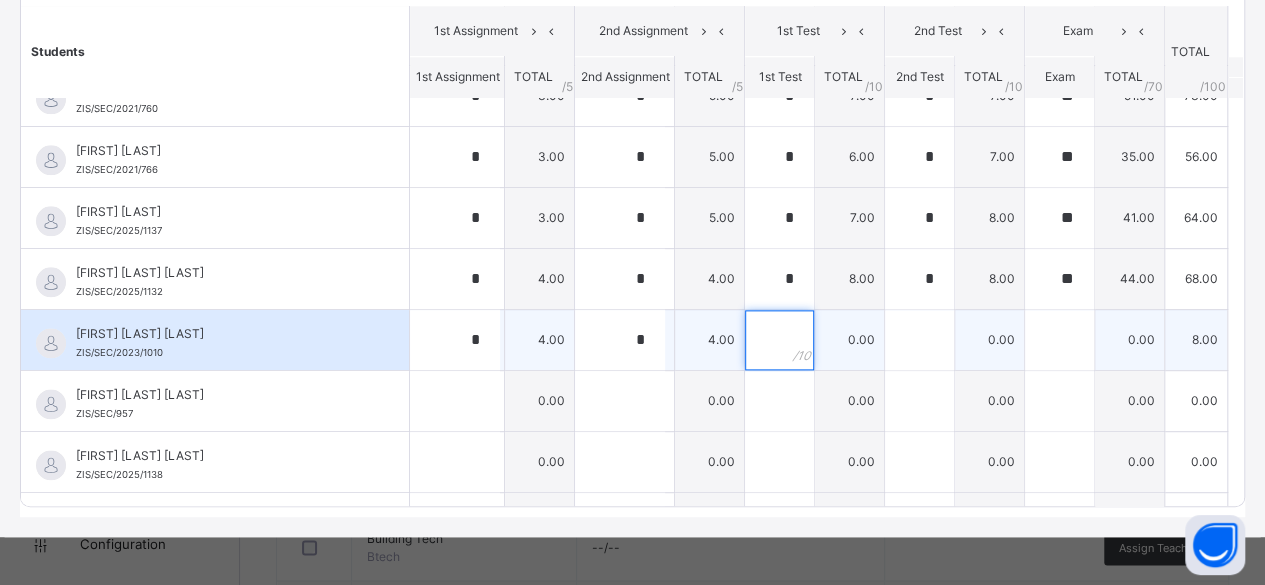 click at bounding box center (779, 340) 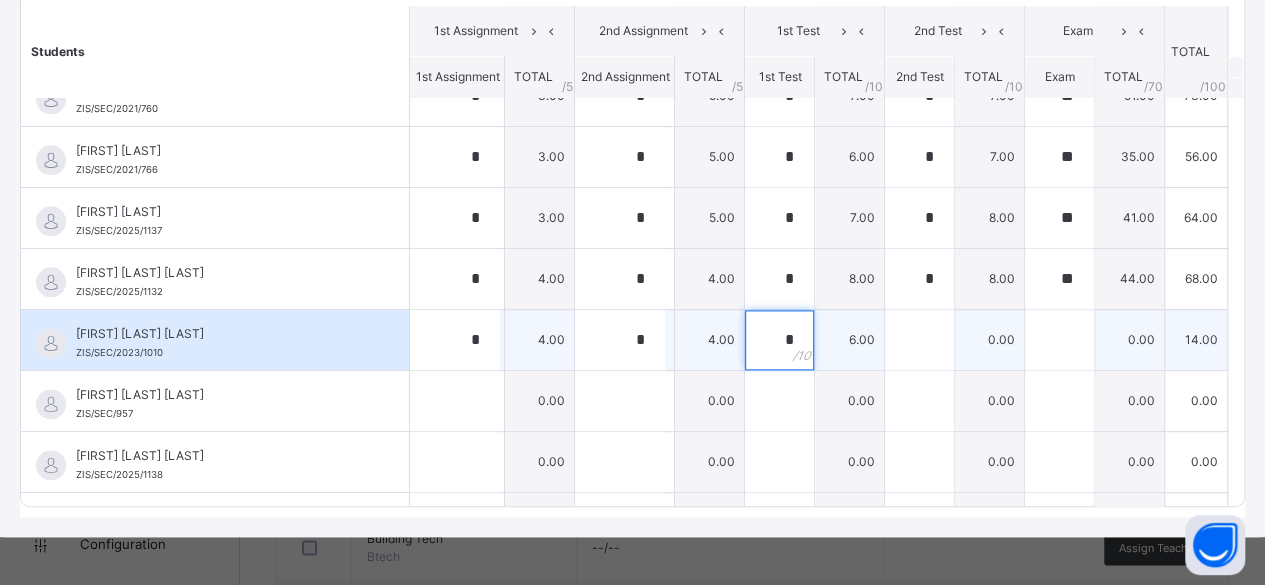type on "*" 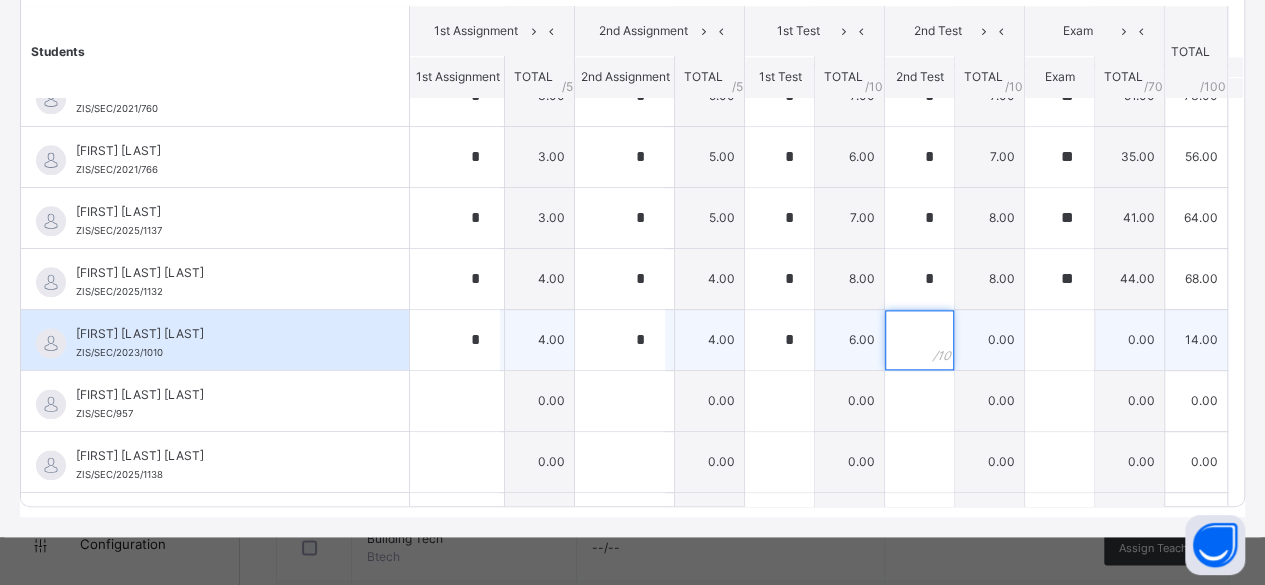 click at bounding box center (919, 340) 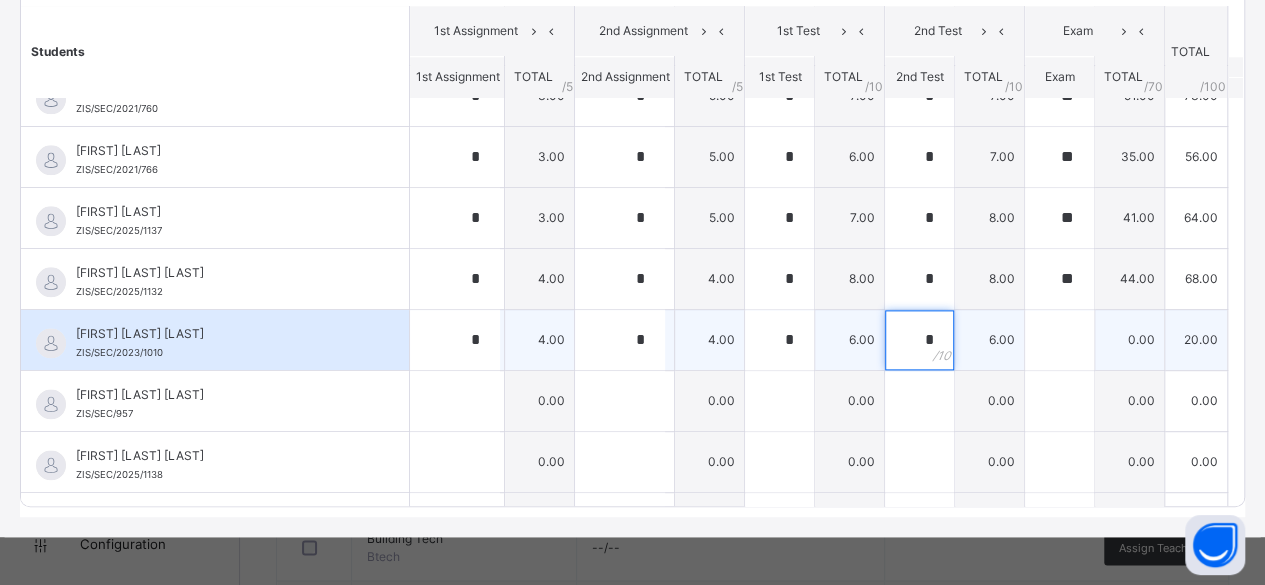 type on "*" 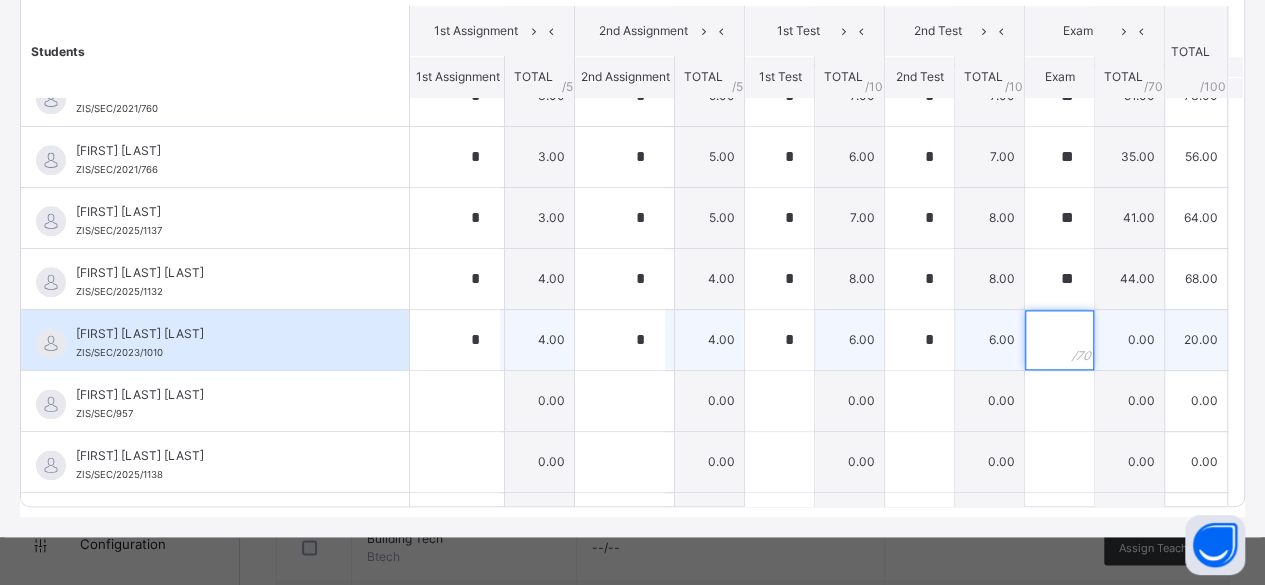 click at bounding box center [1059, 340] 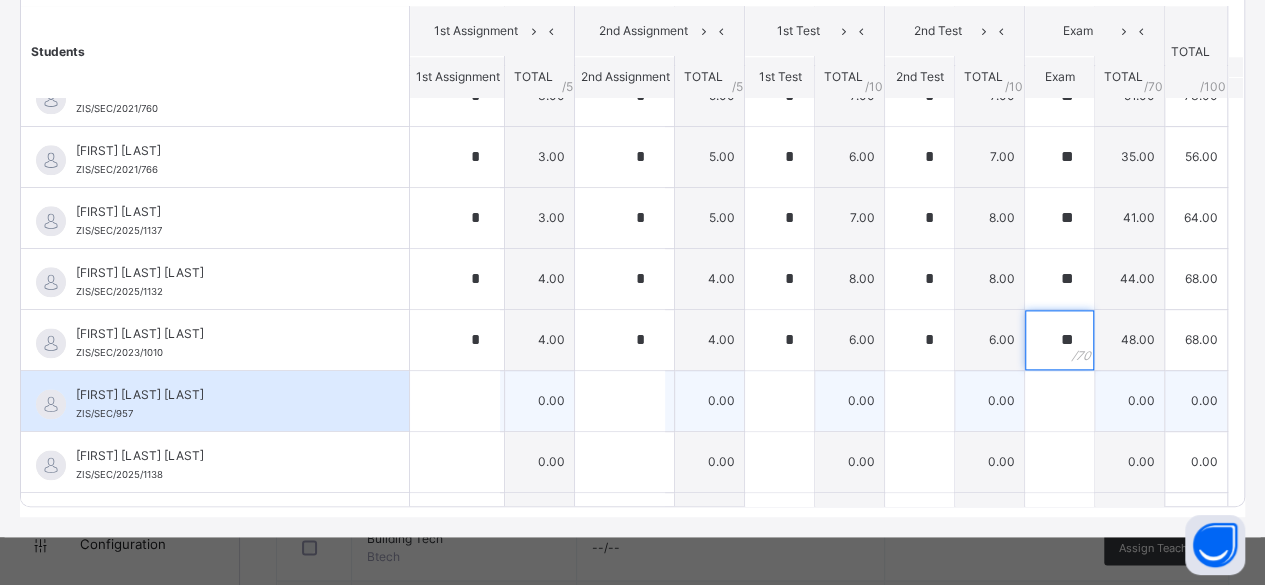 type on "**" 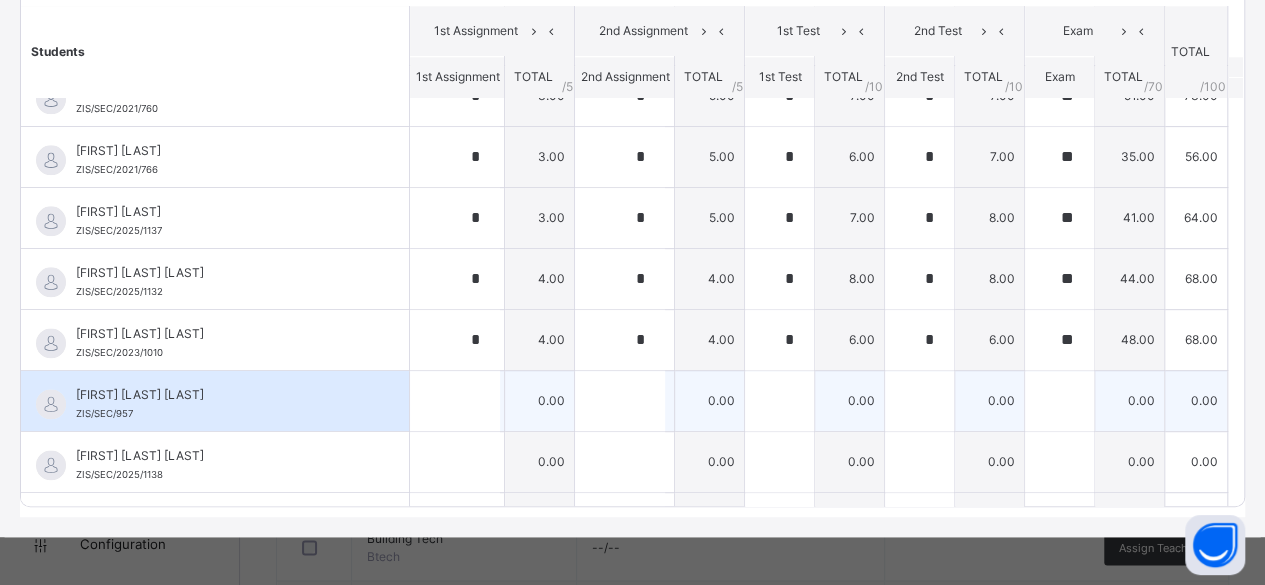 click on "[FIRST] [LAST] [LAST]" at bounding box center [220, 395] 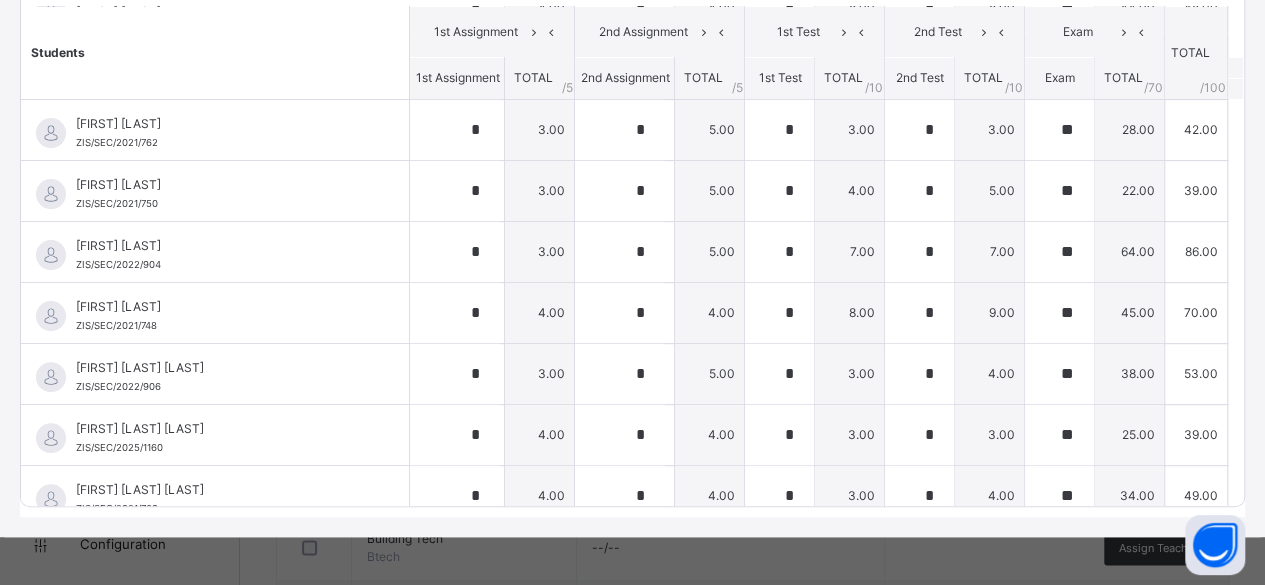scroll, scrollTop: 0, scrollLeft: 0, axis: both 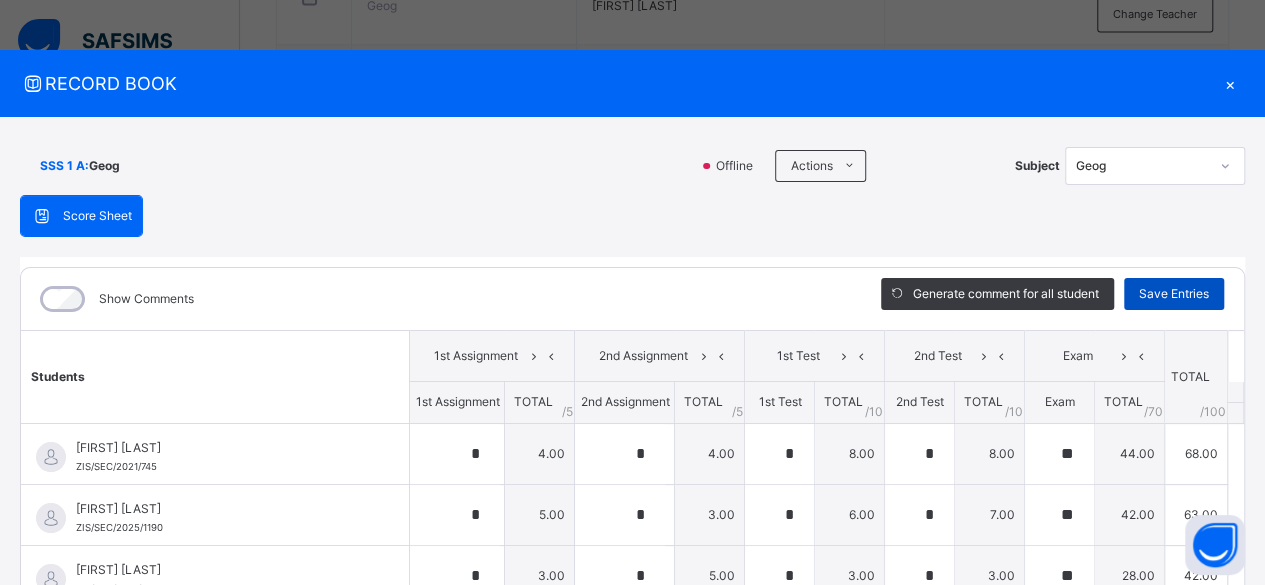 click on "Save Entries" at bounding box center [1174, 294] 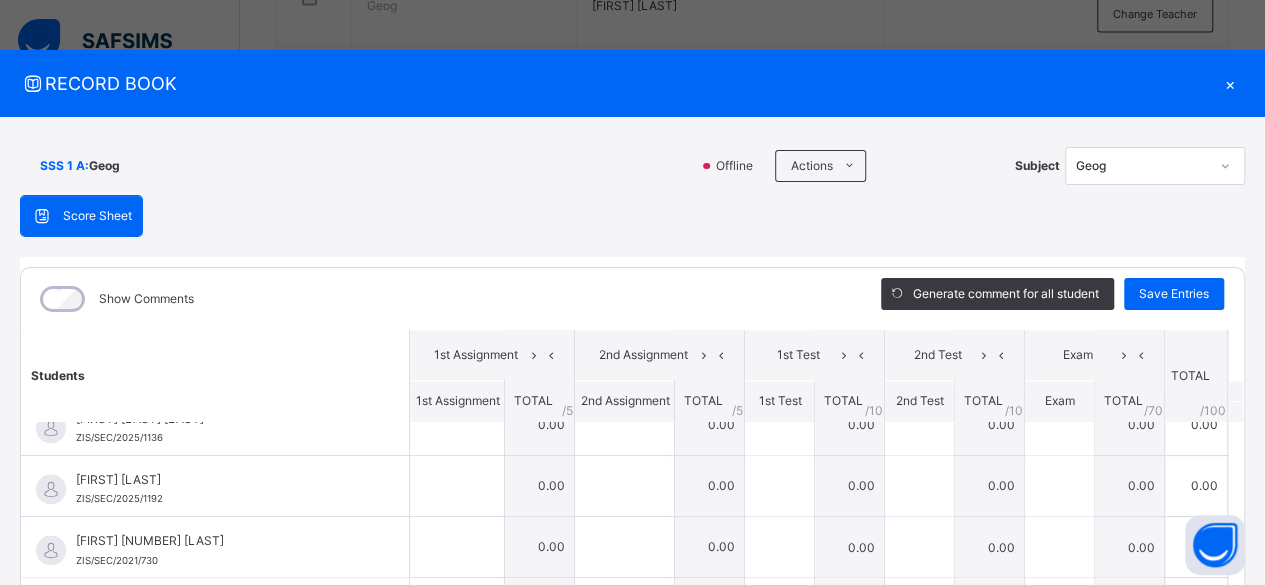 scroll, scrollTop: 1680, scrollLeft: 0, axis: vertical 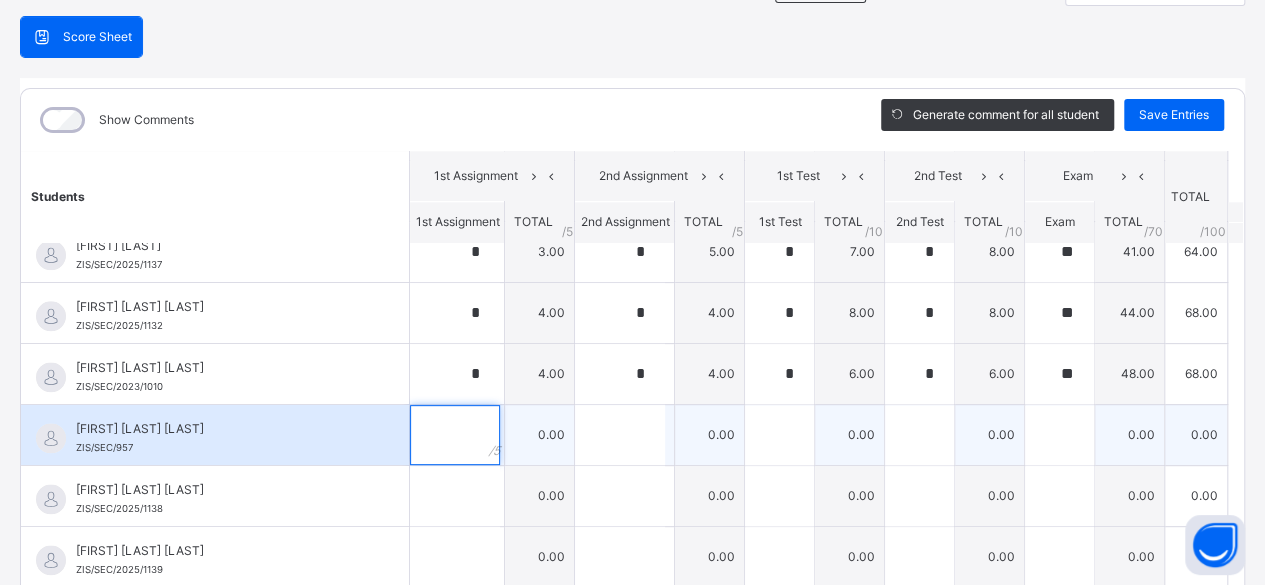 click at bounding box center (455, 435) 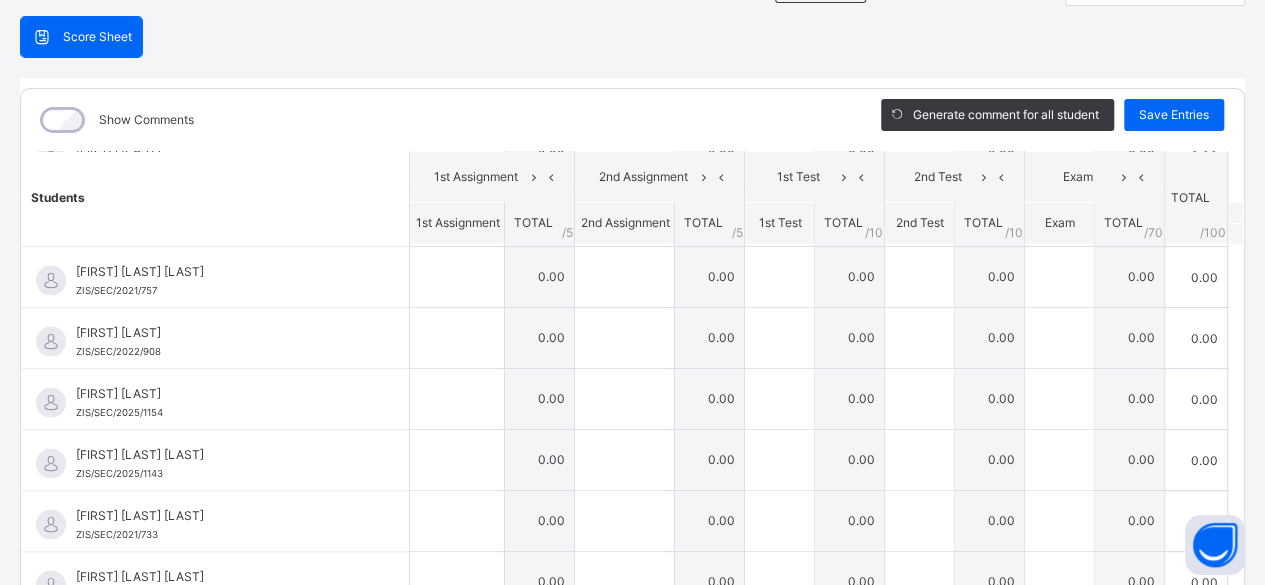 scroll, scrollTop: 1958, scrollLeft: 0, axis: vertical 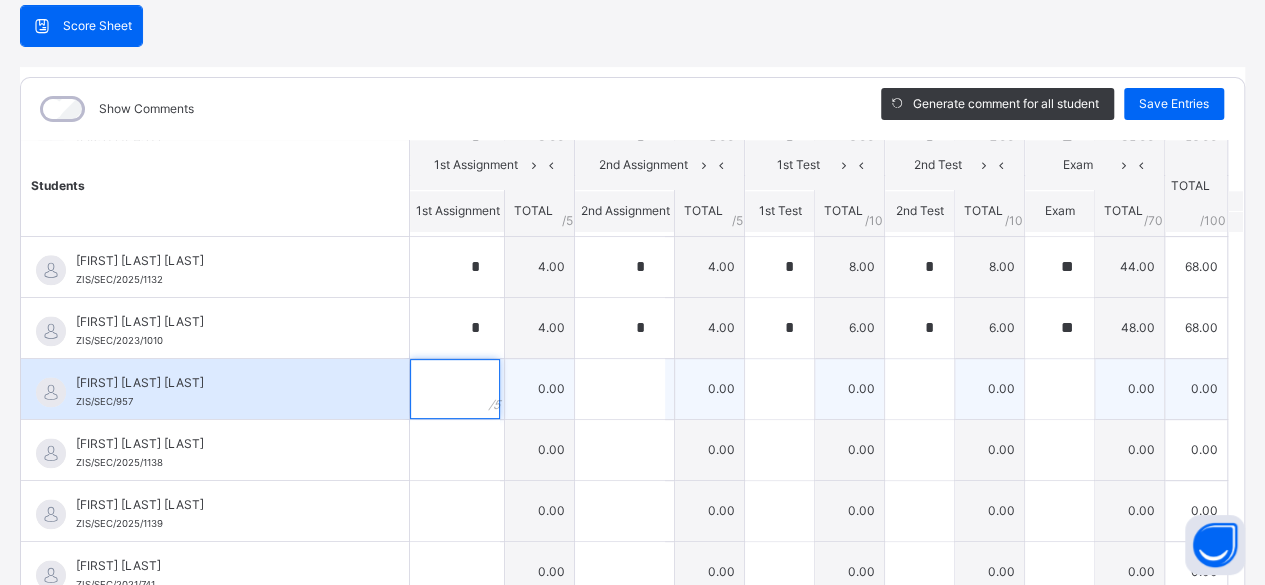 click at bounding box center [455, 389] 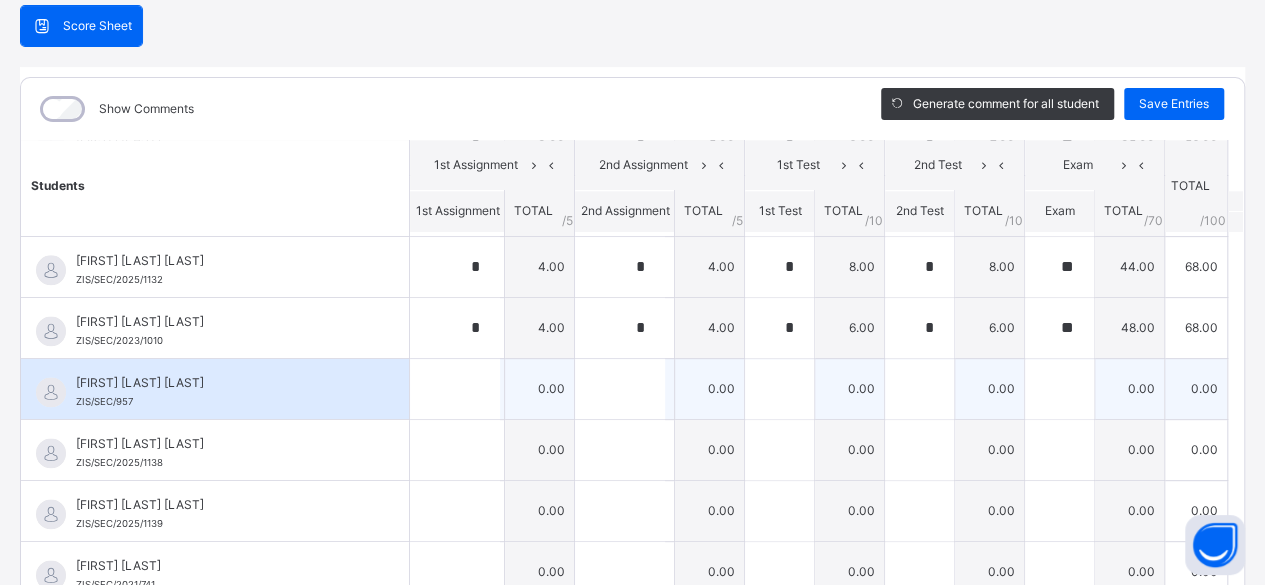 click on "[FIRST] [LAST] [LAST]" at bounding box center (220, 383) 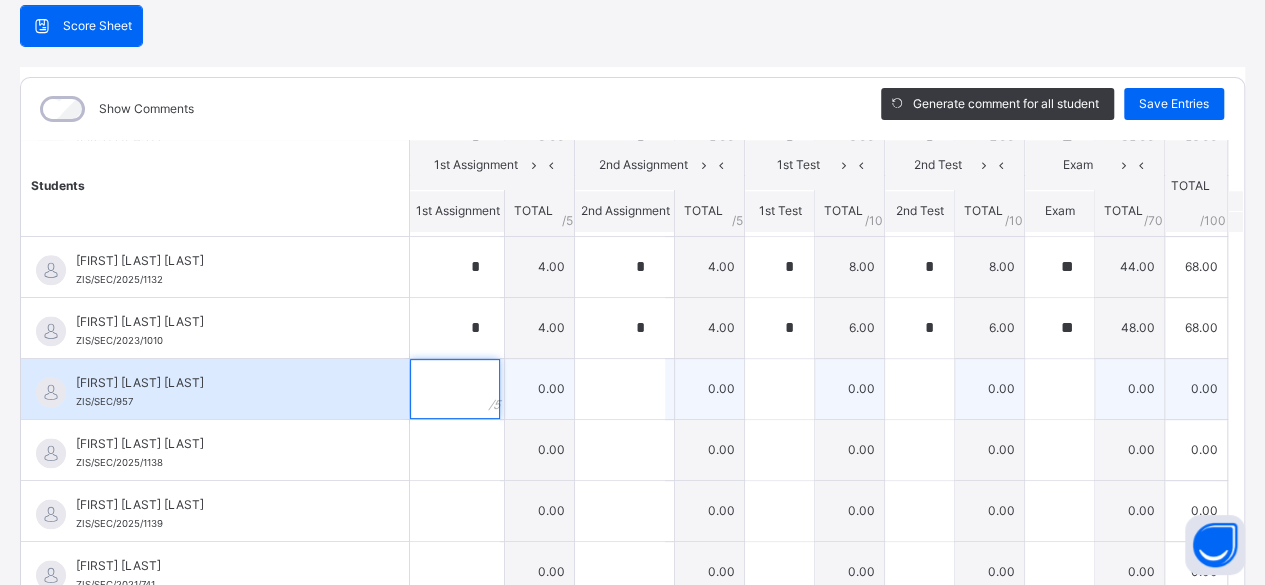 click at bounding box center [455, 389] 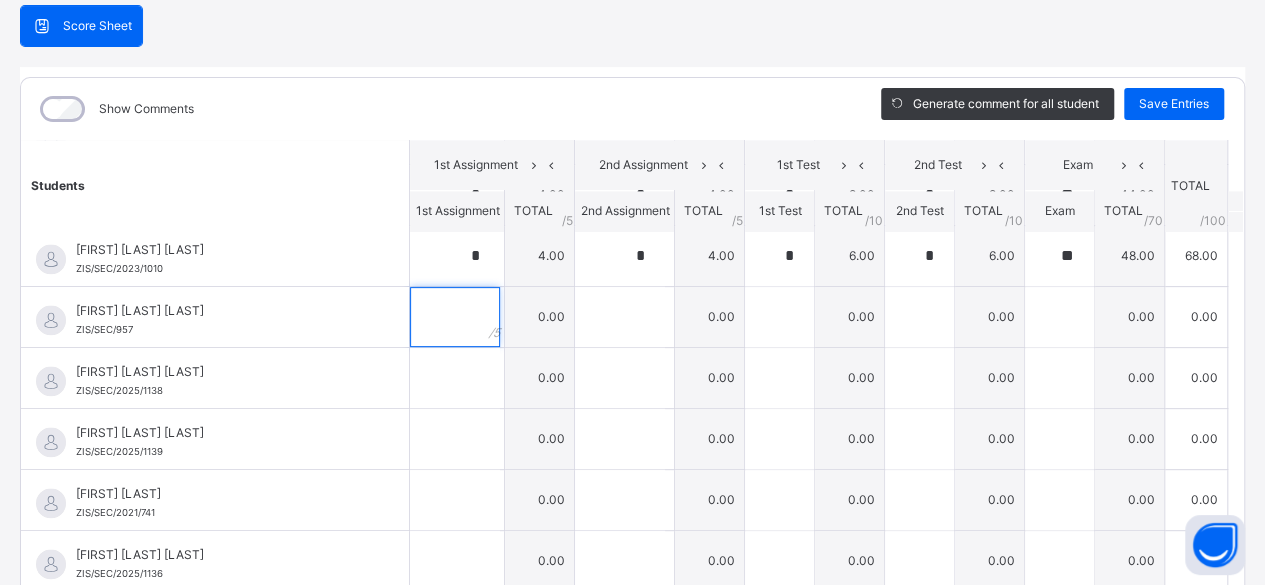 scroll, scrollTop: 1378, scrollLeft: 0, axis: vertical 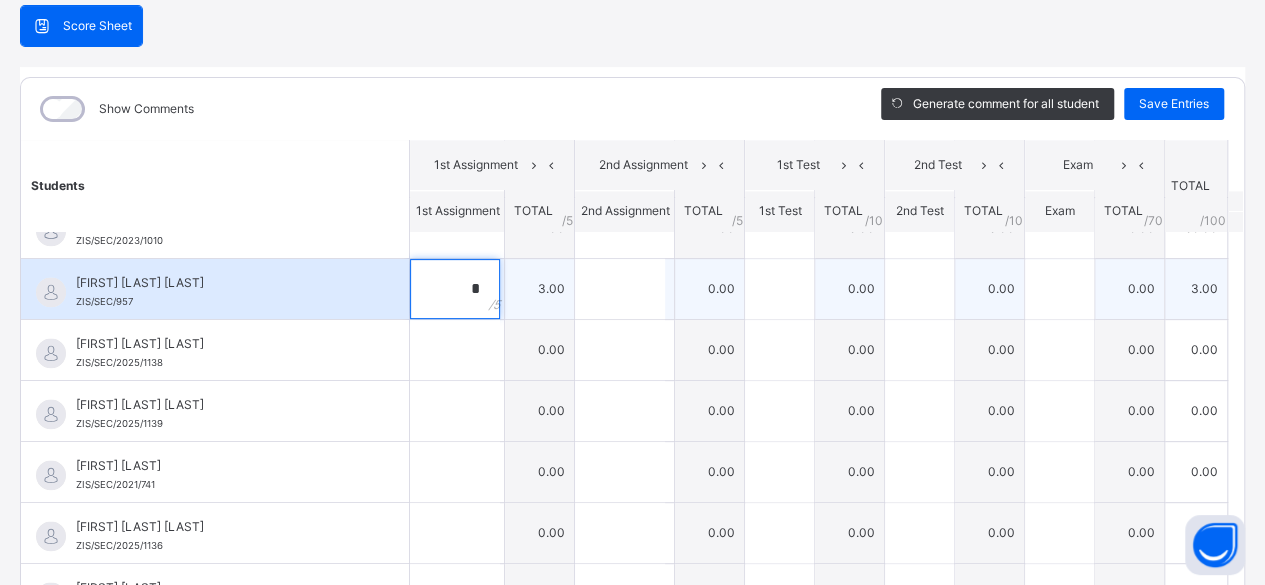 type on "*" 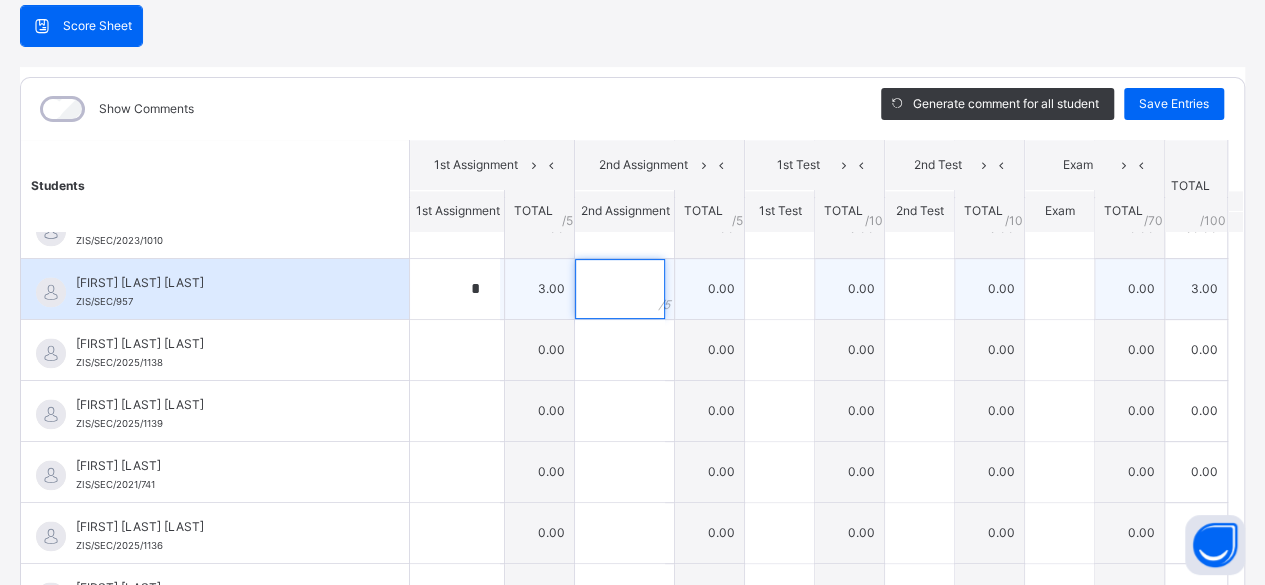 click at bounding box center (620, 289) 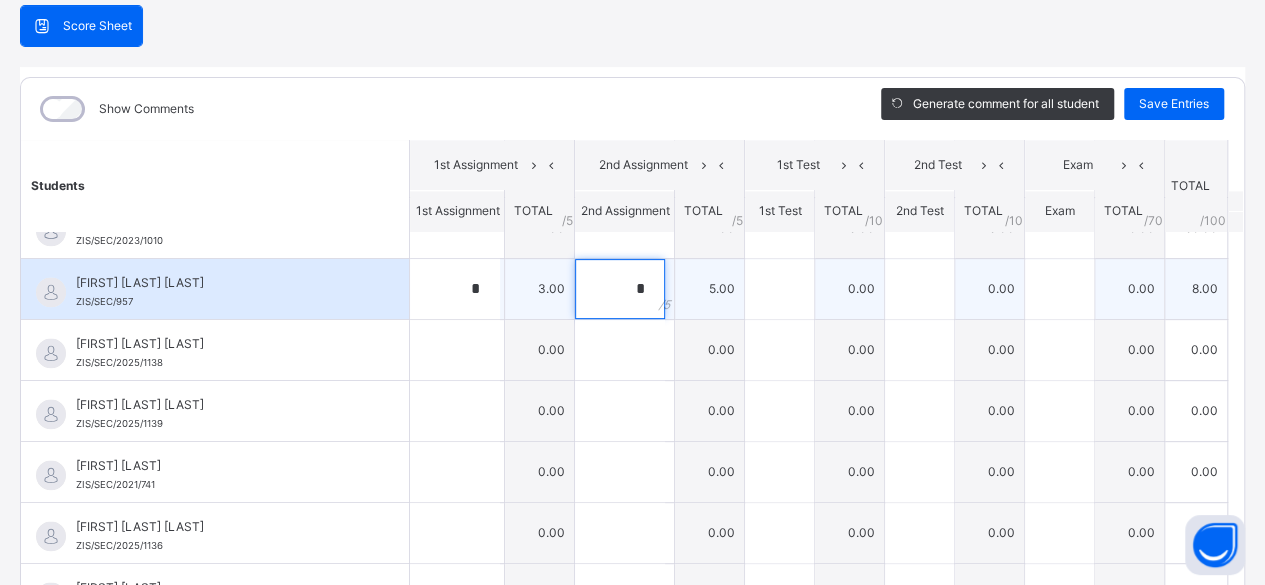 type on "*" 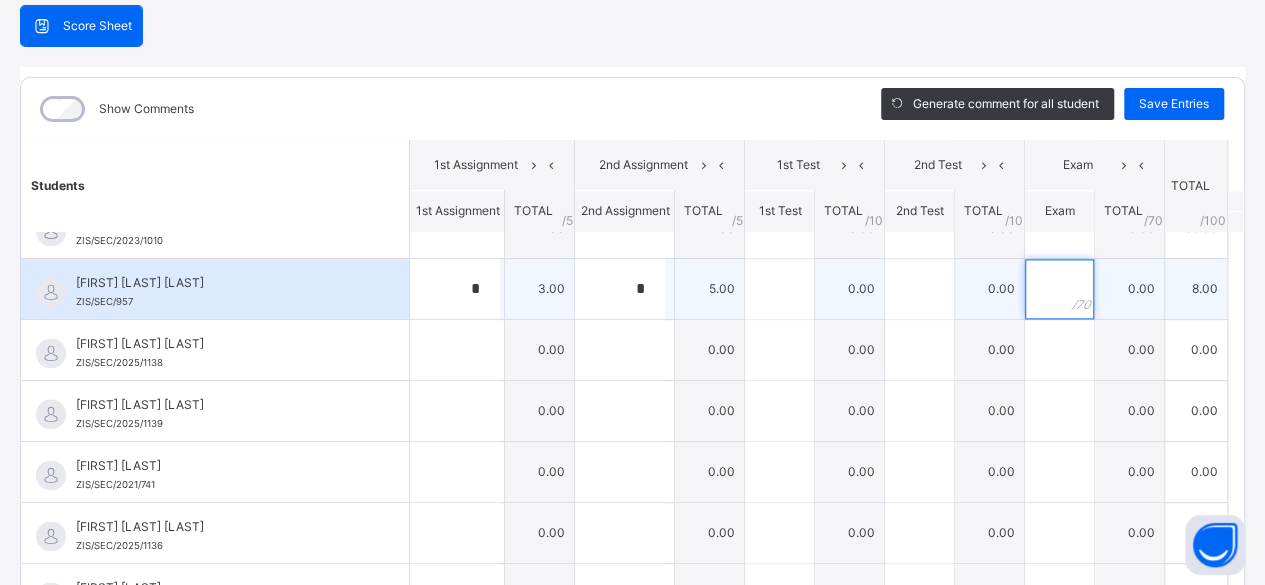 click at bounding box center (1059, 289) 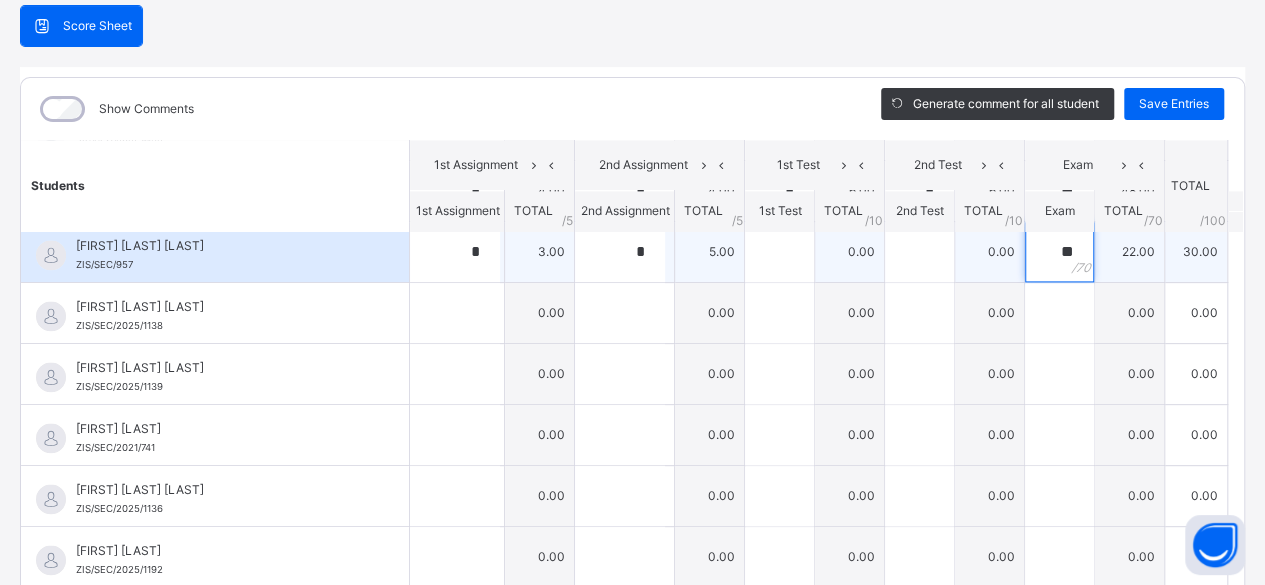 scroll, scrollTop: 1418, scrollLeft: 0, axis: vertical 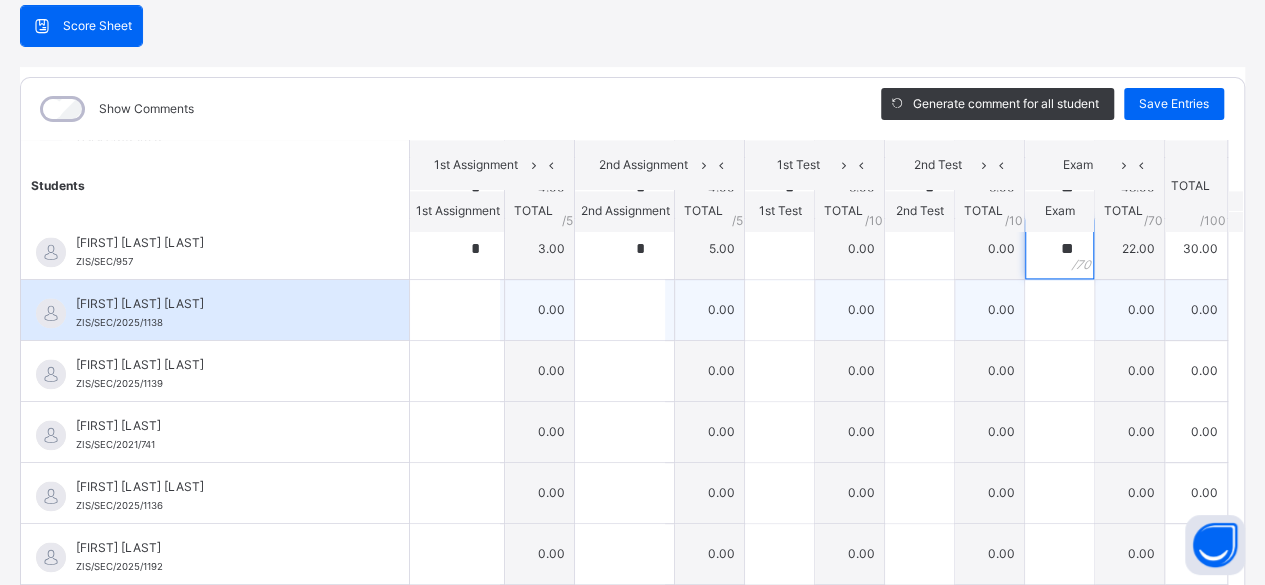 type on "**" 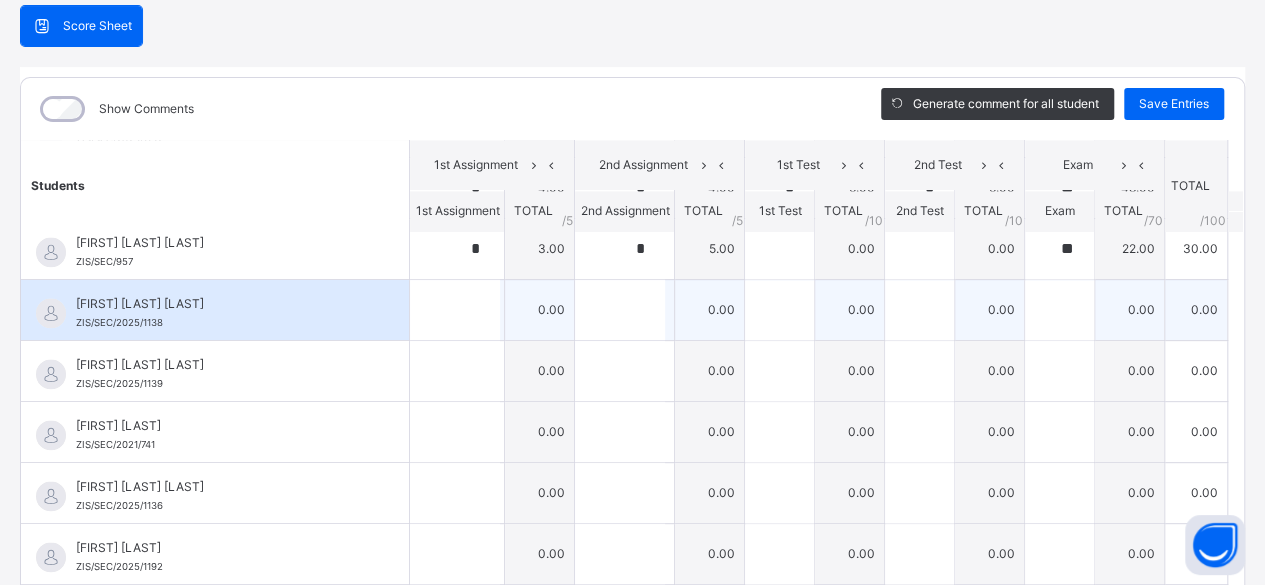 click on "[FIRST] [LAST] [LAST]" at bounding box center (220, 304) 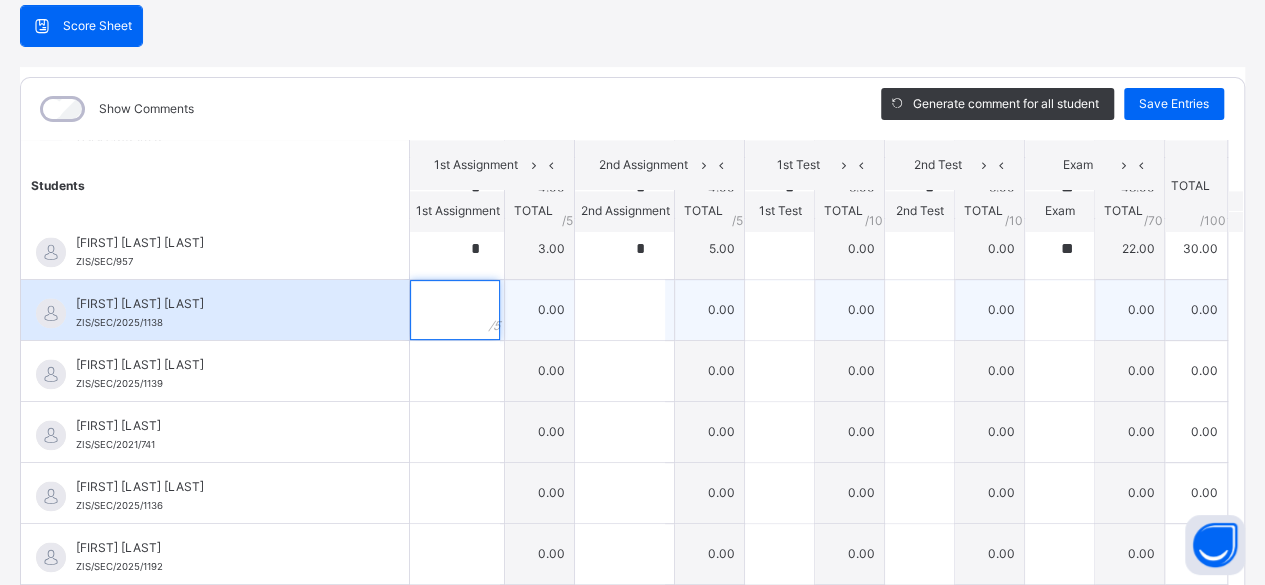 click at bounding box center [455, 310] 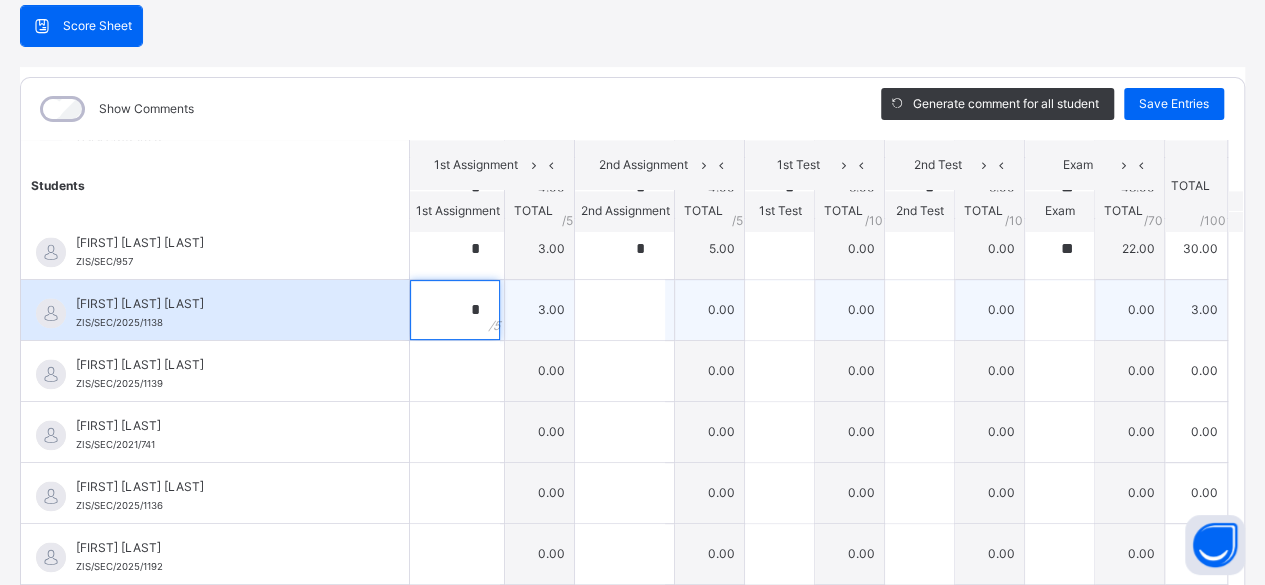 type on "*" 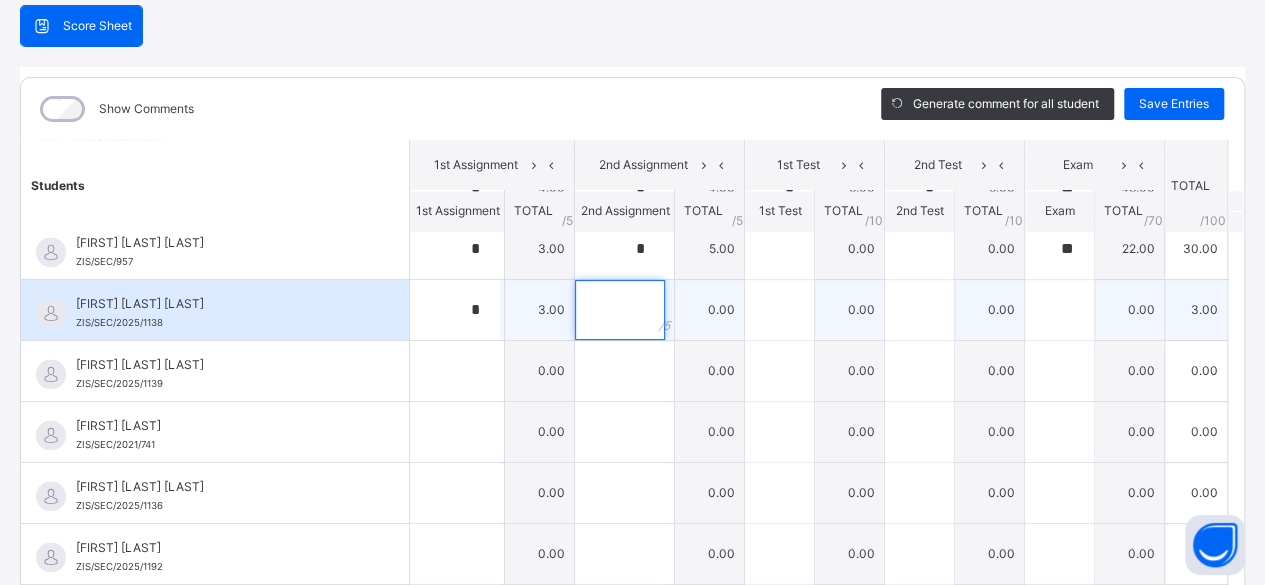 click at bounding box center [620, 310] 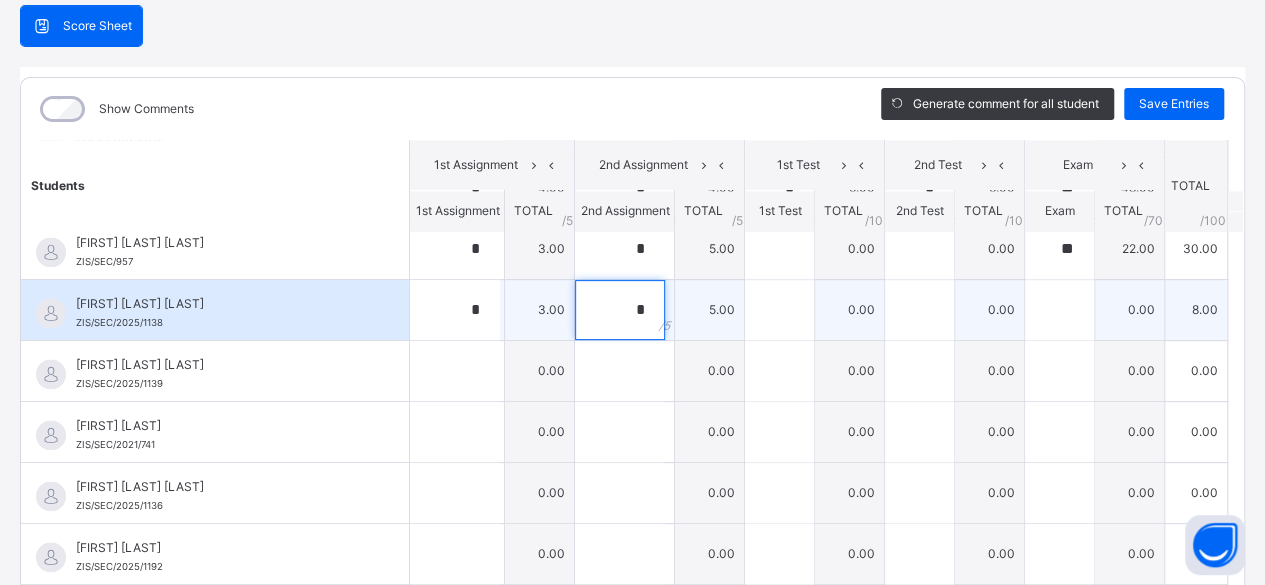 type on "*" 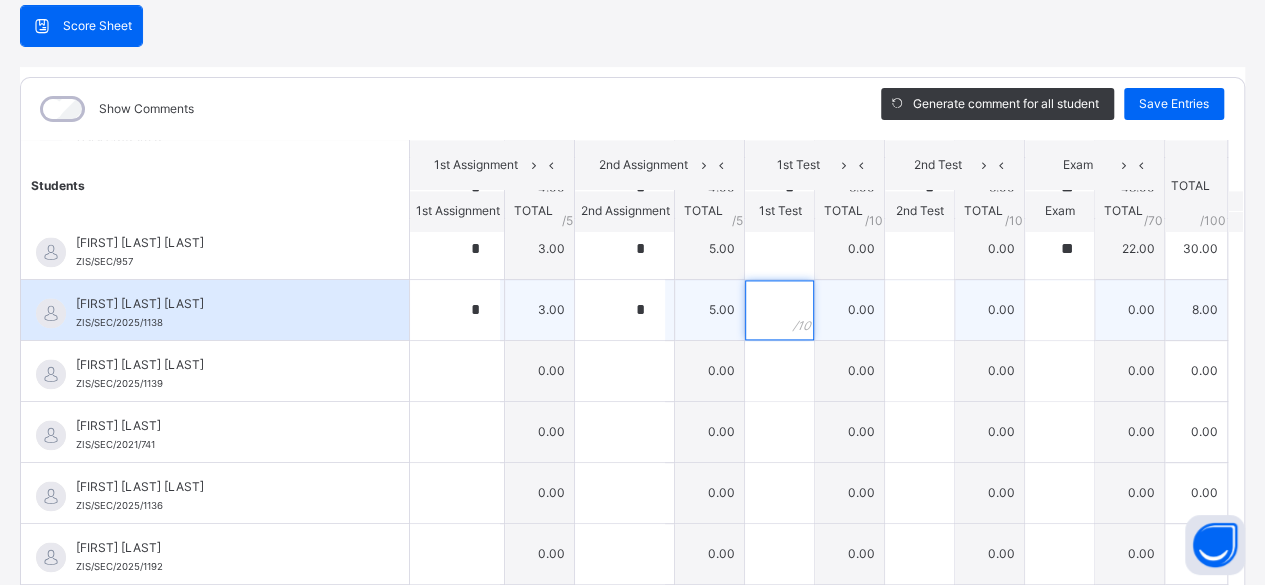 click at bounding box center (779, 310) 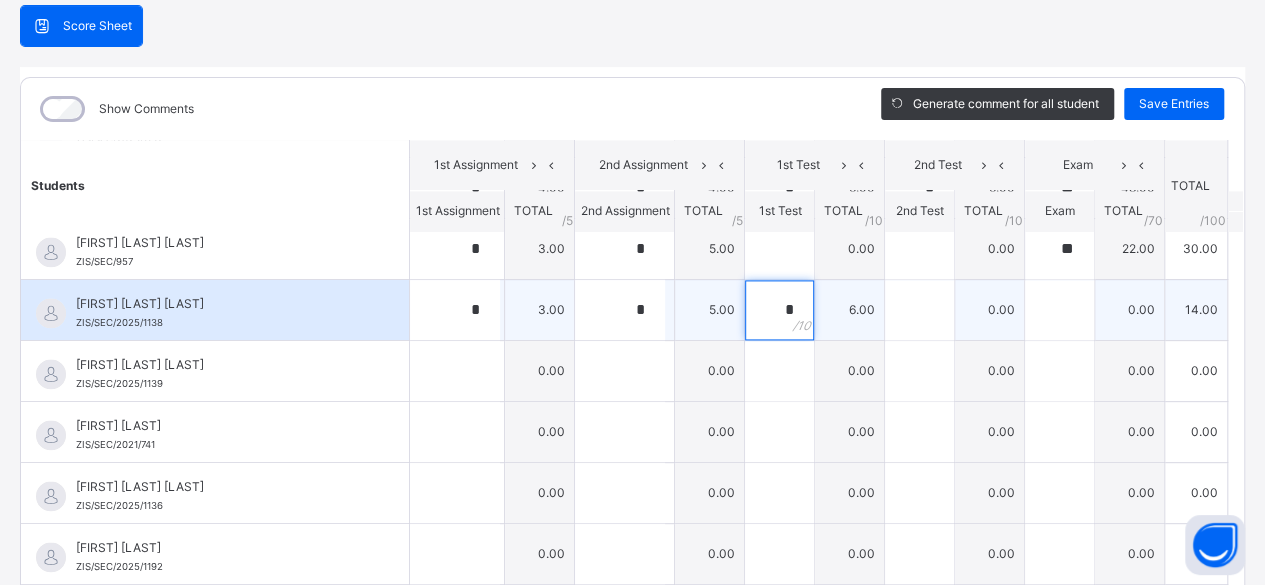 type on "*" 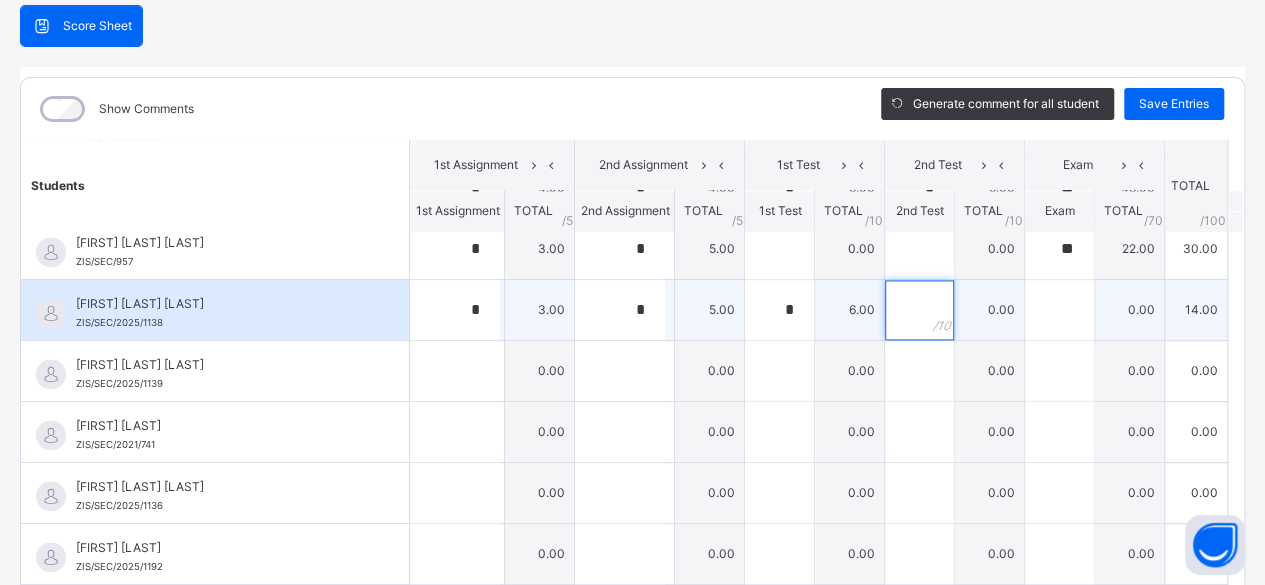 click at bounding box center [919, 310] 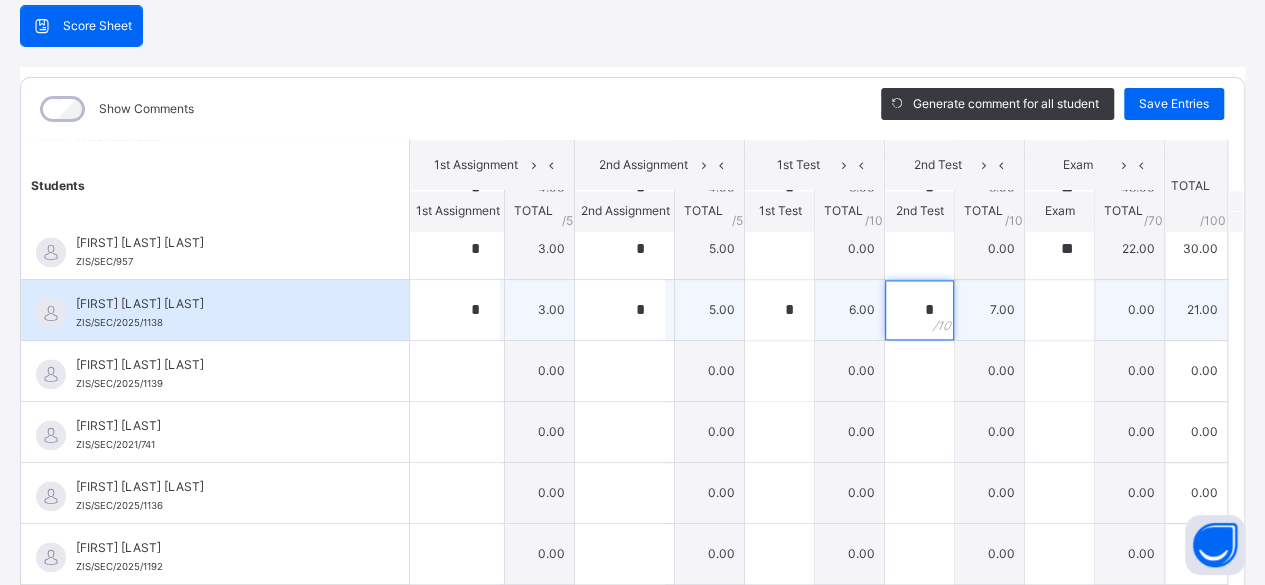 type on "*" 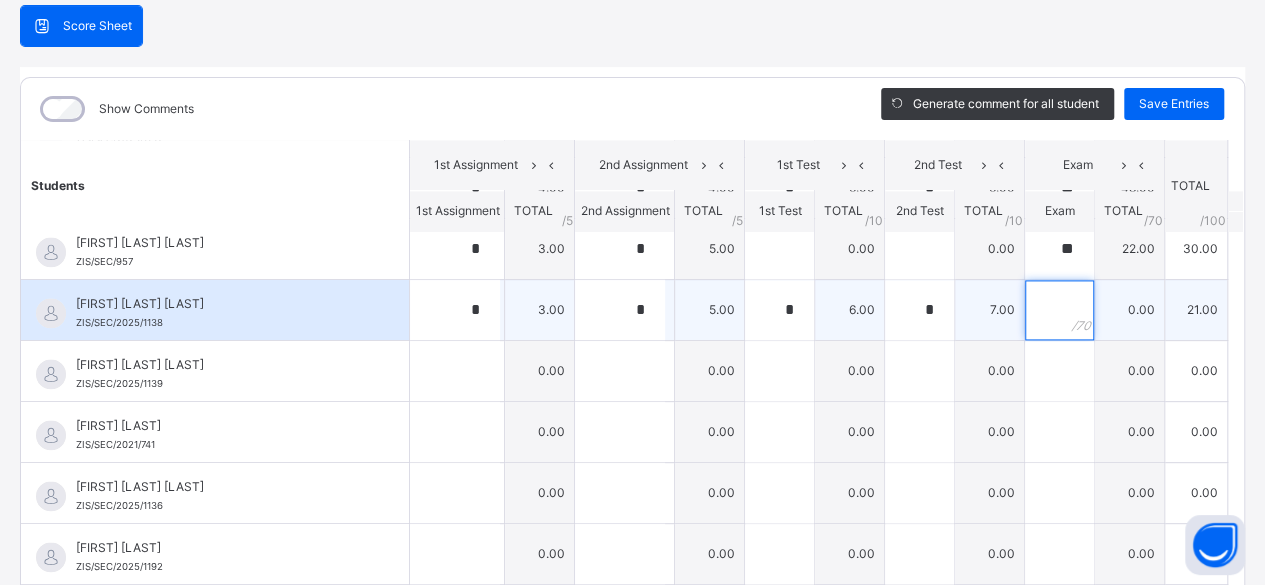 click at bounding box center (1059, 310) 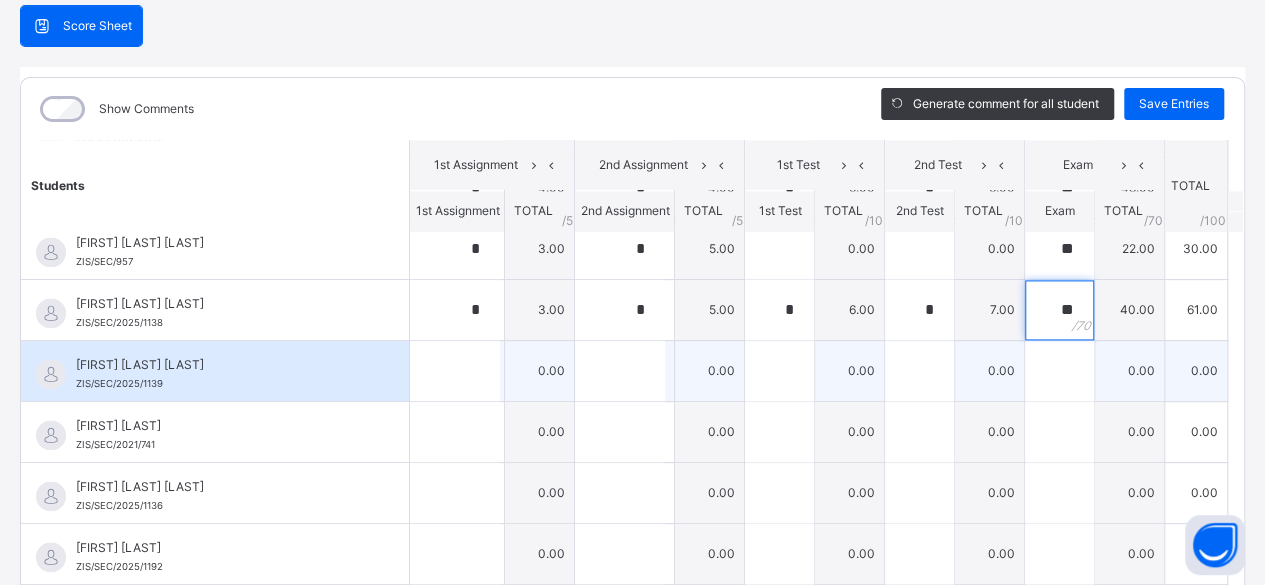type on "**" 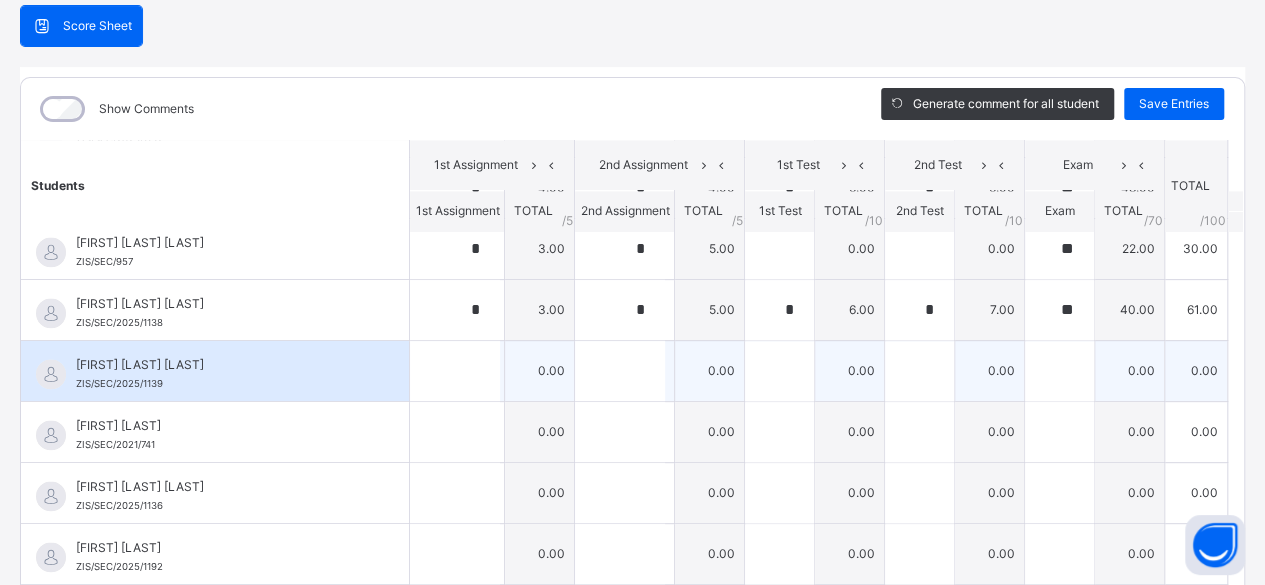 click on "[FIRST] [LAST] [LAST] [IDENTIFIER]" at bounding box center [220, 374] 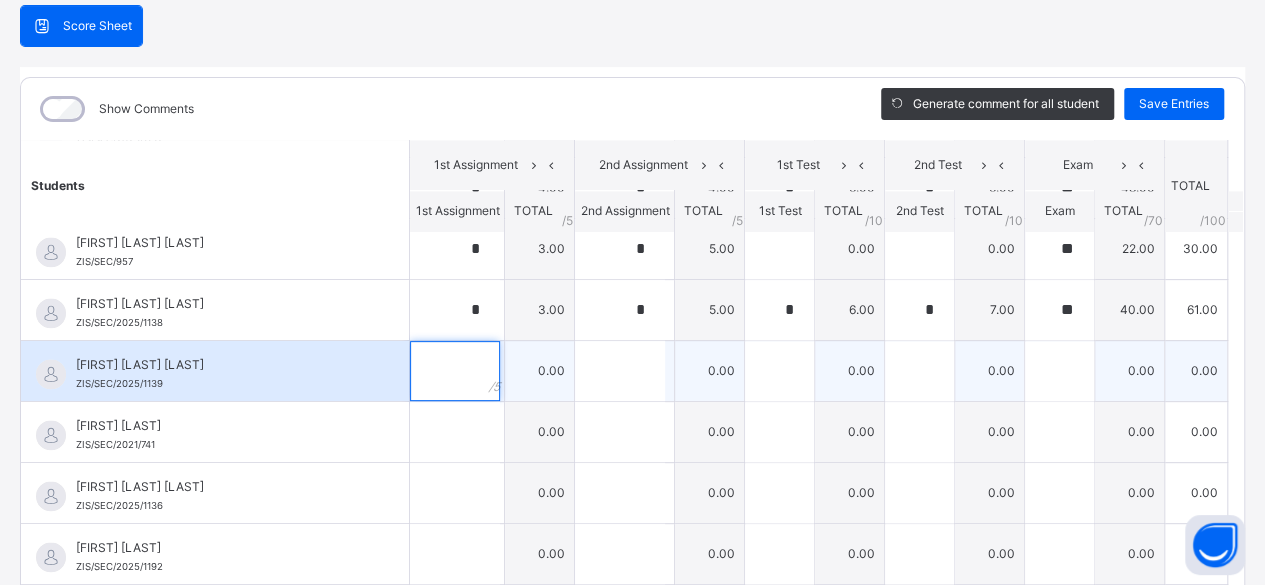 click at bounding box center (455, 371) 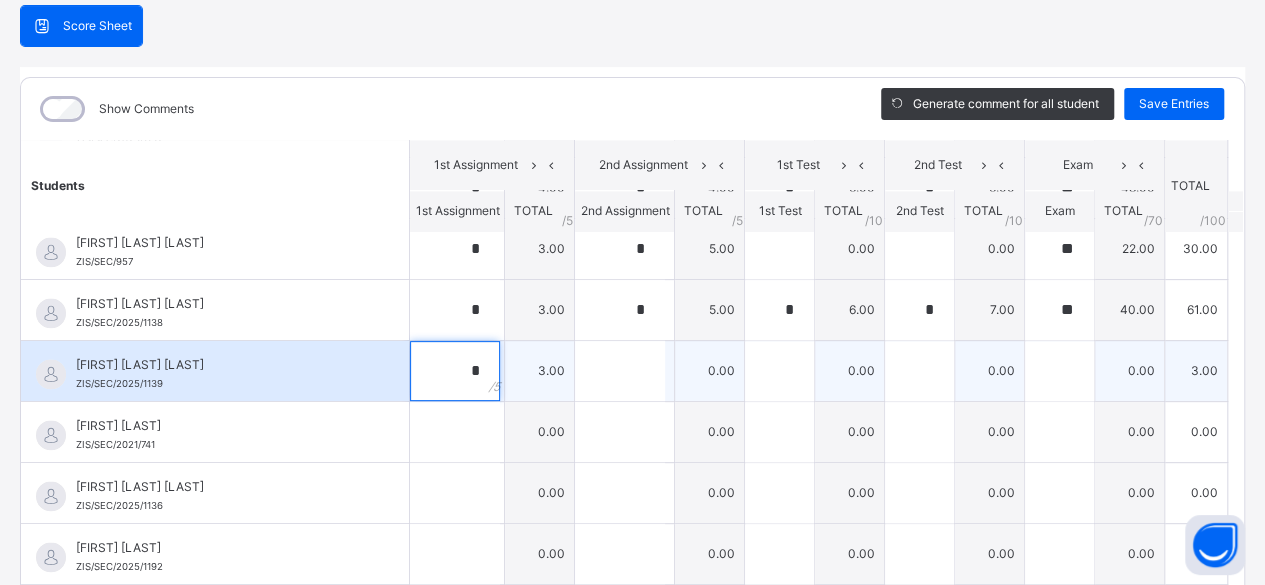 type on "*" 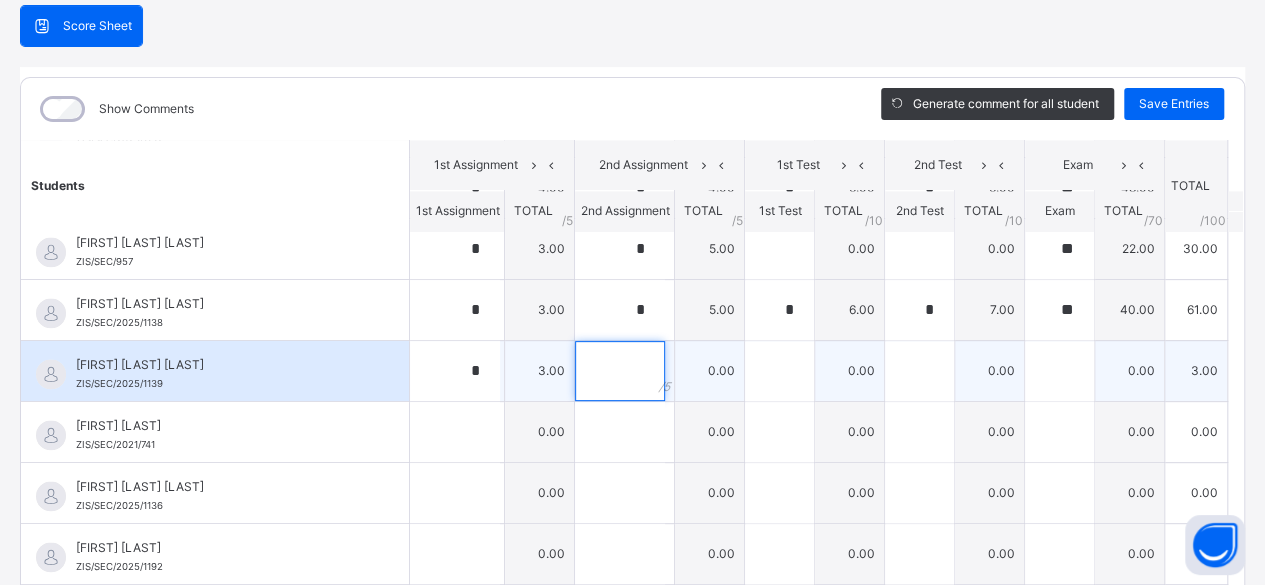 click at bounding box center (620, 371) 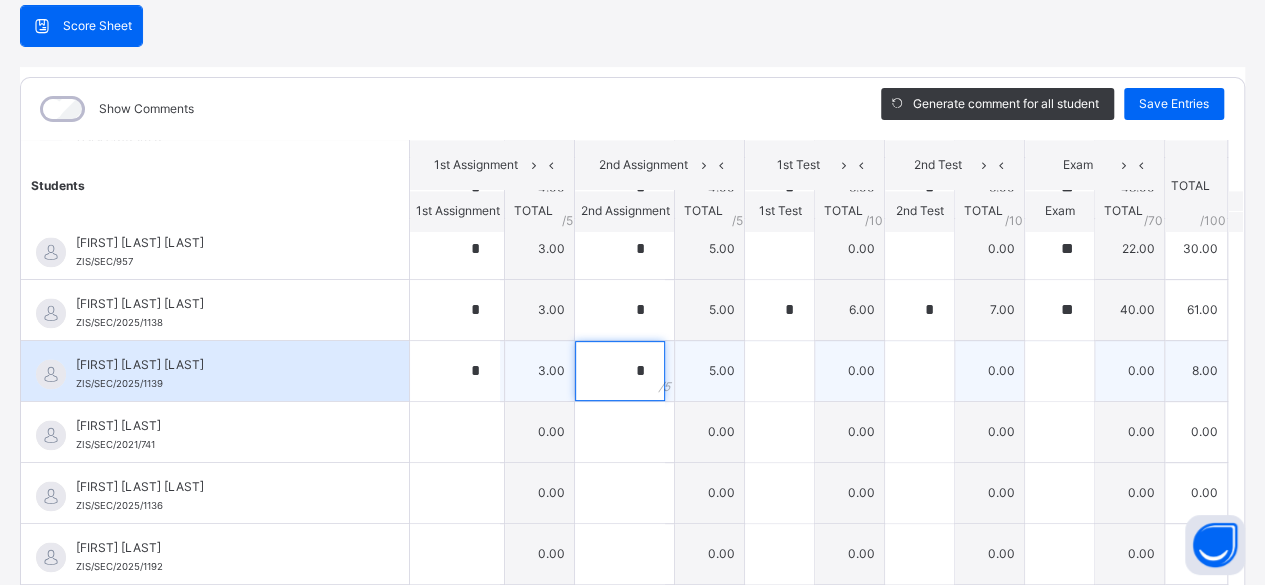 type on "*" 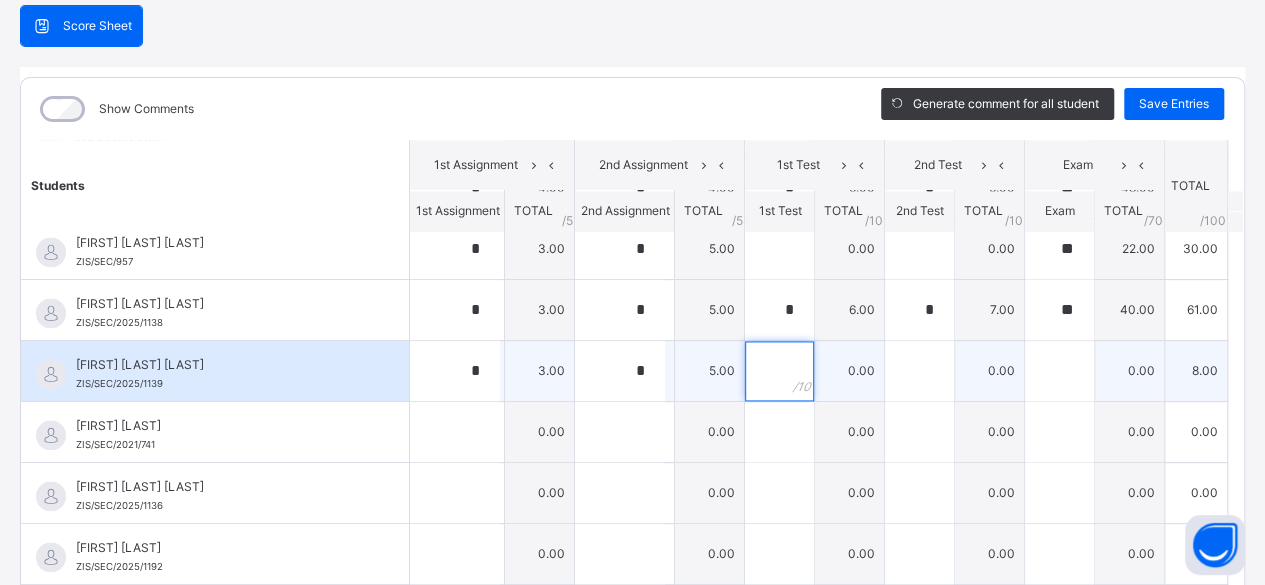 click at bounding box center (779, 371) 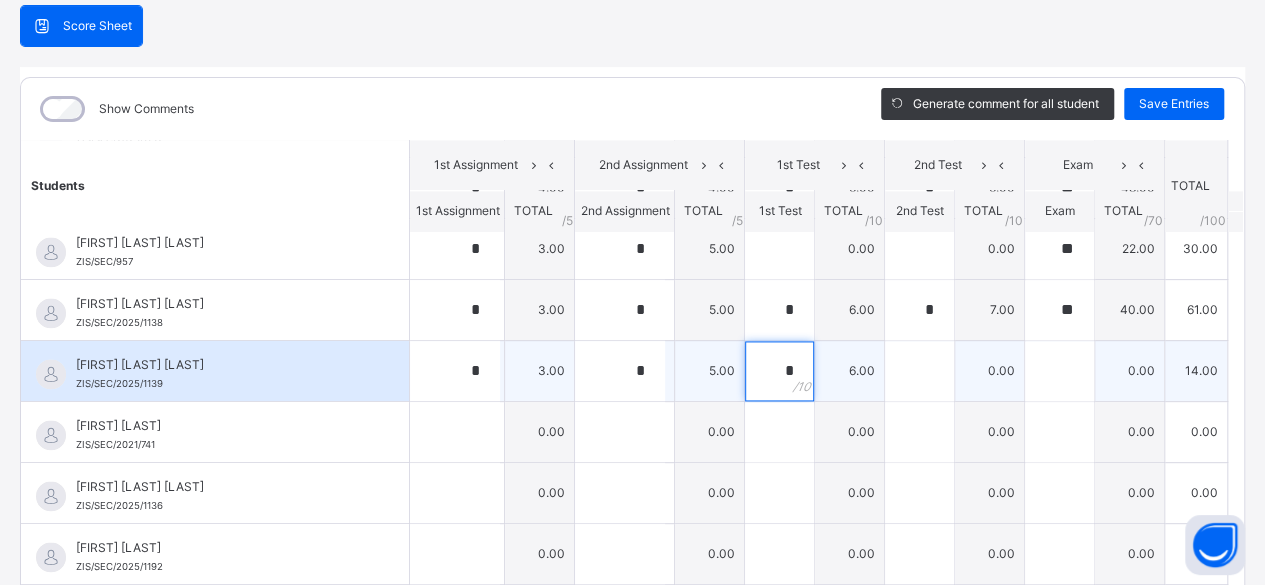 type 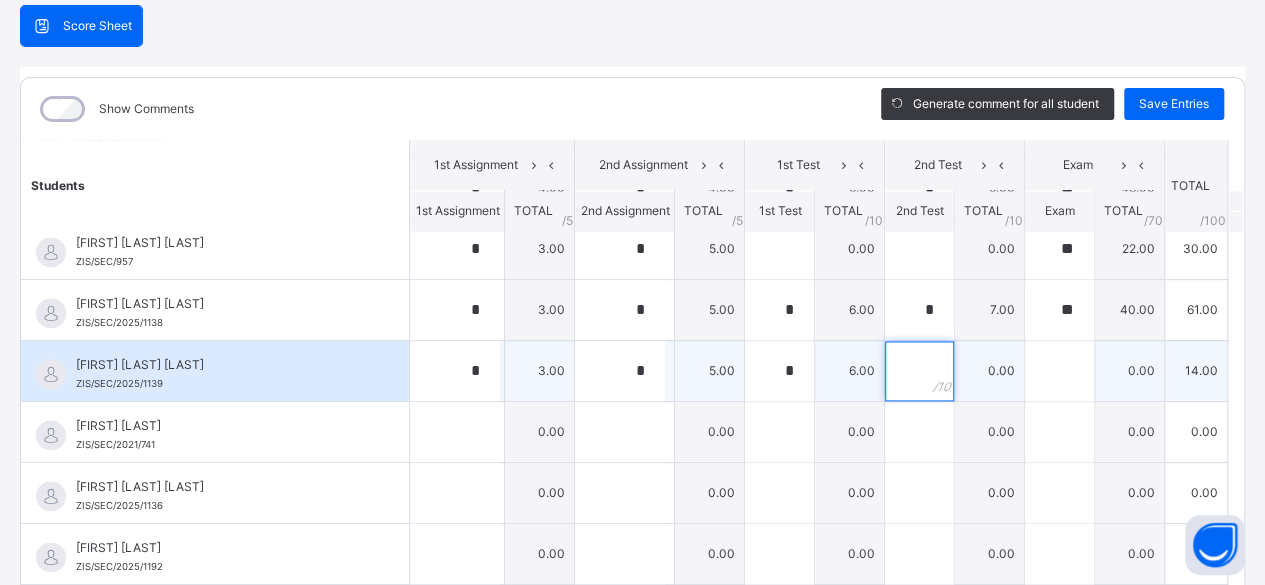 click at bounding box center (919, 371) 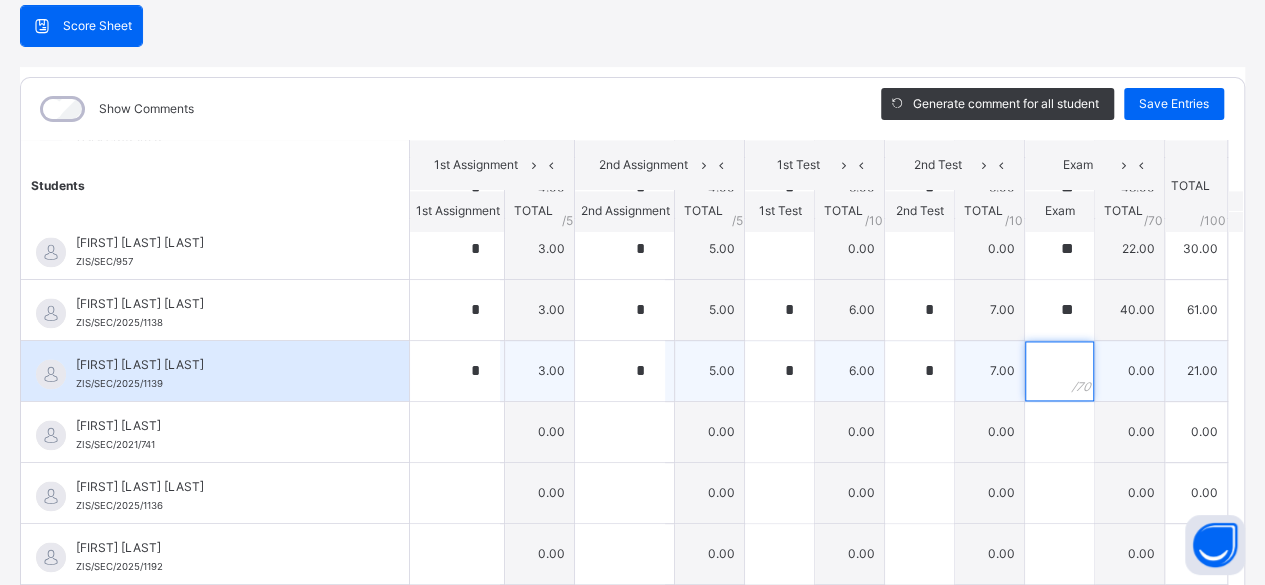 click at bounding box center [1059, 371] 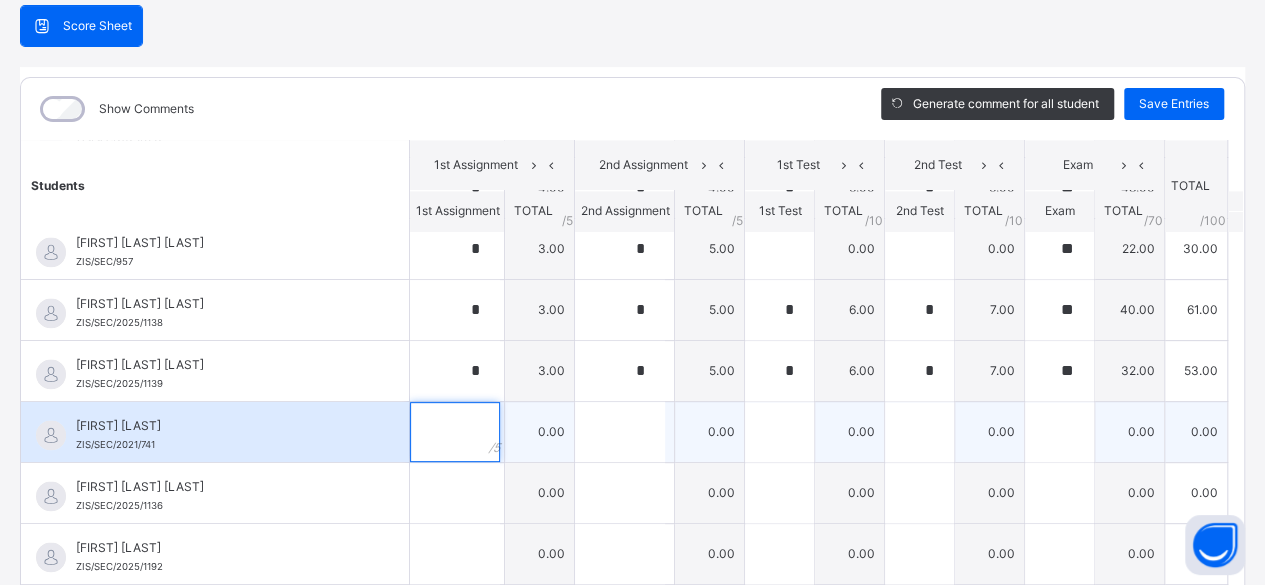 click at bounding box center [455, 432] 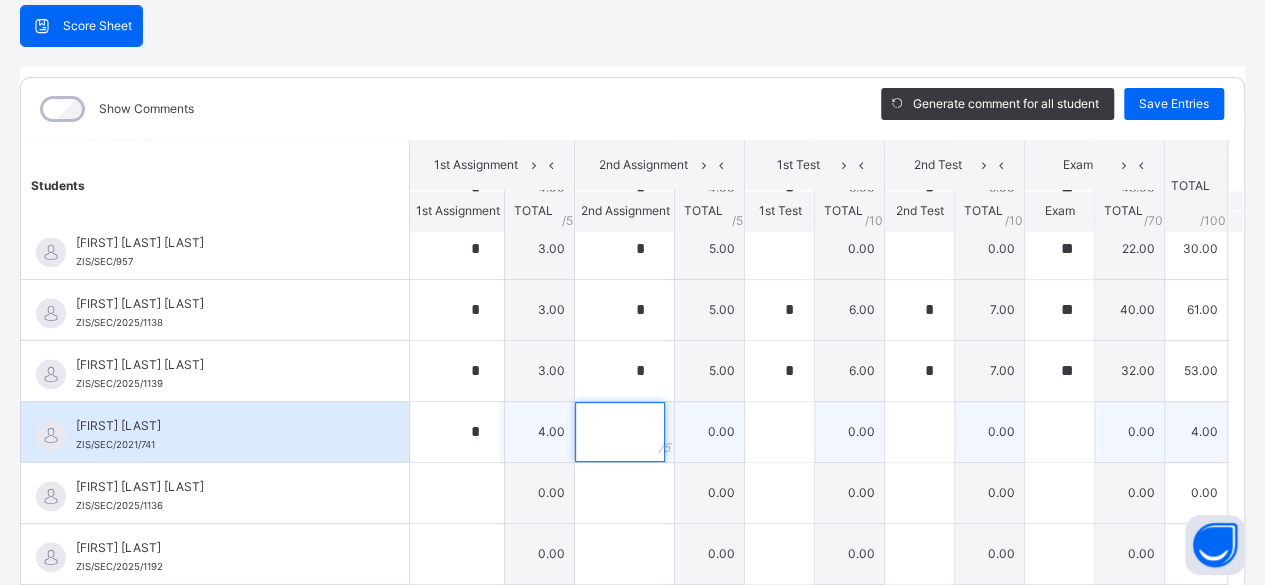 click at bounding box center [620, 432] 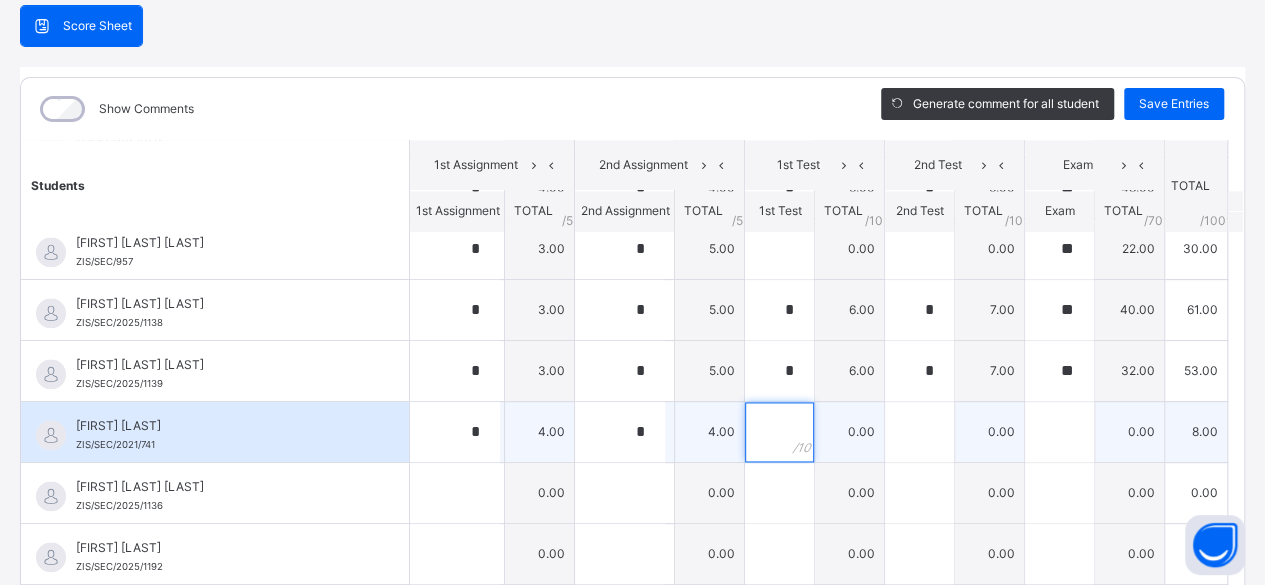 click at bounding box center [779, 432] 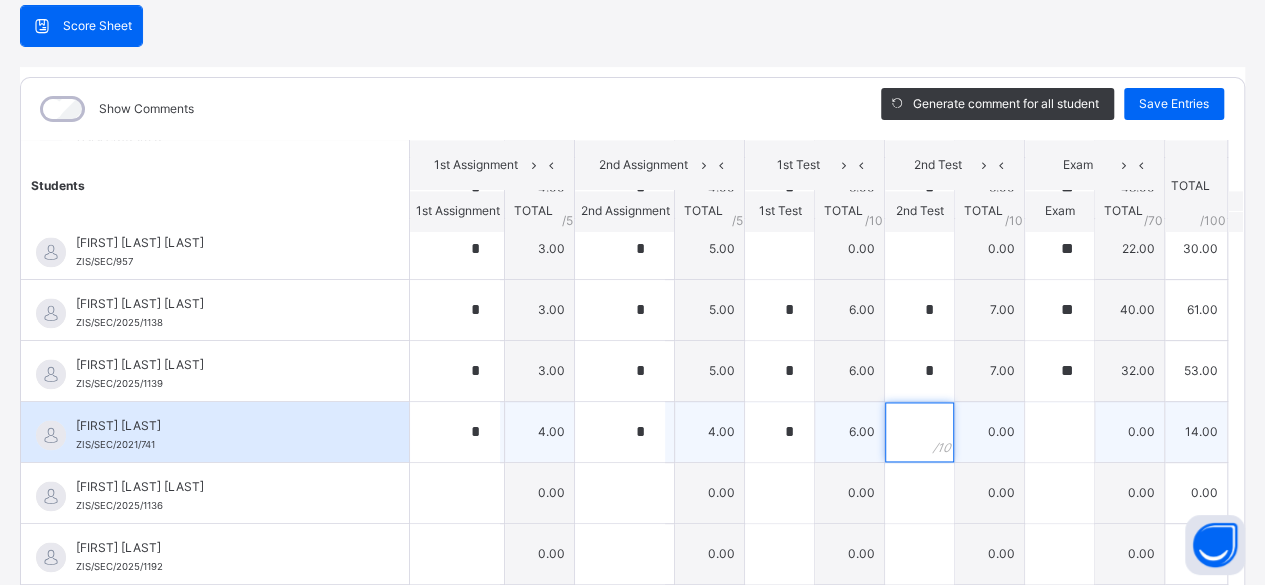 click at bounding box center (919, 432) 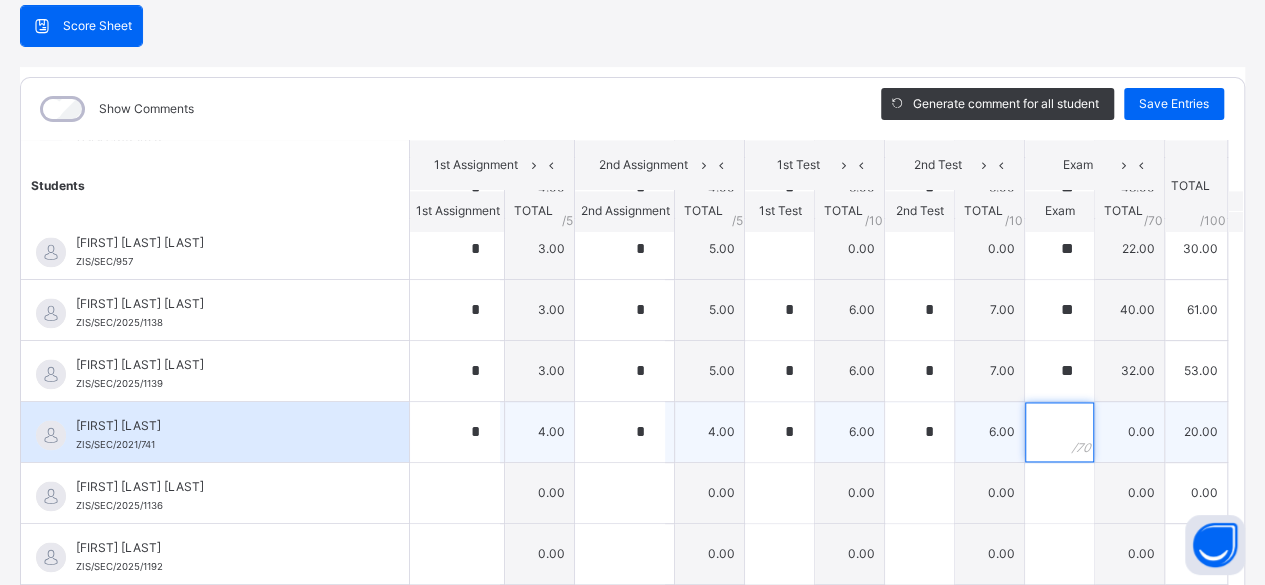 click at bounding box center (1059, 432) 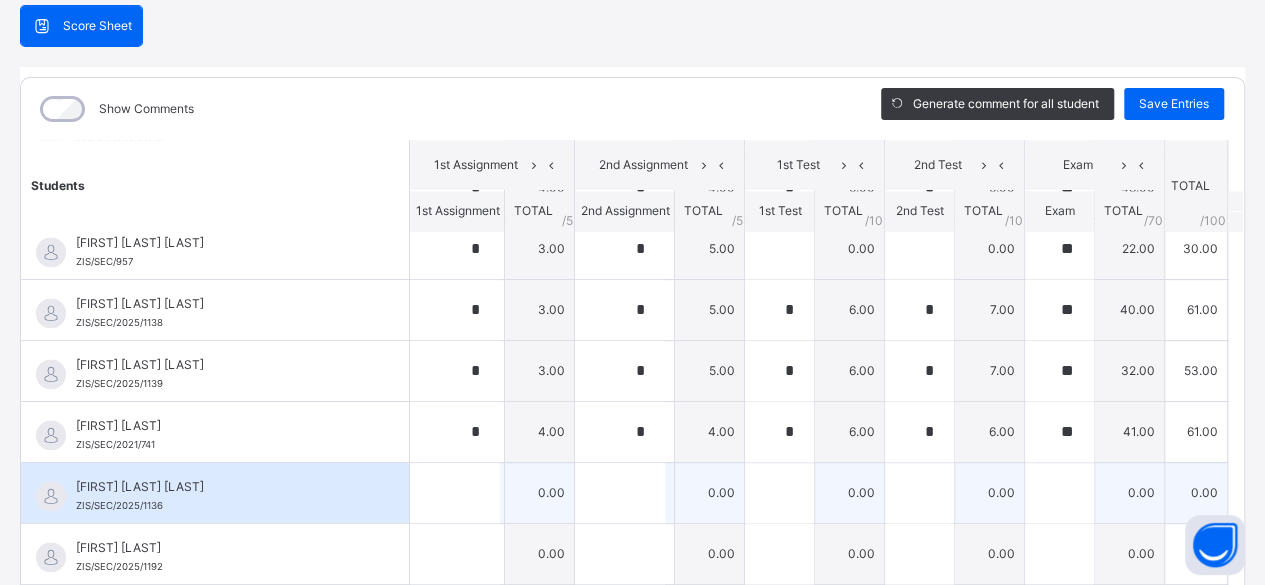 click on "[FIRST] [LAST] [LAST] [IDENTIFIER]" at bounding box center (220, 496) 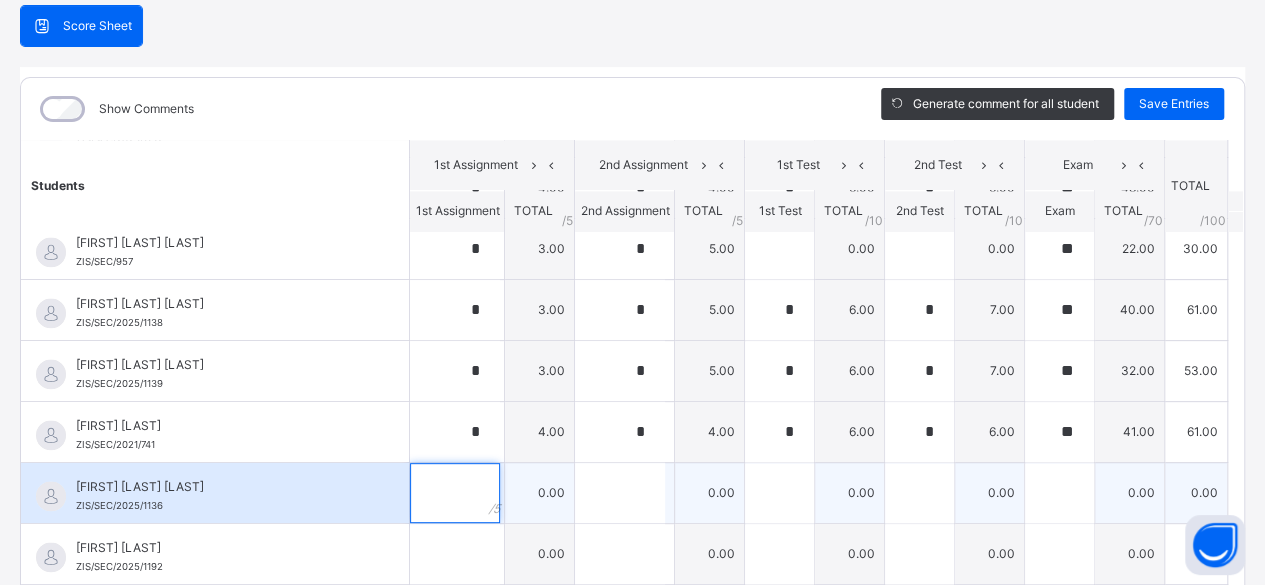click at bounding box center [455, 493] 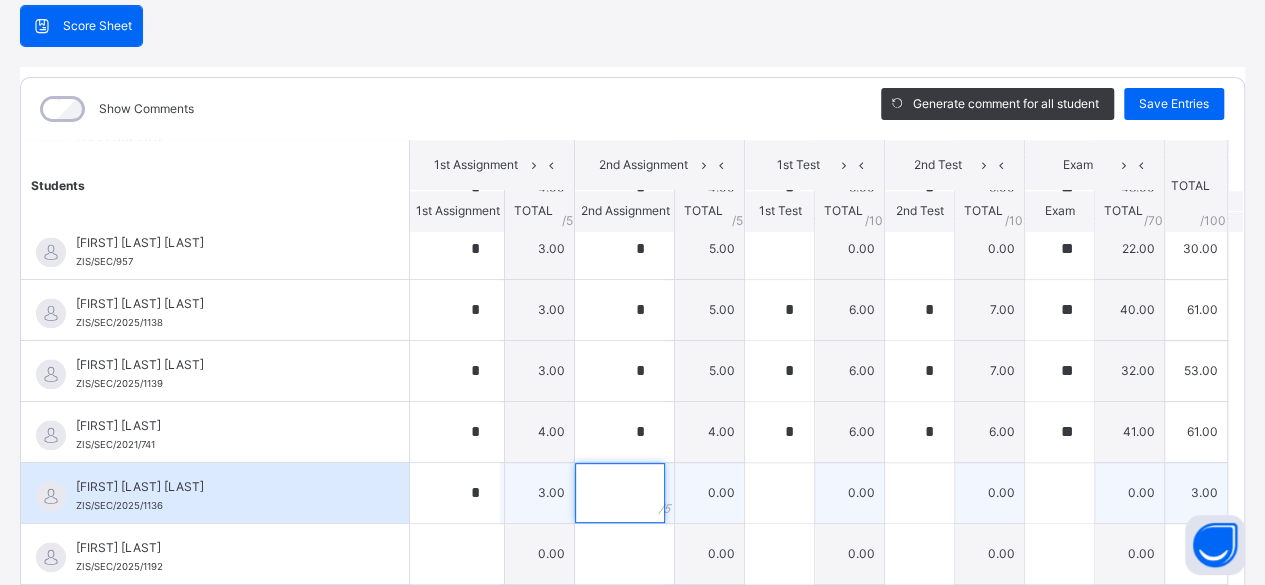 click at bounding box center (620, 493) 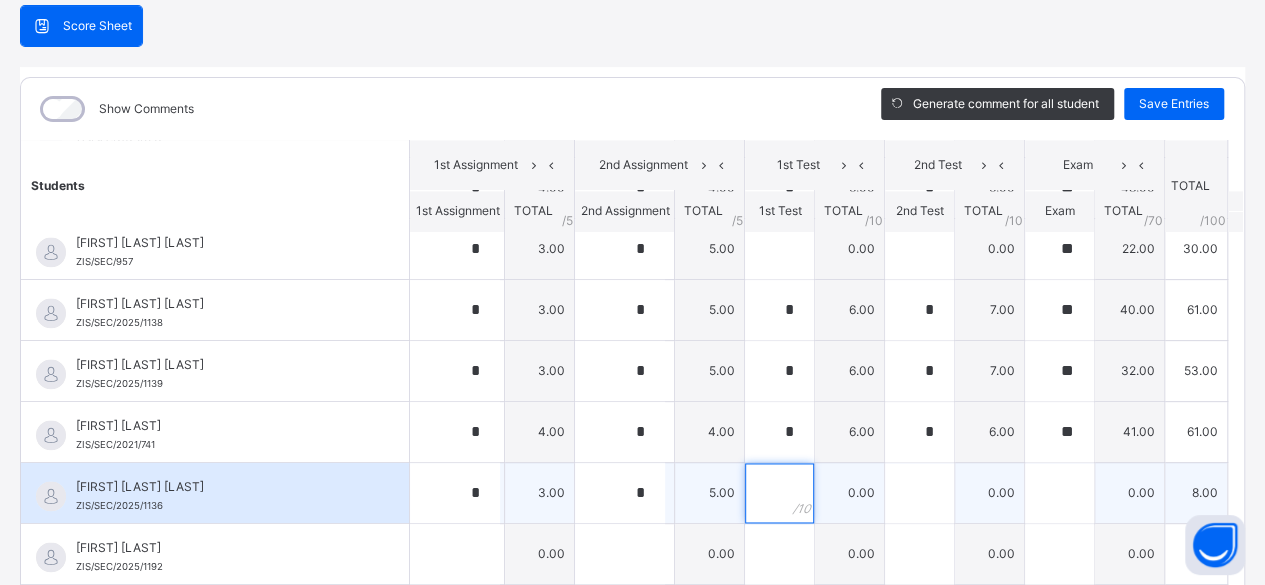 click at bounding box center [779, 493] 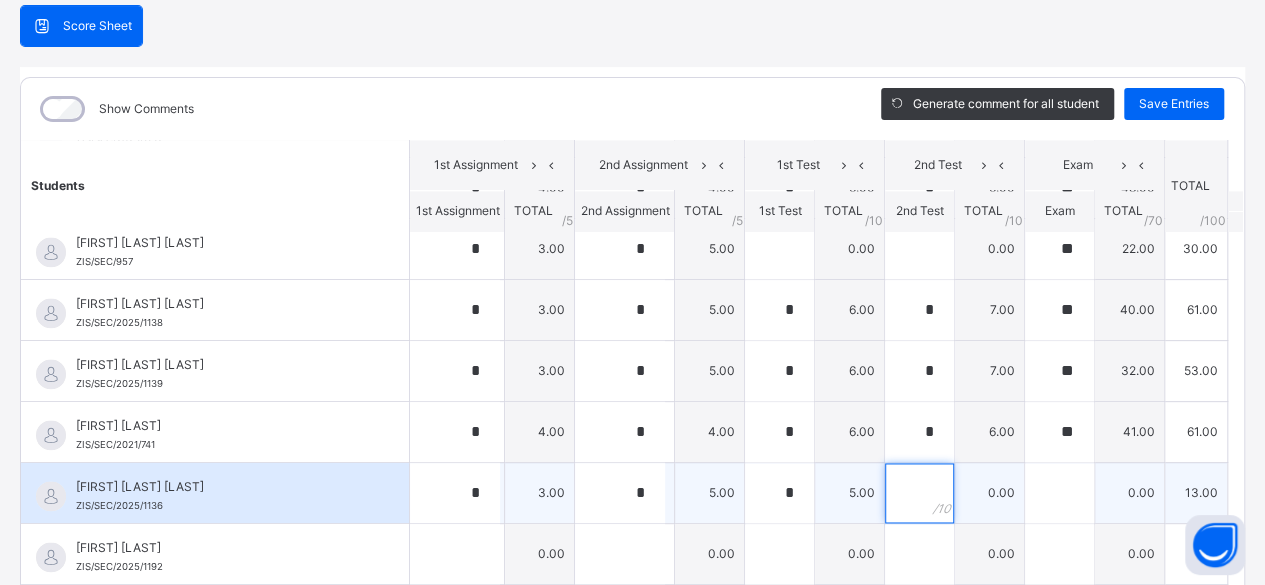 click at bounding box center (919, 493) 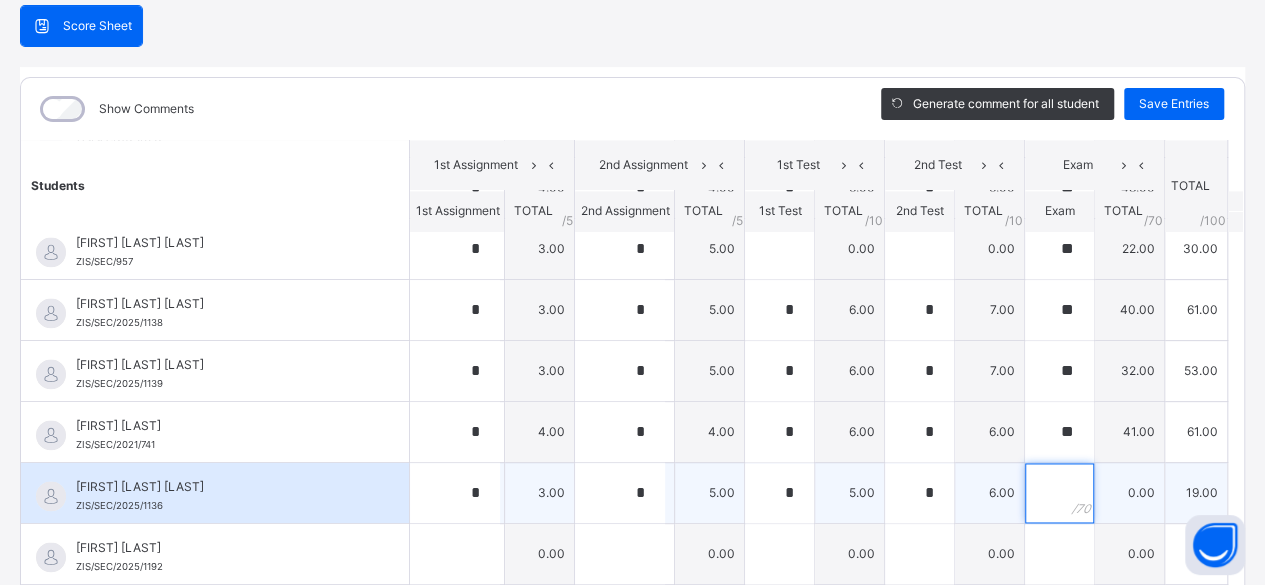 click at bounding box center [1059, 493] 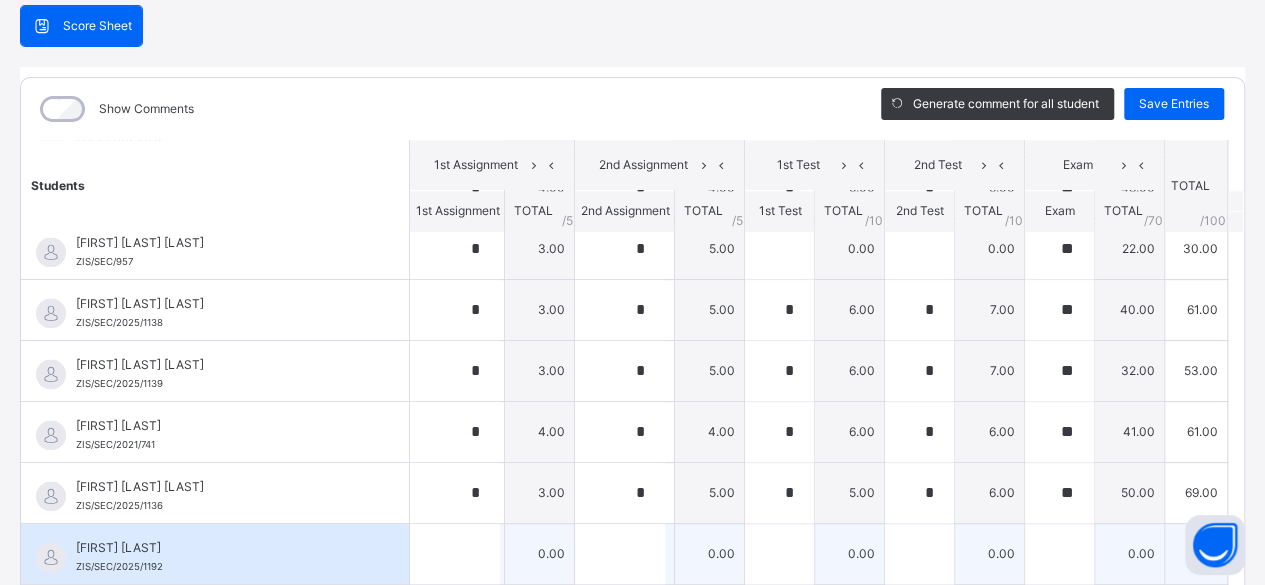 click on "[FIRST] [LAST] [IDENTIFIER]" at bounding box center (220, 557) 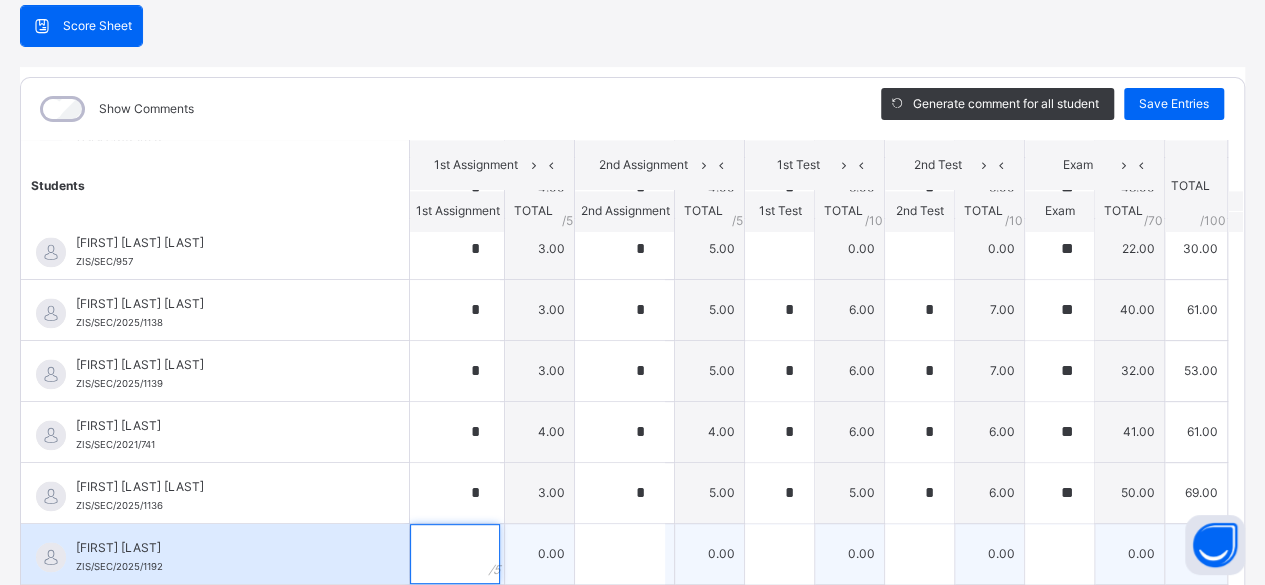 click at bounding box center [455, 554] 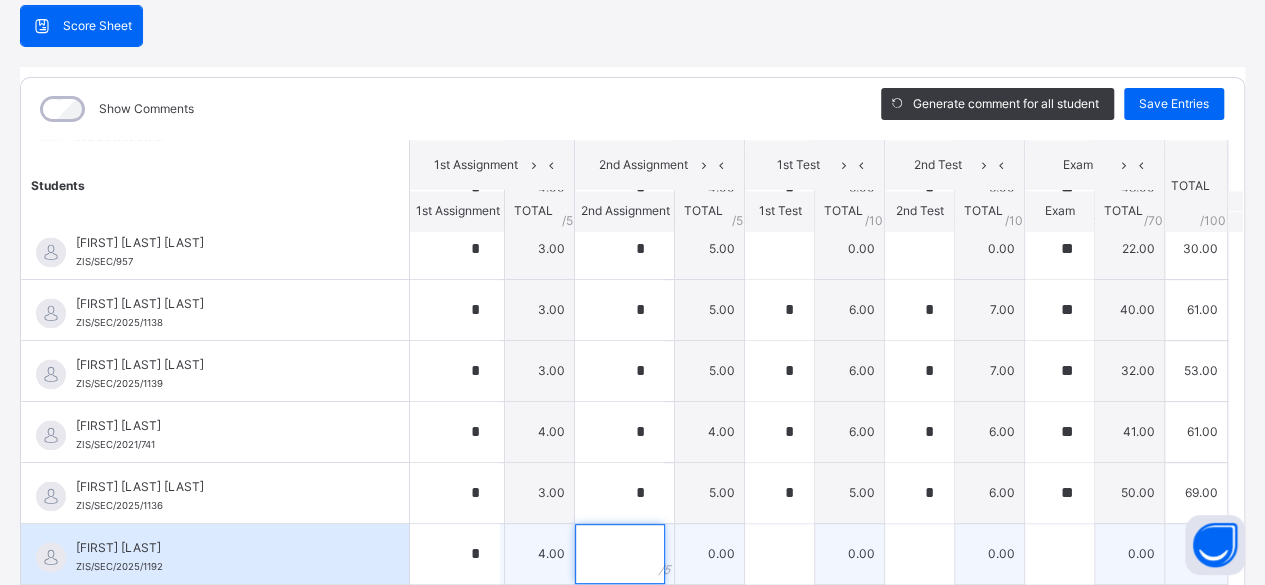 click at bounding box center [620, 554] 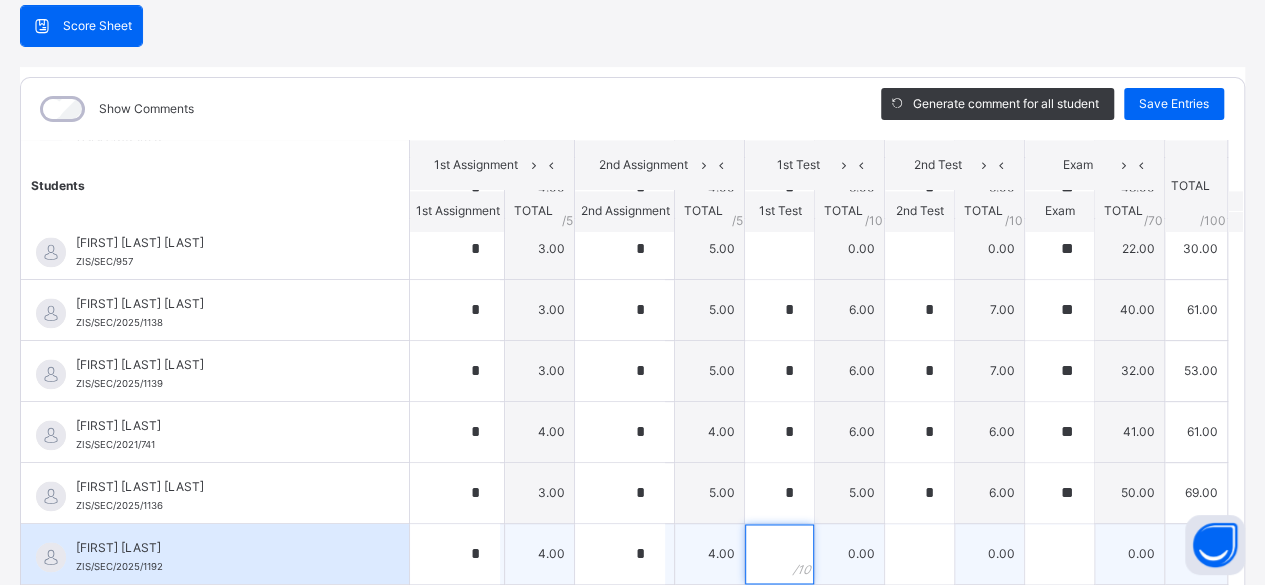 click at bounding box center [779, 554] 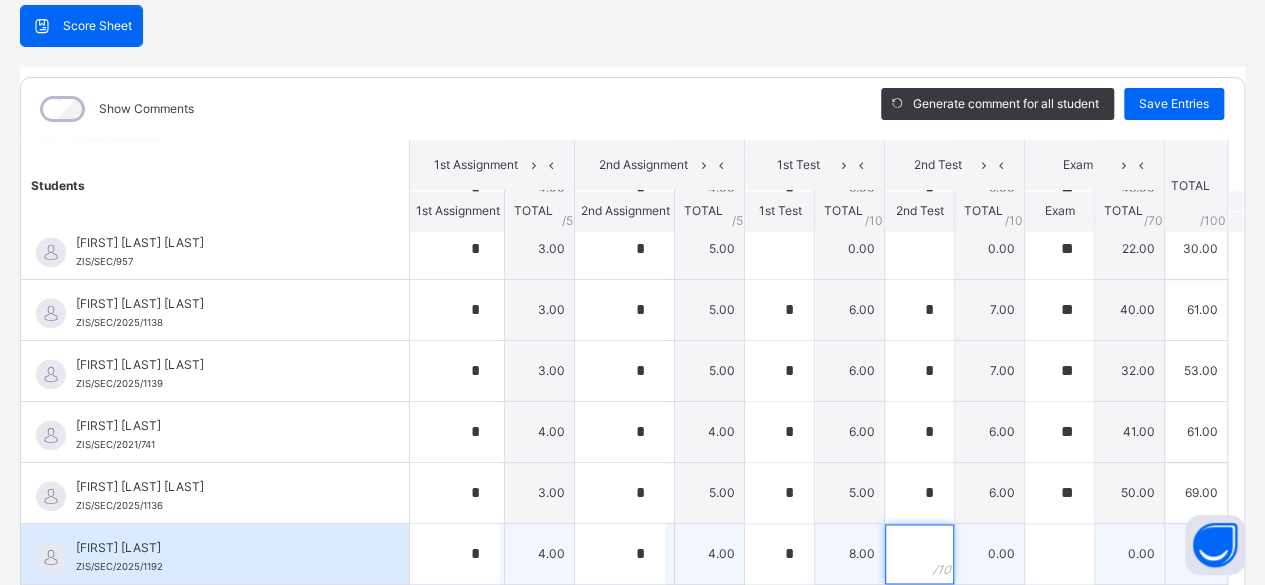 click at bounding box center (919, 554) 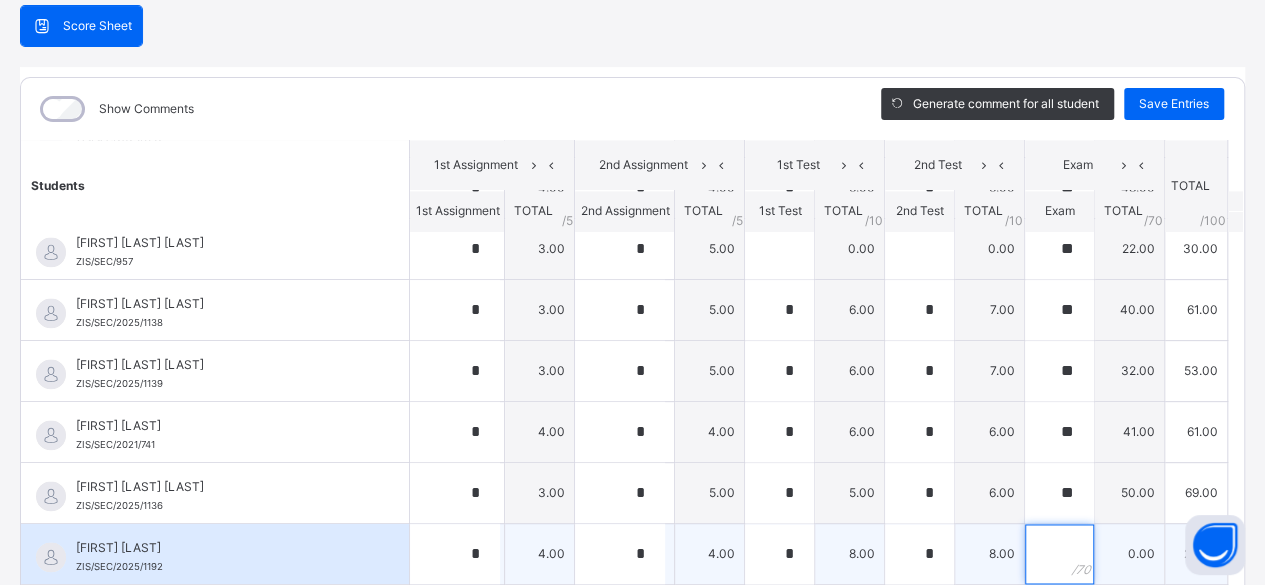 click at bounding box center (1059, 554) 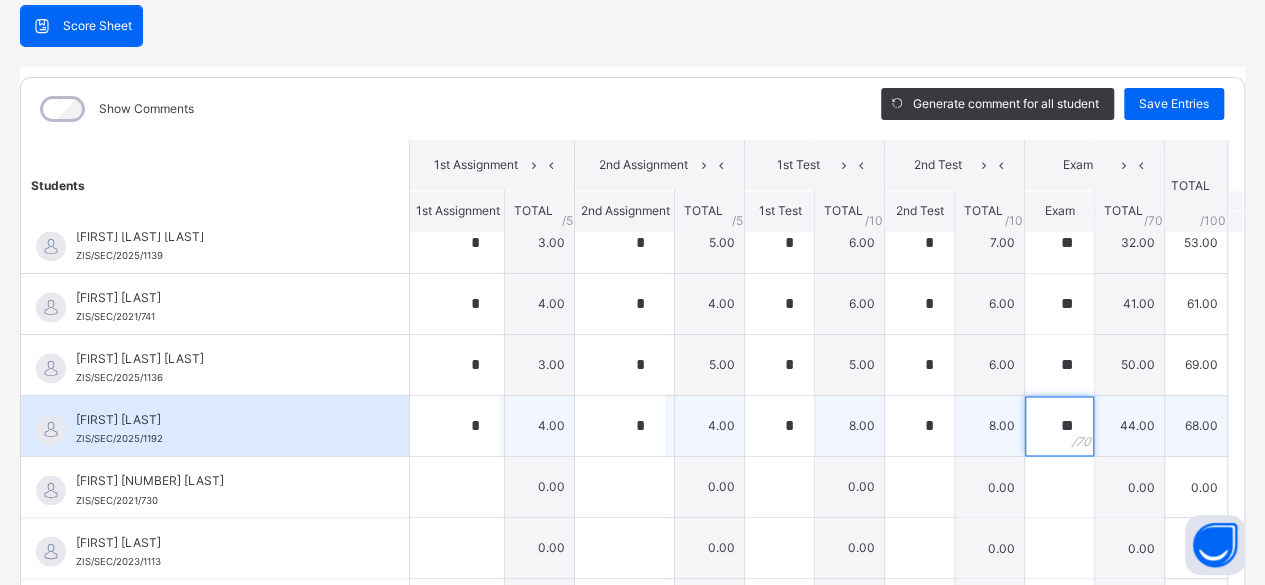 scroll, scrollTop: 1552, scrollLeft: 0, axis: vertical 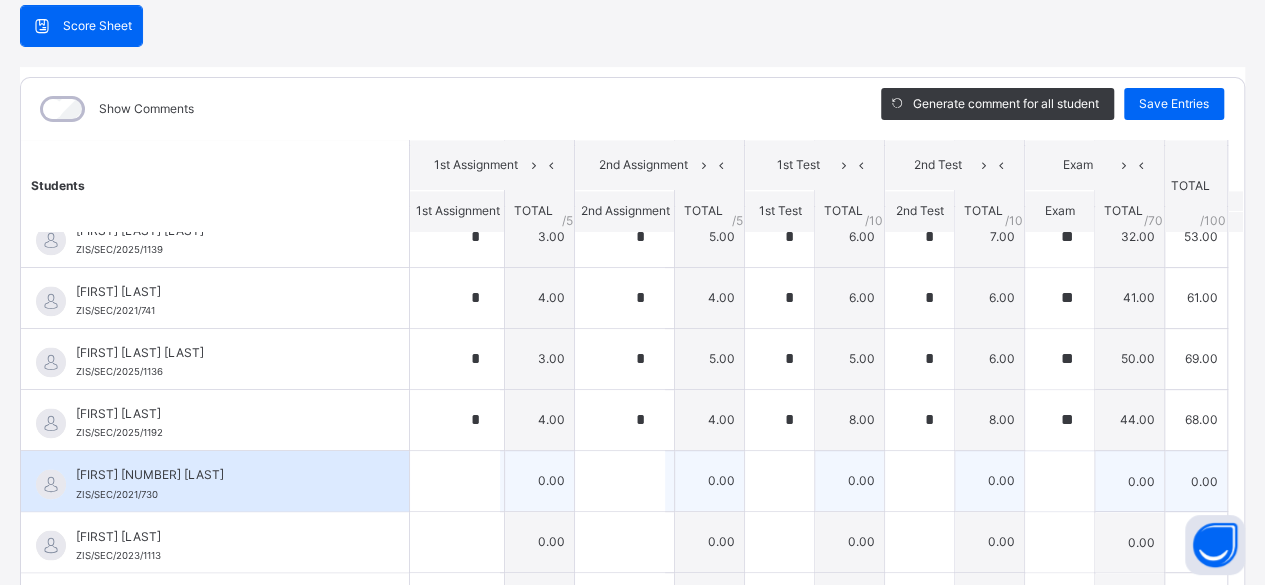 click on "[FIRST] [NUMBER] [LAST] [IDENTIFIER]" at bounding box center (220, 484) 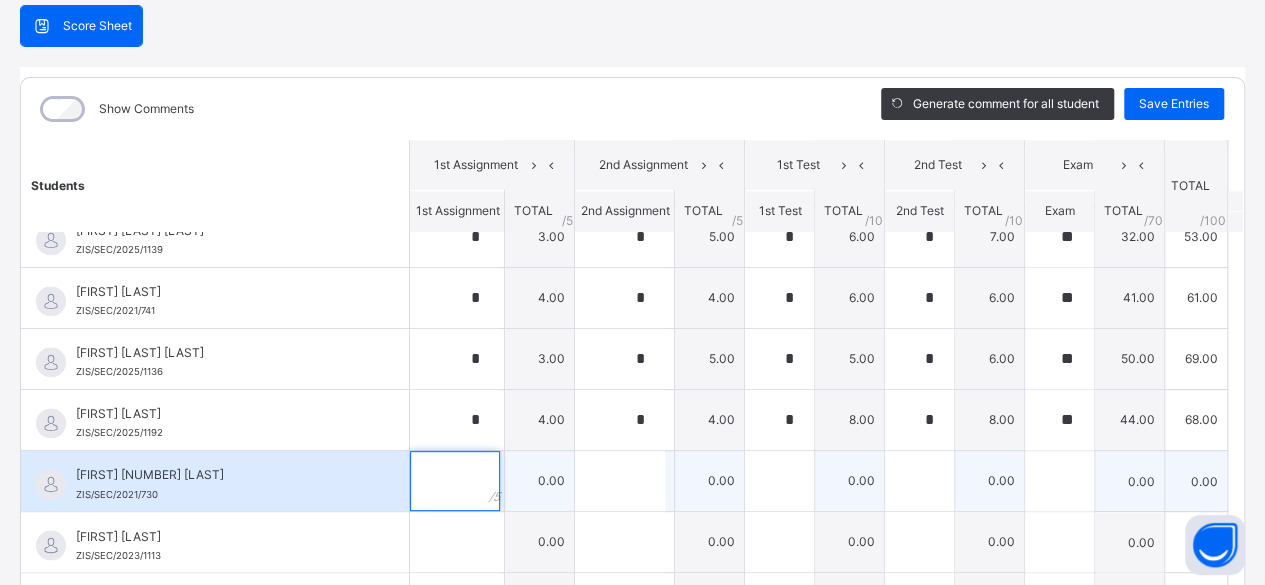 click at bounding box center [455, 481] 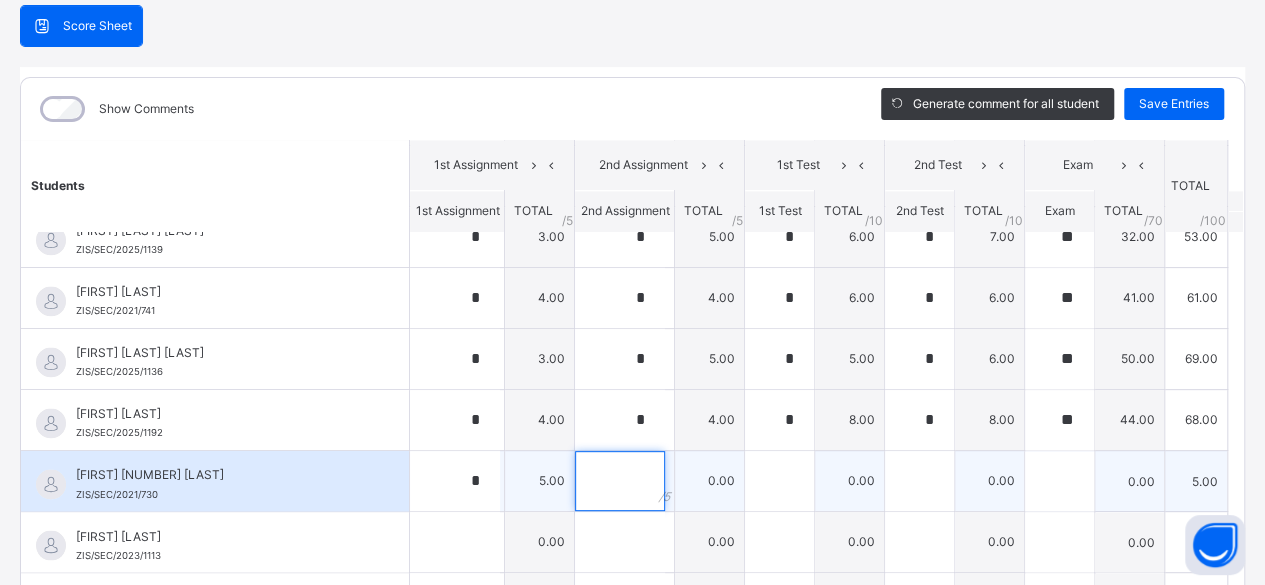 click at bounding box center [620, 481] 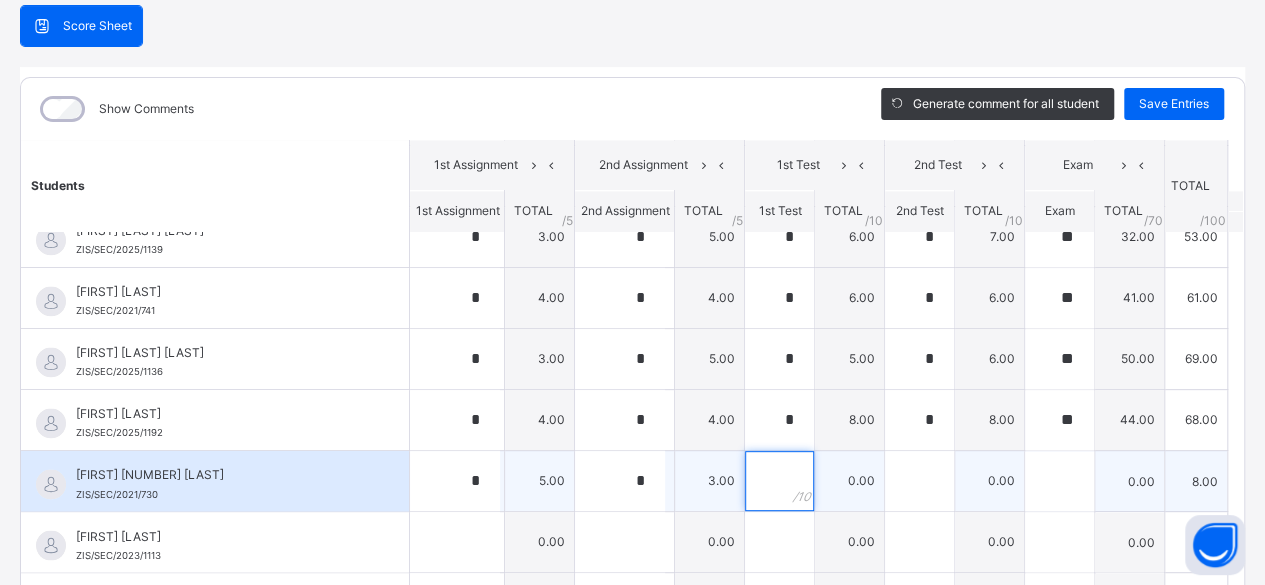 click at bounding box center (779, 481) 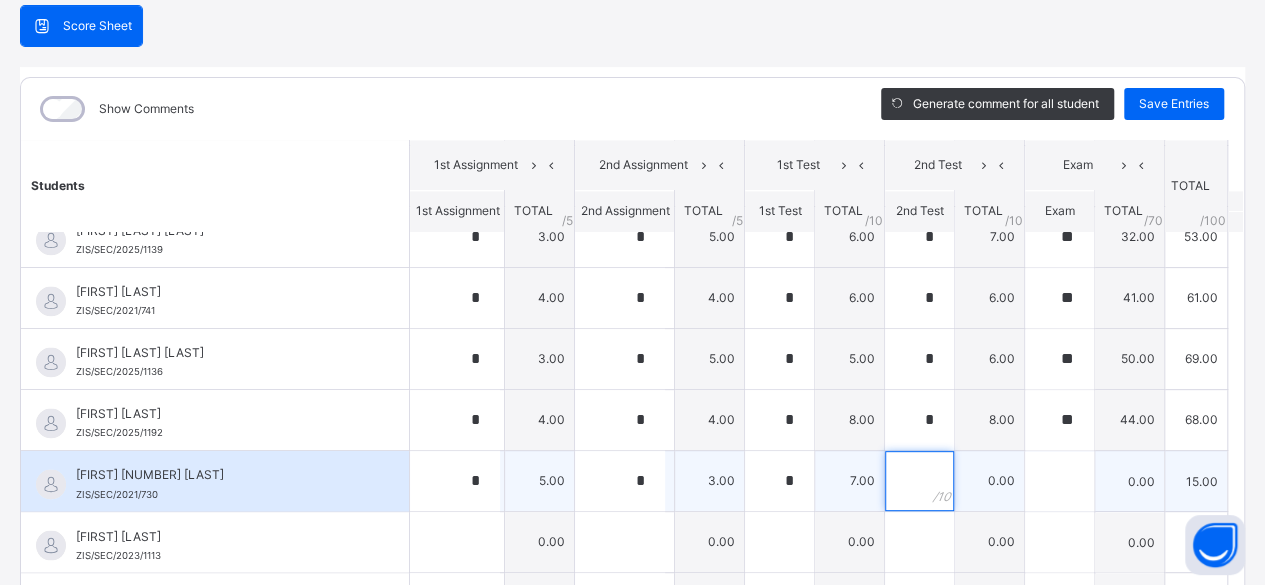 click at bounding box center [919, 481] 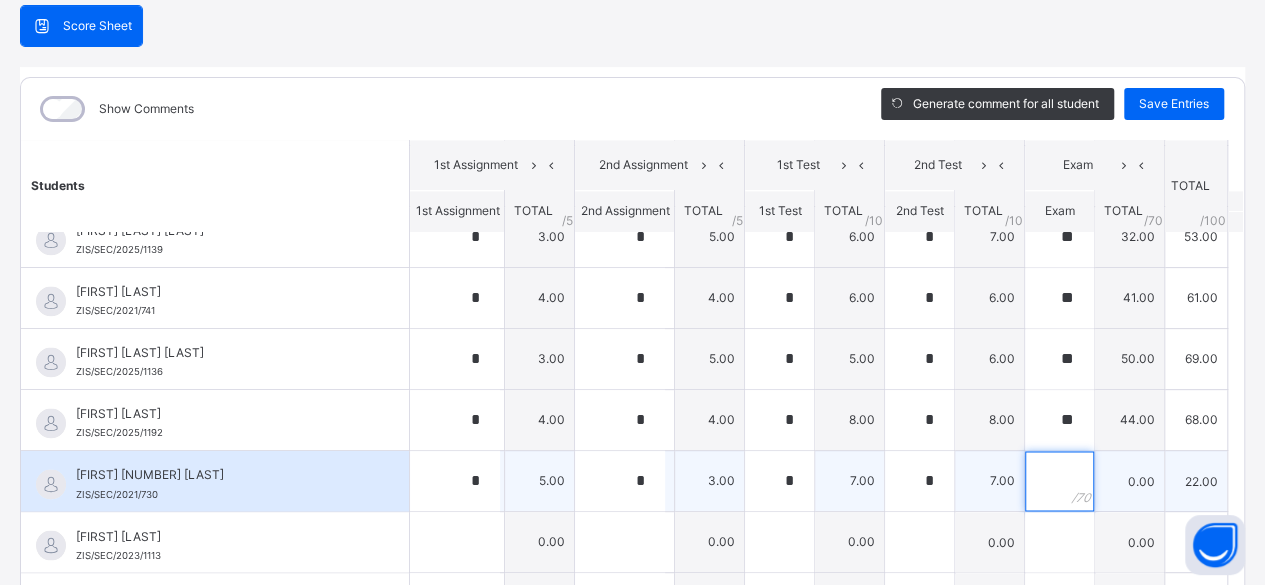 click at bounding box center (1059, 481) 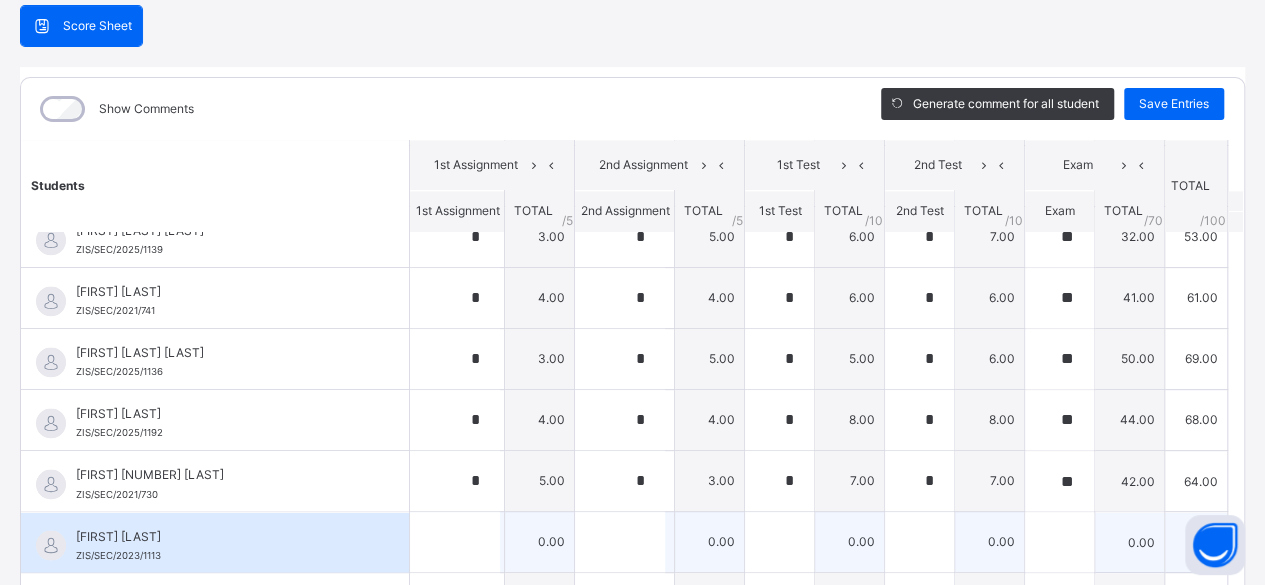 click on "[FIRST] [LAST]" at bounding box center [220, 536] 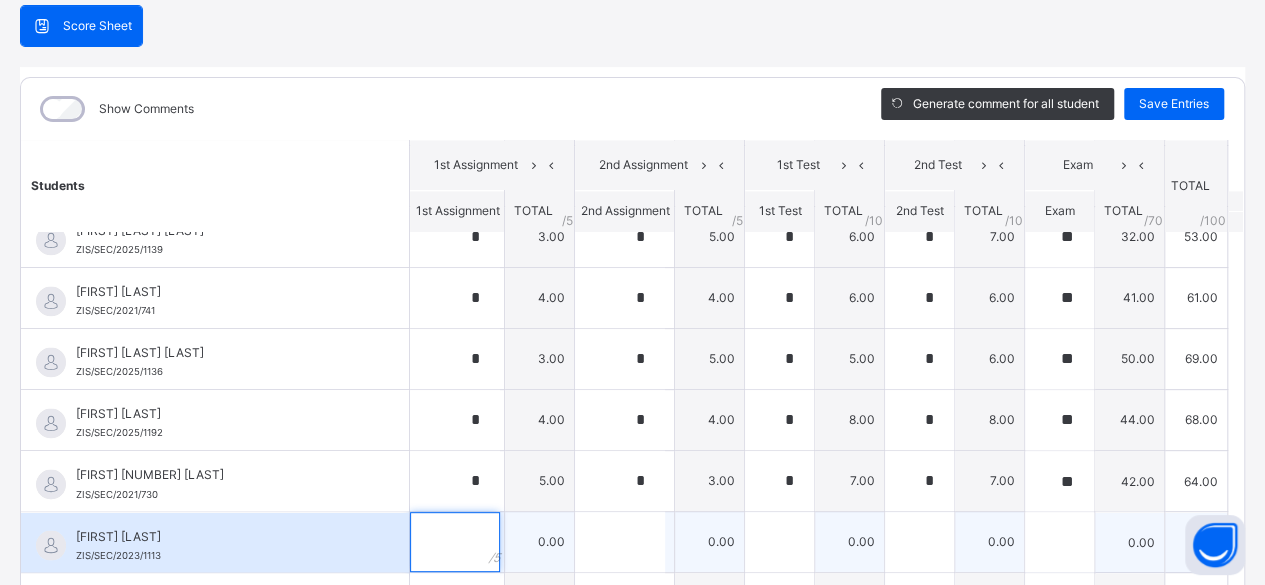 click at bounding box center [455, 542] 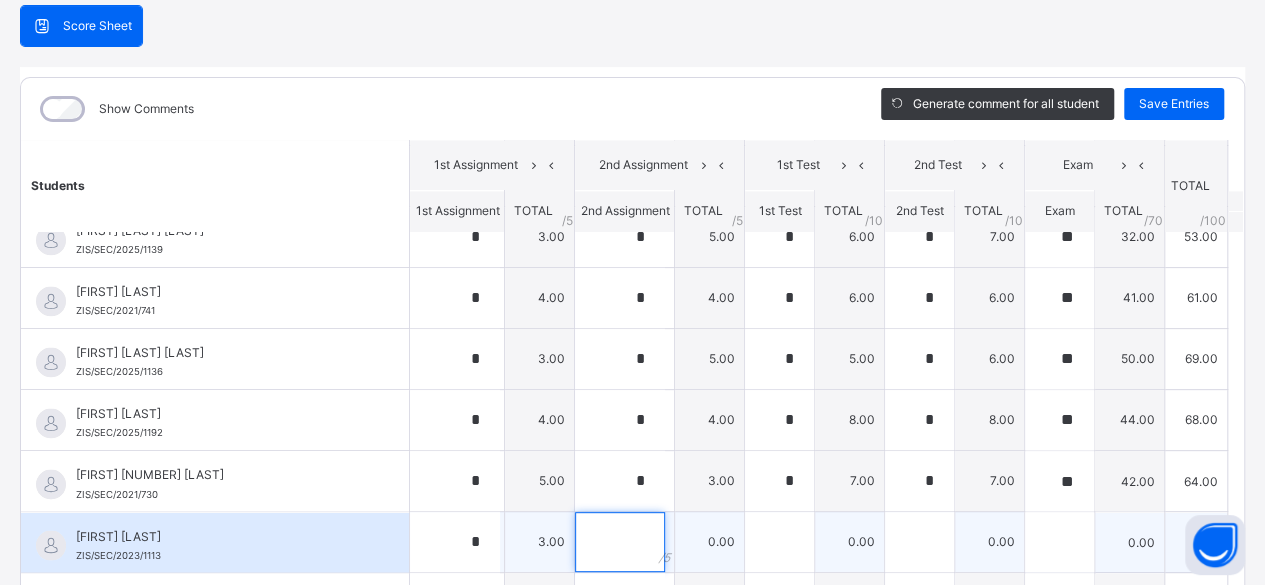 click at bounding box center [620, 542] 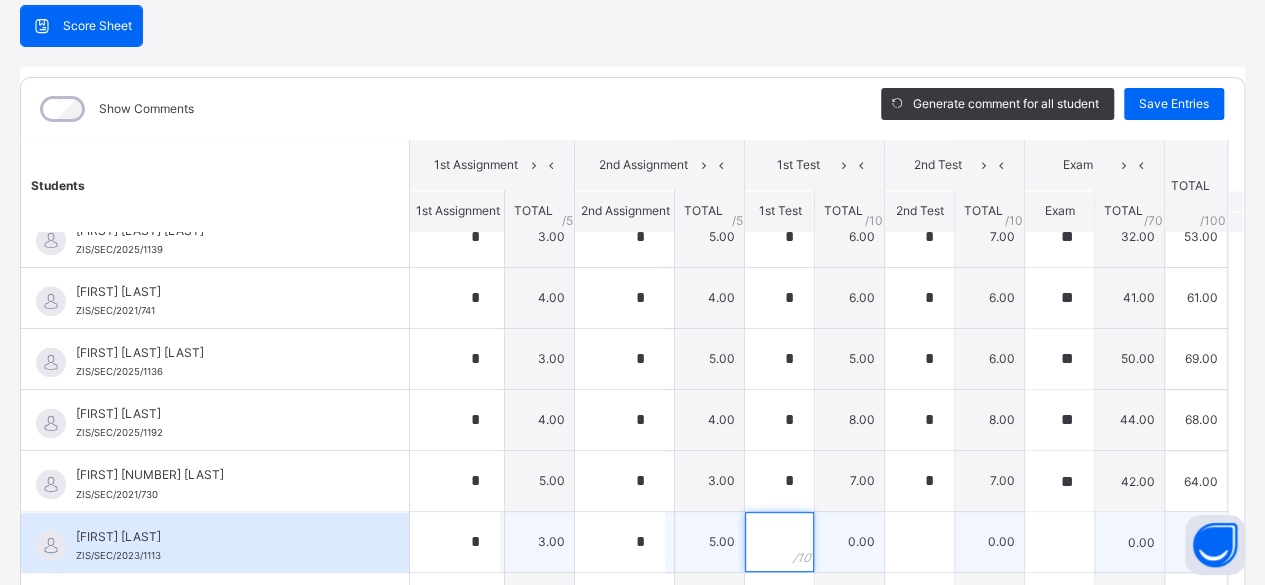 click at bounding box center [779, 542] 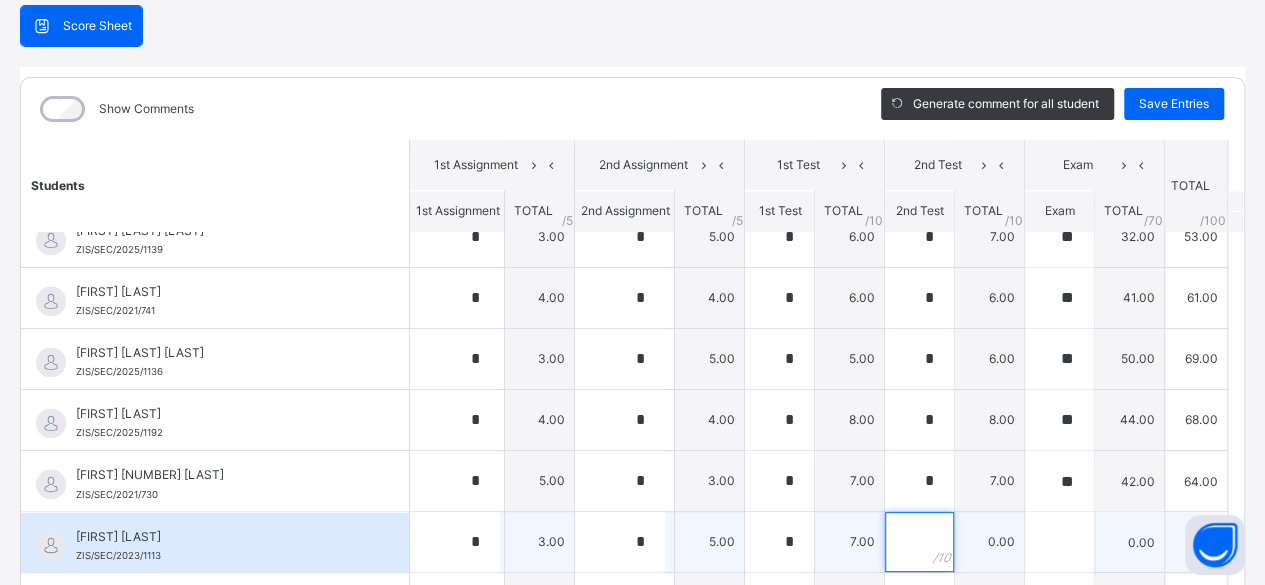 click at bounding box center (919, 542) 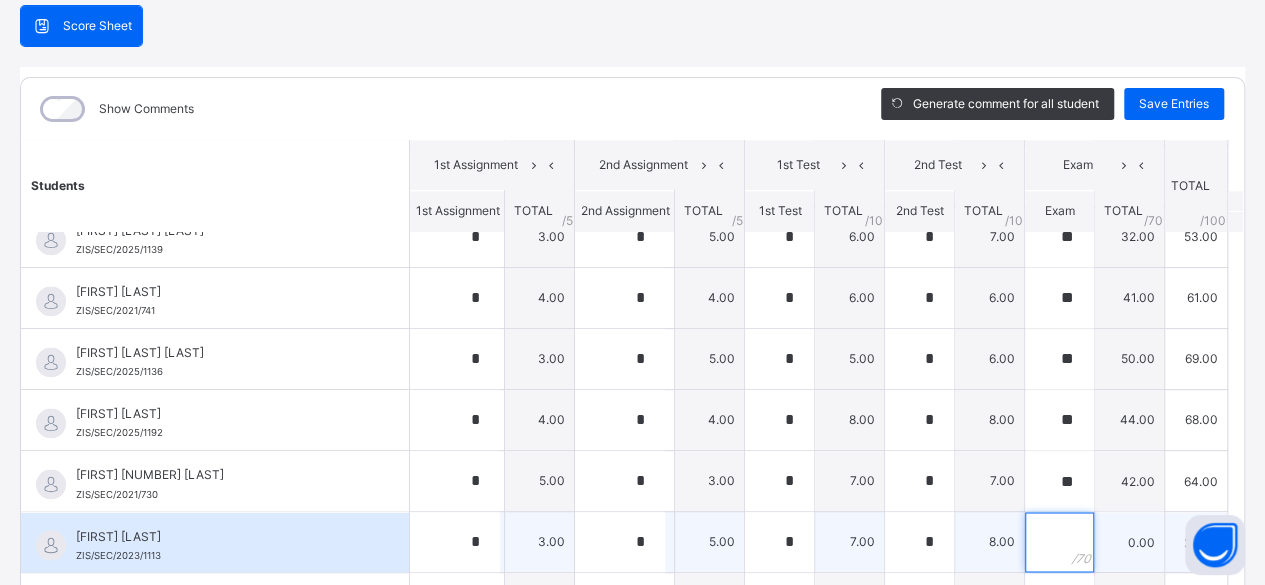 click at bounding box center (1059, 542) 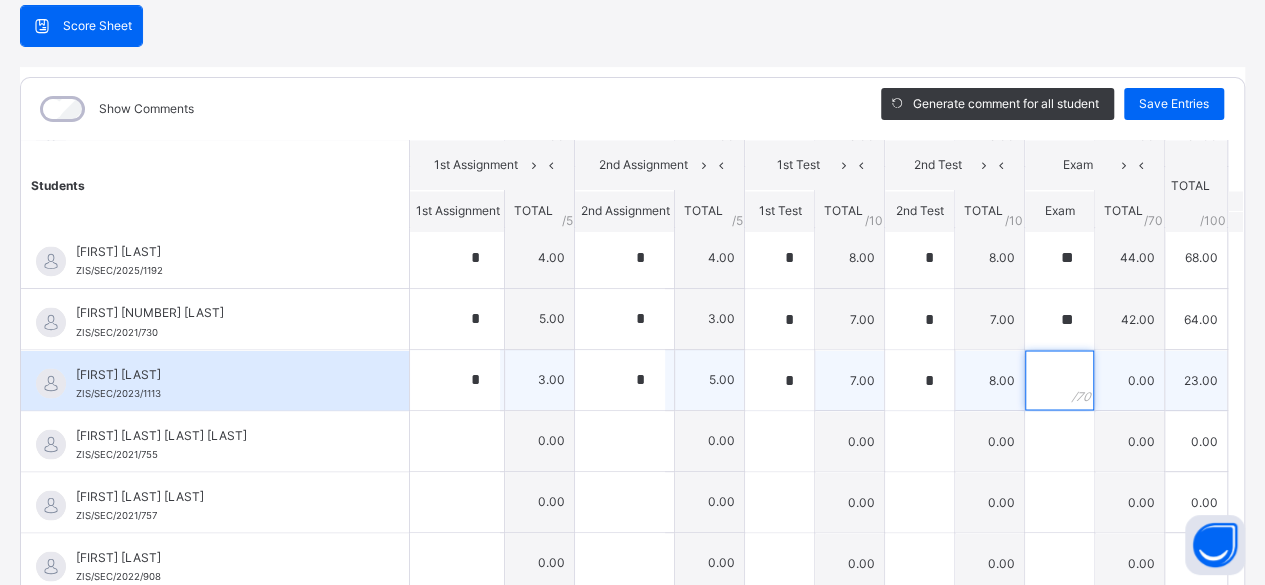scroll, scrollTop: 1716, scrollLeft: 0, axis: vertical 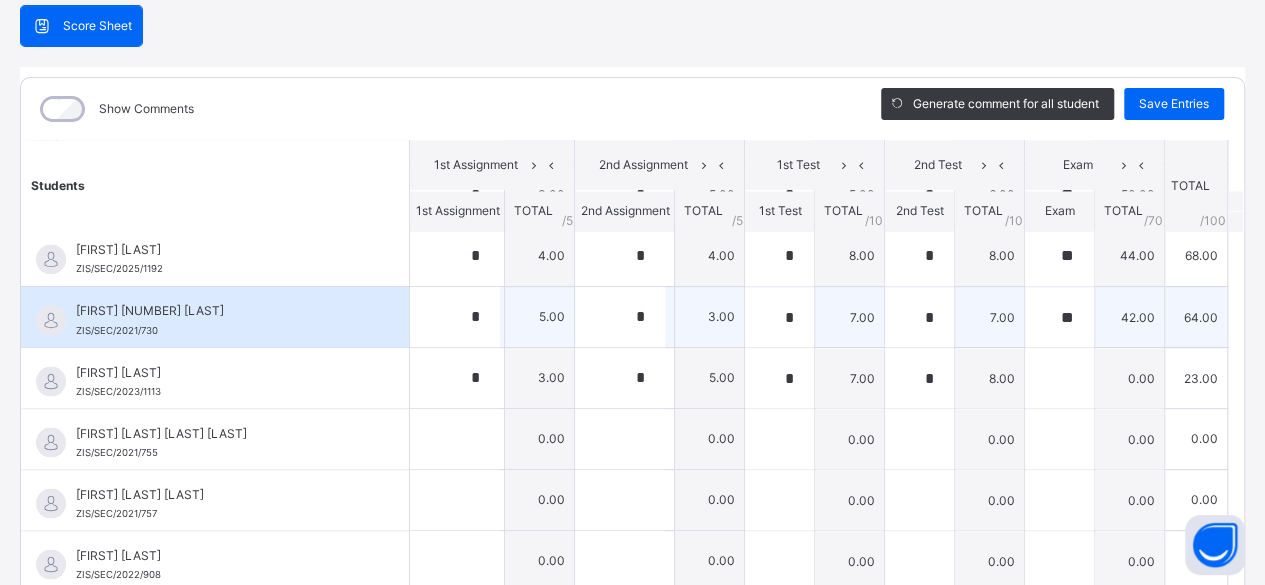 click on "[FIRST] [NUMBER] [LAST] [IDENTIFIER] [FIRST] [NUMBER] [LAST] [IDENTIFIER]" at bounding box center (215, 316) 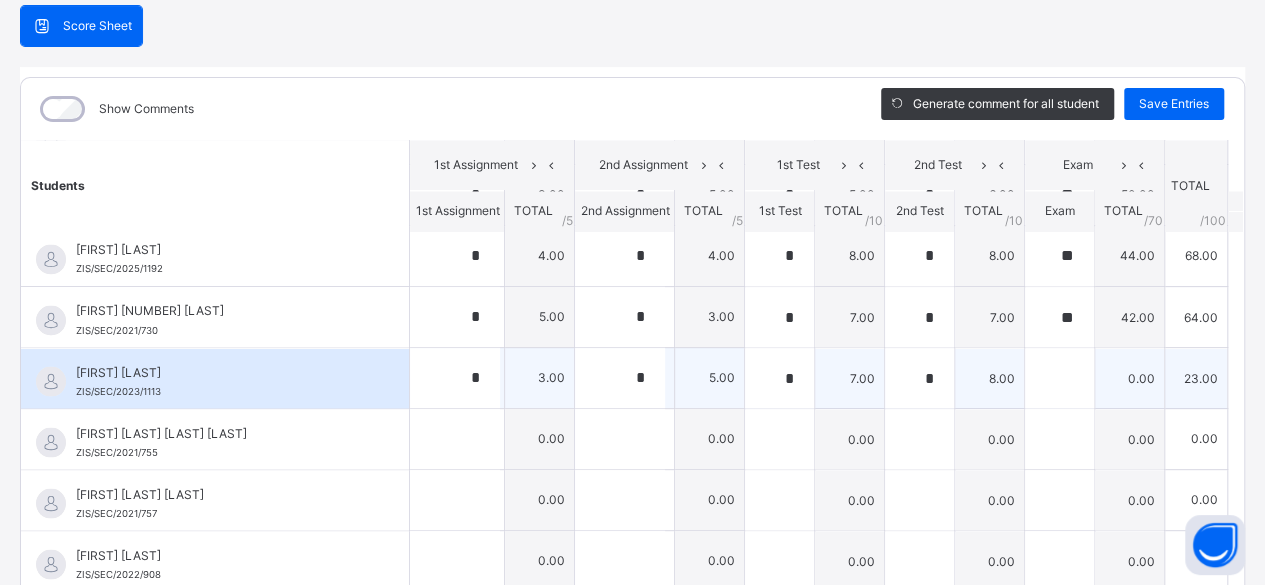 click on "[FIRST] [LAST] [IDENTIFIER]" at bounding box center (220, 381) 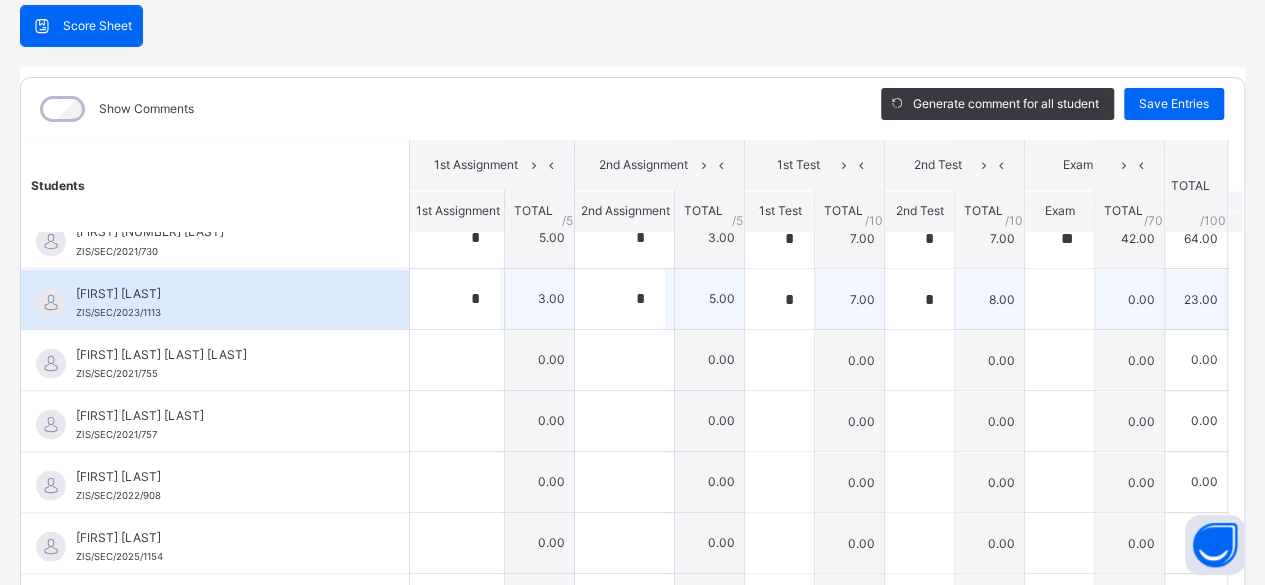 scroll, scrollTop: 1788, scrollLeft: 0, axis: vertical 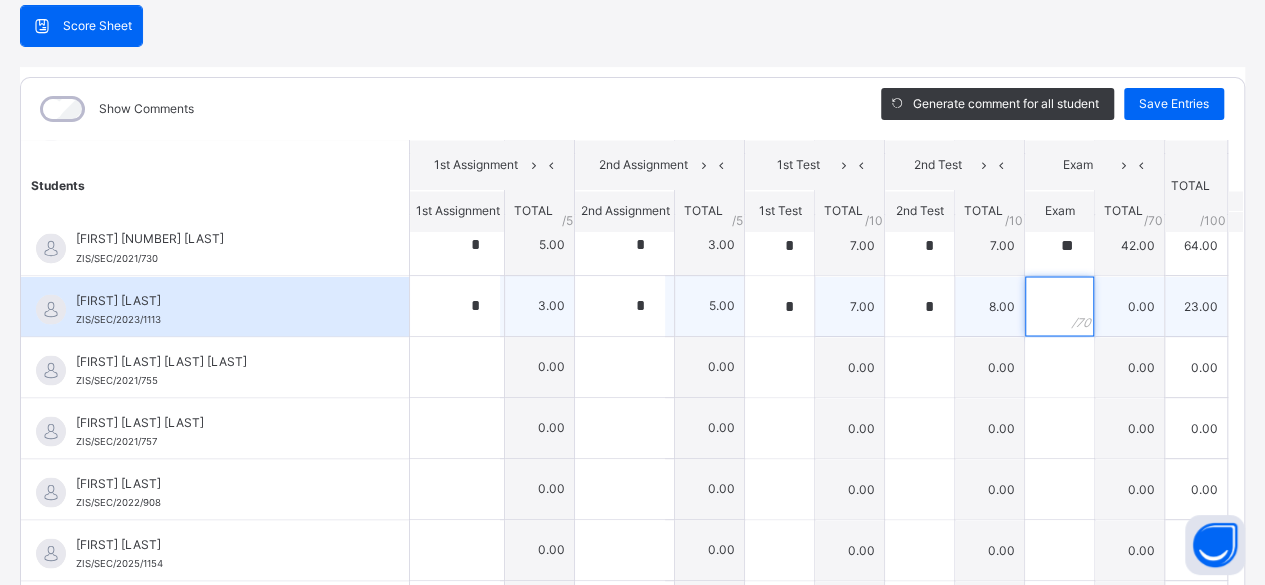 click at bounding box center (1059, 306) 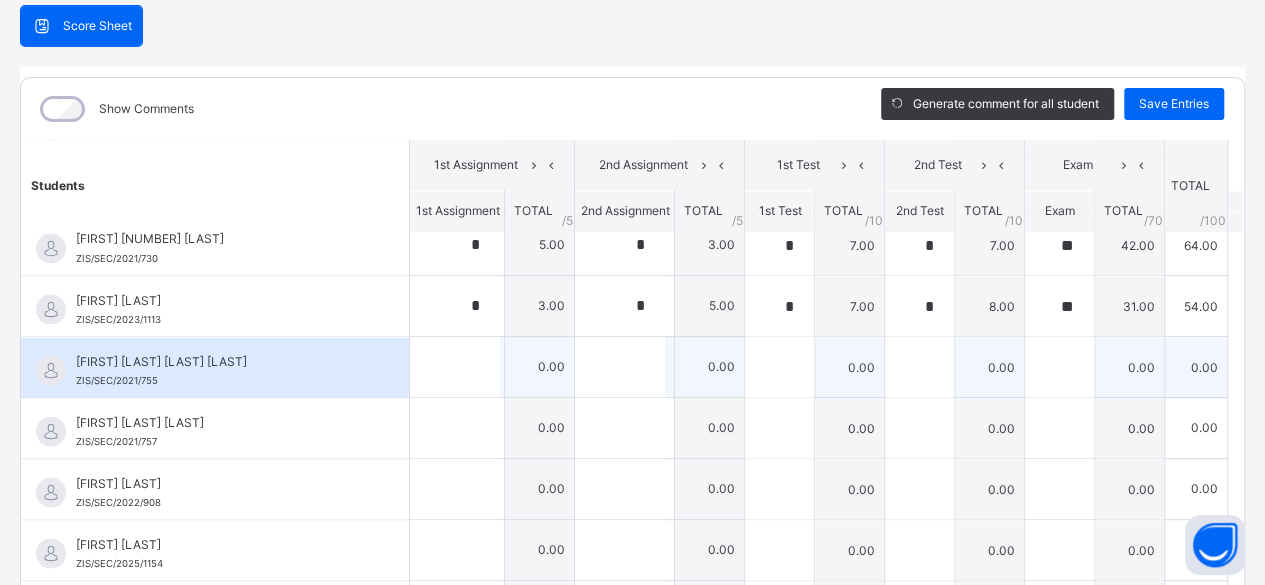click on "[FIRST] [LAST] [LAST] [LAST]" at bounding box center [220, 361] 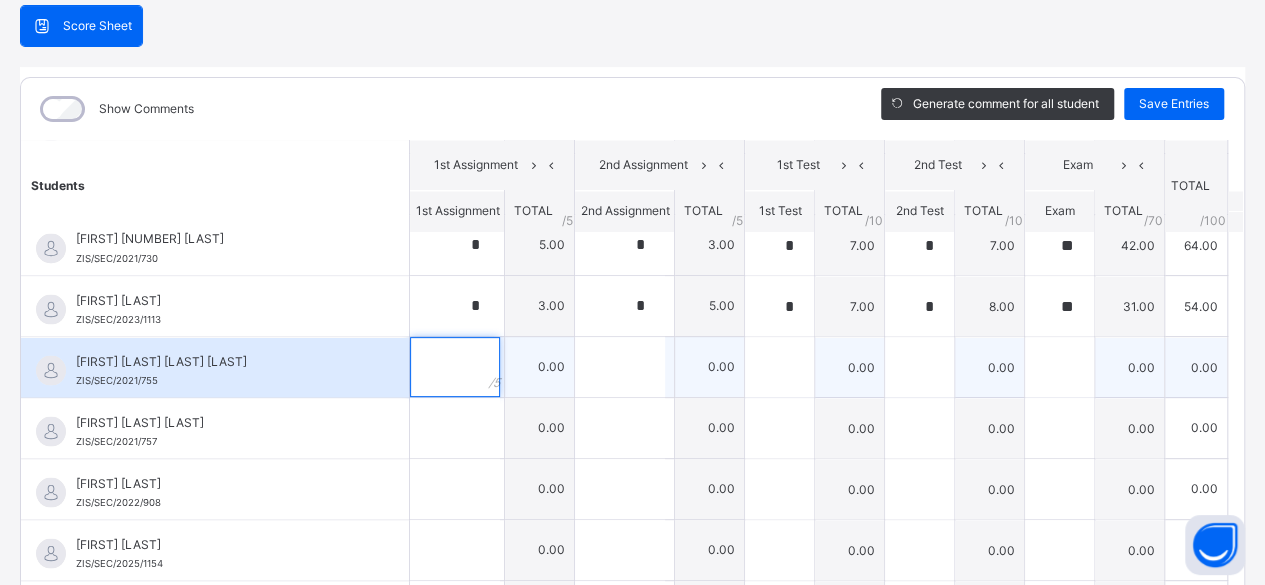 click at bounding box center [455, 367] 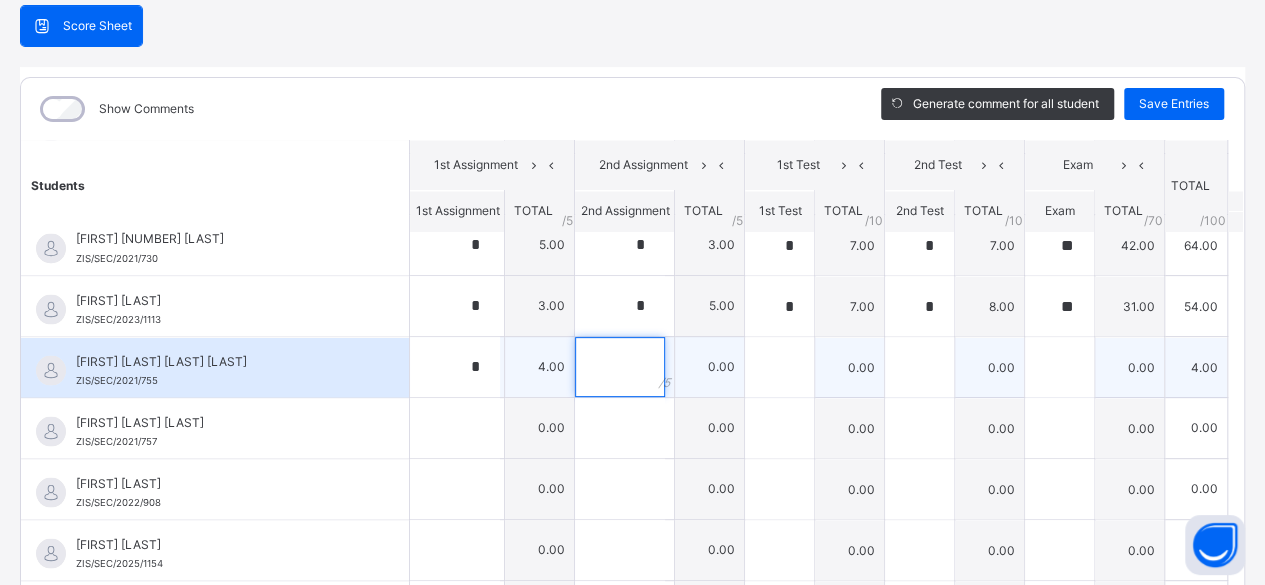 click at bounding box center [620, 367] 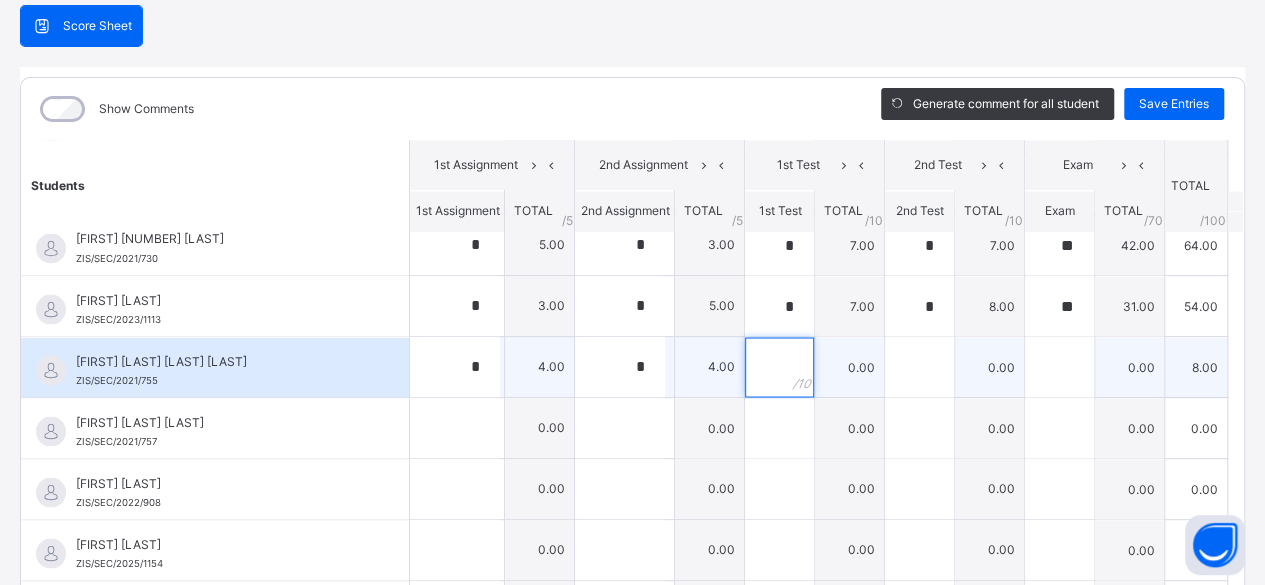 click at bounding box center (779, 367) 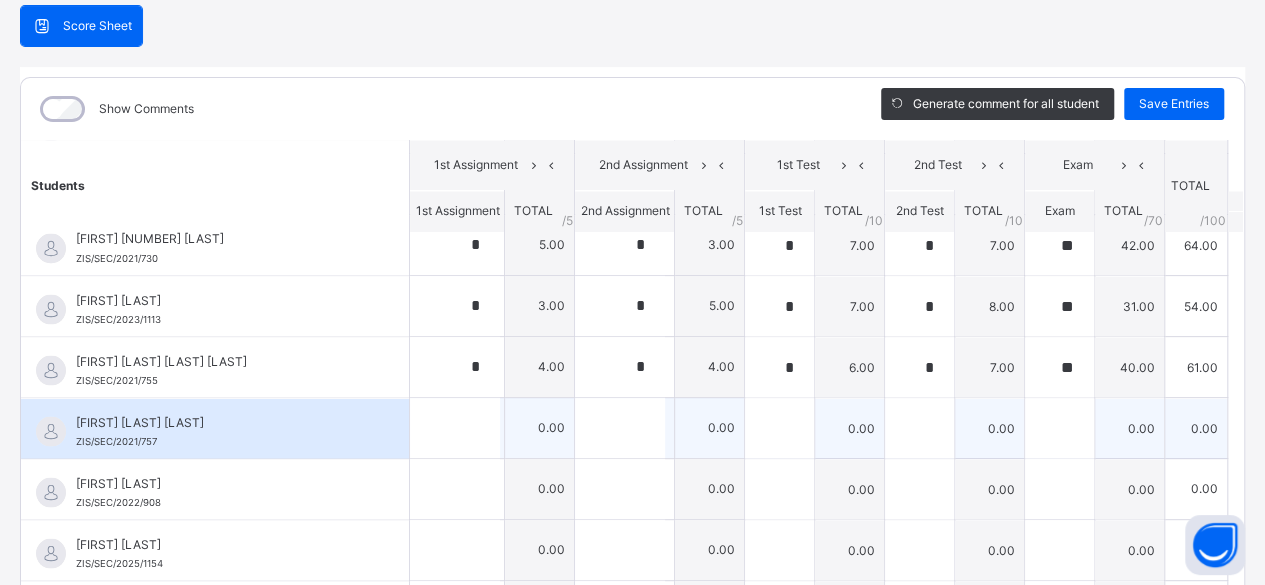 click on "[FIRST] [LAST] [LAST]" at bounding box center [220, 422] 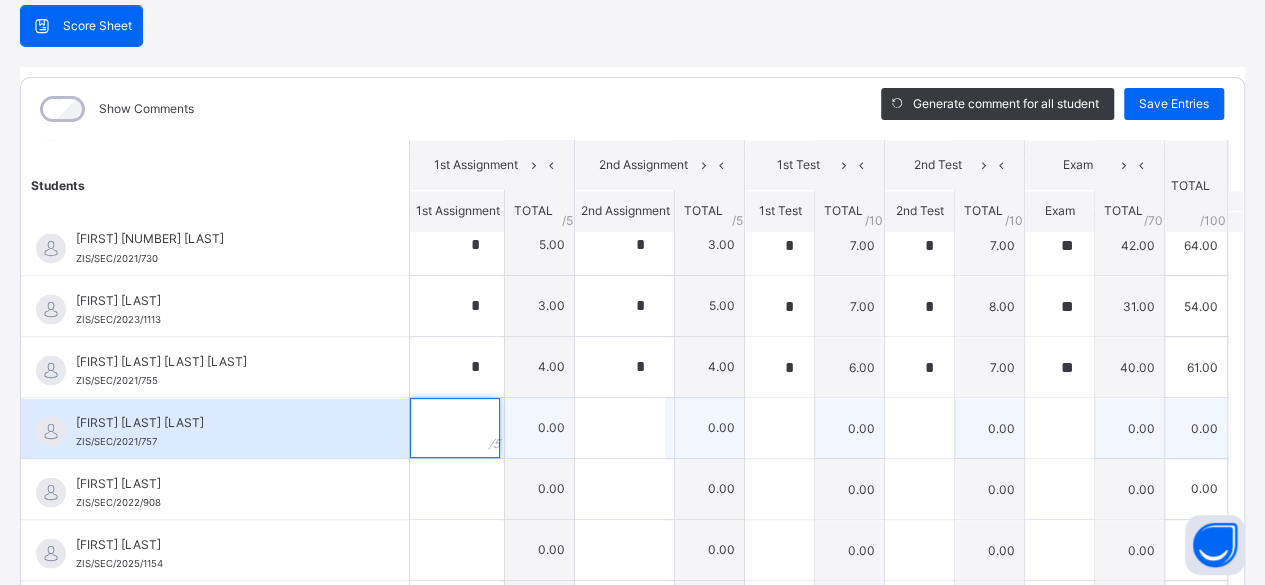 click at bounding box center (455, 428) 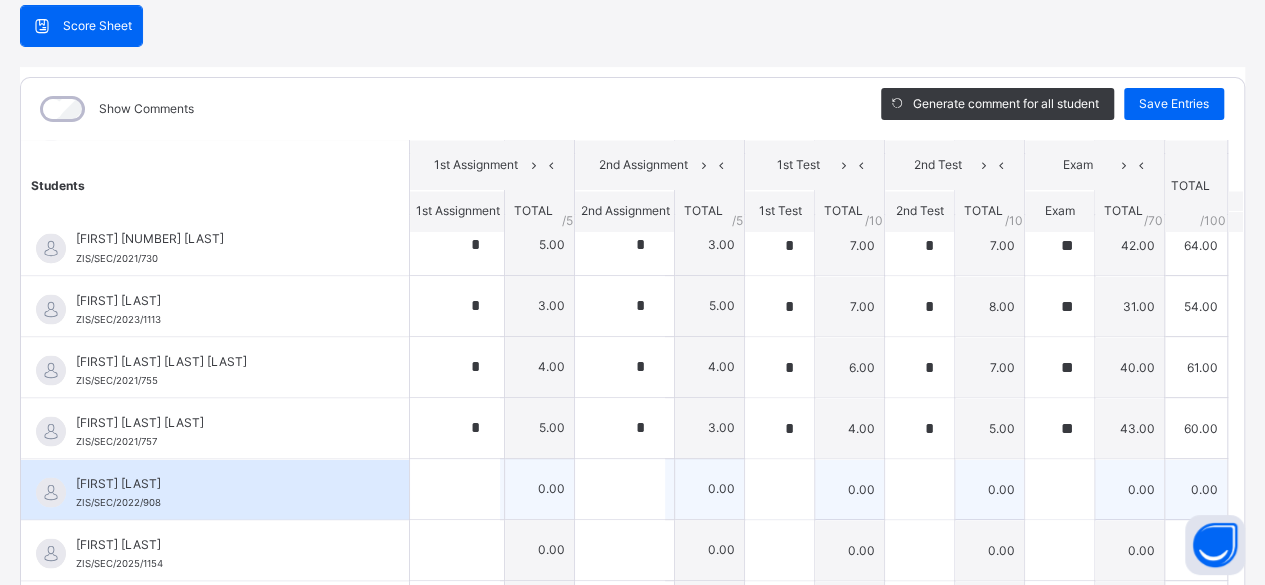 click on "[FIRST] [LAST]" at bounding box center [220, 483] 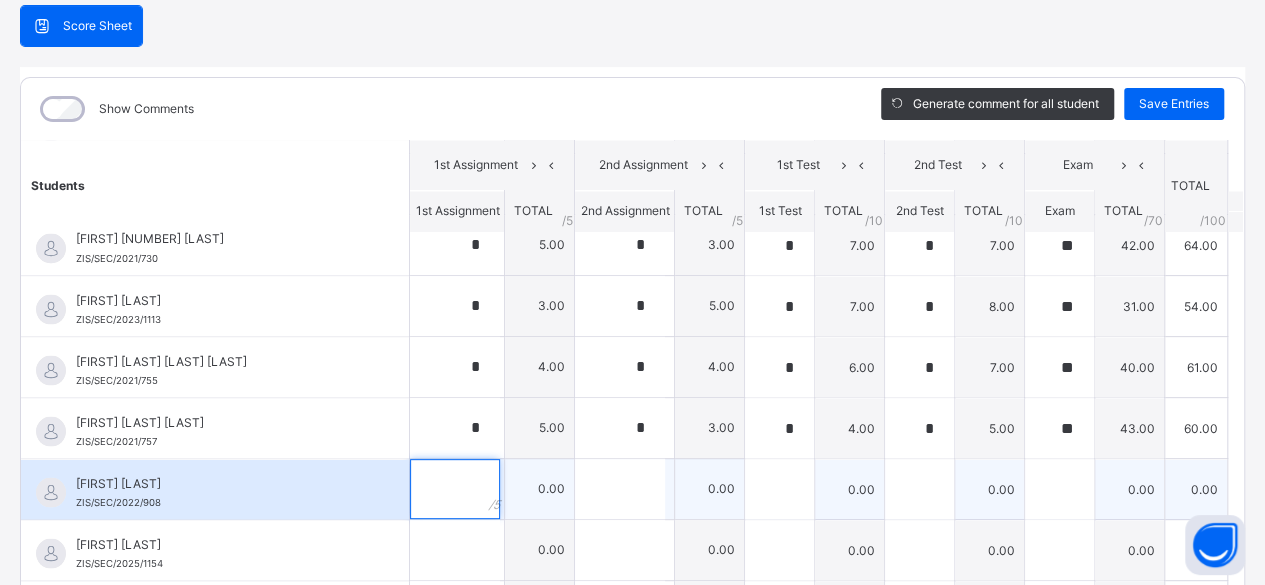 click at bounding box center (455, 489) 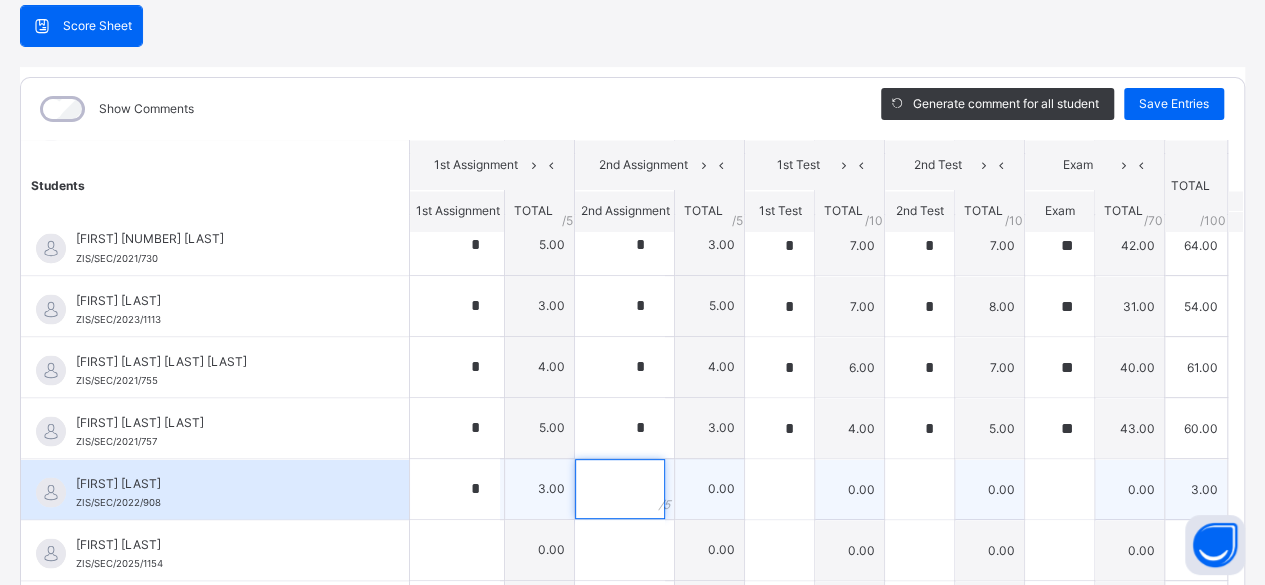 click at bounding box center (620, 489) 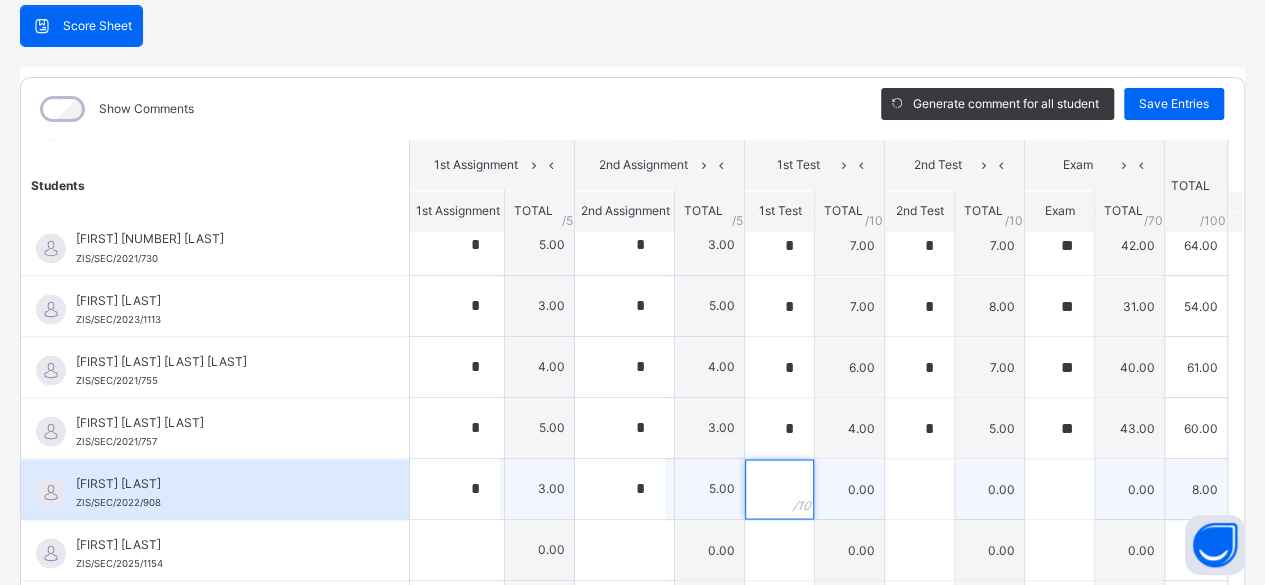 click at bounding box center (779, 489) 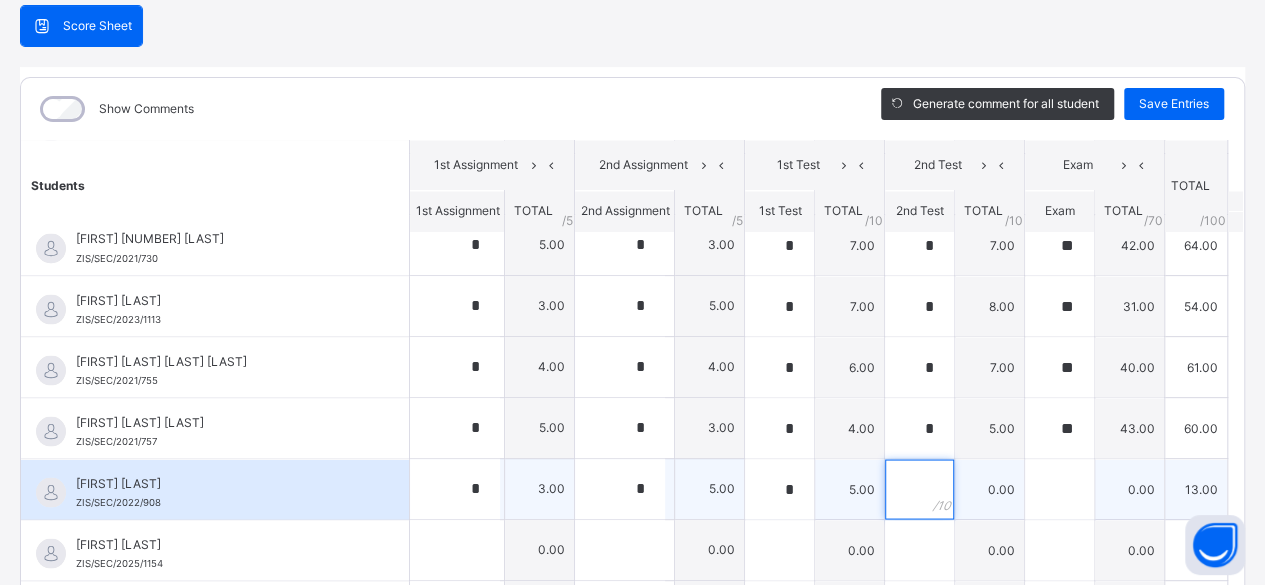 click at bounding box center [919, 489] 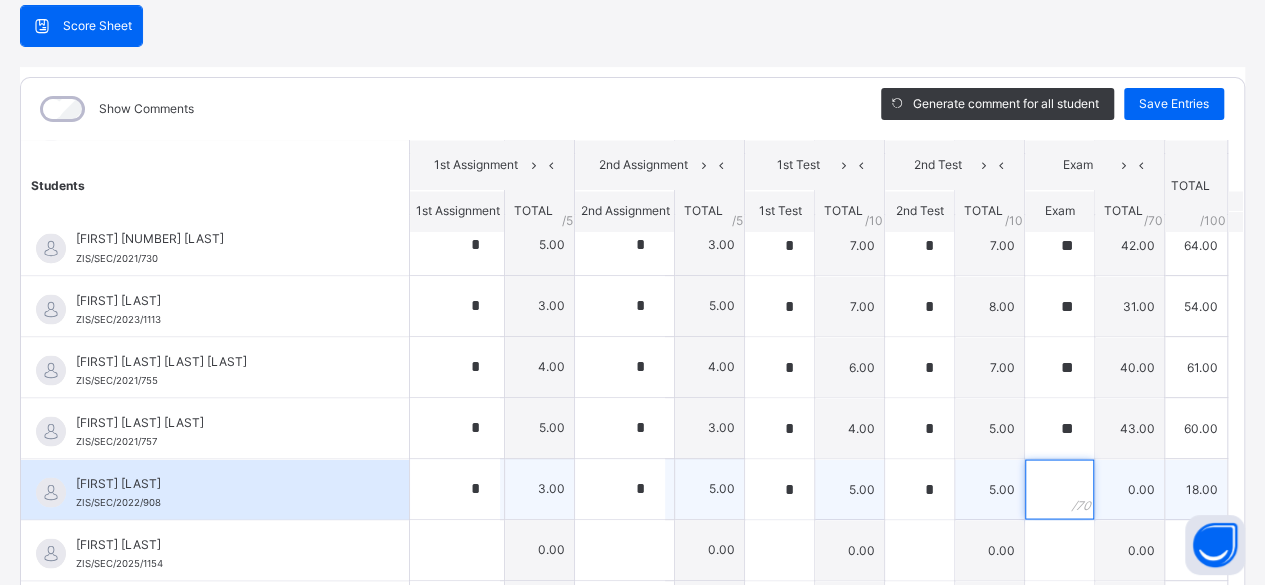 click at bounding box center [1059, 489] 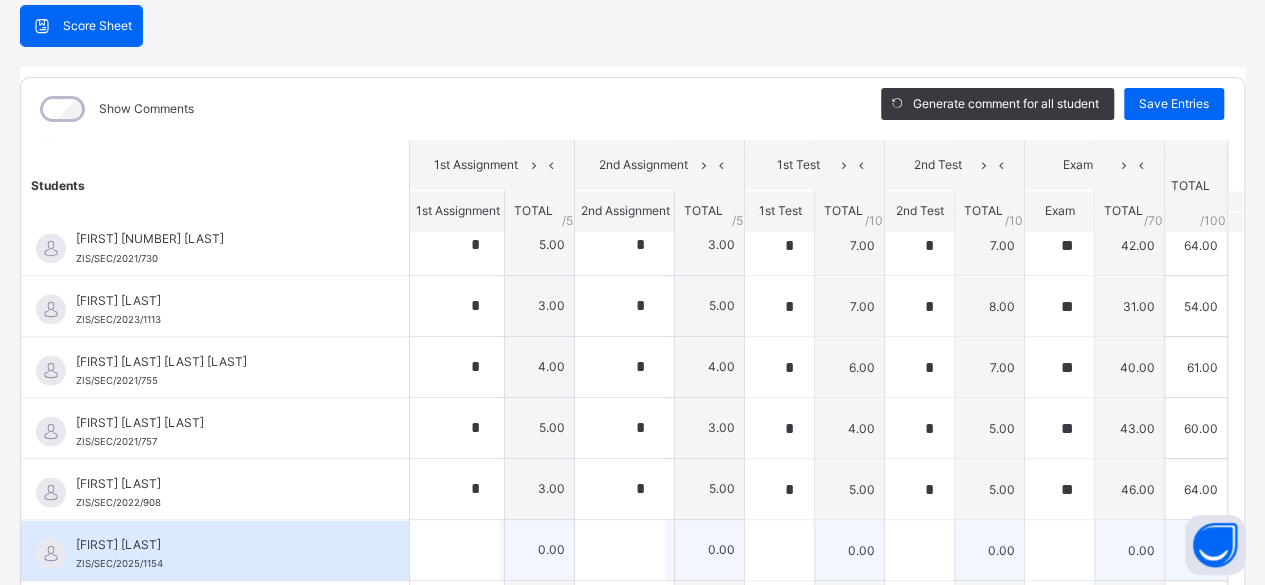 click on "[FIRST] [LAST]" at bounding box center (220, 544) 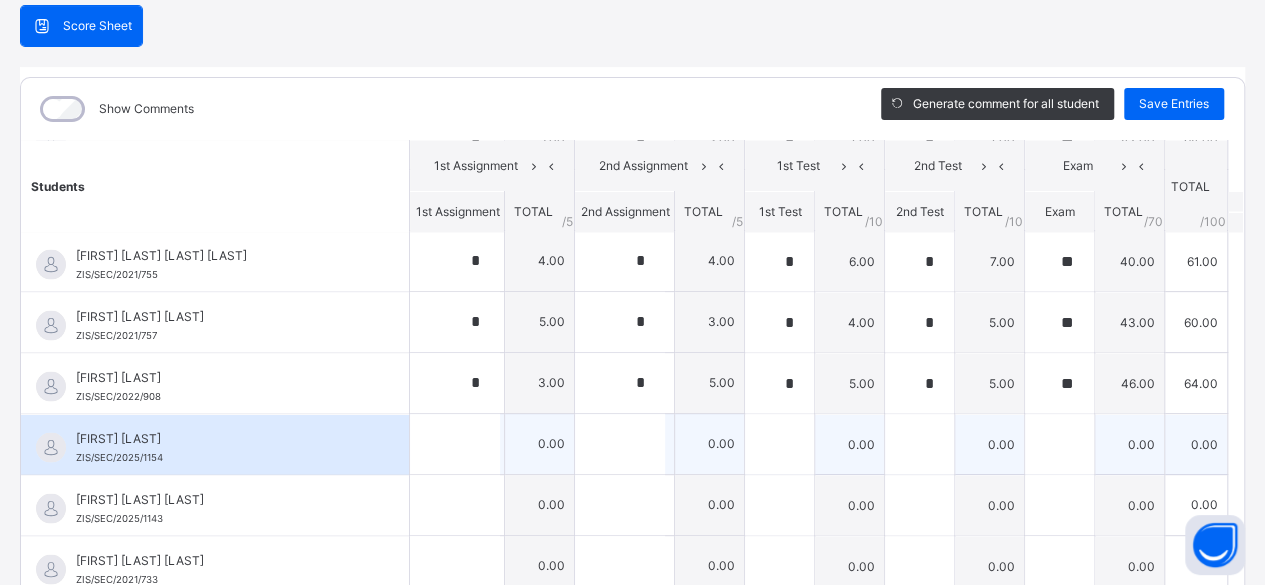 scroll, scrollTop: 1904, scrollLeft: 0, axis: vertical 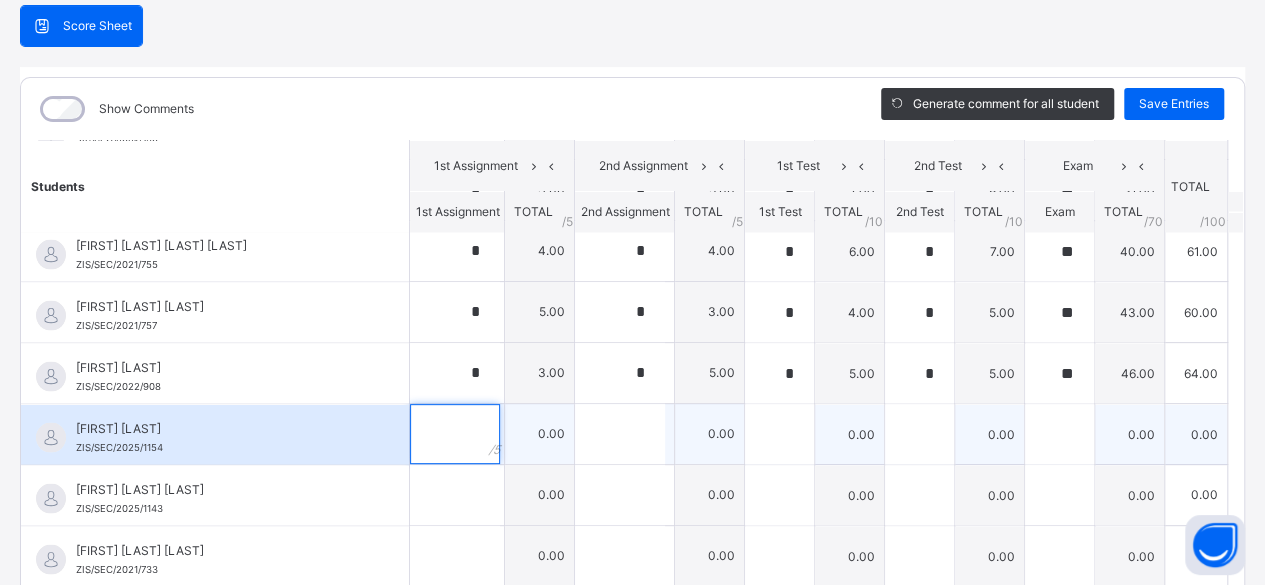 click at bounding box center (455, 434) 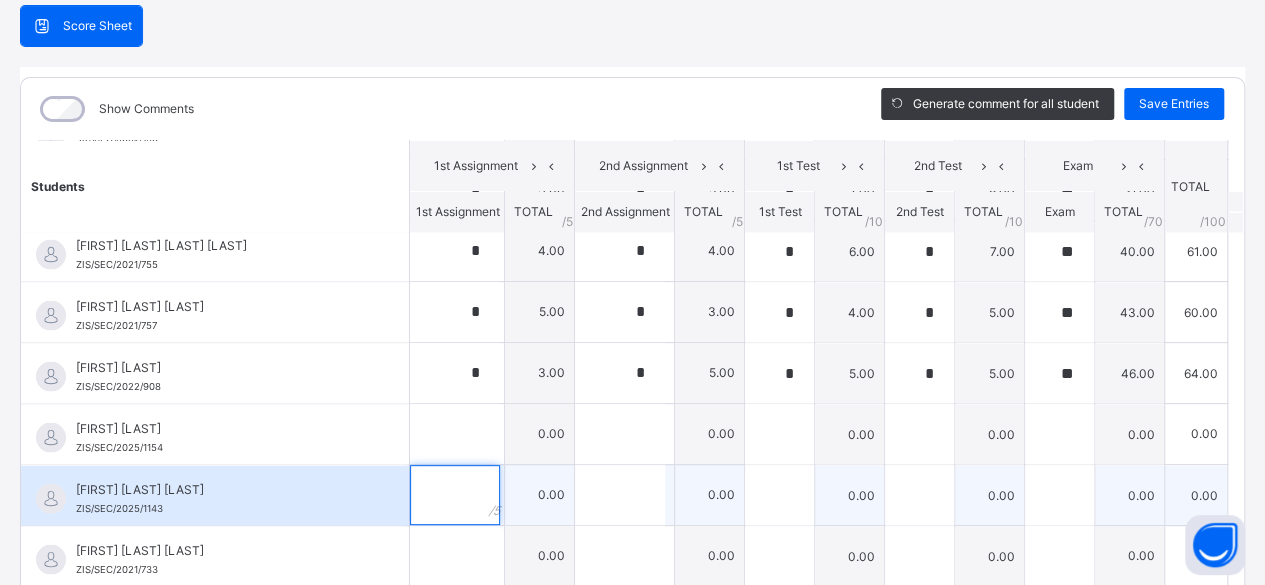 click at bounding box center [455, 495] 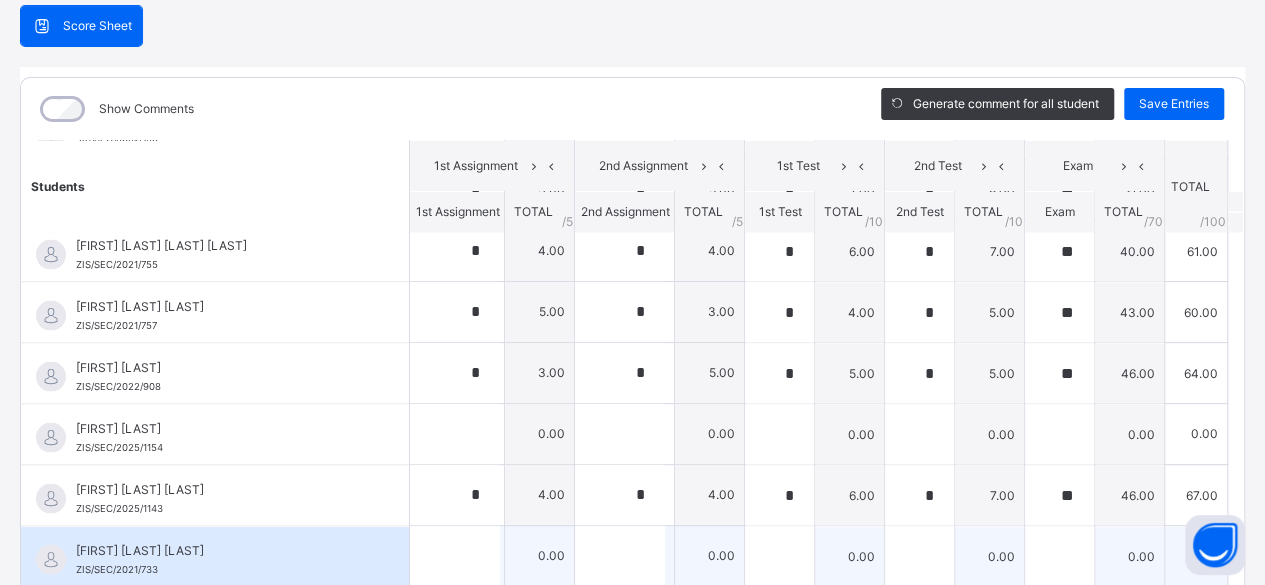 click on "[FIRST] [LAST] [LAST] [IDENTIFIER]" at bounding box center [220, 559] 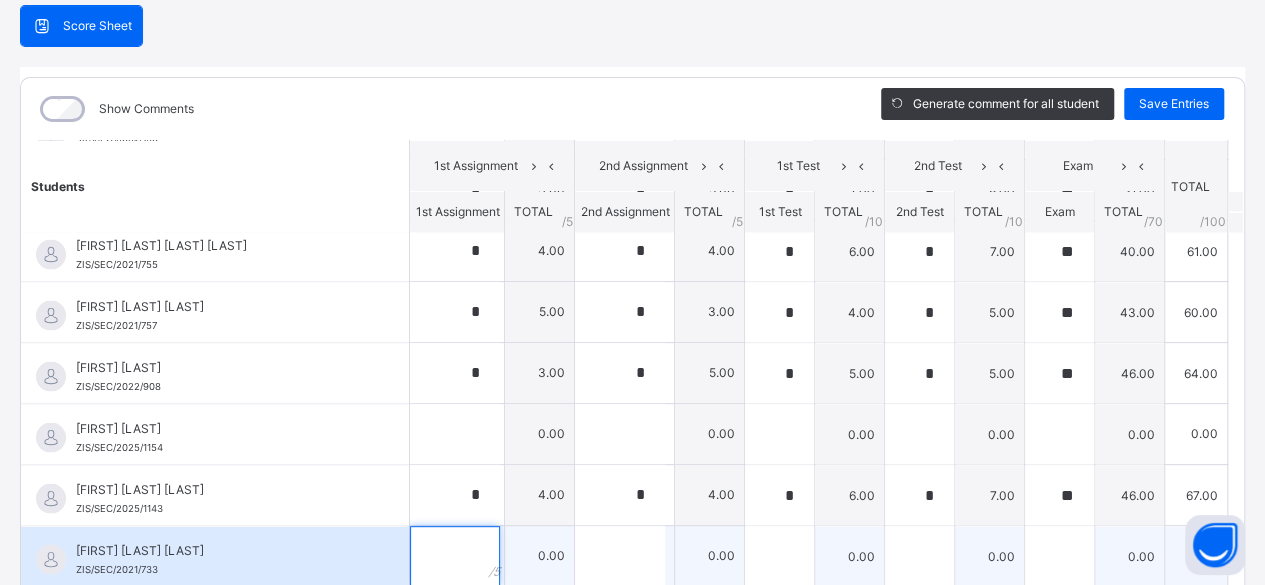 click at bounding box center (455, 556) 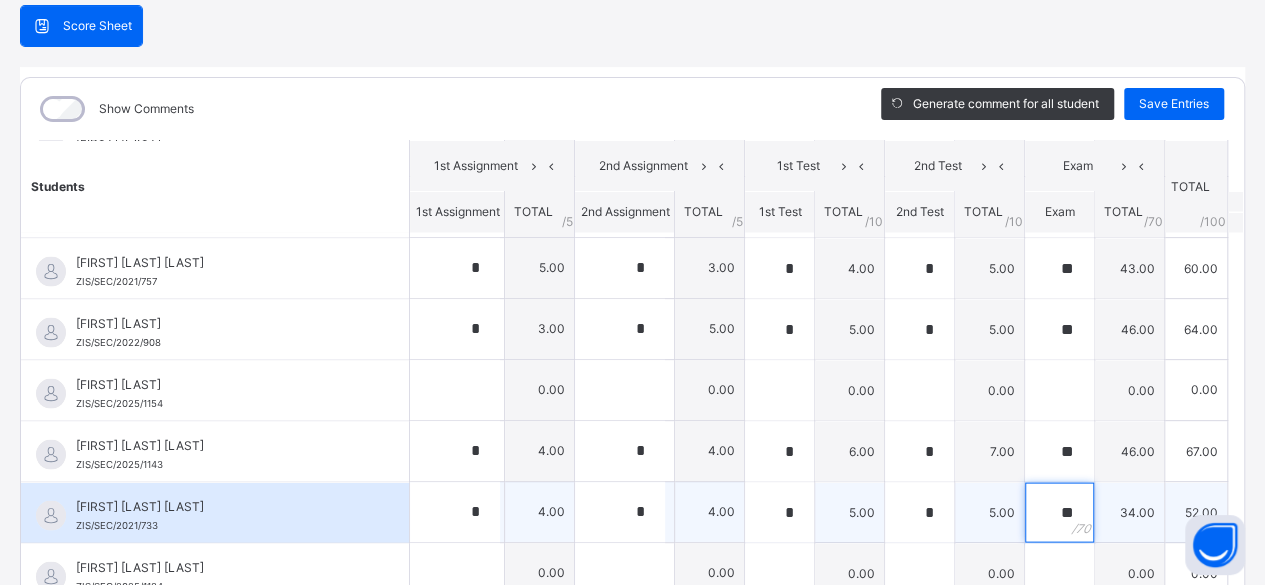 scroll, scrollTop: 1958, scrollLeft: 0, axis: vertical 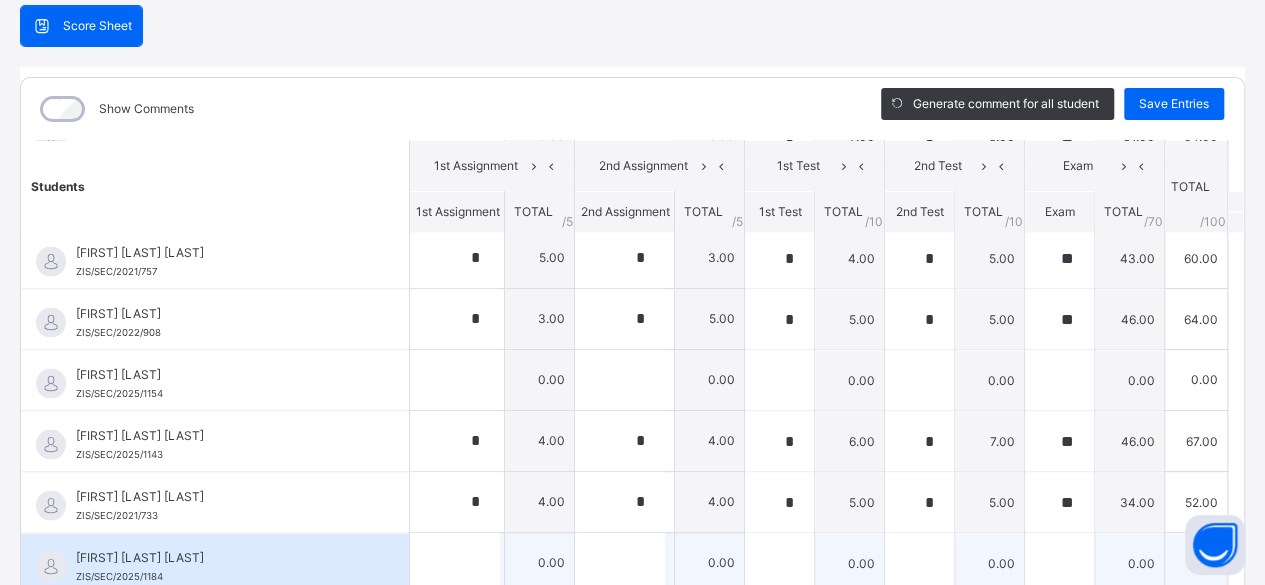 click on "[FIRST] [LAST] [LAST] [IDENTIFIER]" at bounding box center [220, 566] 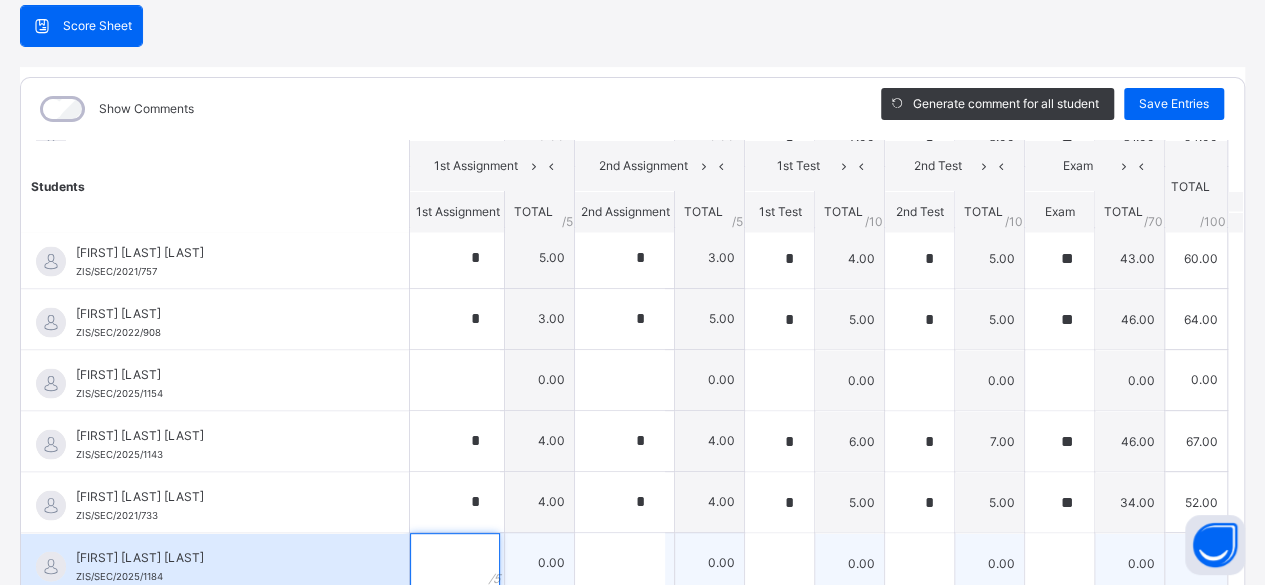 click at bounding box center [455, 563] 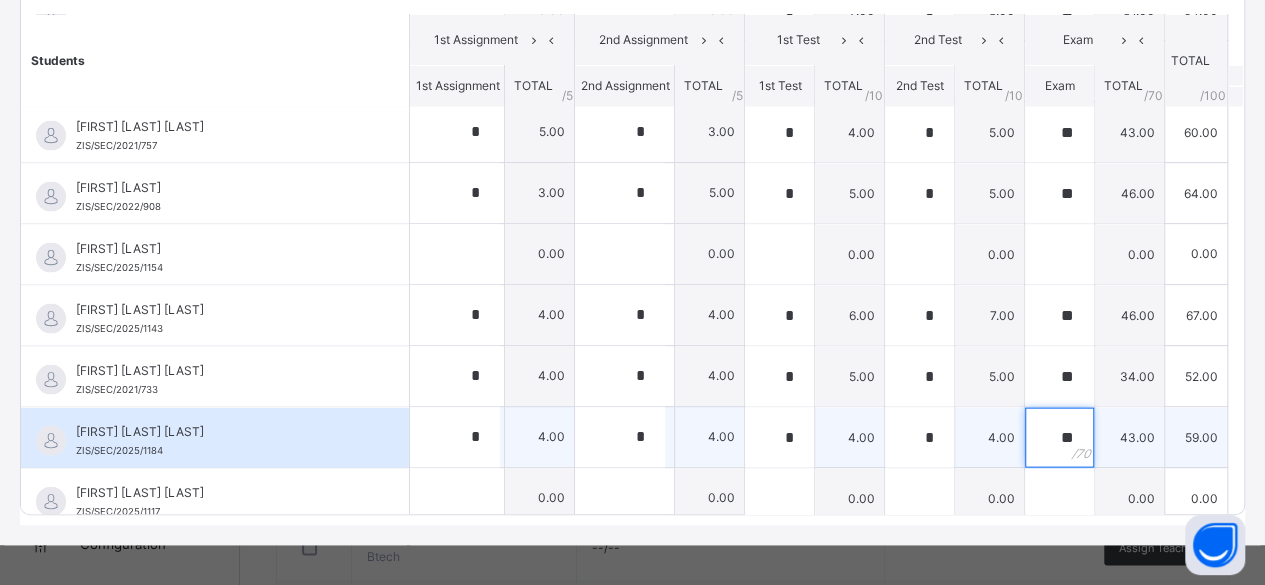 scroll, scrollTop: 324, scrollLeft: 0, axis: vertical 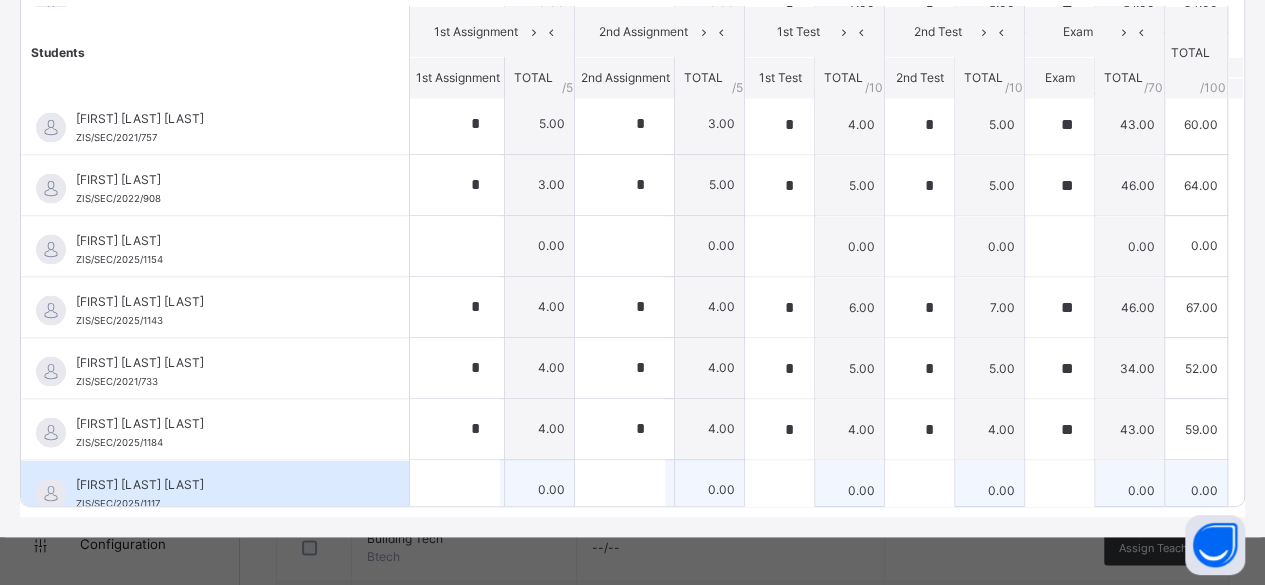 click on "[FIRST] [LAST] [LAST] [IDENTIFIER]" at bounding box center (220, 493) 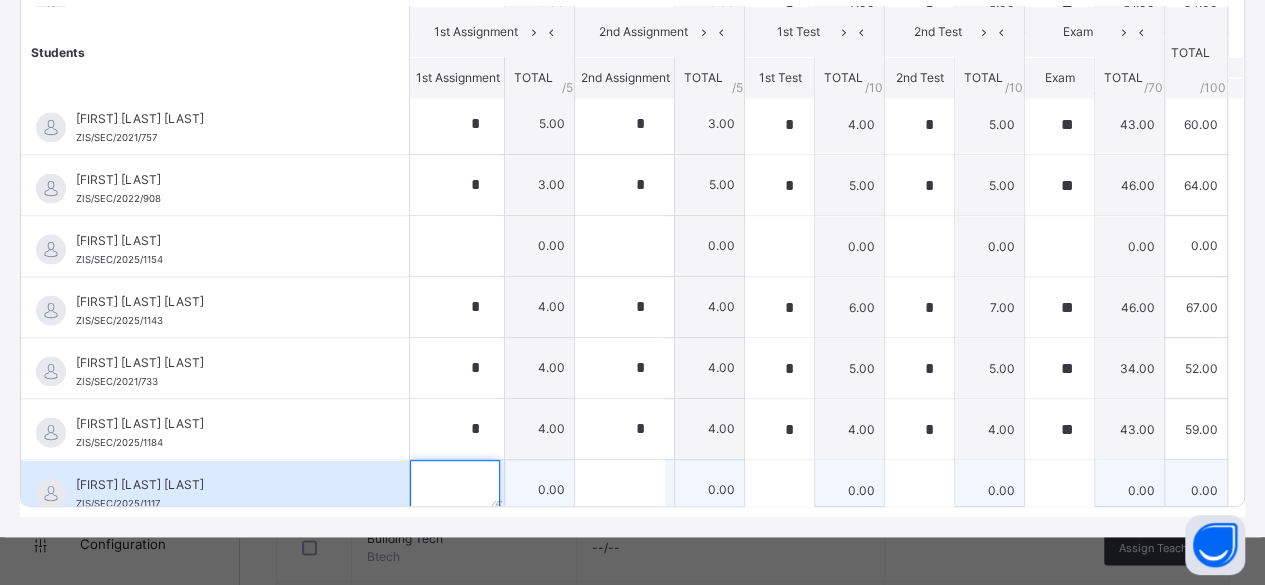 click at bounding box center [455, 490] 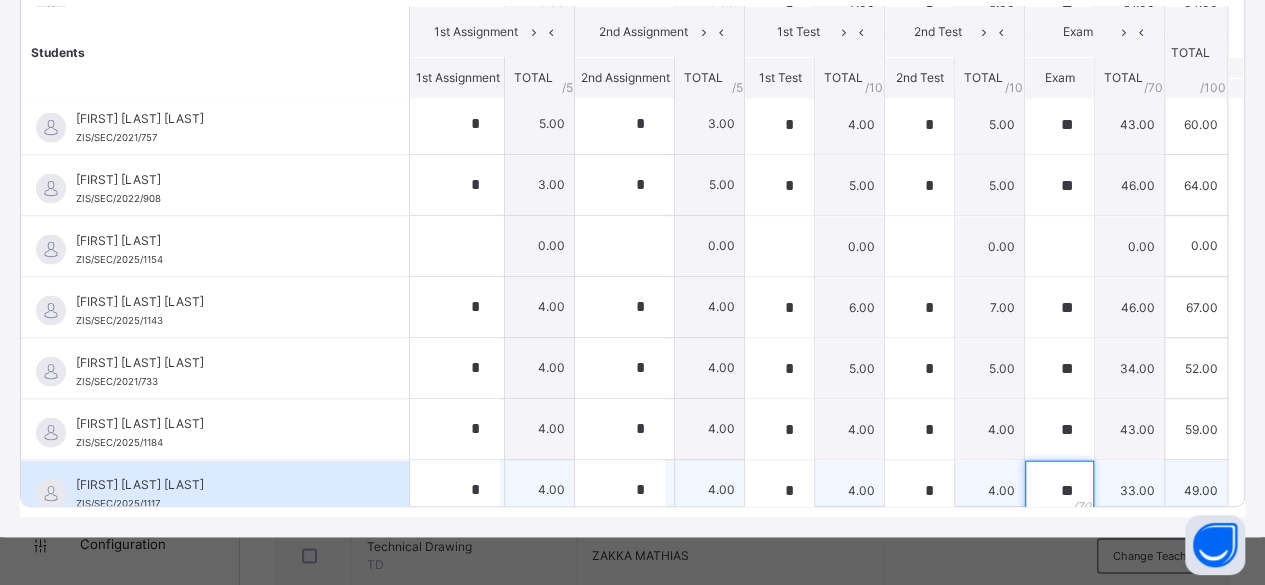 scroll, scrollTop: 1463, scrollLeft: 0, axis: vertical 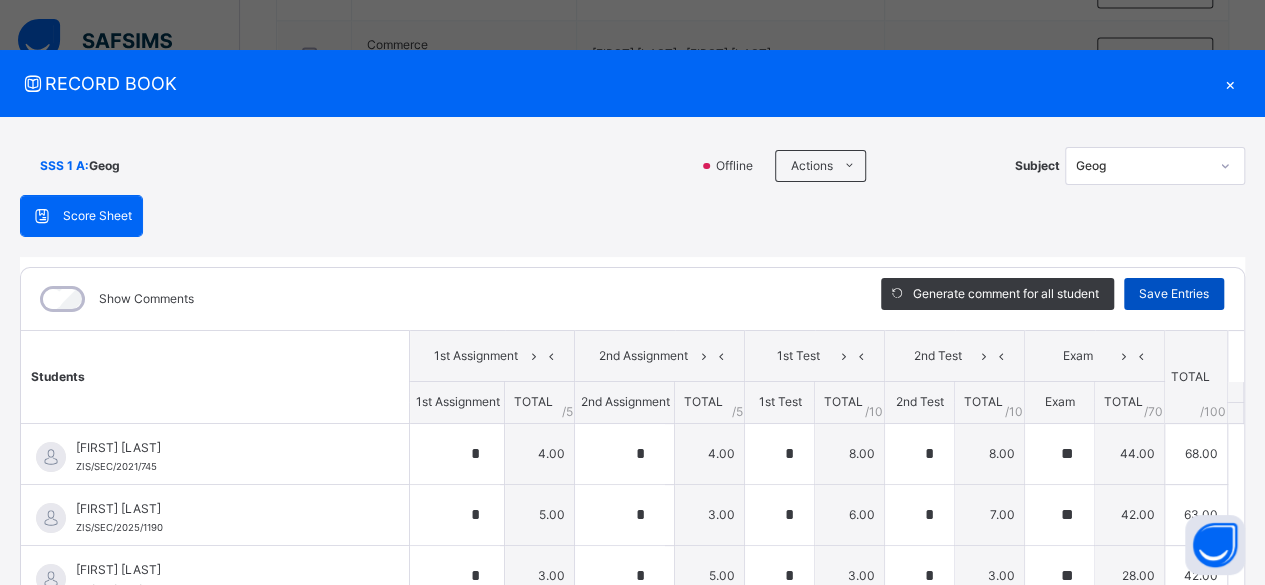 click on "Save Entries" at bounding box center (1174, 294) 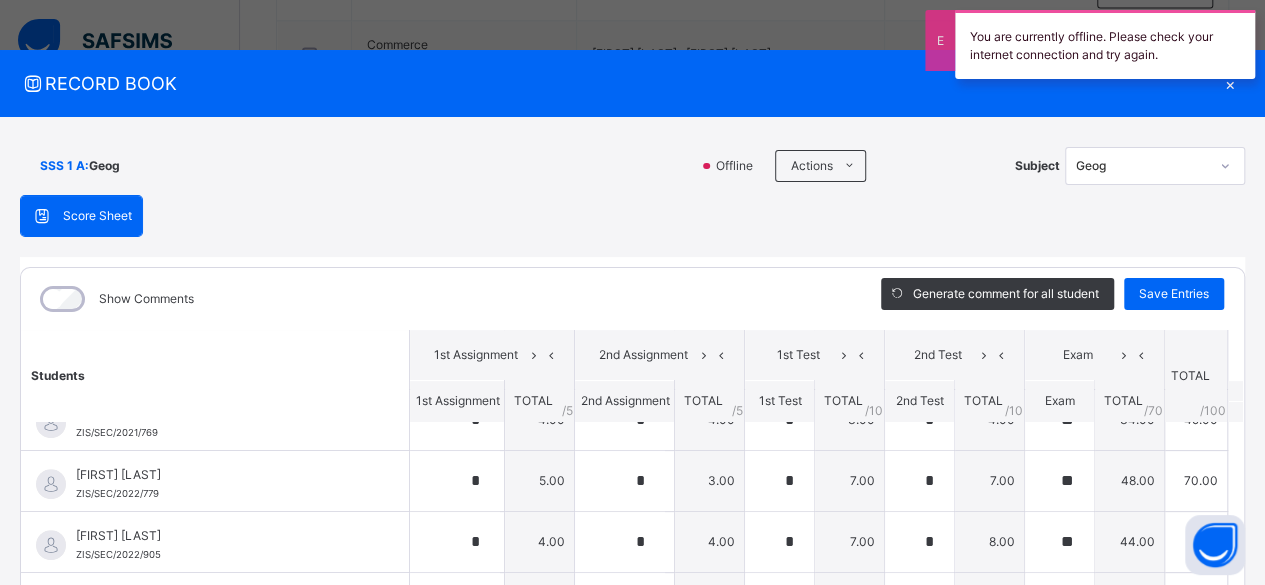 scroll, scrollTop: 529, scrollLeft: 0, axis: vertical 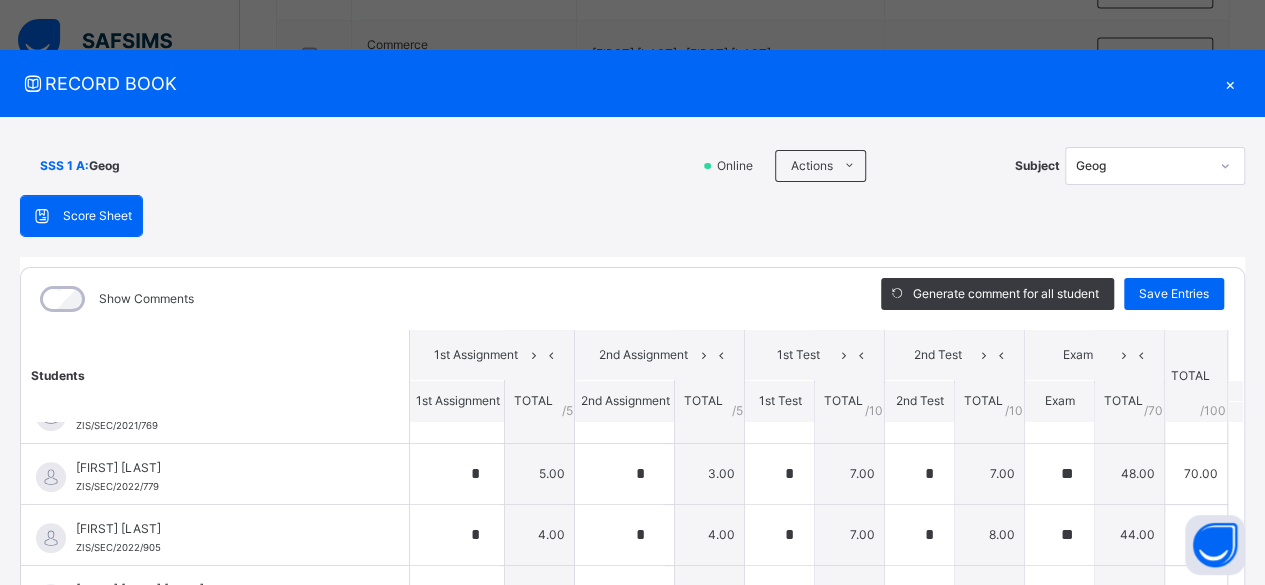 click on "Show Comments" at bounding box center (436, 299) 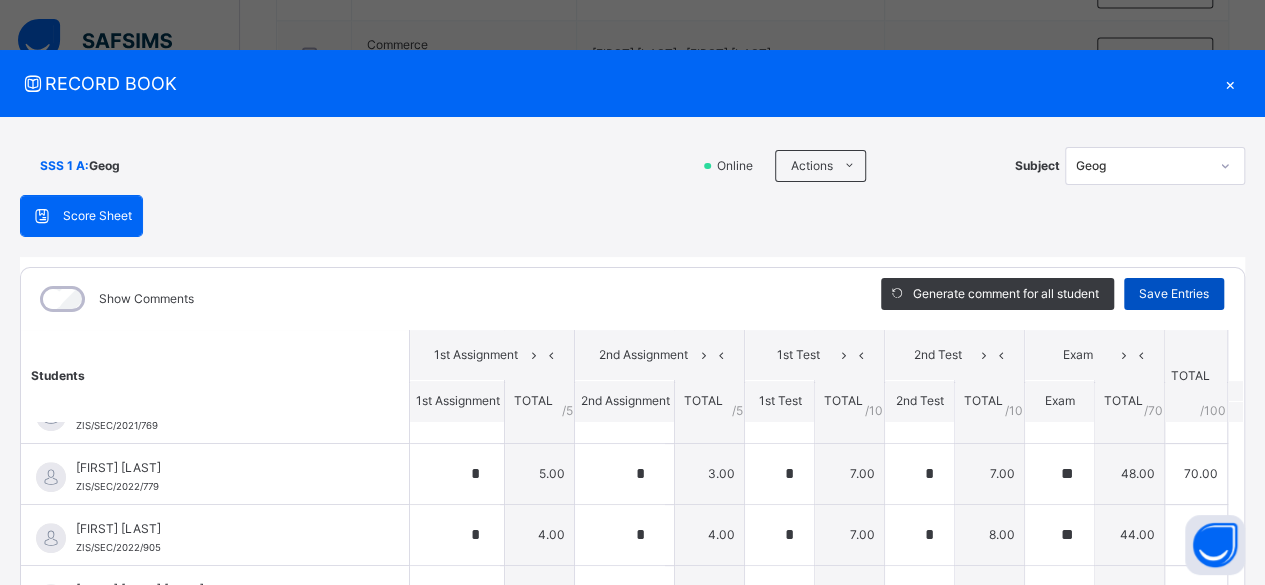 click on "Save Entries" at bounding box center [1174, 294] 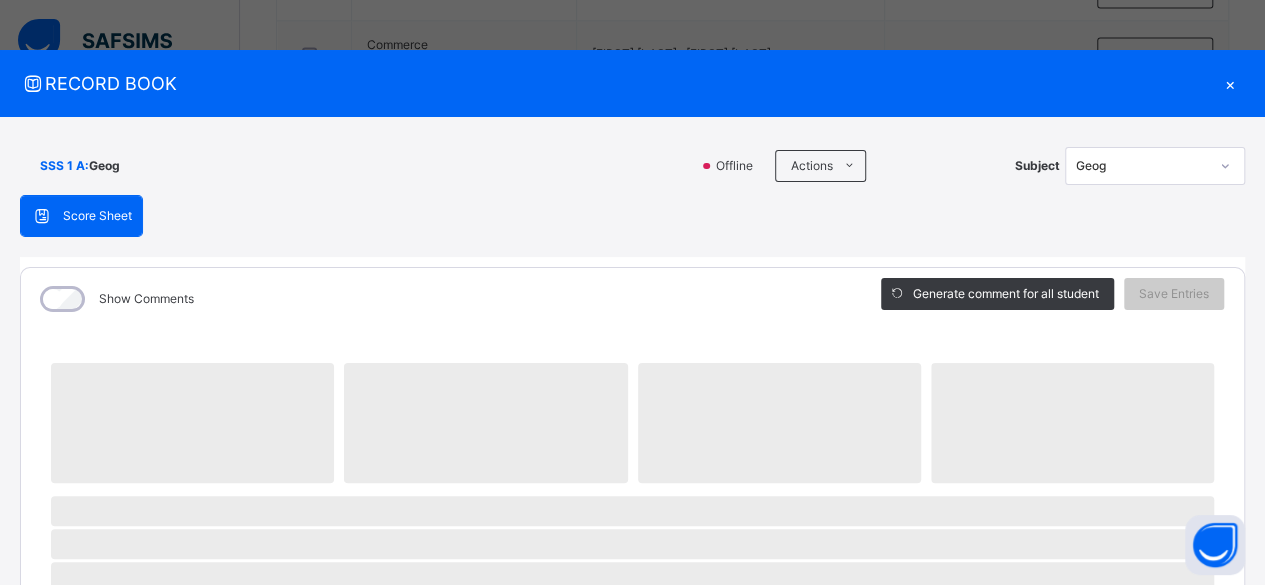 click on "×" at bounding box center [1230, 83] 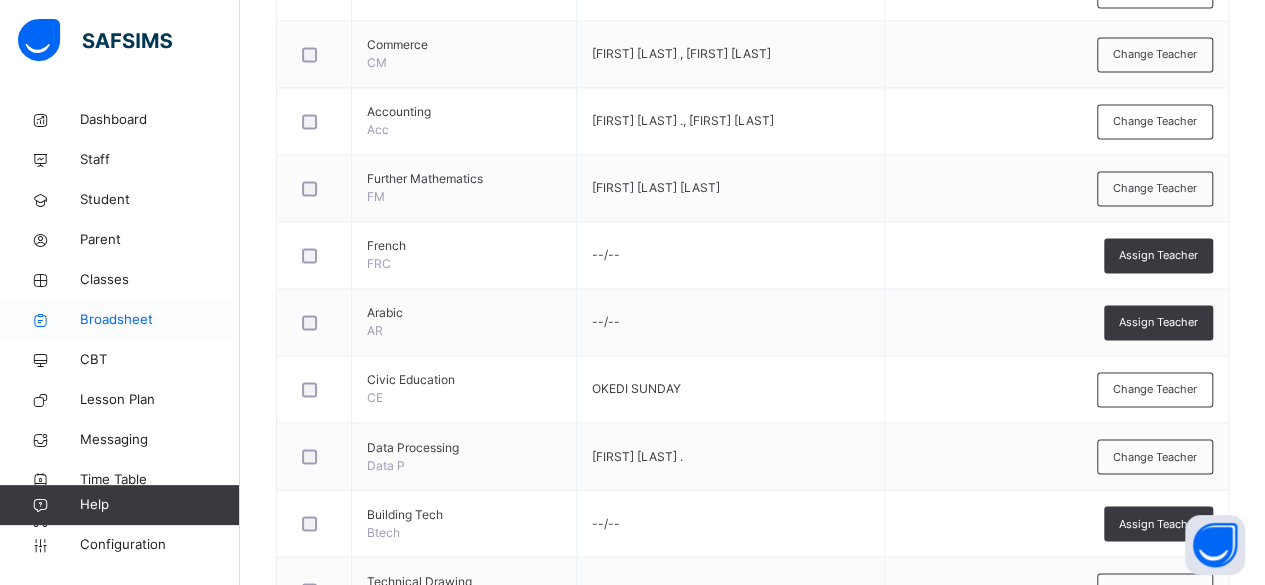 click on "Broadsheet" at bounding box center (160, 320) 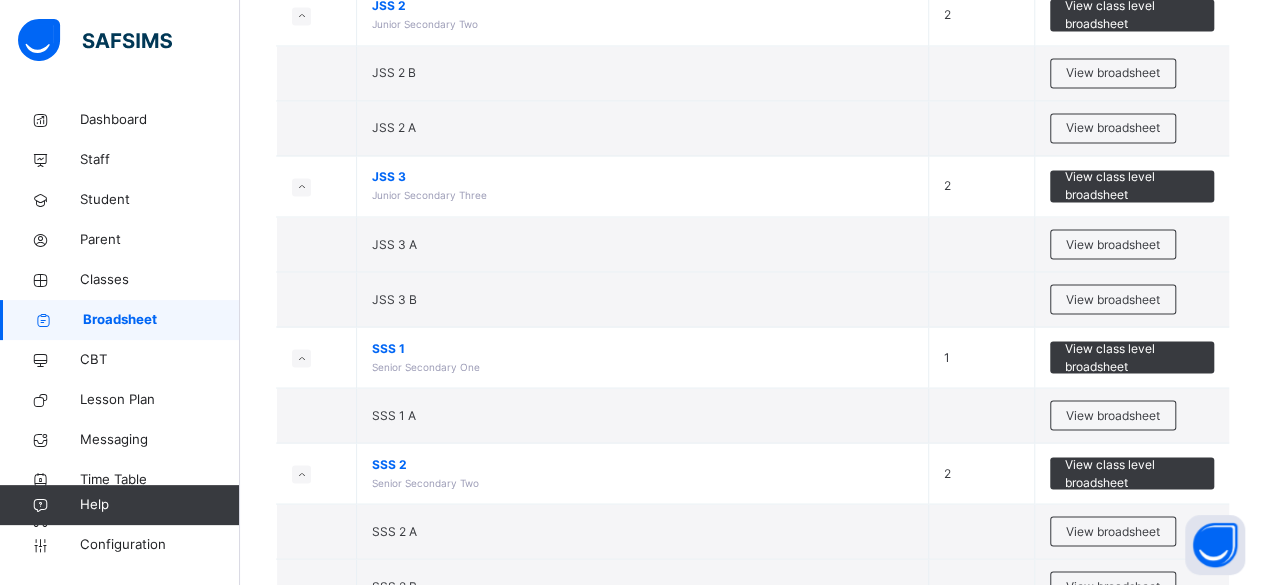 scroll, scrollTop: 1717, scrollLeft: 0, axis: vertical 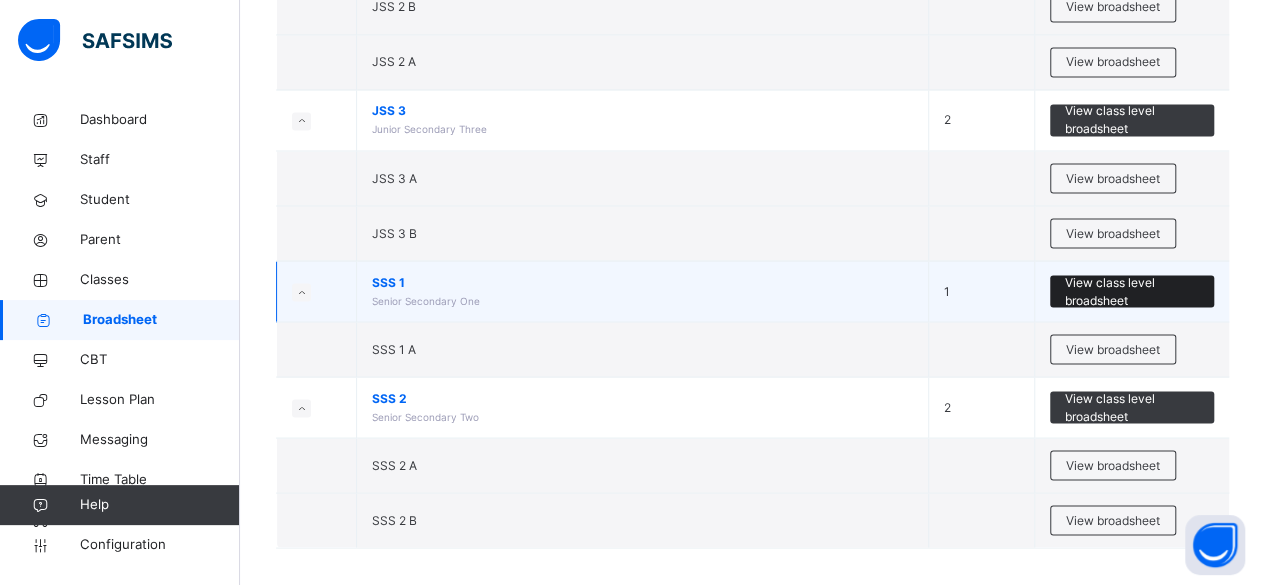 click on "View class level broadsheet" at bounding box center (1132, 291) 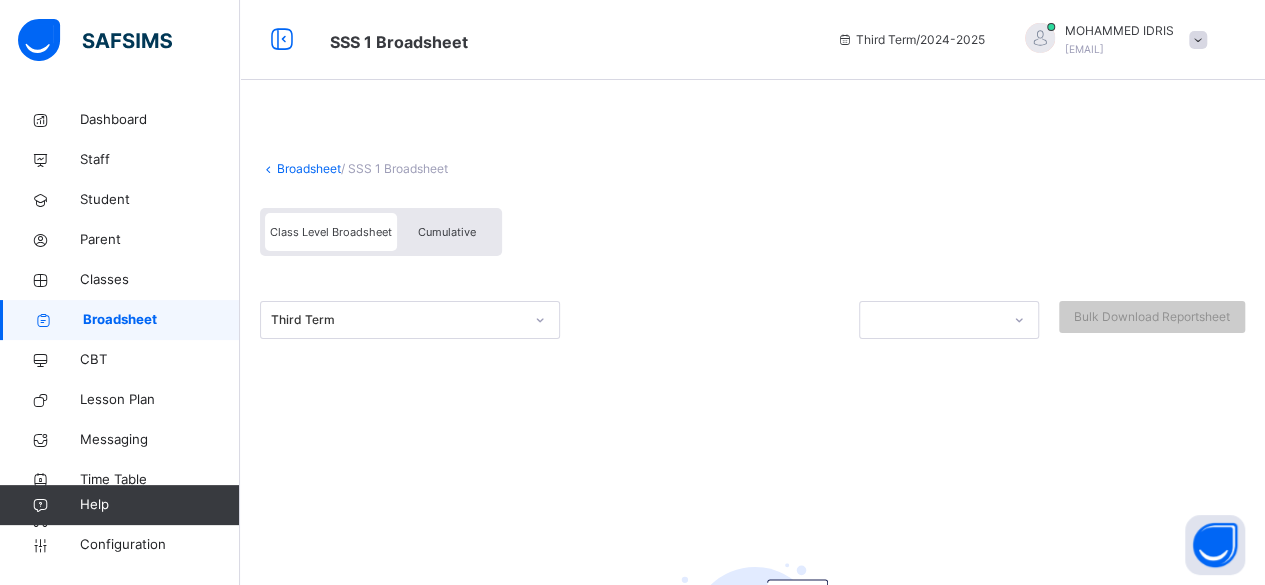 click on "Cumulative" at bounding box center [447, 232] 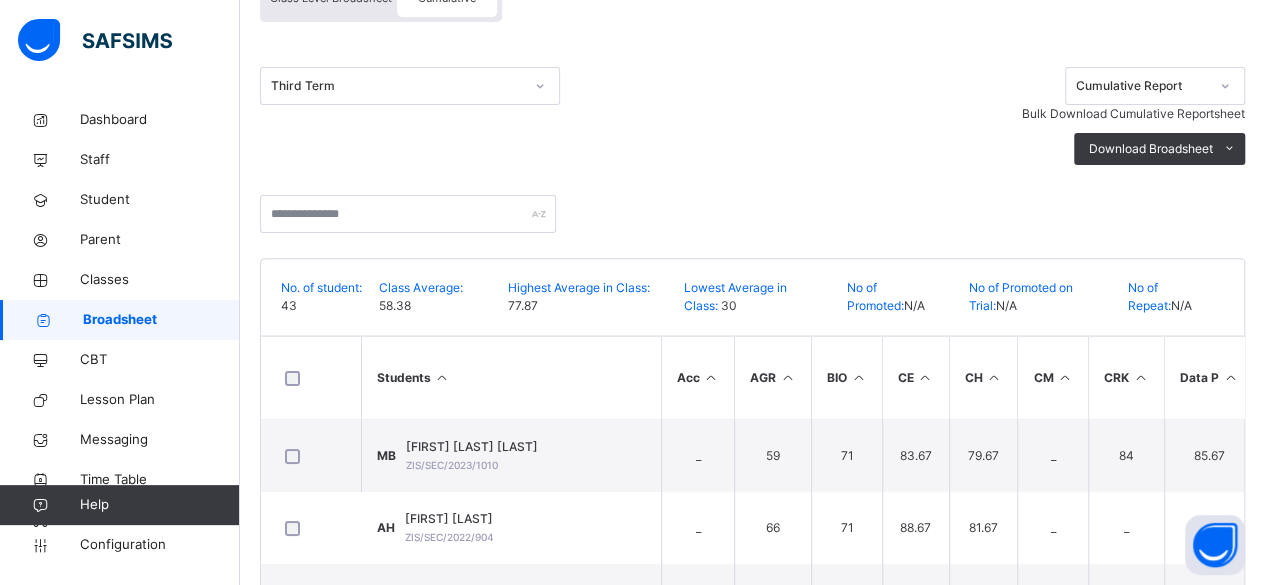 scroll, scrollTop: 235, scrollLeft: 0, axis: vertical 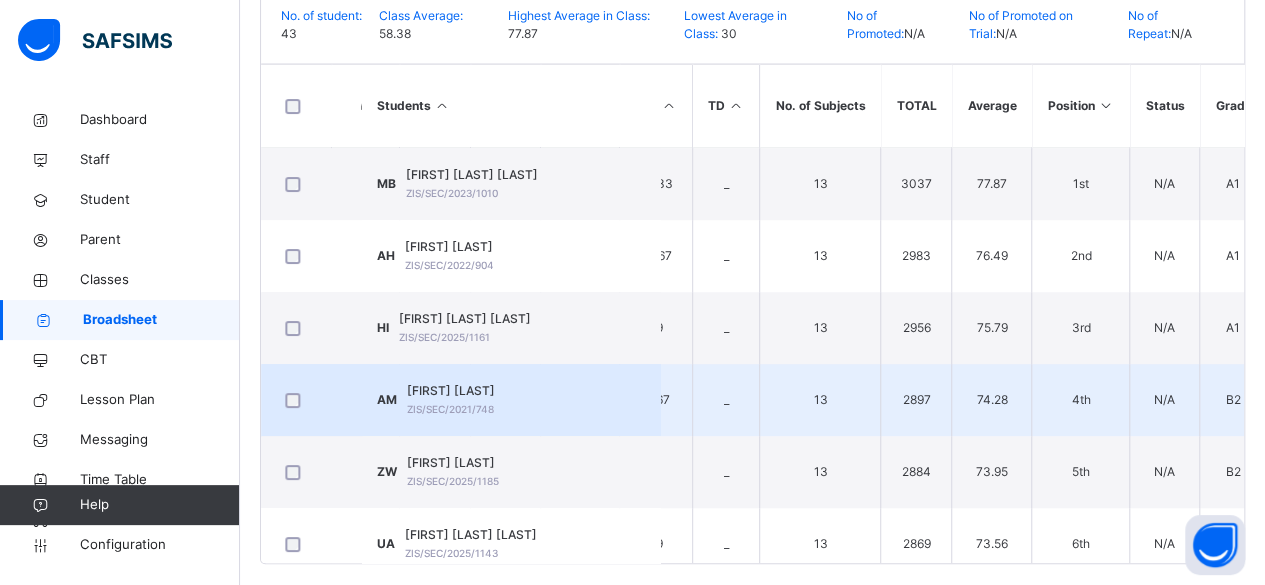 click on "13" at bounding box center (820, 400) 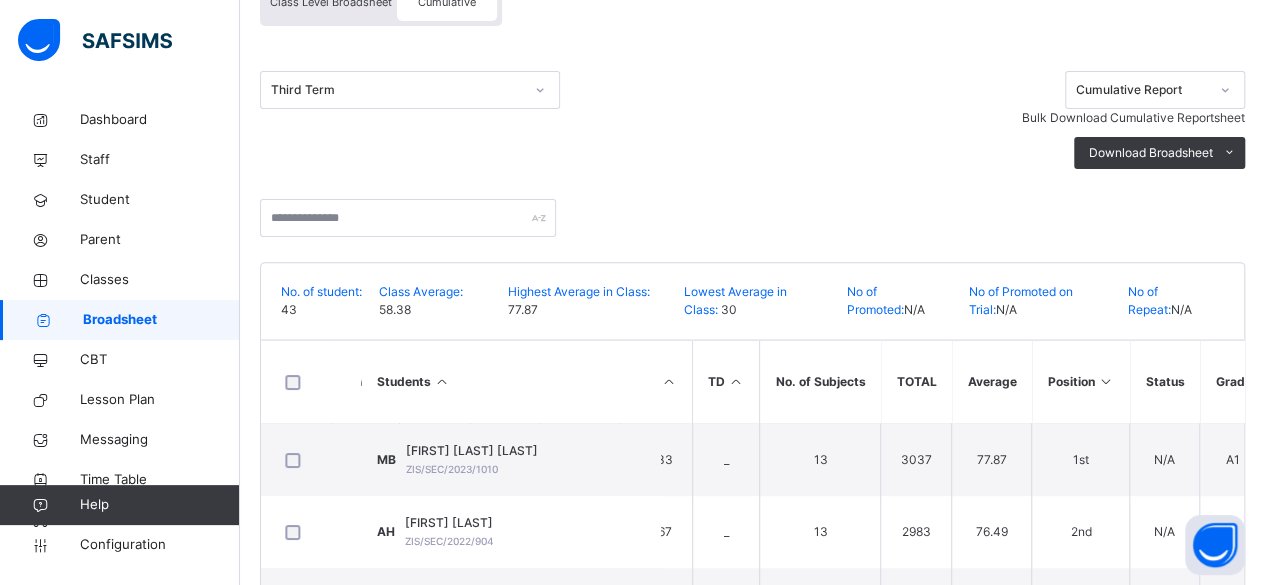 scroll, scrollTop: 241, scrollLeft: 0, axis: vertical 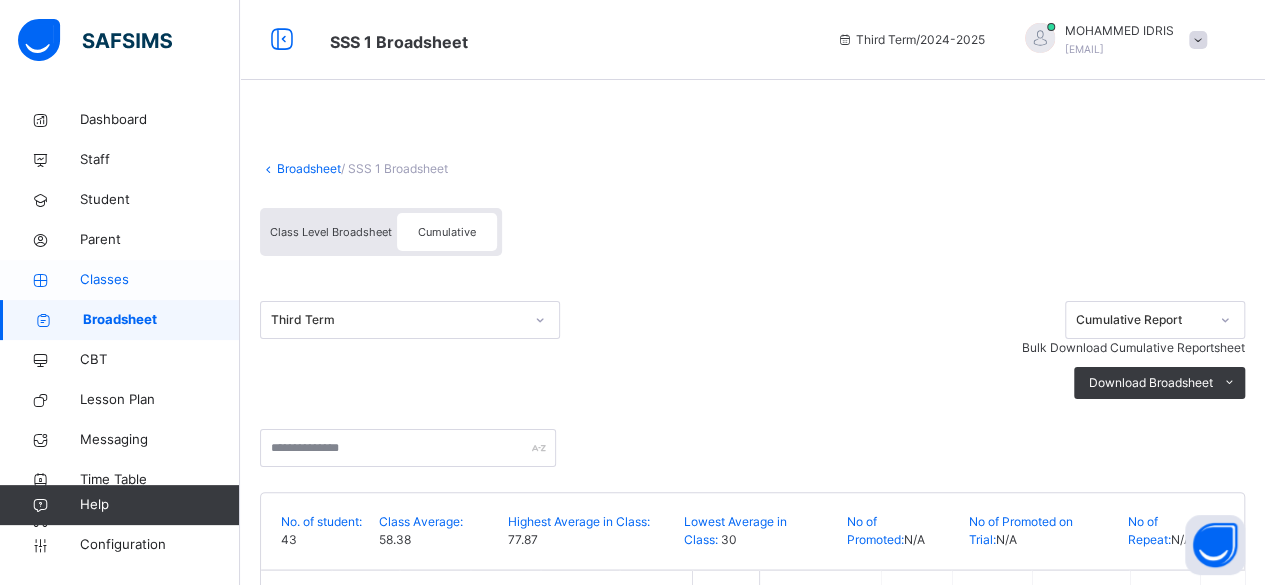 click on "Classes" at bounding box center (160, 280) 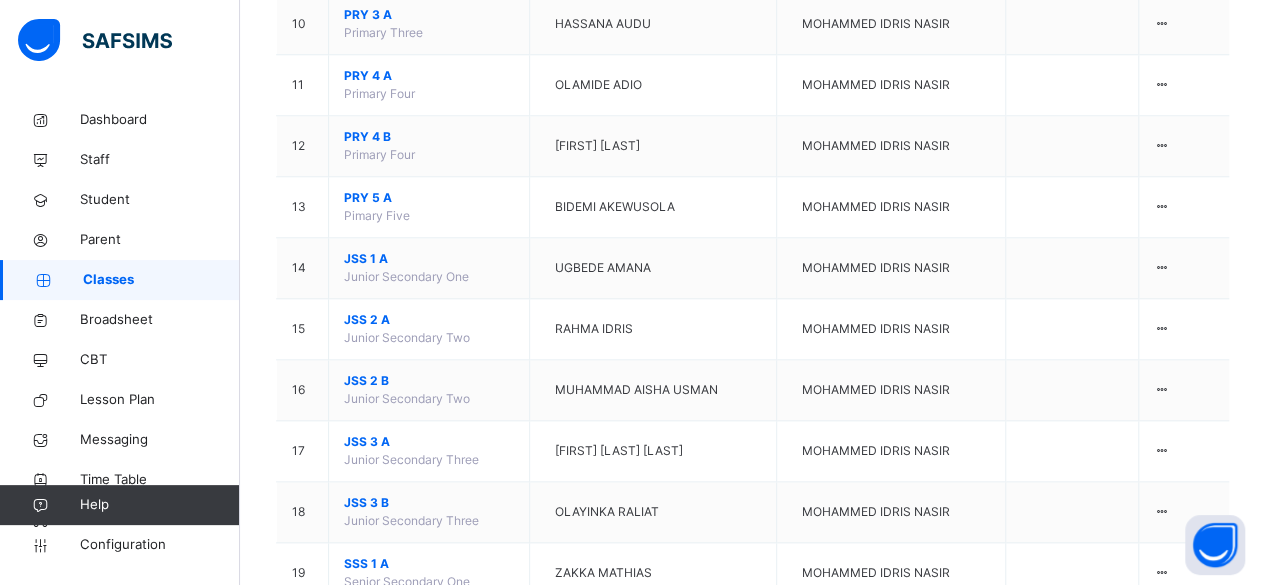 scroll, scrollTop: 976, scrollLeft: 0, axis: vertical 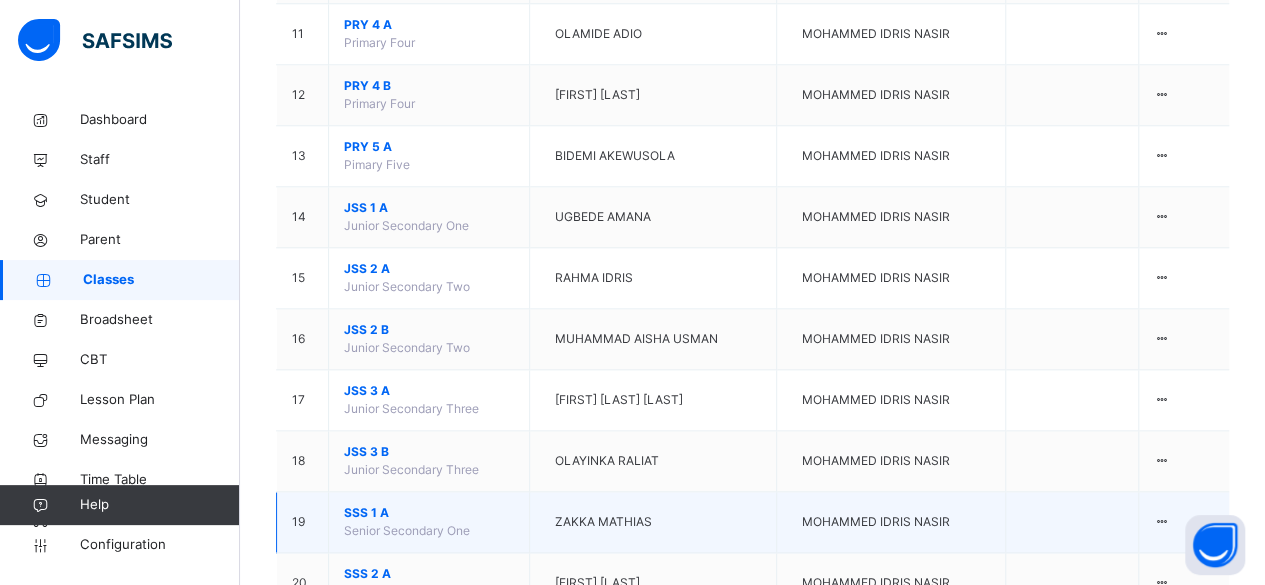 click on "SSS 1   A" at bounding box center [429, 513] 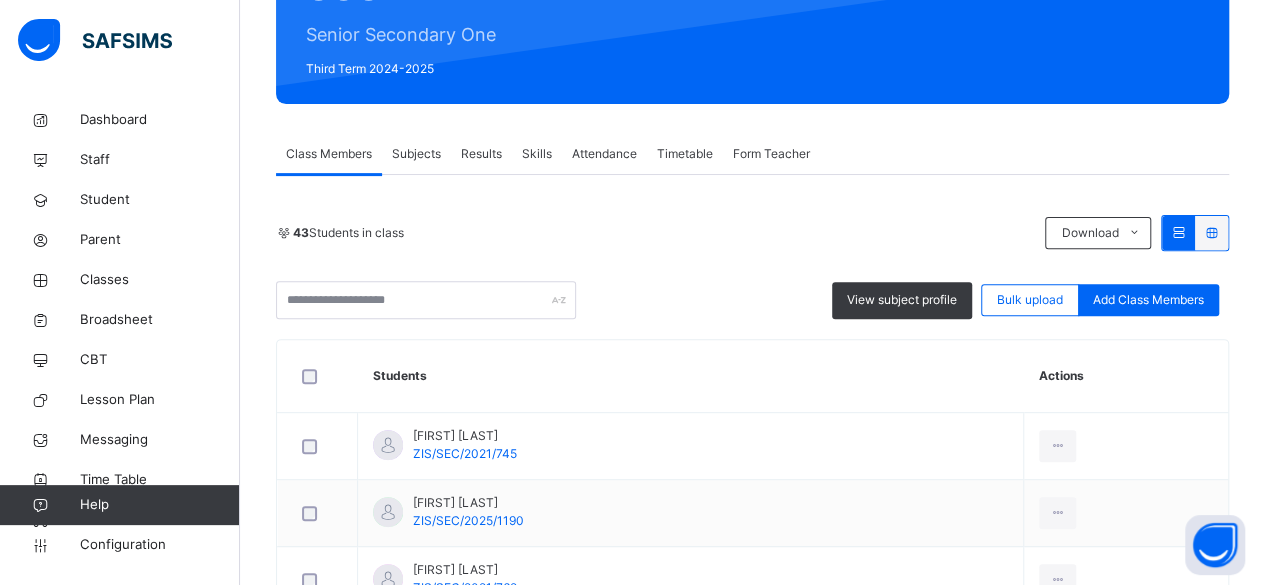 scroll, scrollTop: 219, scrollLeft: 0, axis: vertical 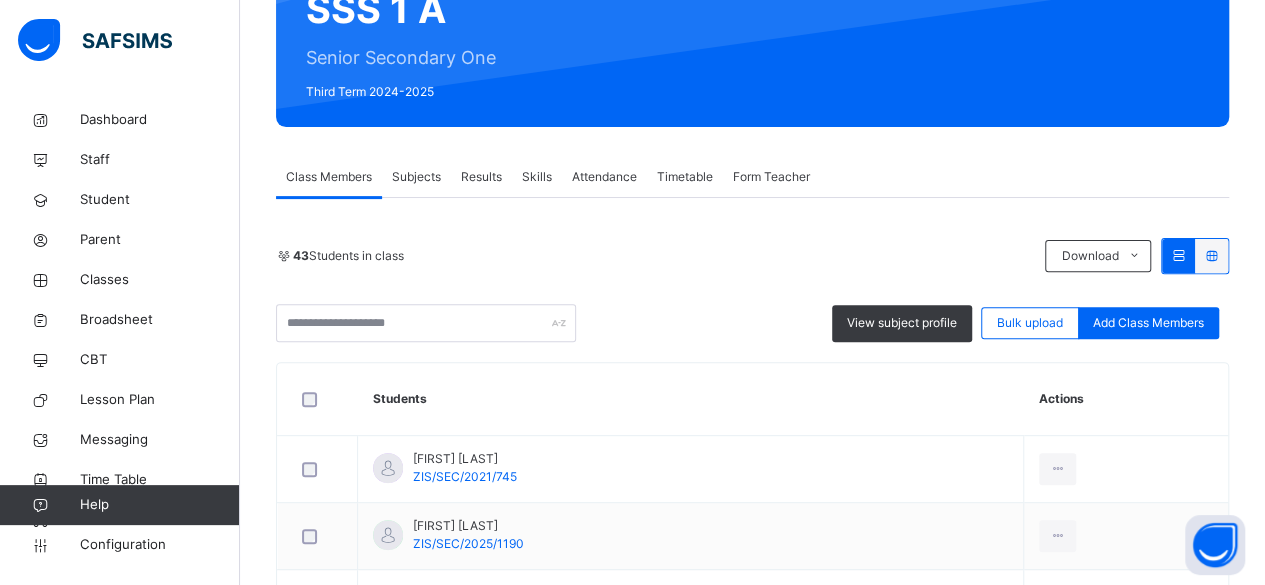 click on "Results" at bounding box center (481, 177) 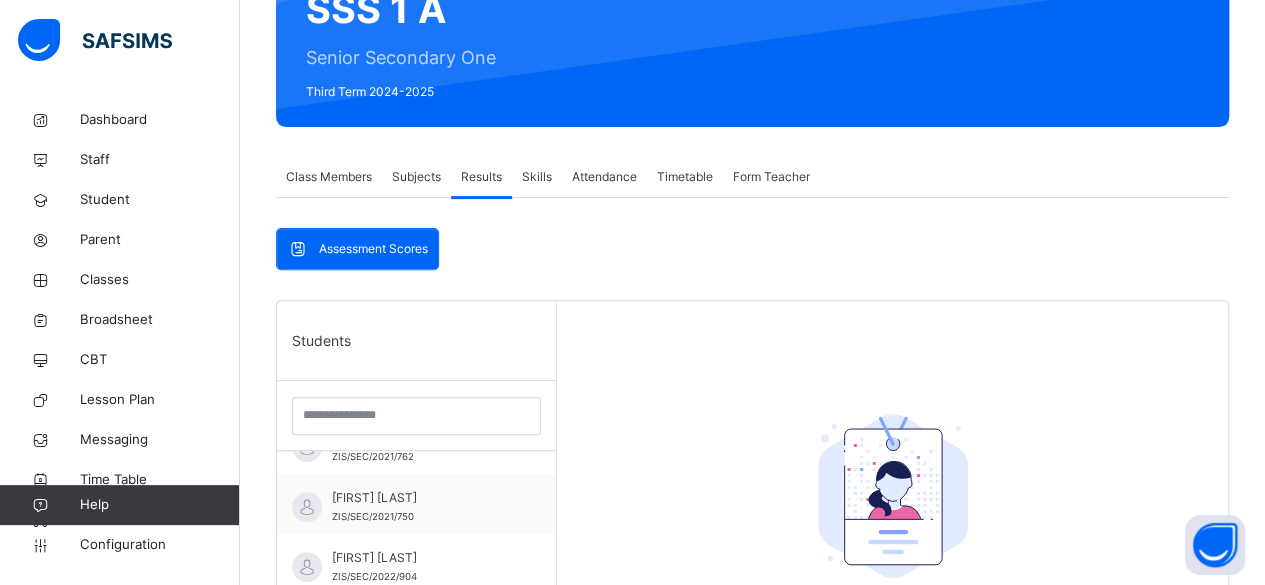 scroll, scrollTop: 176, scrollLeft: 0, axis: vertical 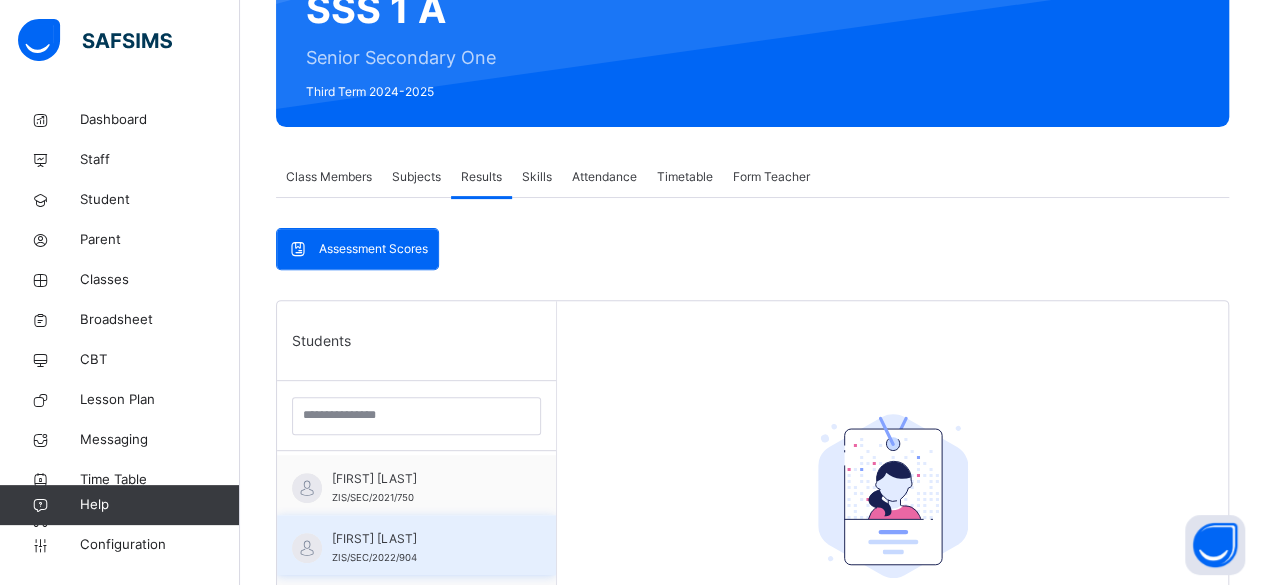 click on "[FIRST] [LAST]" at bounding box center [421, 539] 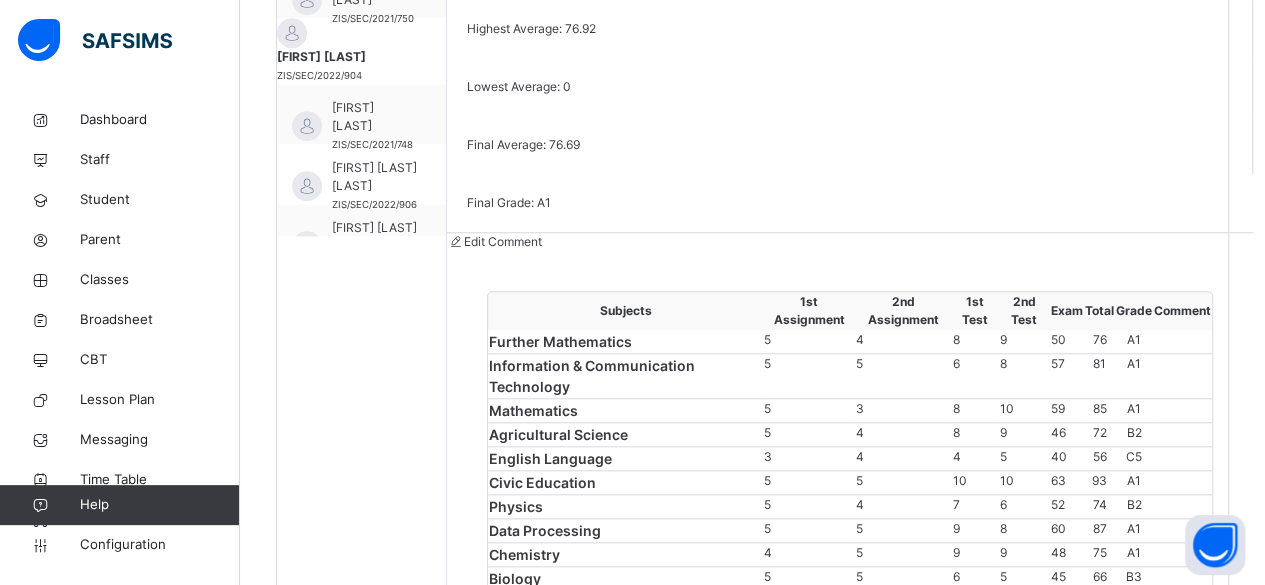 scroll, scrollTop: 722, scrollLeft: 0, axis: vertical 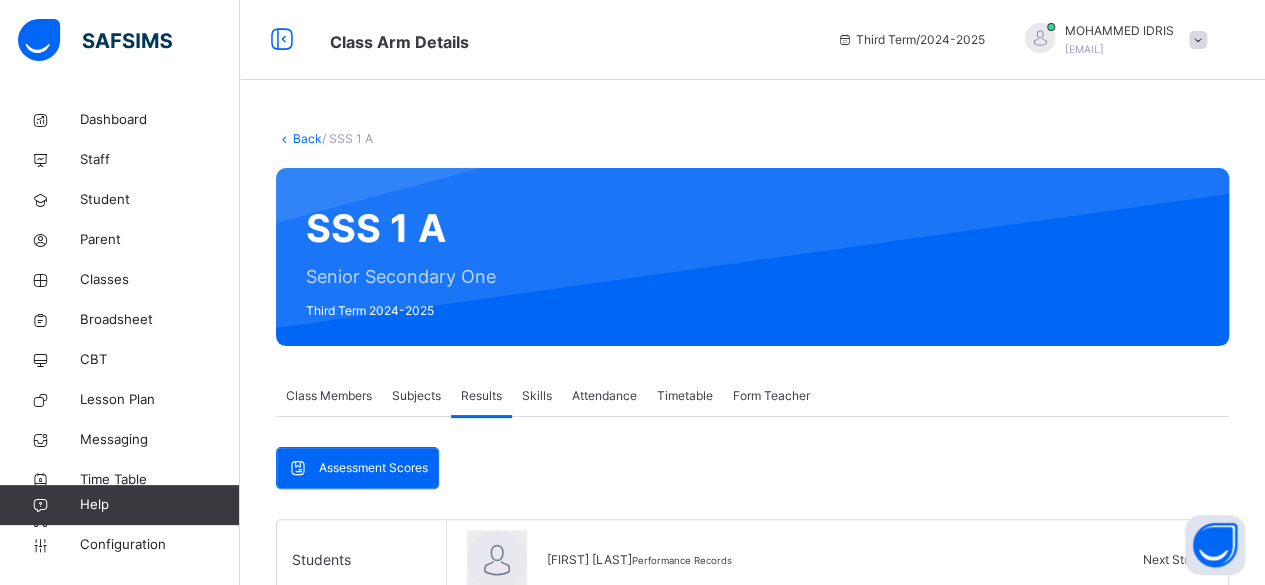 click on "Class Members" at bounding box center [329, 396] 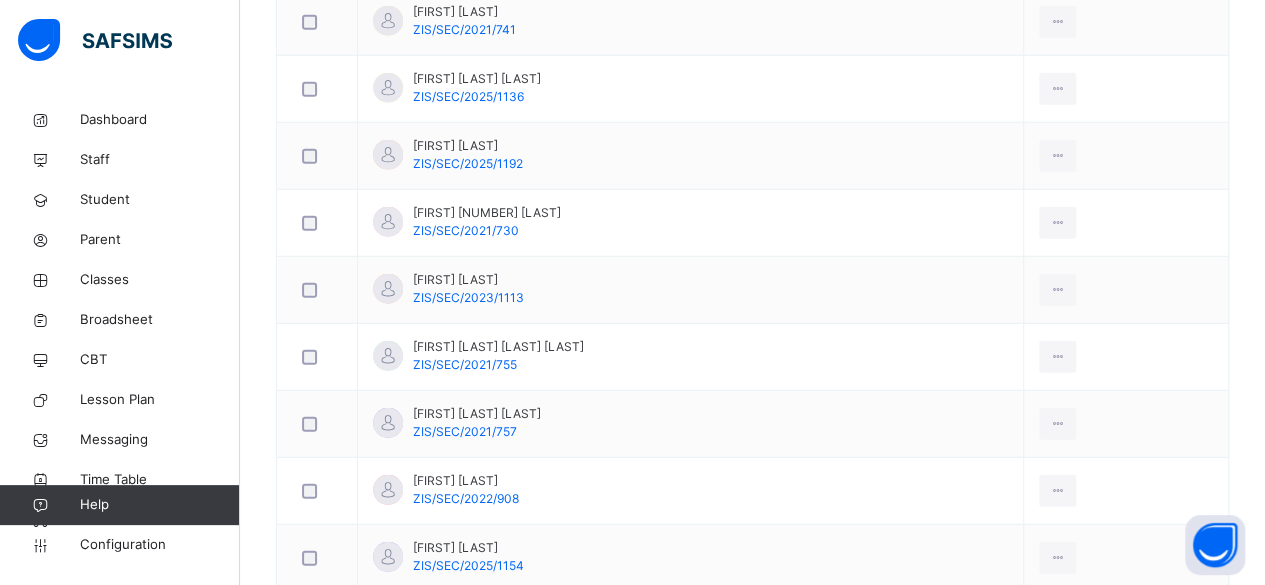 scroll, scrollTop: 2590, scrollLeft: 0, axis: vertical 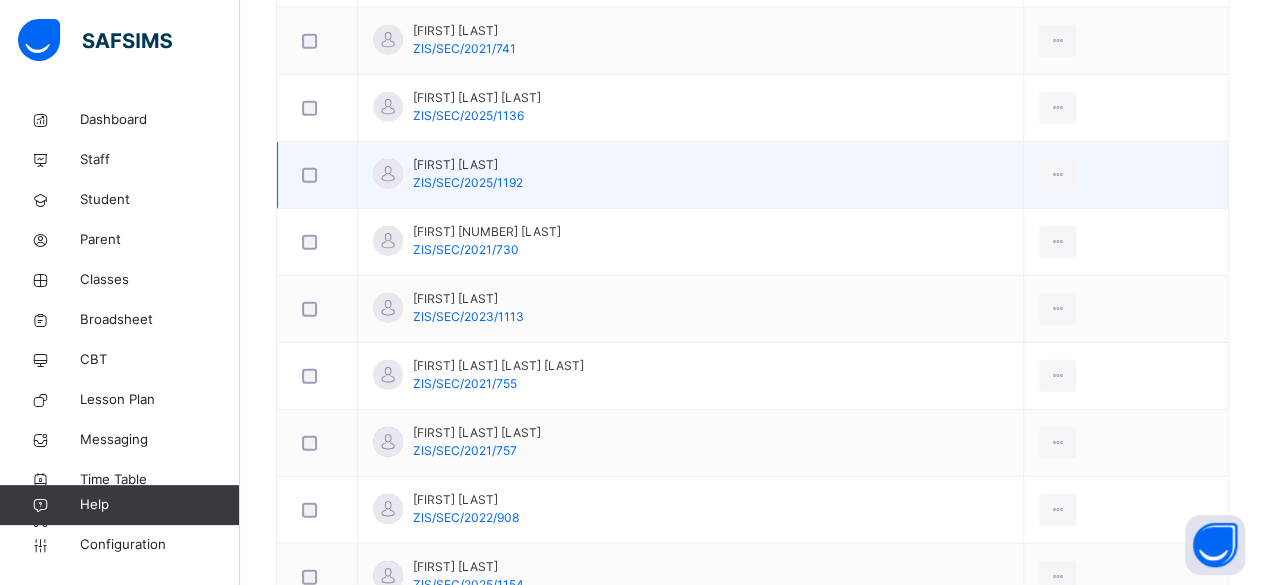 click on "ZIS/SEC/2025/1192" at bounding box center [468, 182] 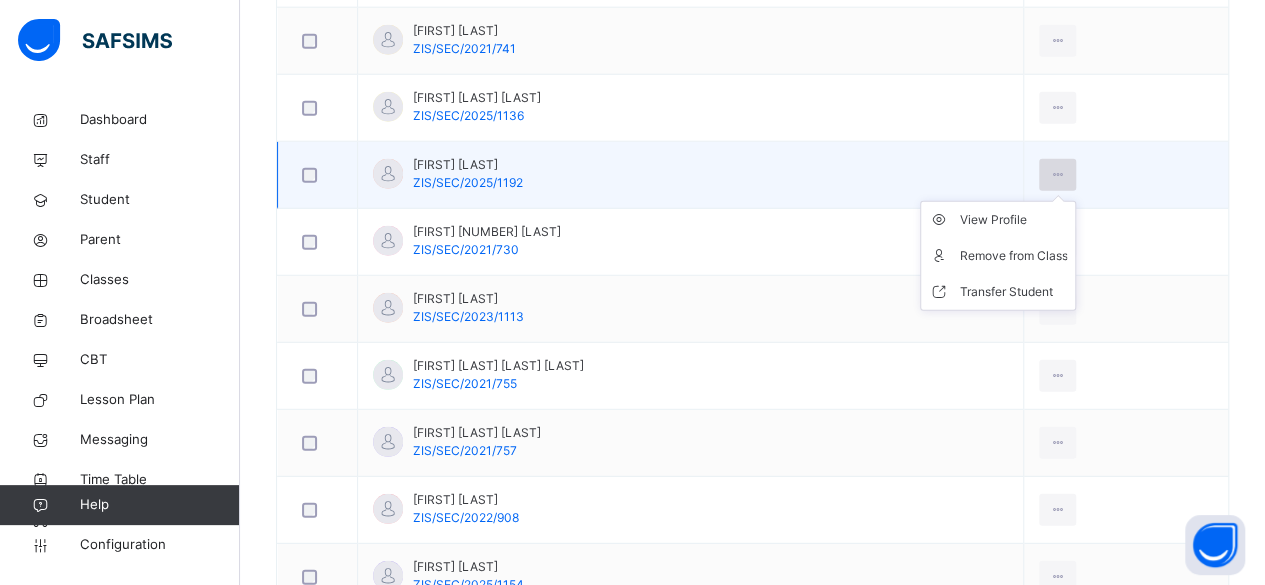 click at bounding box center [1057, 175] 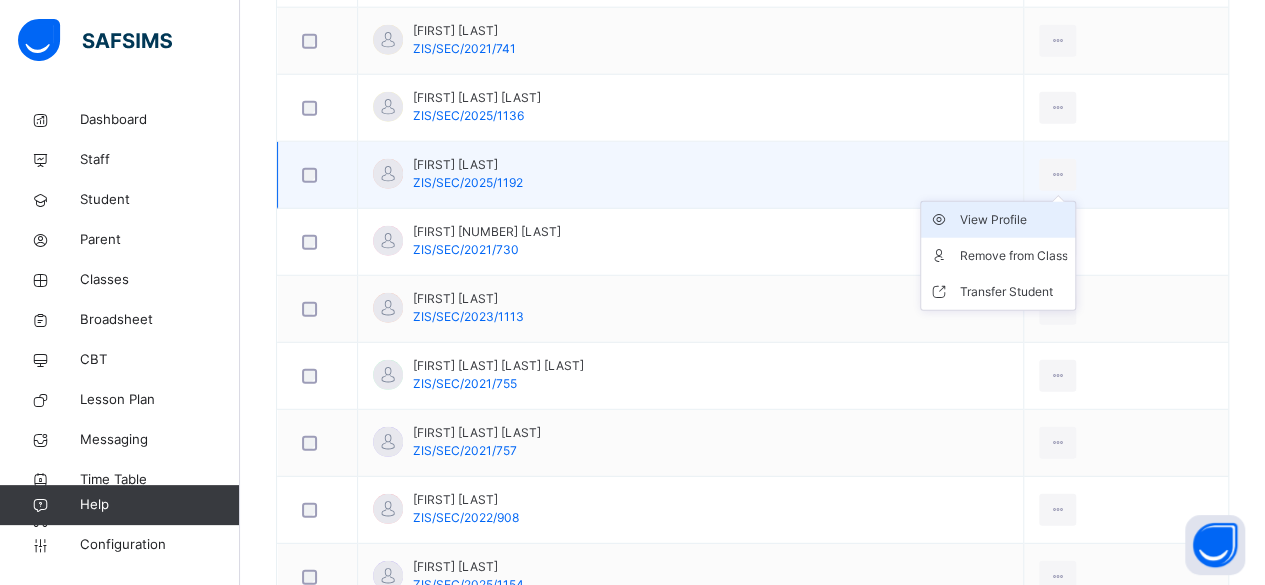 click on "View Profile" at bounding box center (1013, 220) 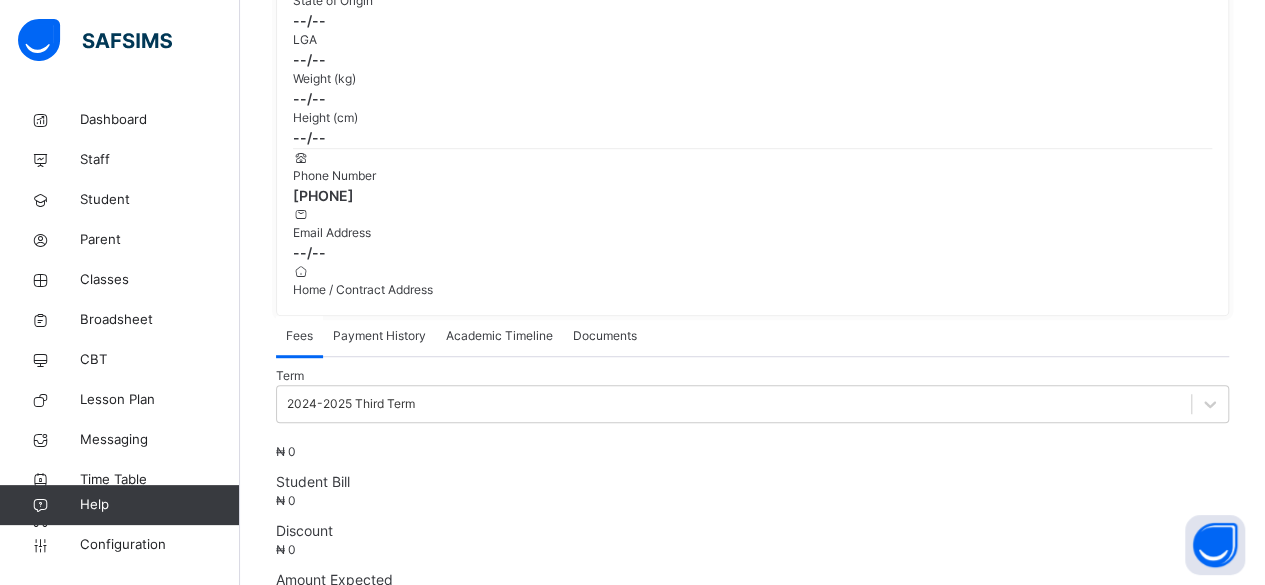 scroll, scrollTop: 493, scrollLeft: 0, axis: vertical 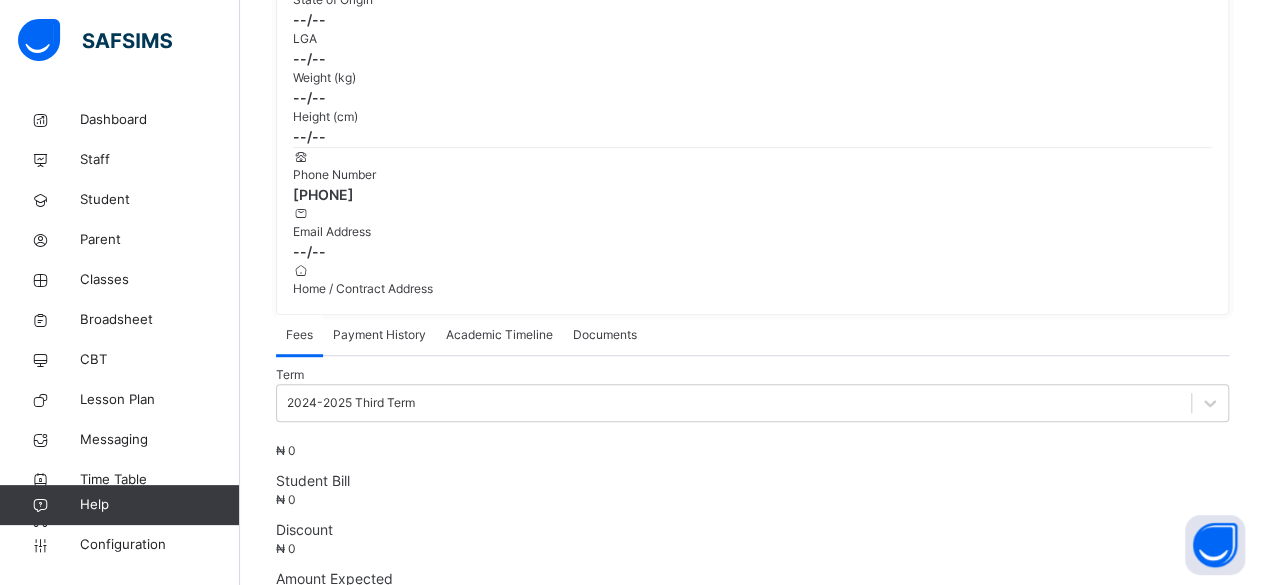 click on "Payment History" at bounding box center (379, 335) 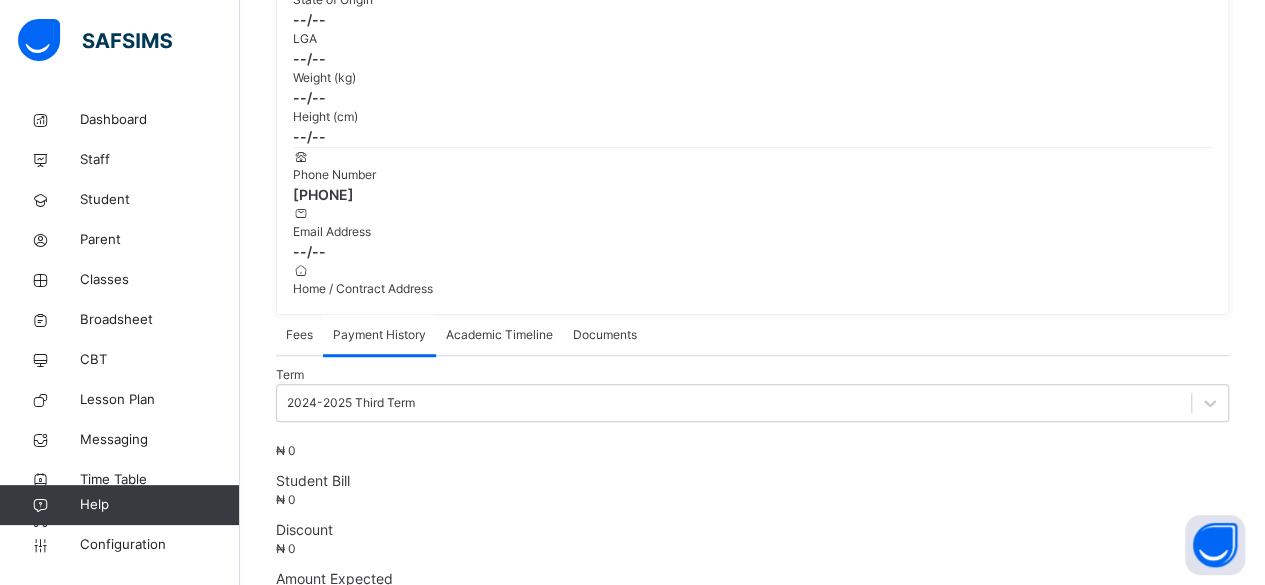 click on "Academic Timeline" at bounding box center (499, 335) 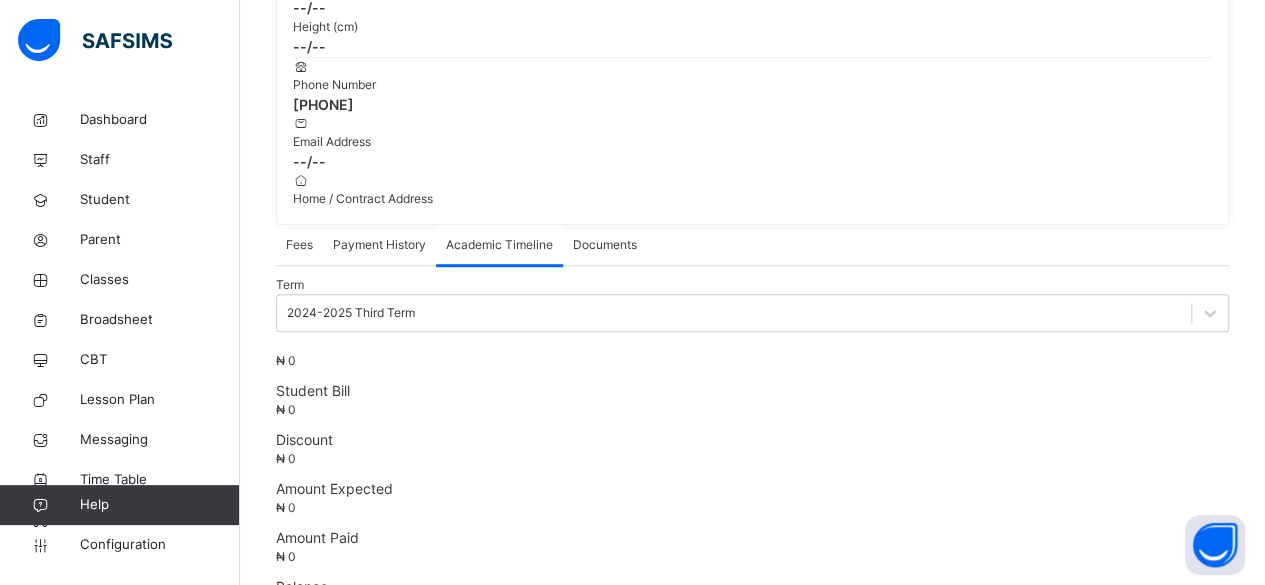 scroll, scrollTop: 584, scrollLeft: 0, axis: vertical 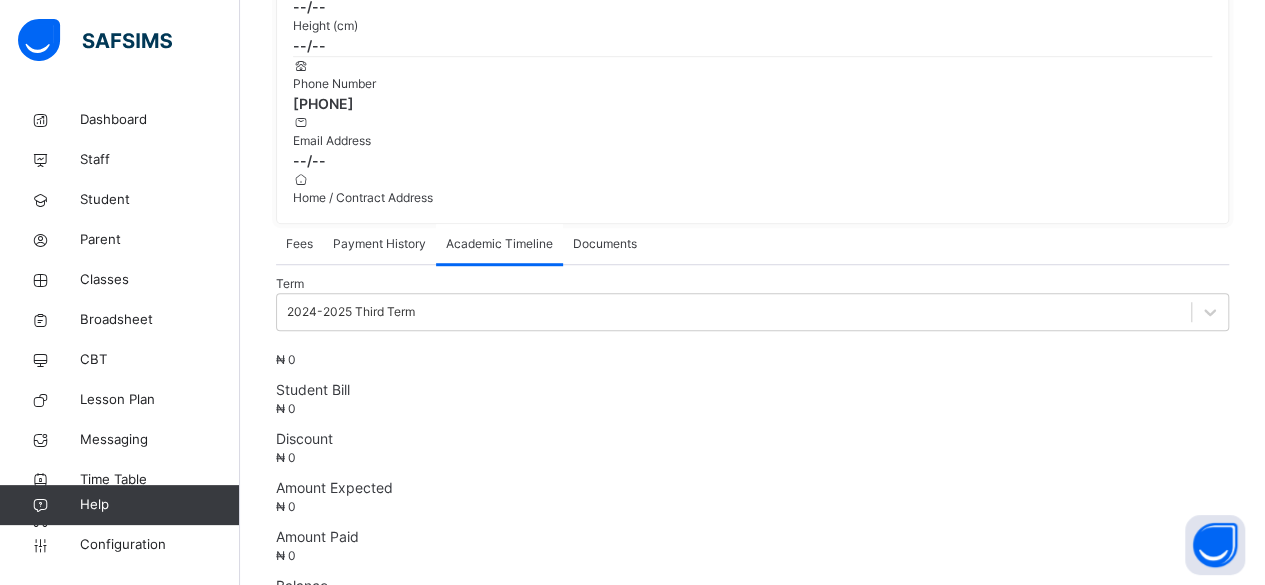 click on "Download result" at bounding box center (1183, 1594) 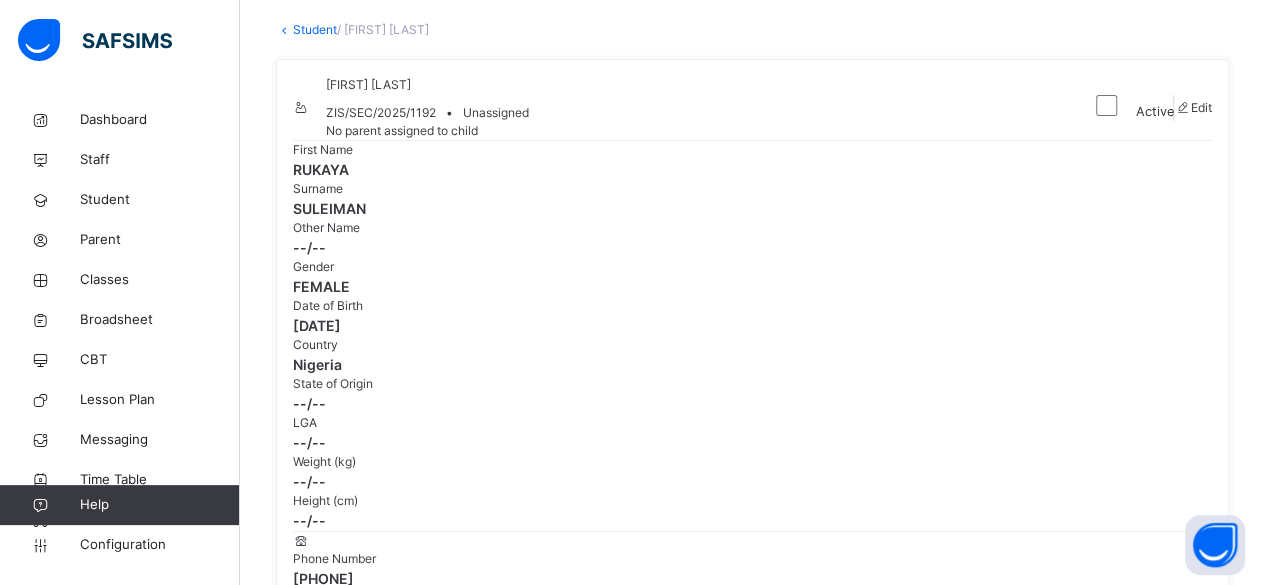 scroll, scrollTop: 0, scrollLeft: 0, axis: both 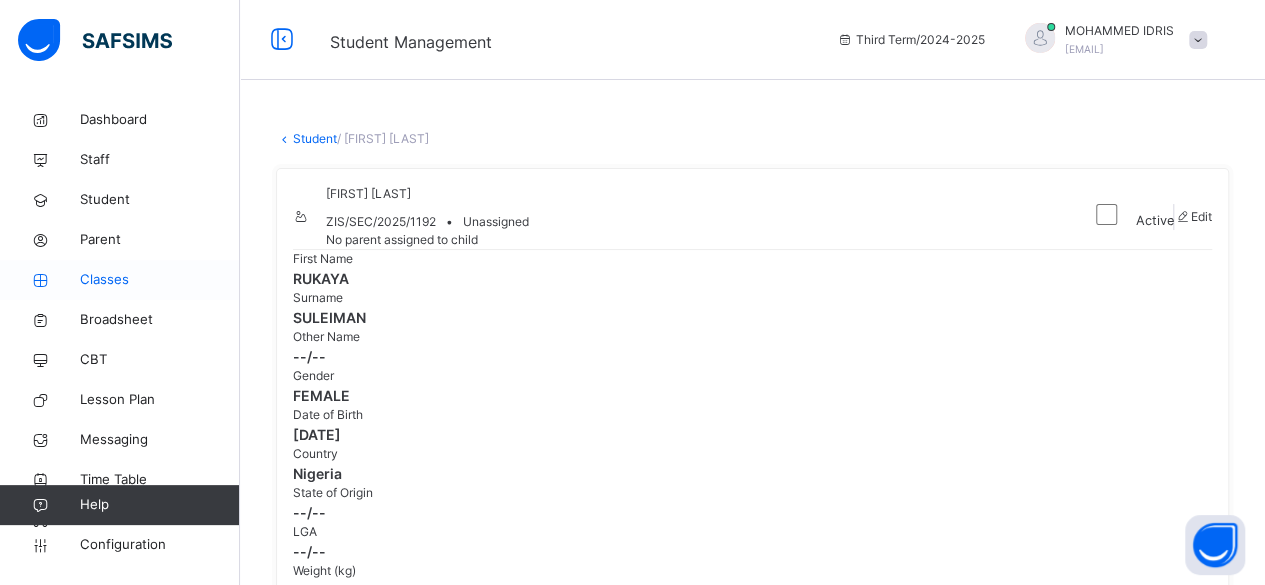 click on "Classes" at bounding box center [160, 280] 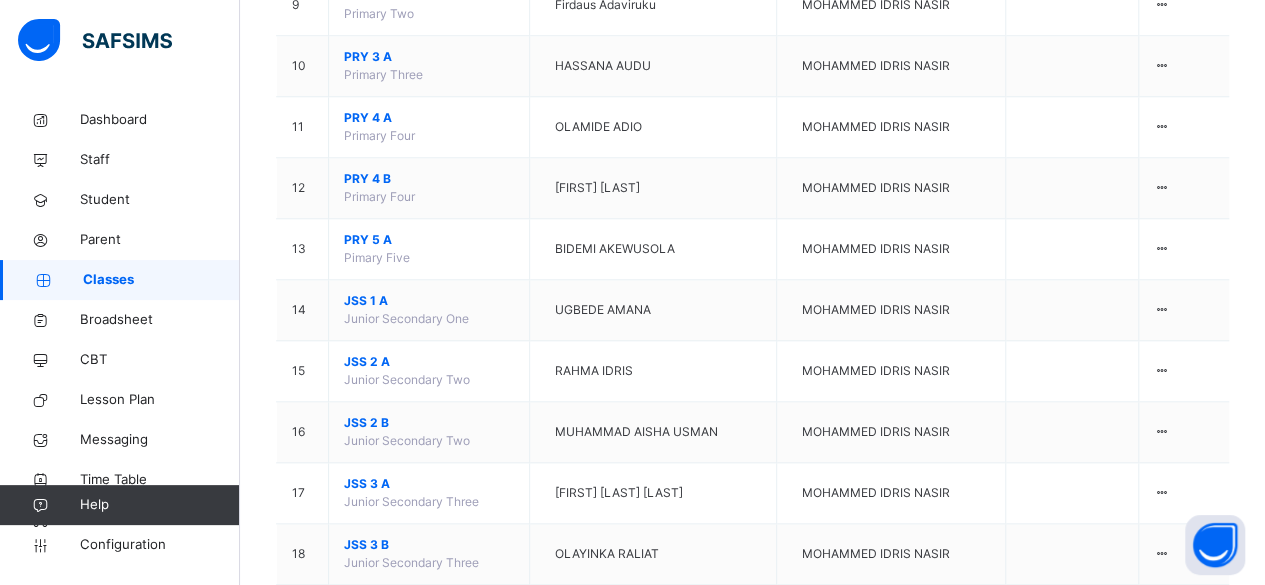 scroll, scrollTop: 976, scrollLeft: 0, axis: vertical 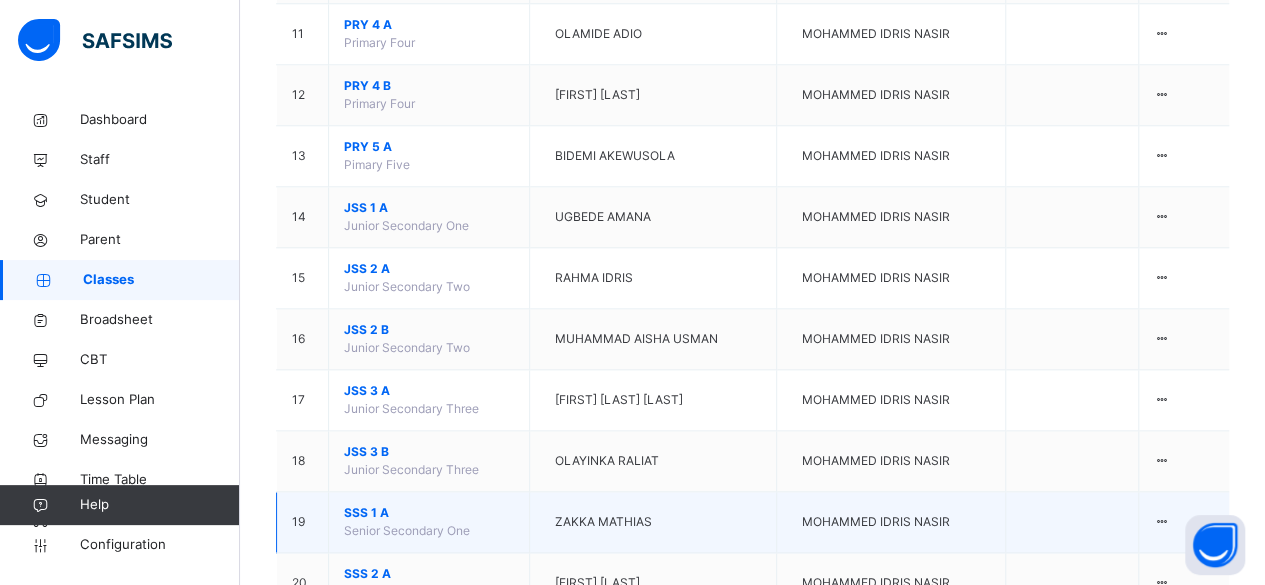 click on "SSS 1   A" at bounding box center (429, 513) 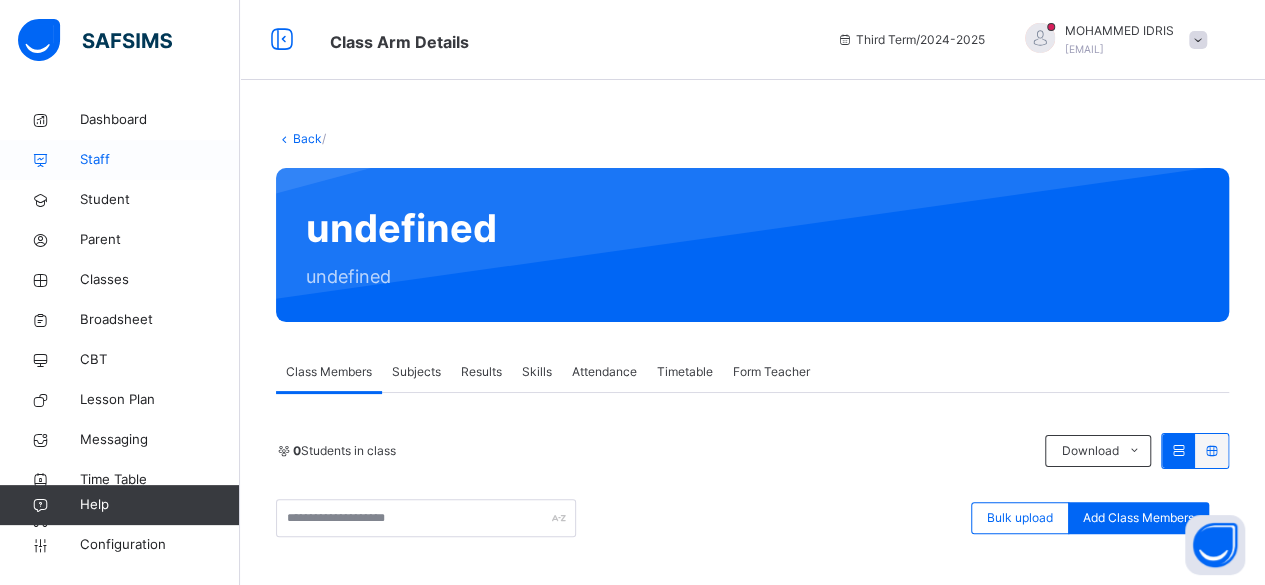click at bounding box center (40, 160) 